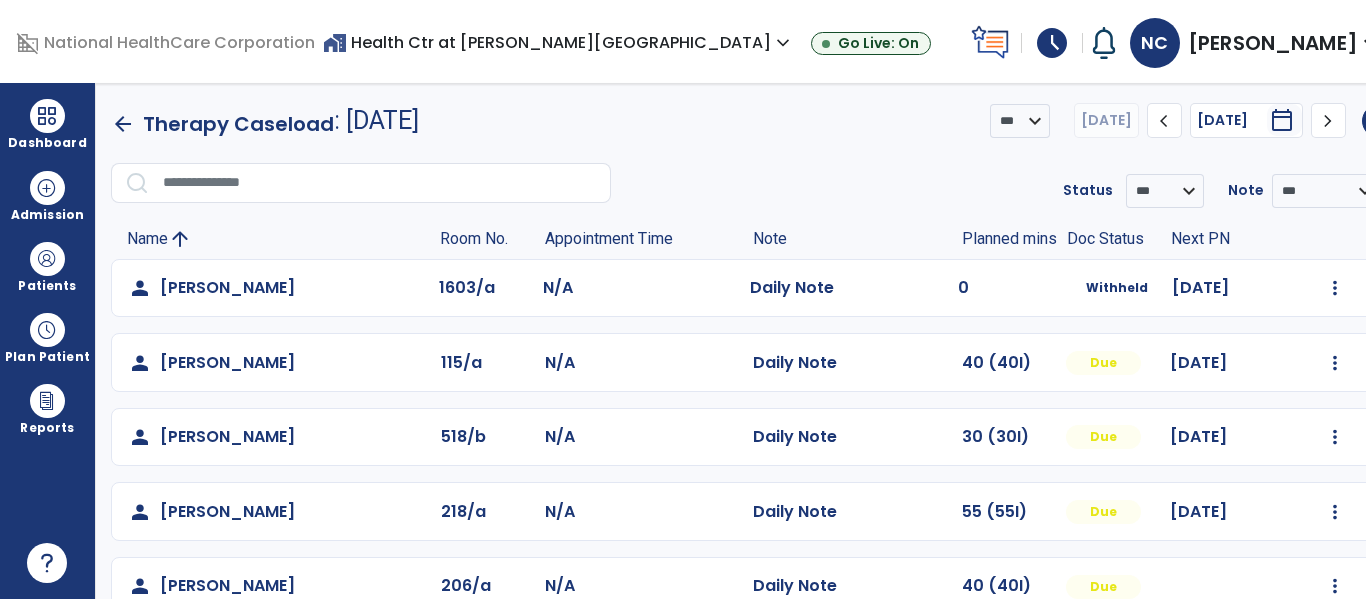 scroll, scrollTop: 0, scrollLeft: 0, axis: both 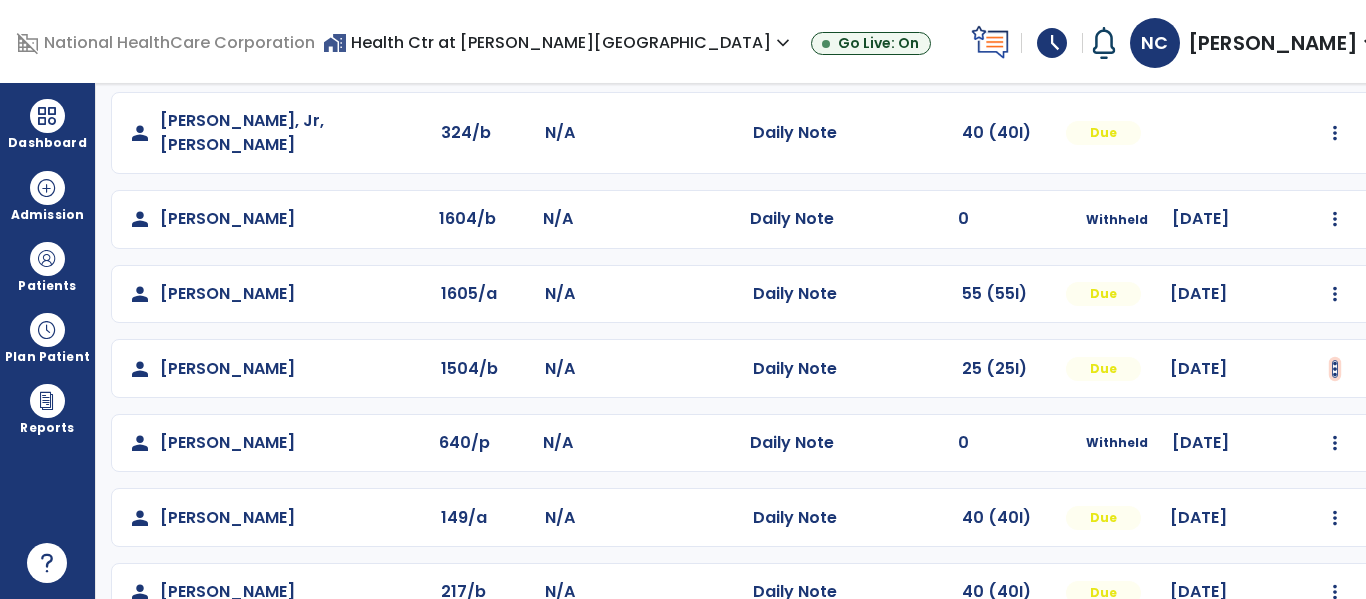 click at bounding box center (1335, -424) 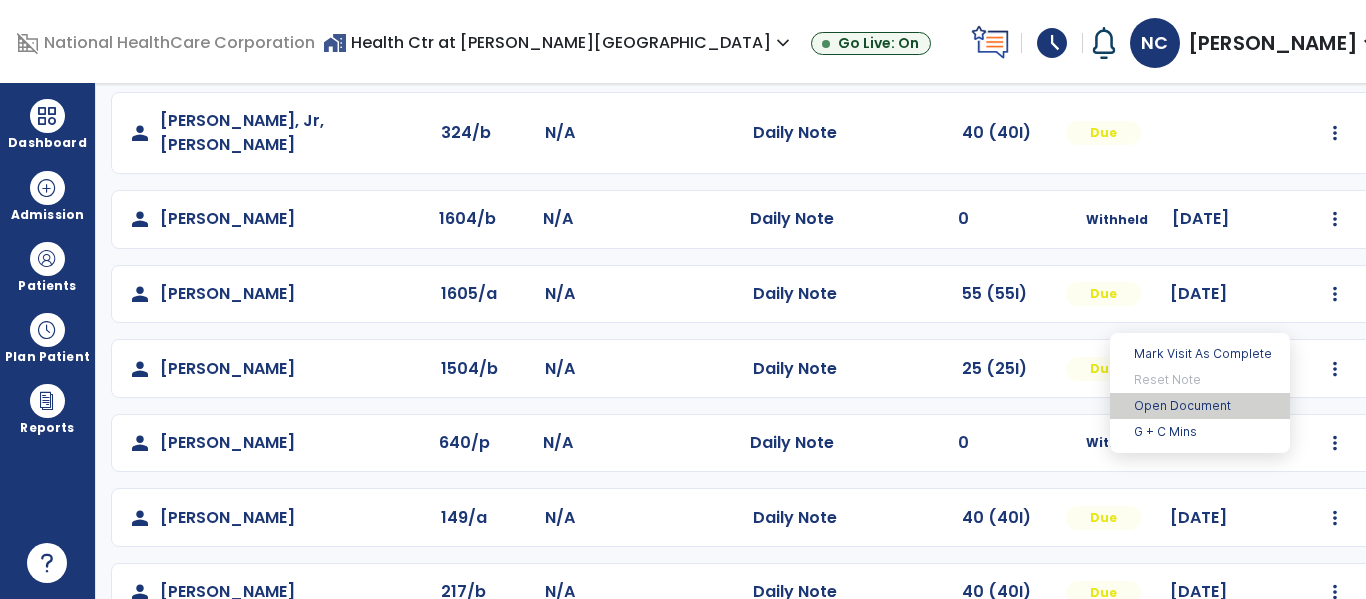 click on "Open Document" at bounding box center (1200, 406) 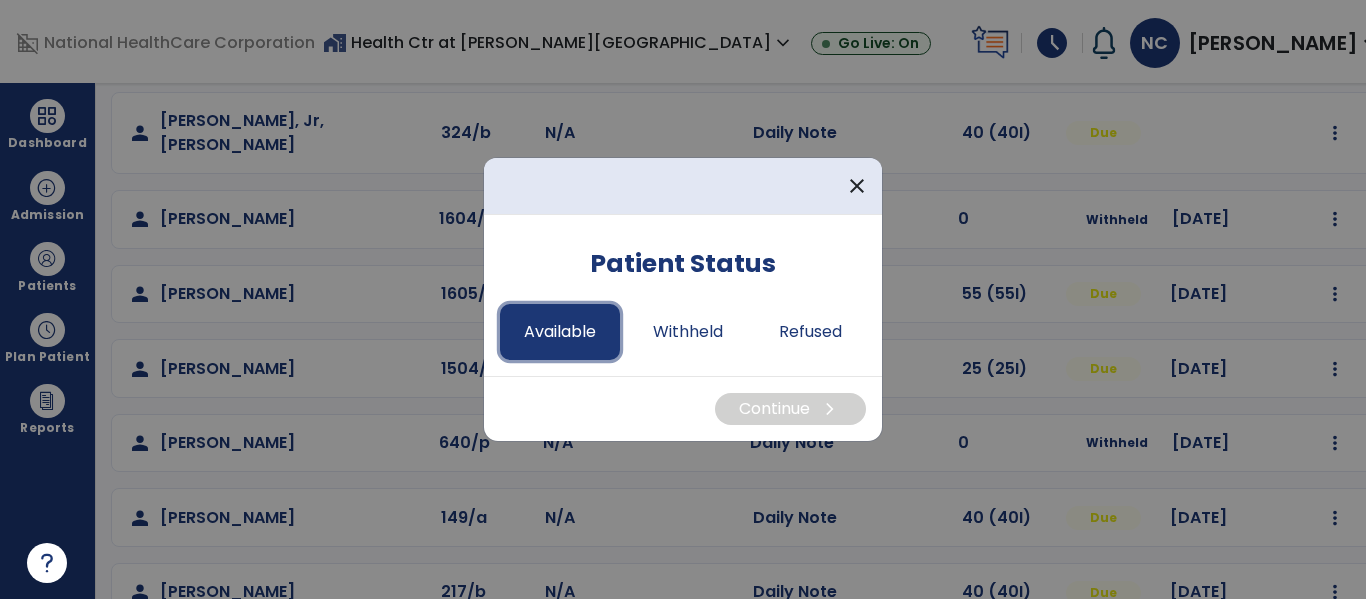 click on "Available" at bounding box center (560, 332) 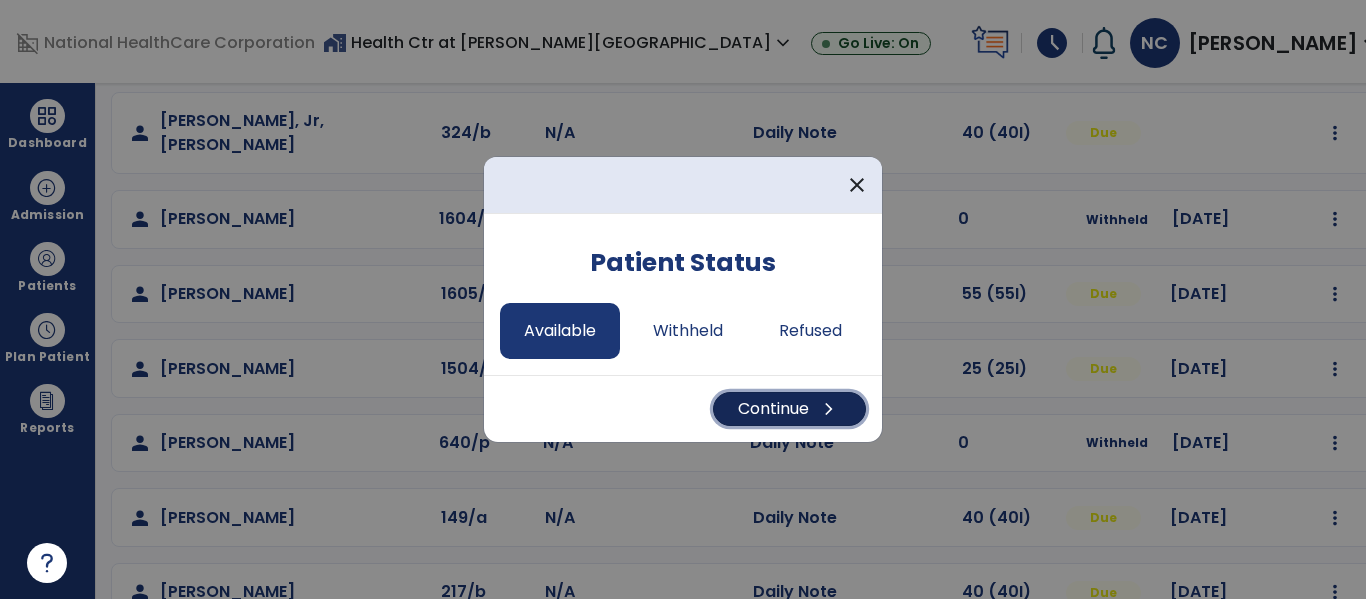 click on "Continue   chevron_right" at bounding box center [789, 409] 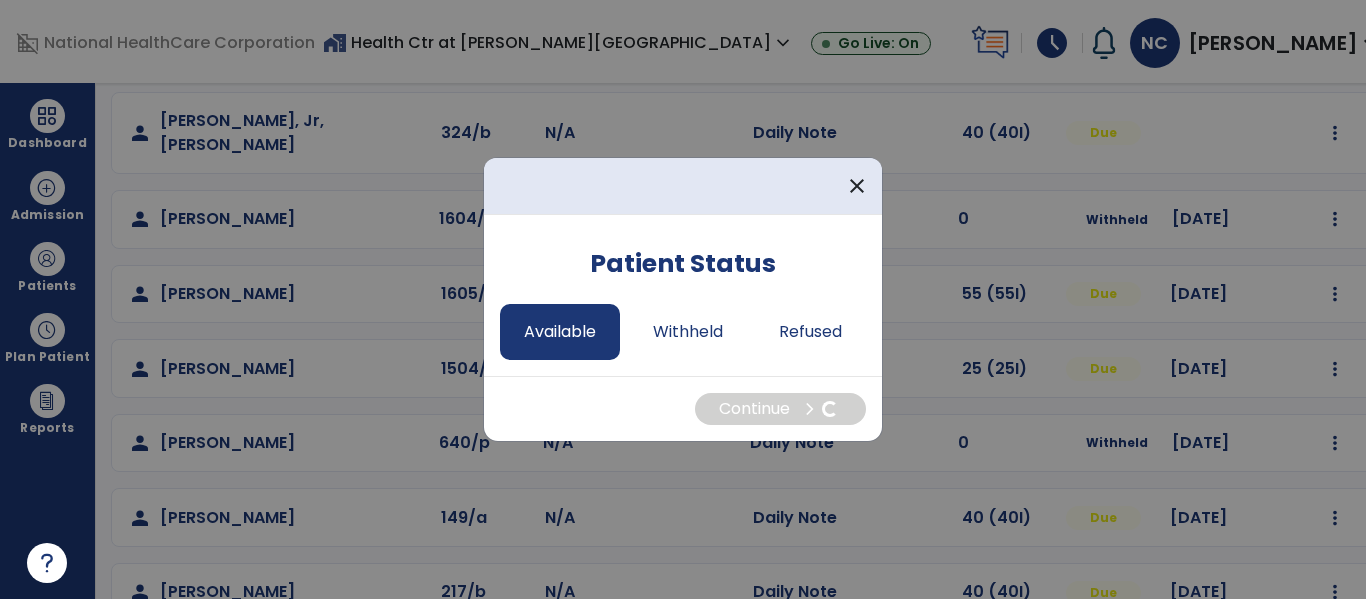 select on "*" 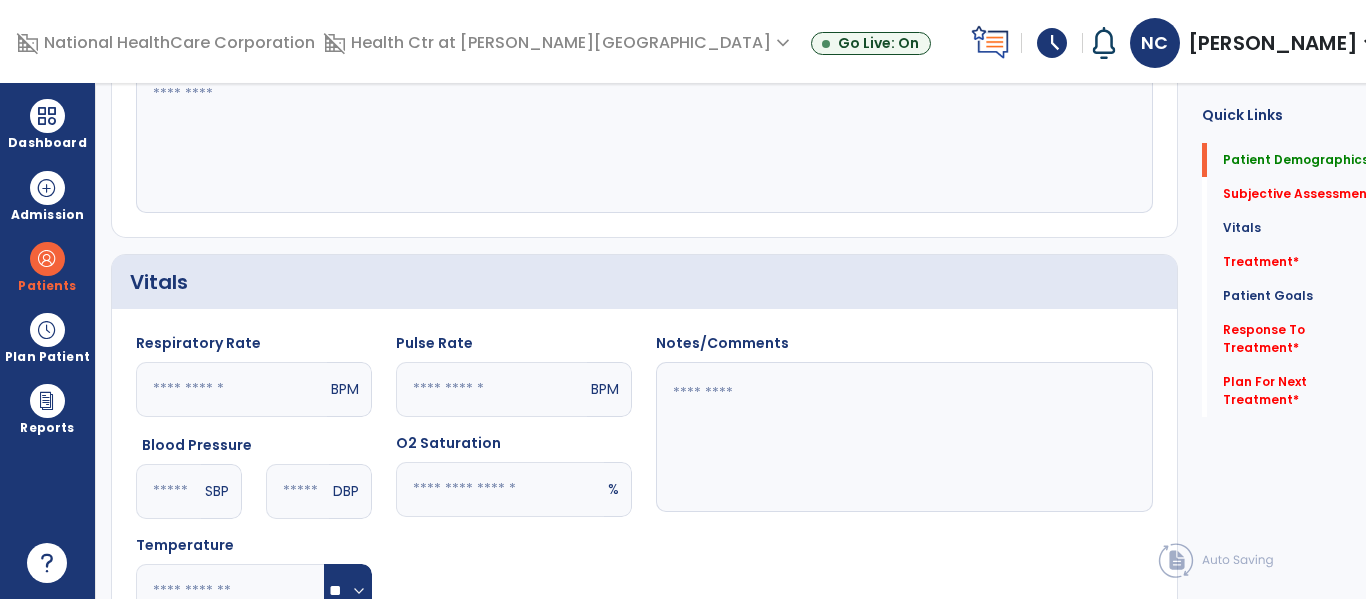 scroll, scrollTop: 0, scrollLeft: 0, axis: both 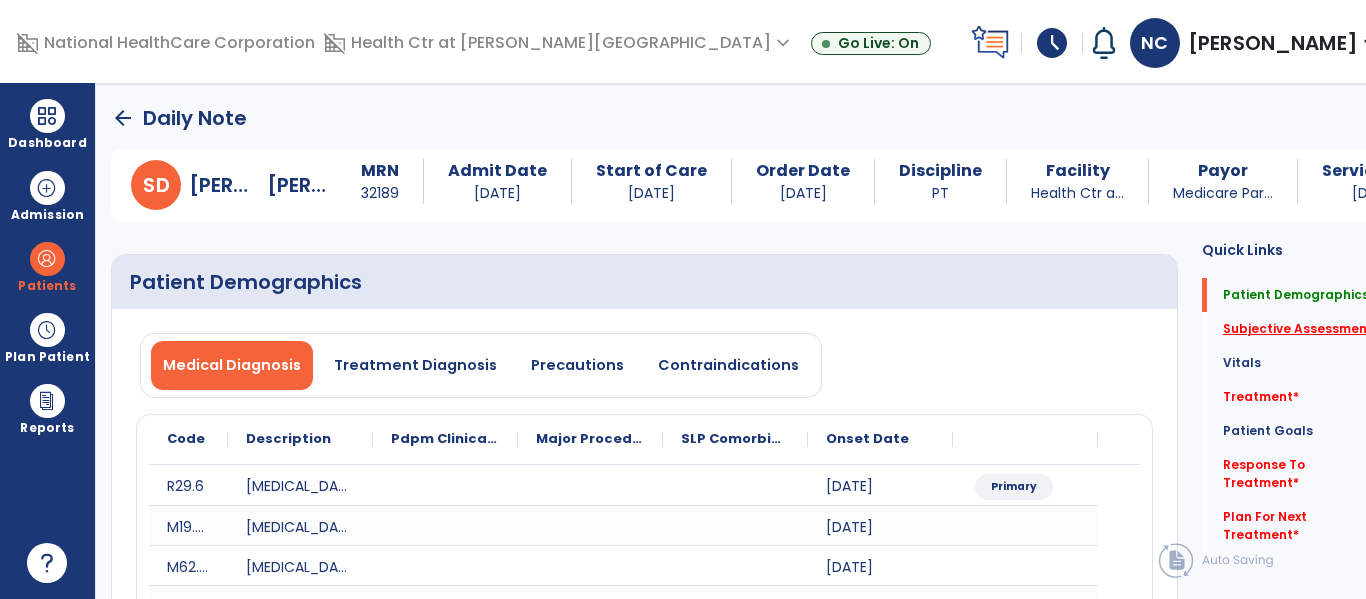click on "Subjective Assessment   *" 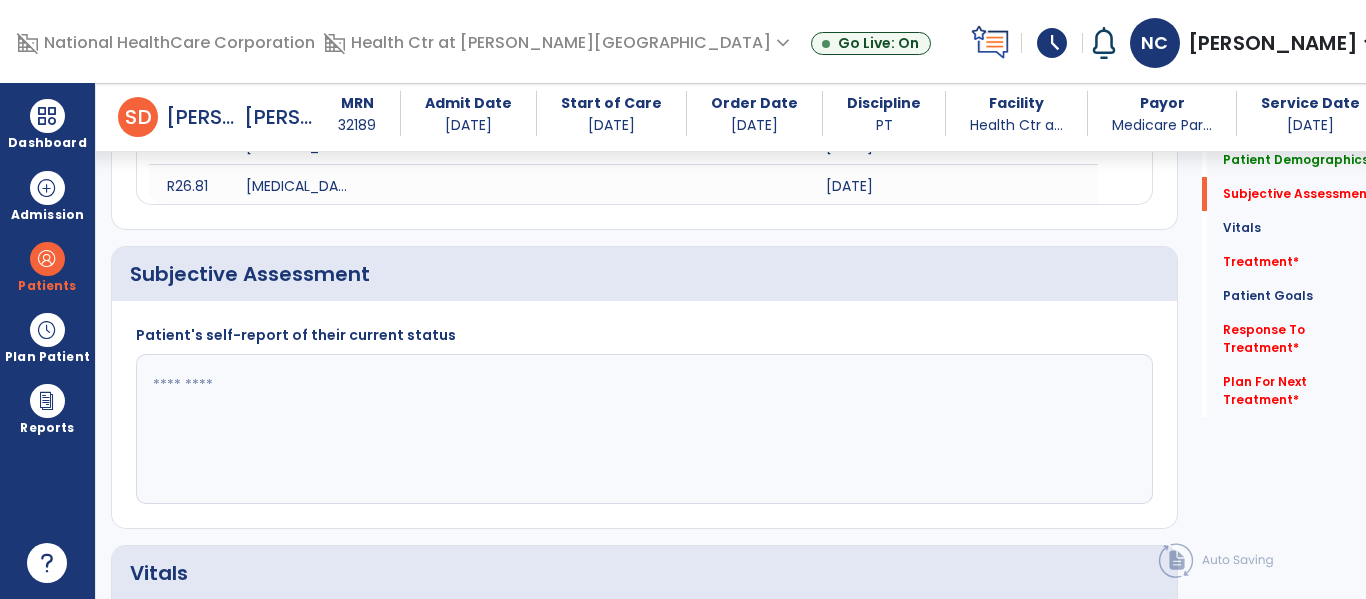 scroll, scrollTop: 467, scrollLeft: 0, axis: vertical 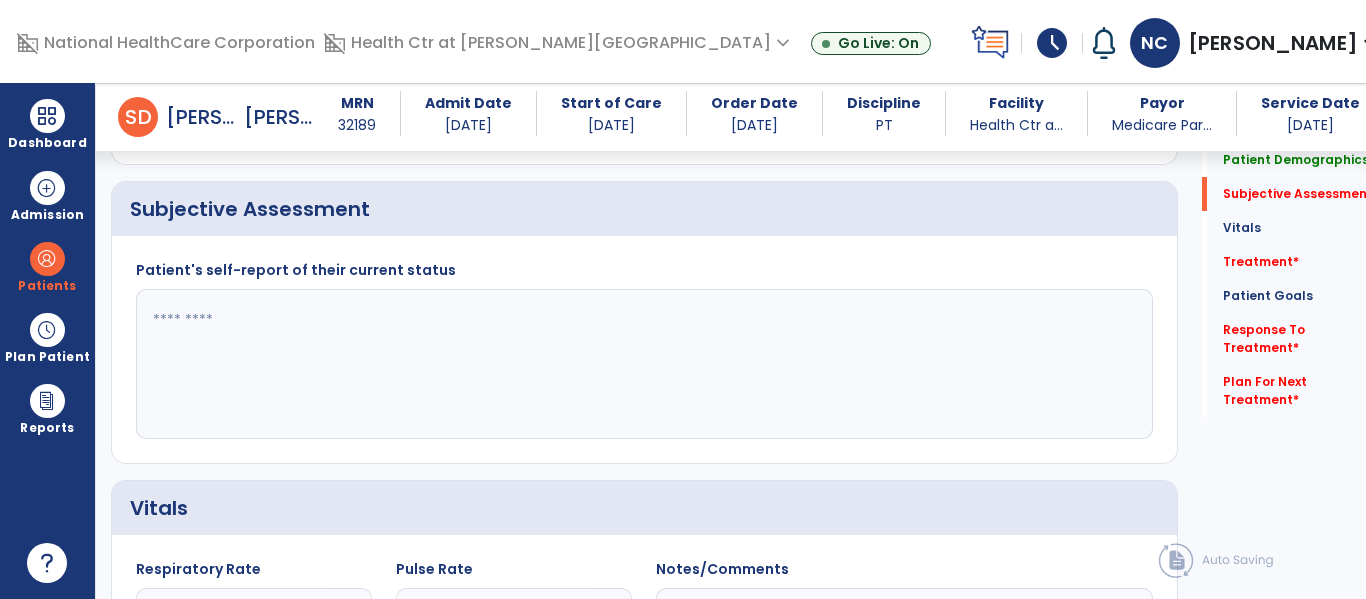 click 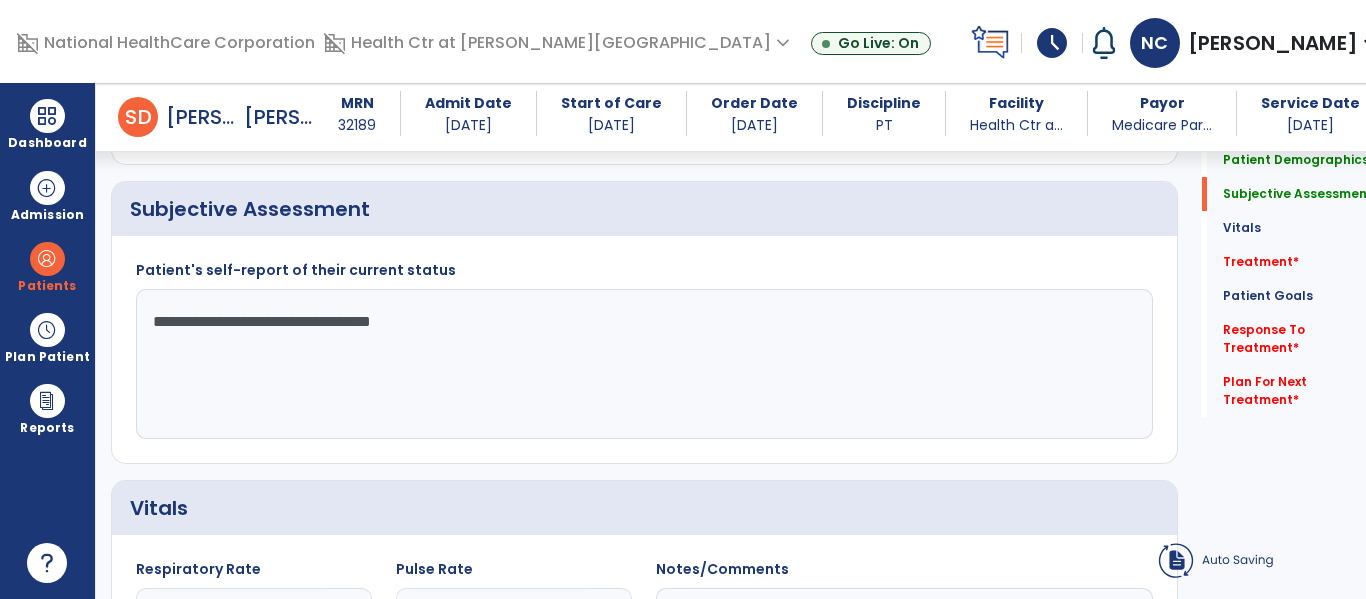 type on "**********" 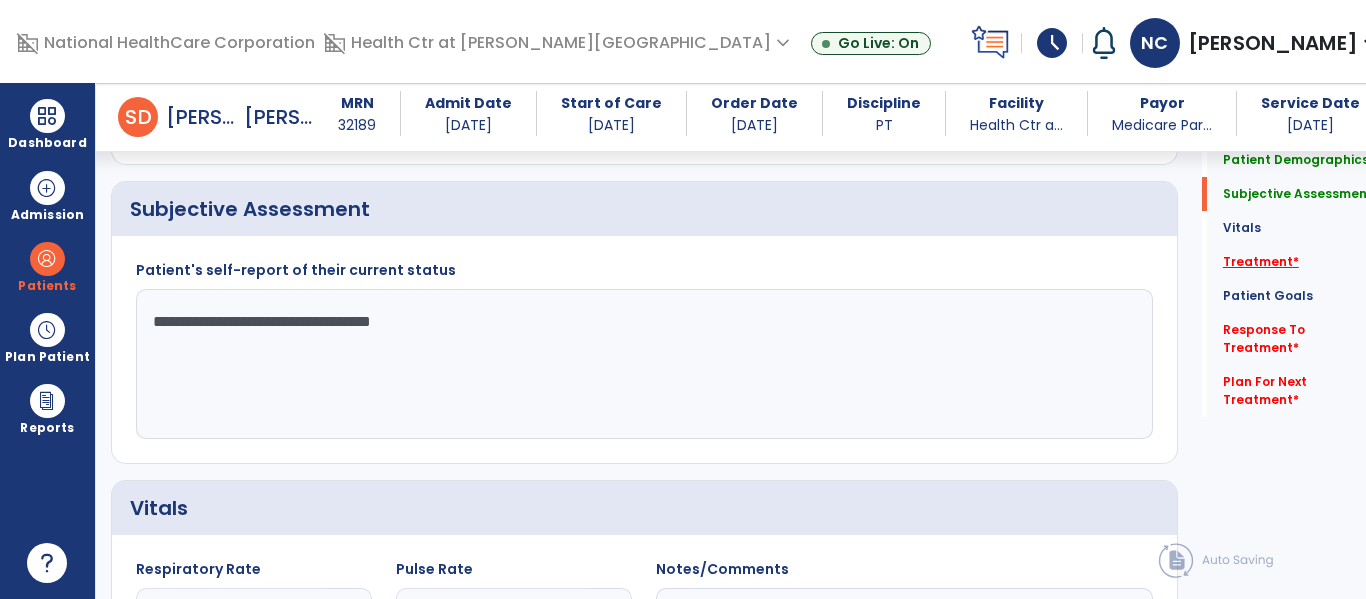 click on "Treatment   *" 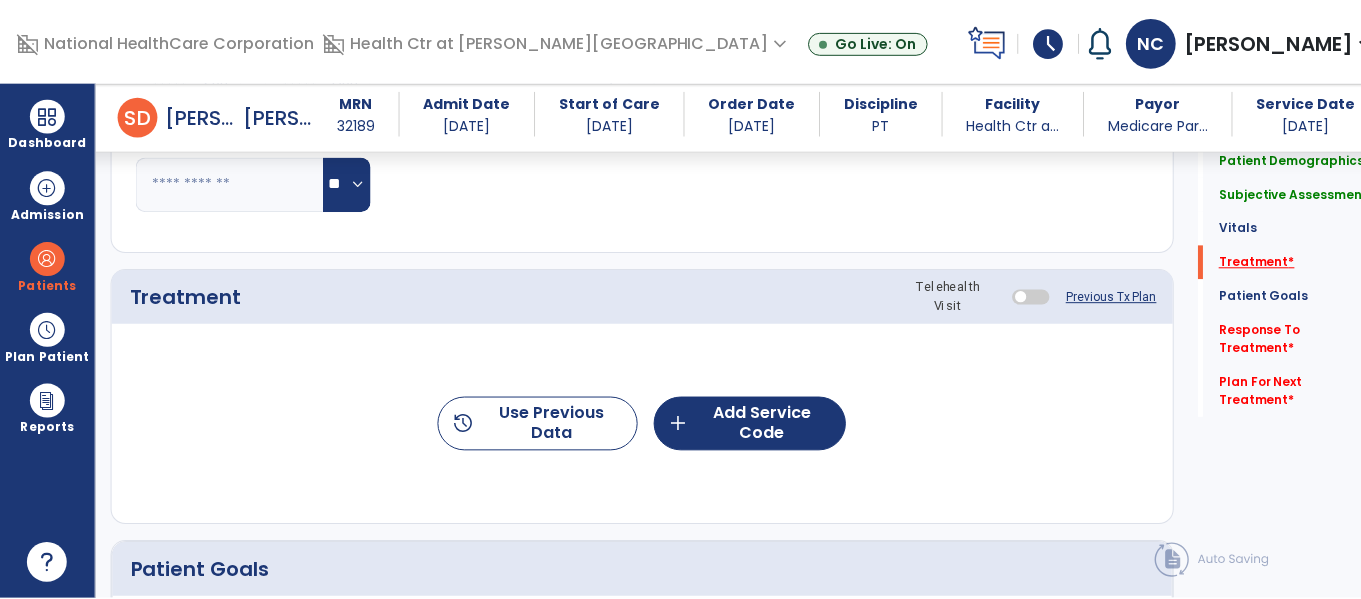 scroll, scrollTop: 1157, scrollLeft: 0, axis: vertical 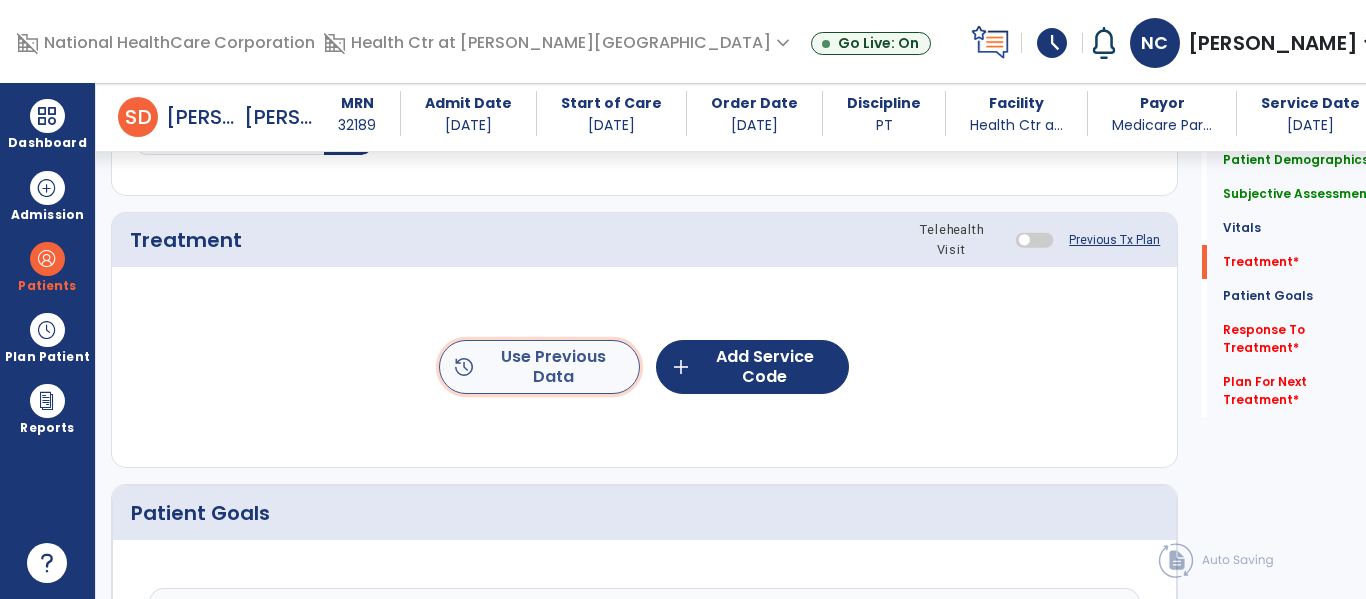 click on "history  Use Previous Data" 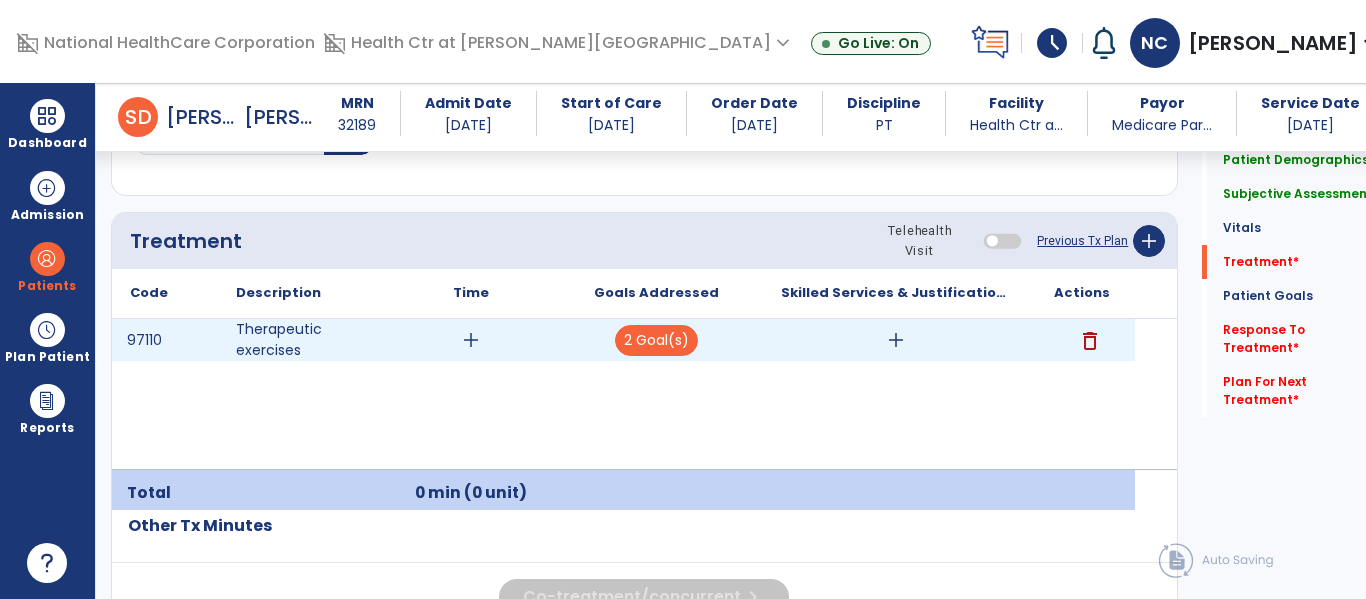 click on "add" at bounding box center (471, 340) 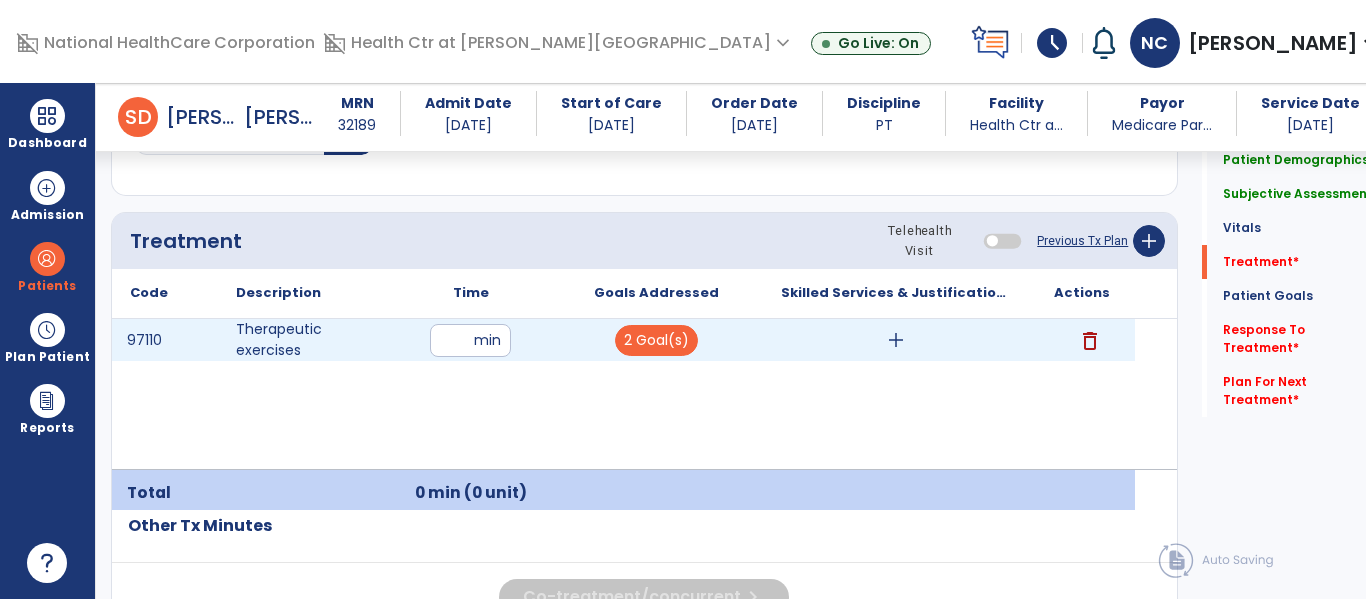 type on "**" 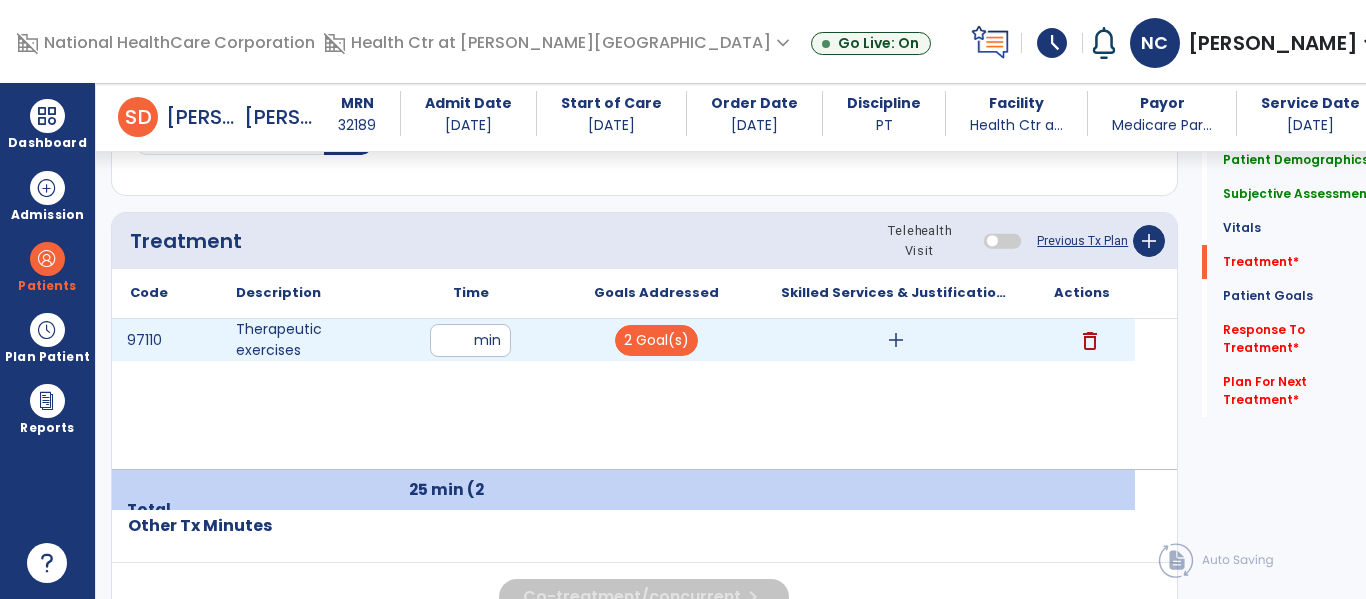click on "add" at bounding box center [896, 340] 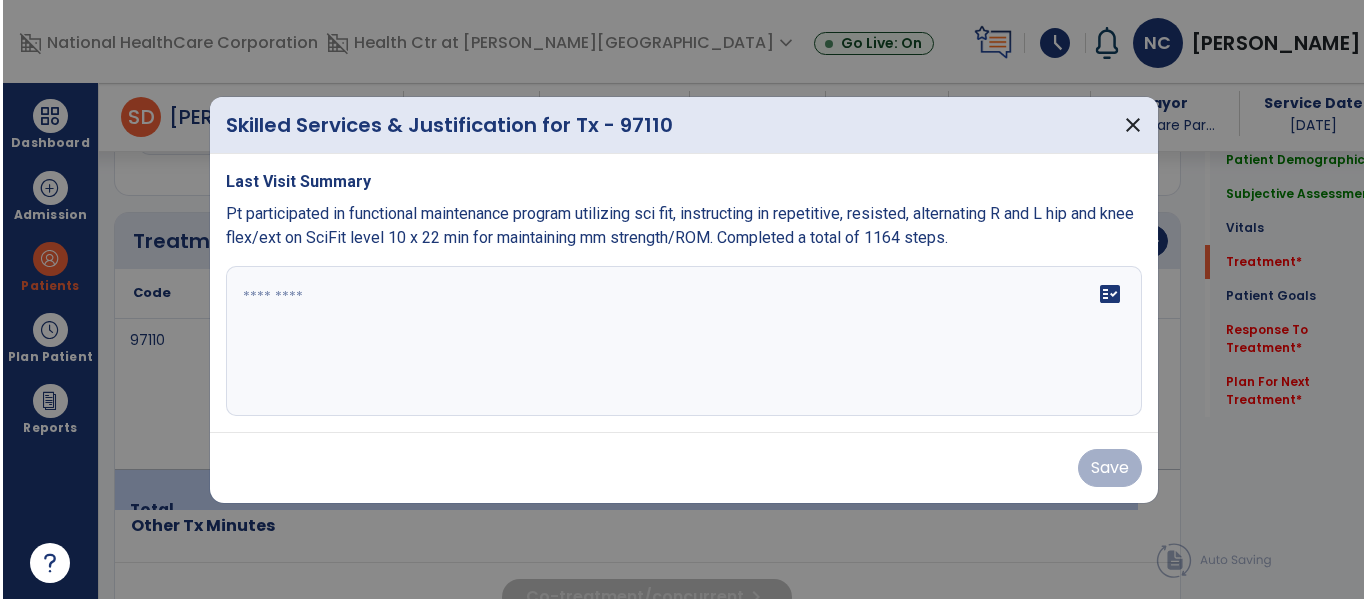 scroll, scrollTop: 1157, scrollLeft: 0, axis: vertical 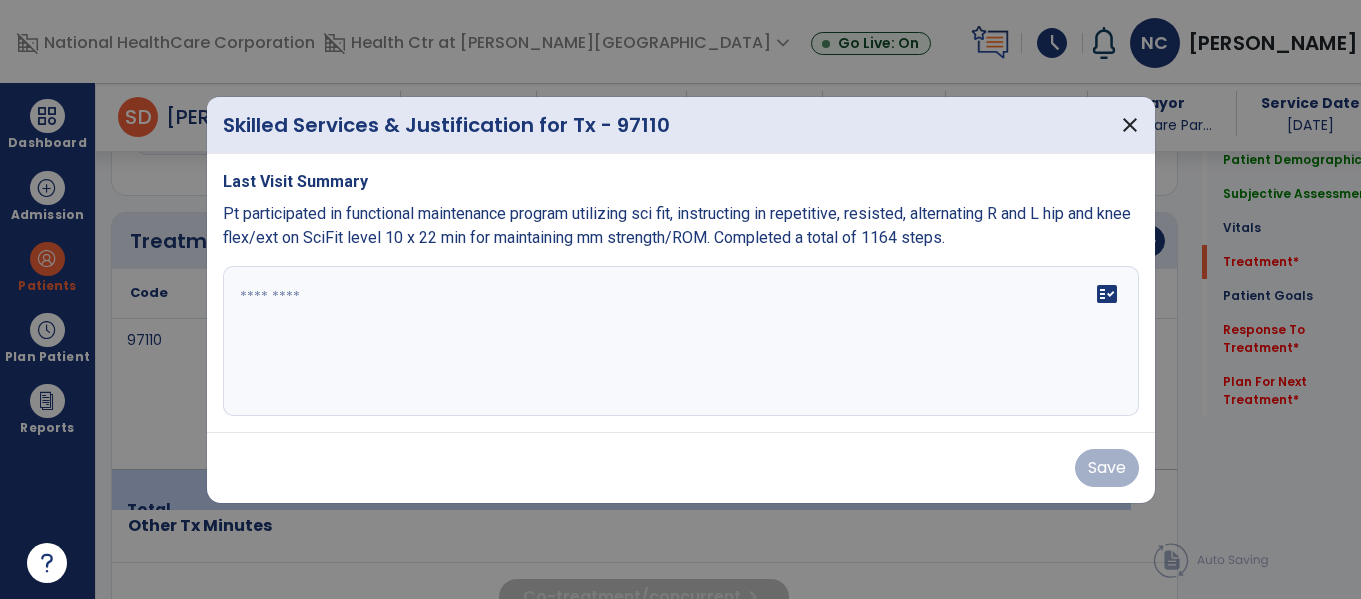 click on "fact_check" at bounding box center [681, 341] 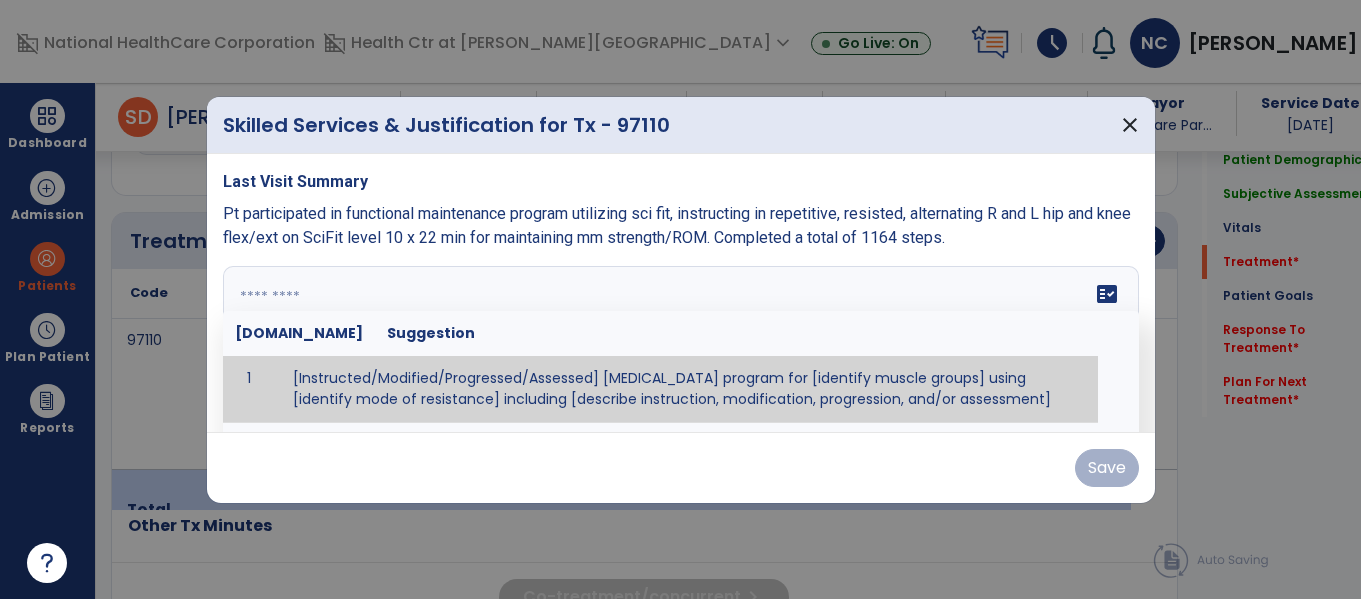 click at bounding box center [678, 341] 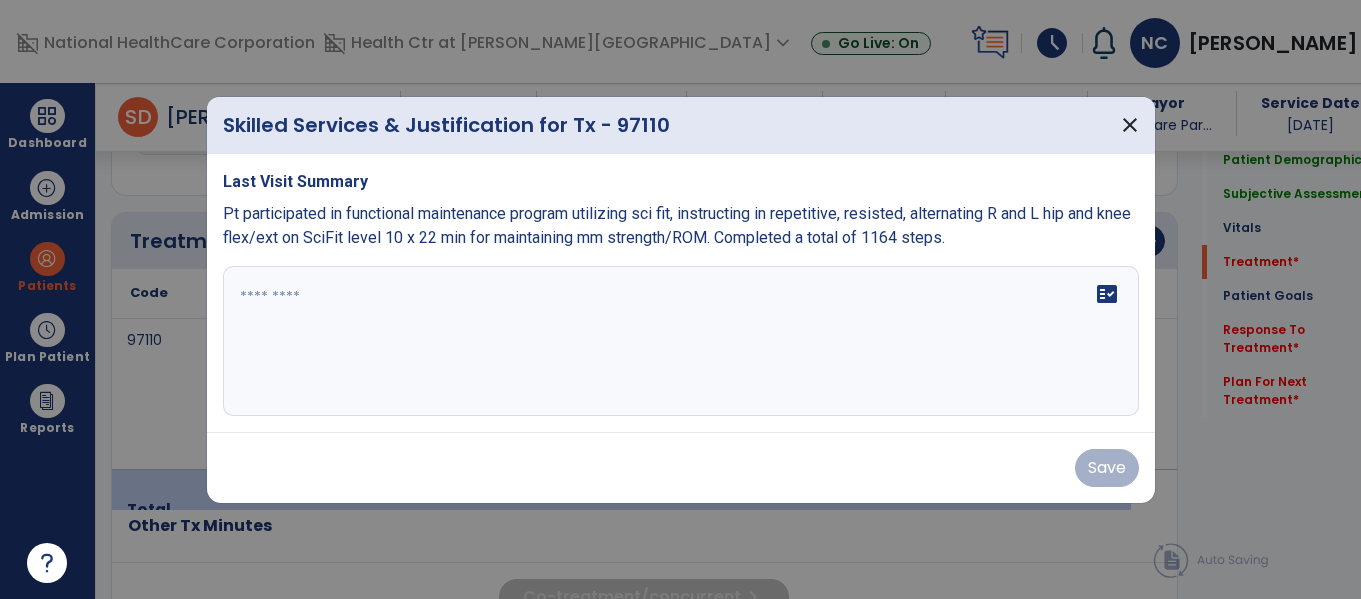 click on "Pt participated in functional maintenance program utilizing sci fit, instructing in repetitive, resisted, alternating R and L hip and knee flex/ext on SciFit level 10 x 22 min for maintaining mm strength/ROM.  Completed a total of 1164 steps." at bounding box center (677, 225) 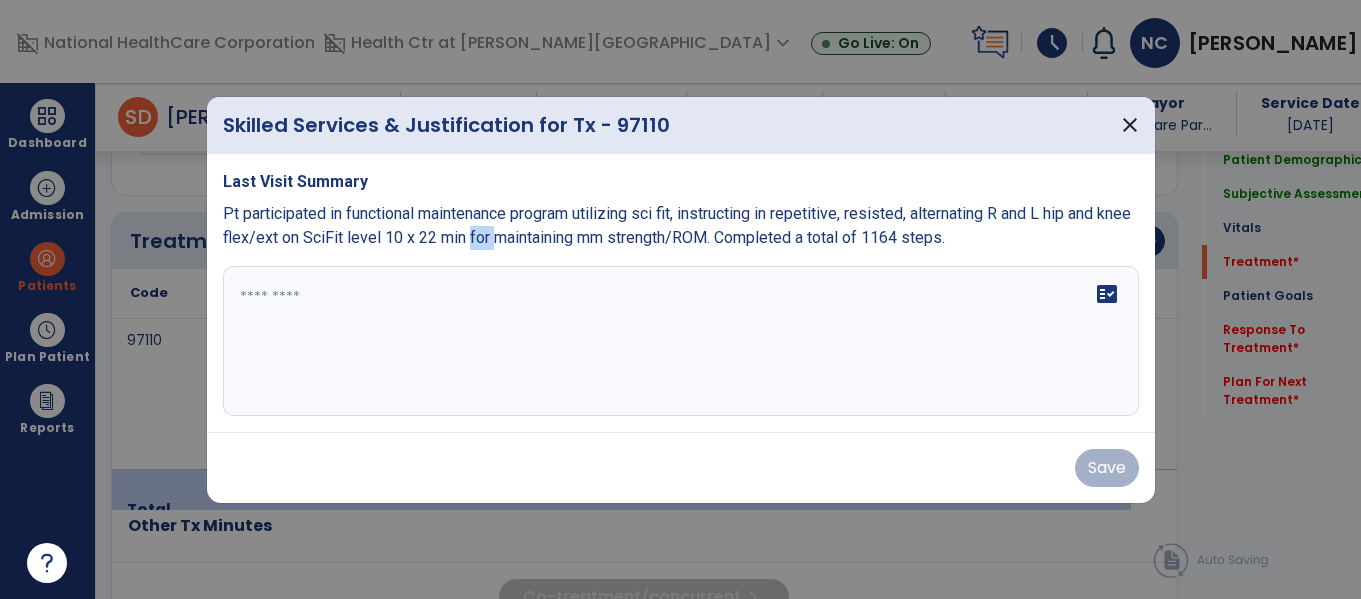 click on "Pt participated in functional maintenance program utilizing sci fit, instructing in repetitive, resisted, alternating R and L hip and knee flex/ext on SciFit level 10 x 22 min for maintaining mm strength/ROM.  Completed a total of 1164 steps." at bounding box center [677, 225] 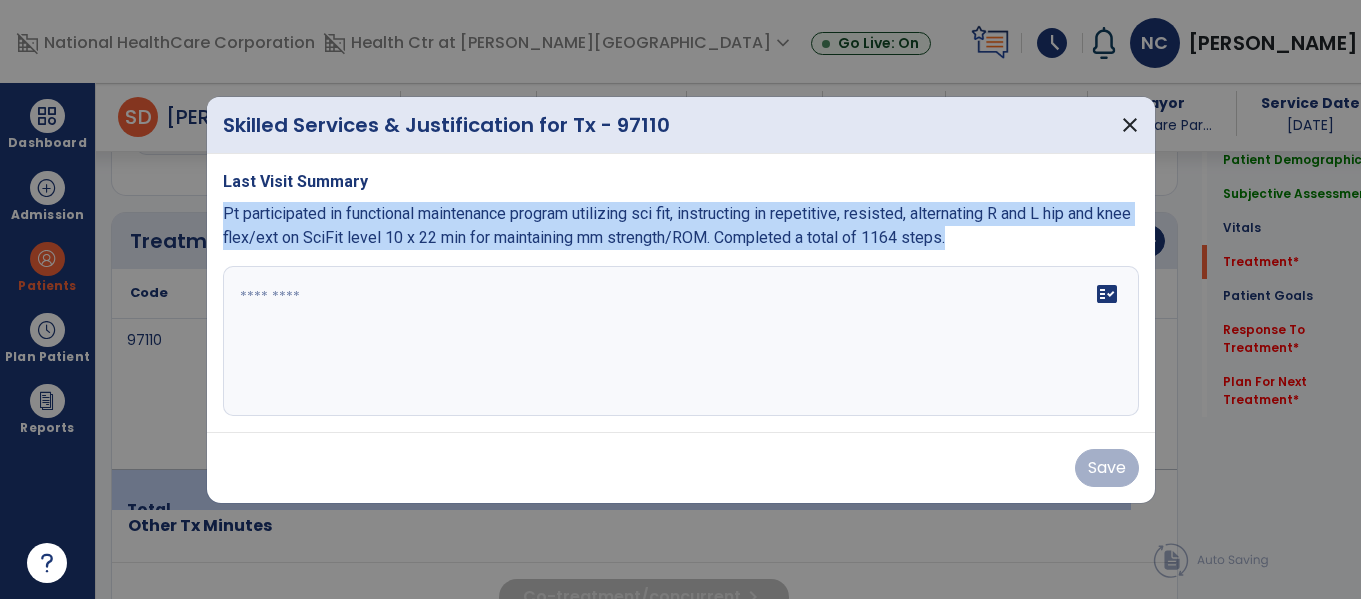 click on "Pt participated in functional maintenance program utilizing sci fit, instructing in repetitive, resisted, alternating R and L hip and knee flex/ext on SciFit level 10 x 22 min for maintaining mm strength/ROM.  Completed a total of 1164 steps." at bounding box center (677, 225) 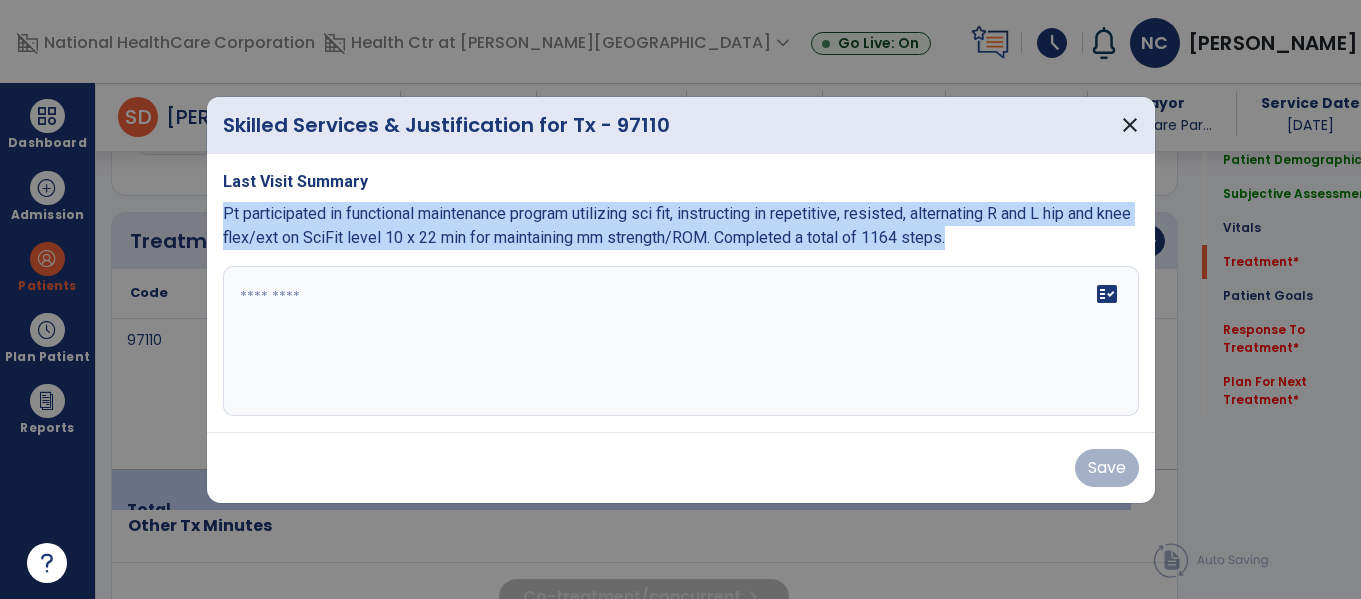 copy on "Pt participated in functional maintenance program utilizing sci fit, instructing in repetitive, resisted, alternating R and L hip and knee flex/ext on SciFit level 10 x 22 min for maintaining mm strength/ROM.  Completed a total of 1164 steps." 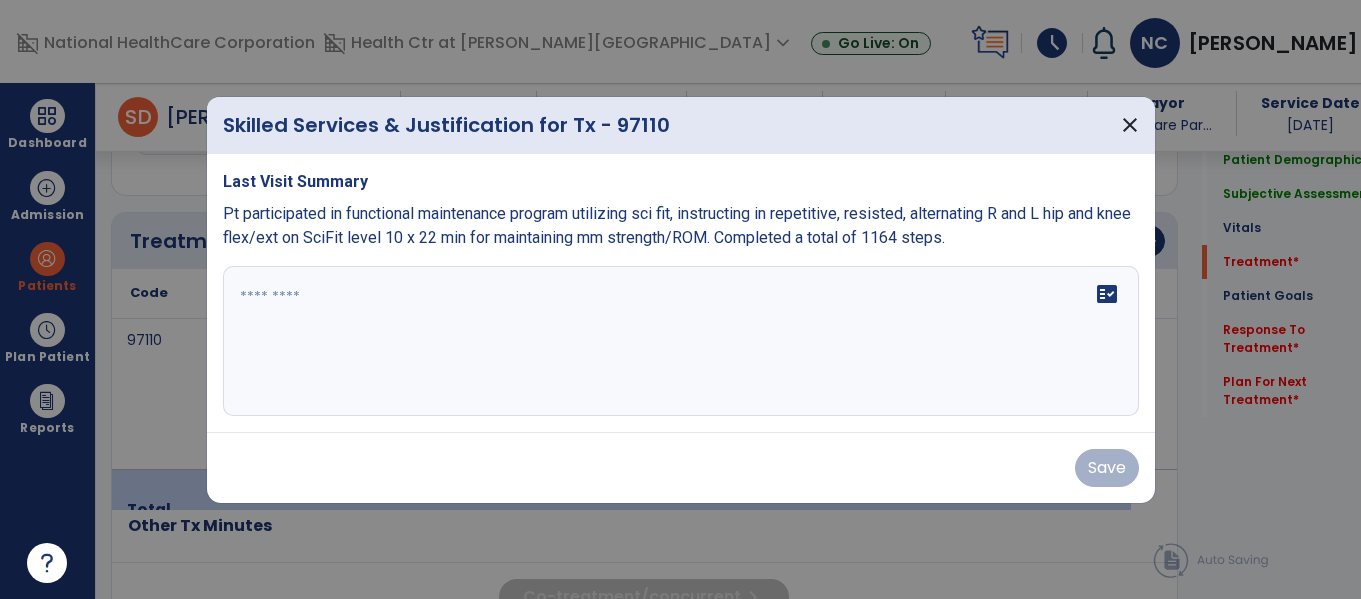 click on "fact_check" at bounding box center [681, 341] 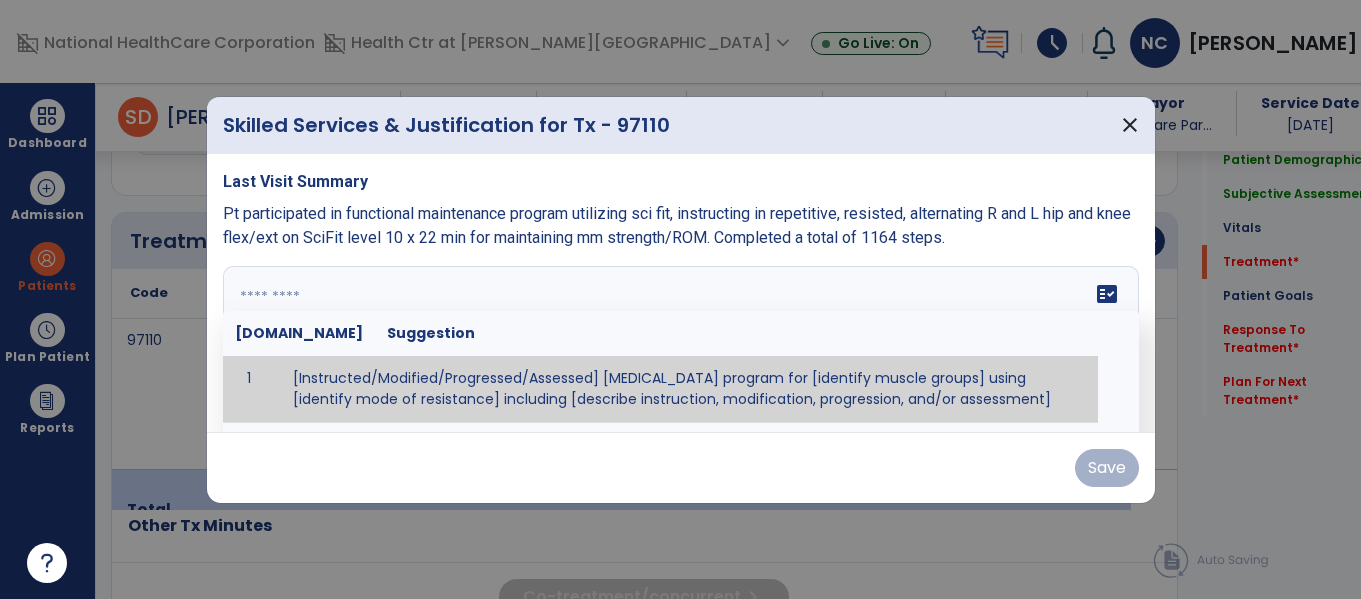 paste on "**********" 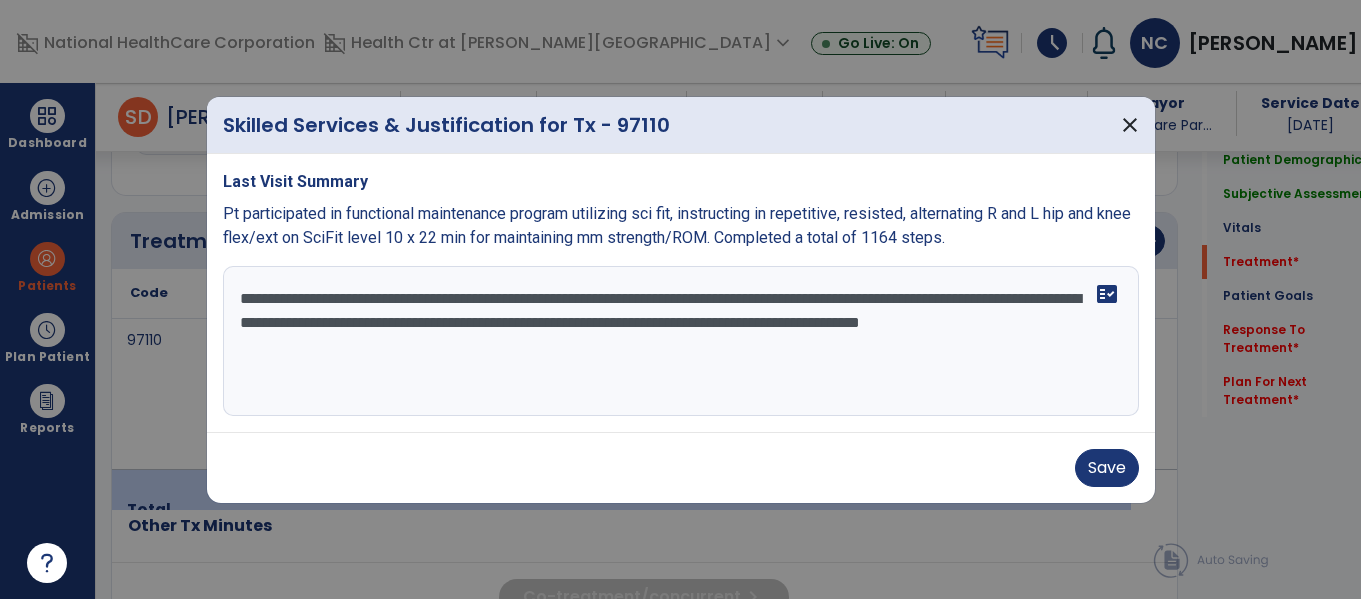 click on "**********" at bounding box center [681, 341] 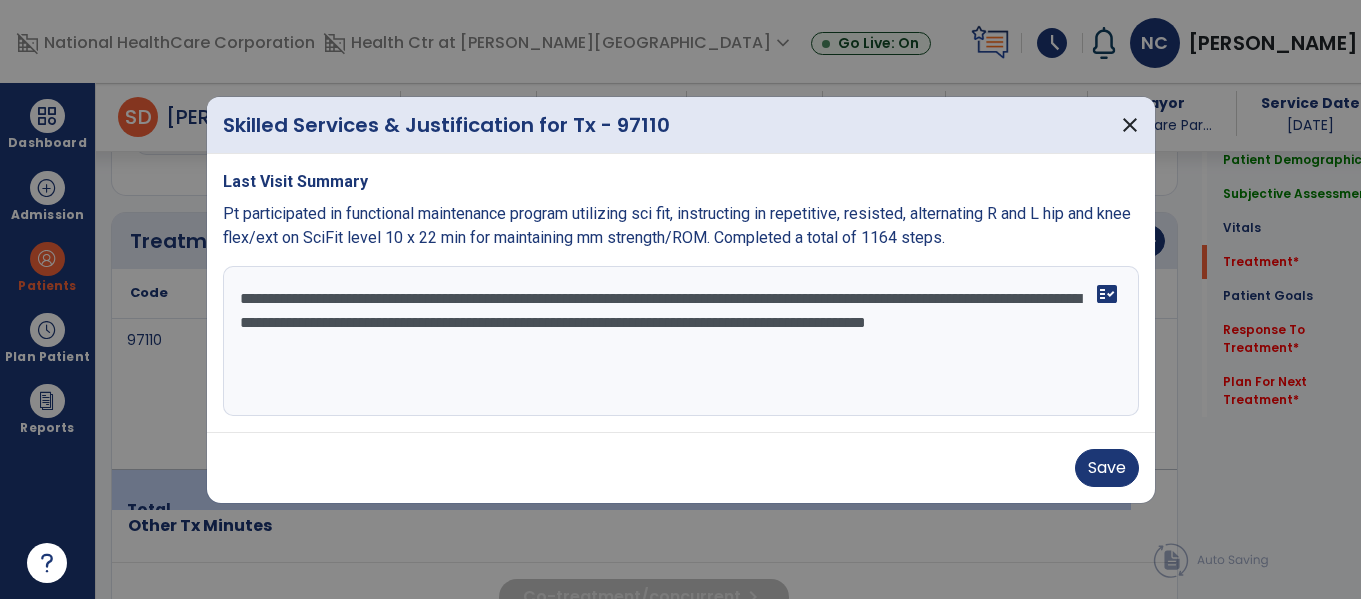 click on "**********" at bounding box center (681, 341) 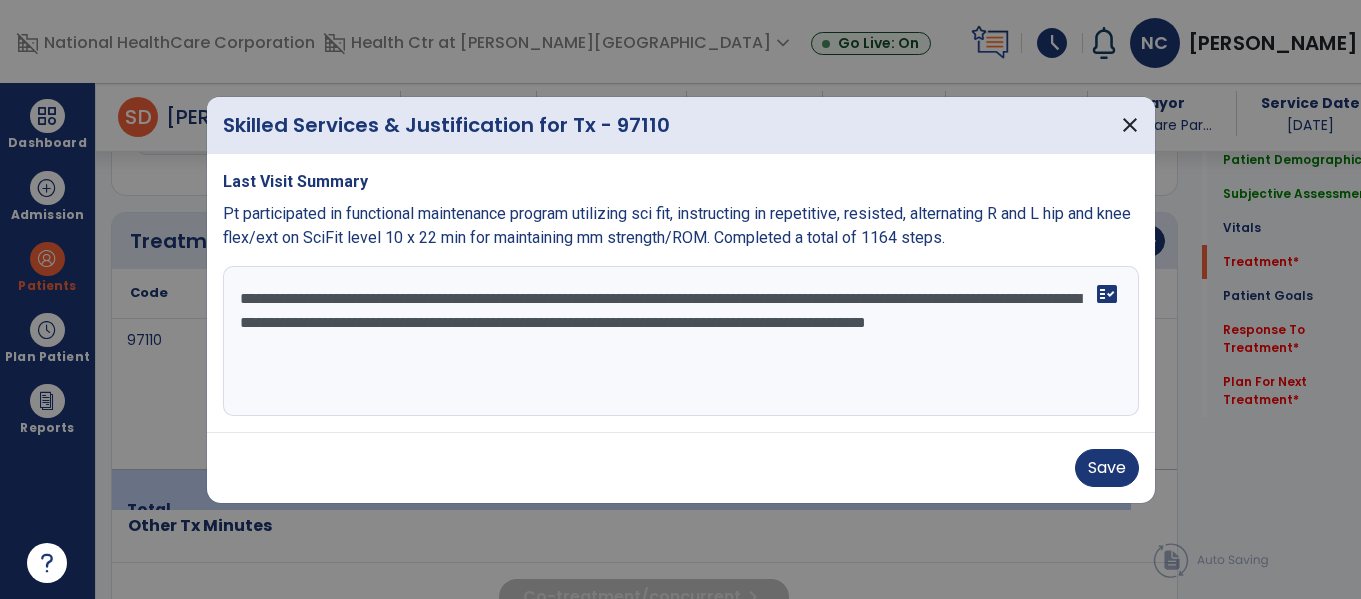 drag, startPoint x: 613, startPoint y: 327, endPoint x: 595, endPoint y: 354, distance: 32.449963 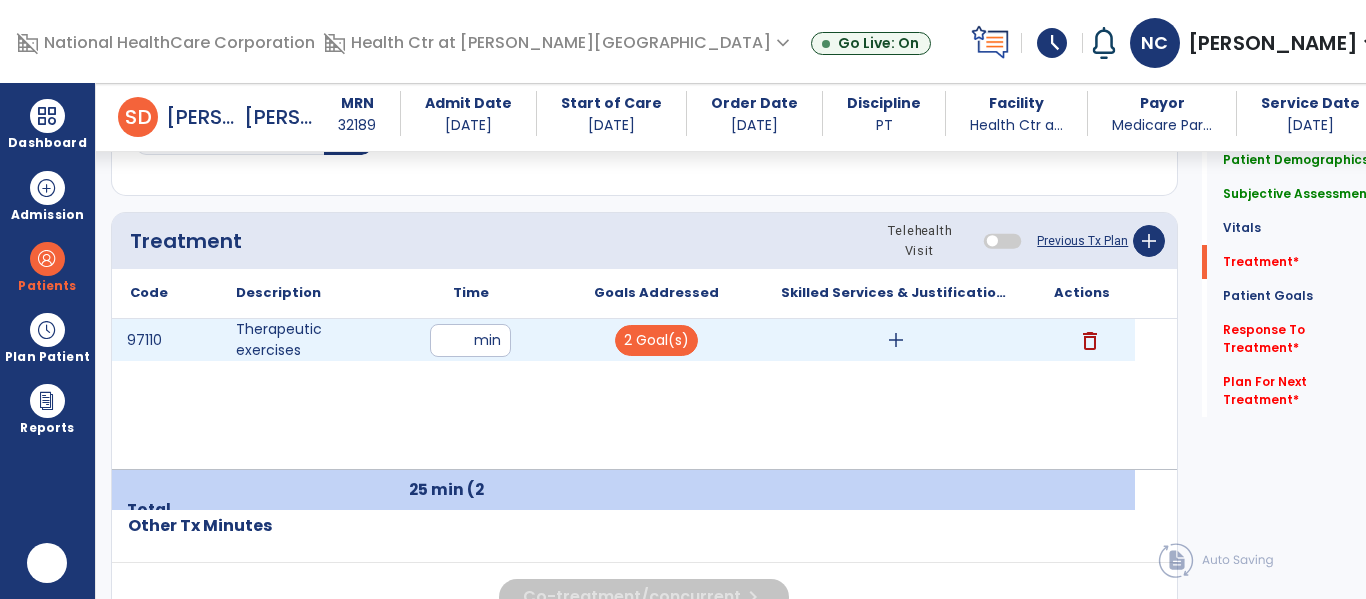 scroll, scrollTop: 0, scrollLeft: 0, axis: both 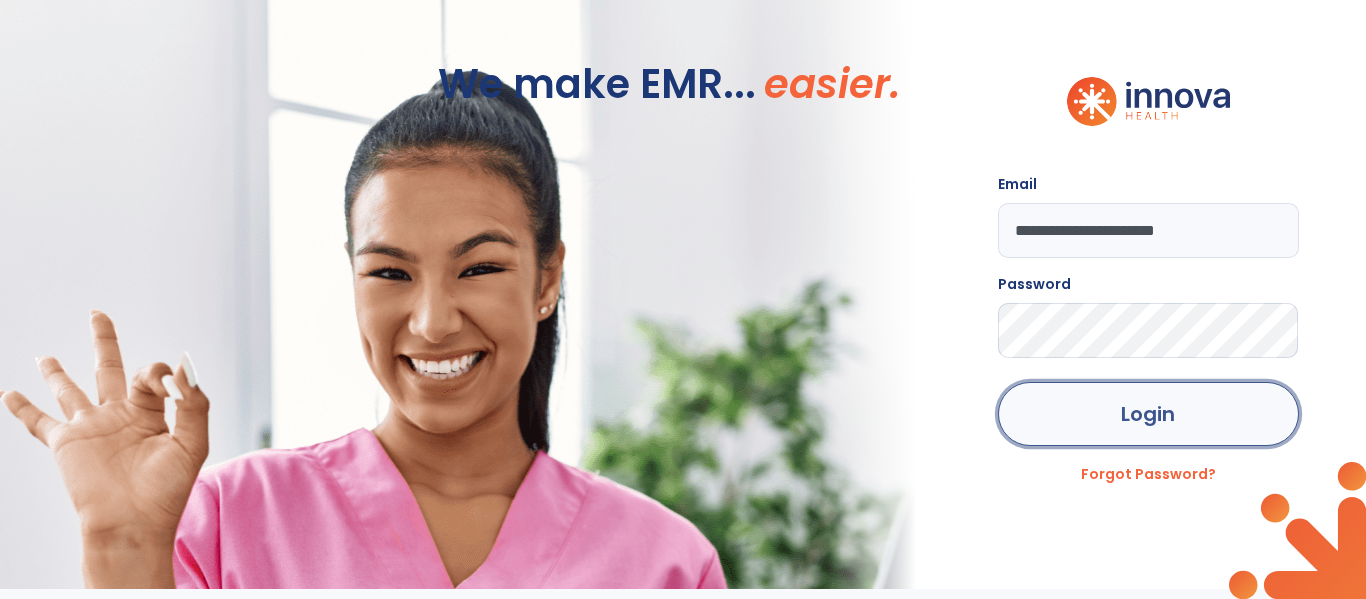 click on "Login" 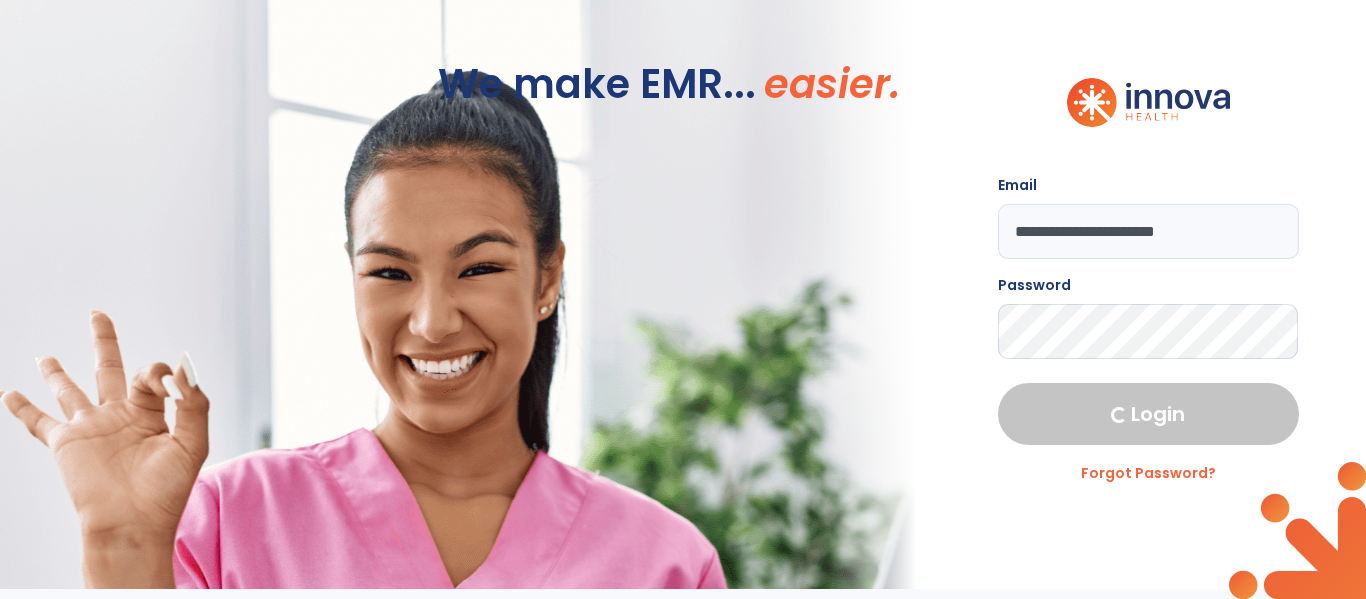click on "**********" 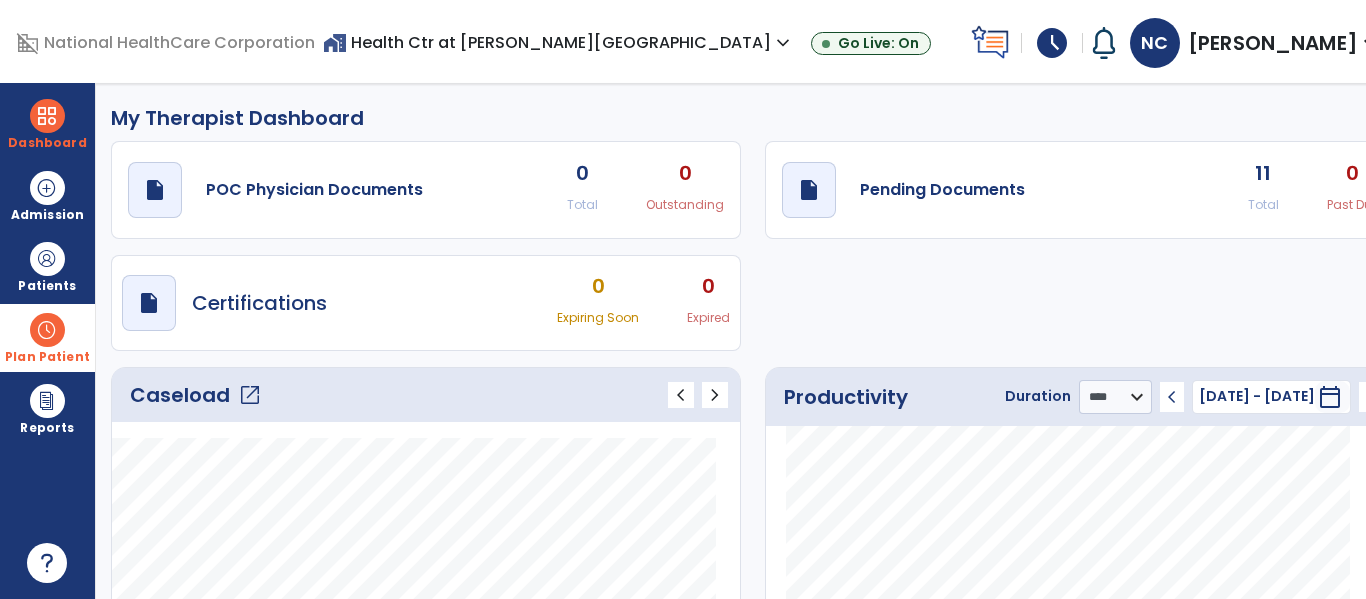 click on "Plan Patient" at bounding box center [47, 286] 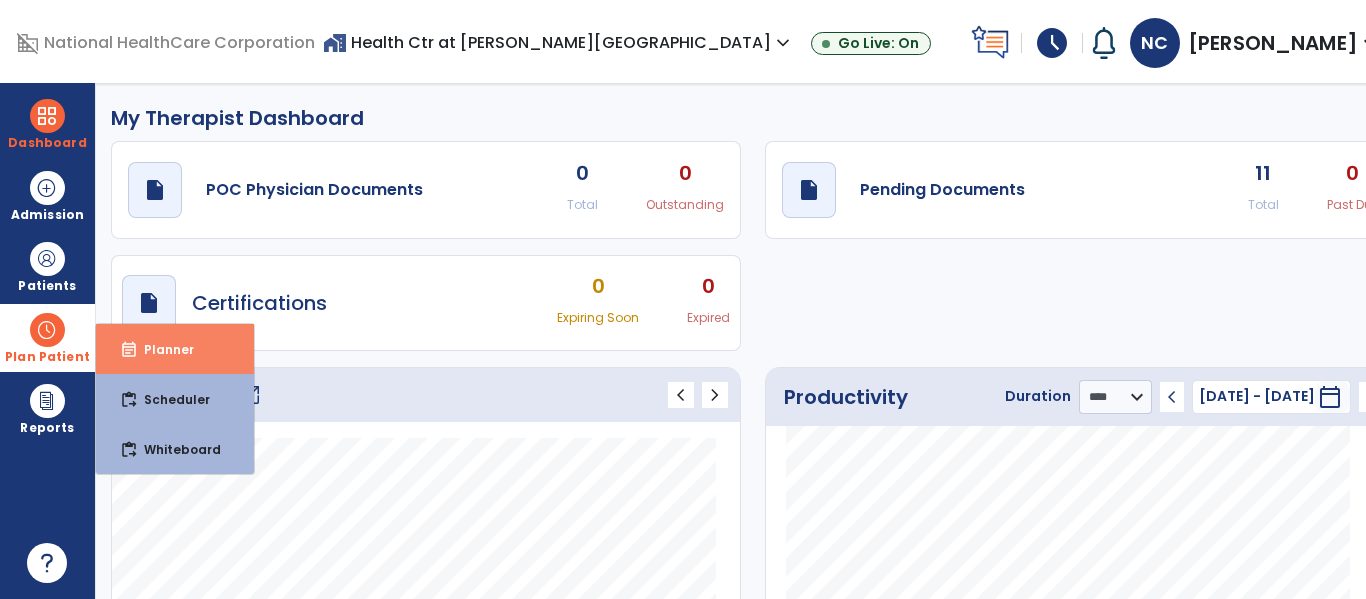 click on "event_note  Planner" at bounding box center (175, 349) 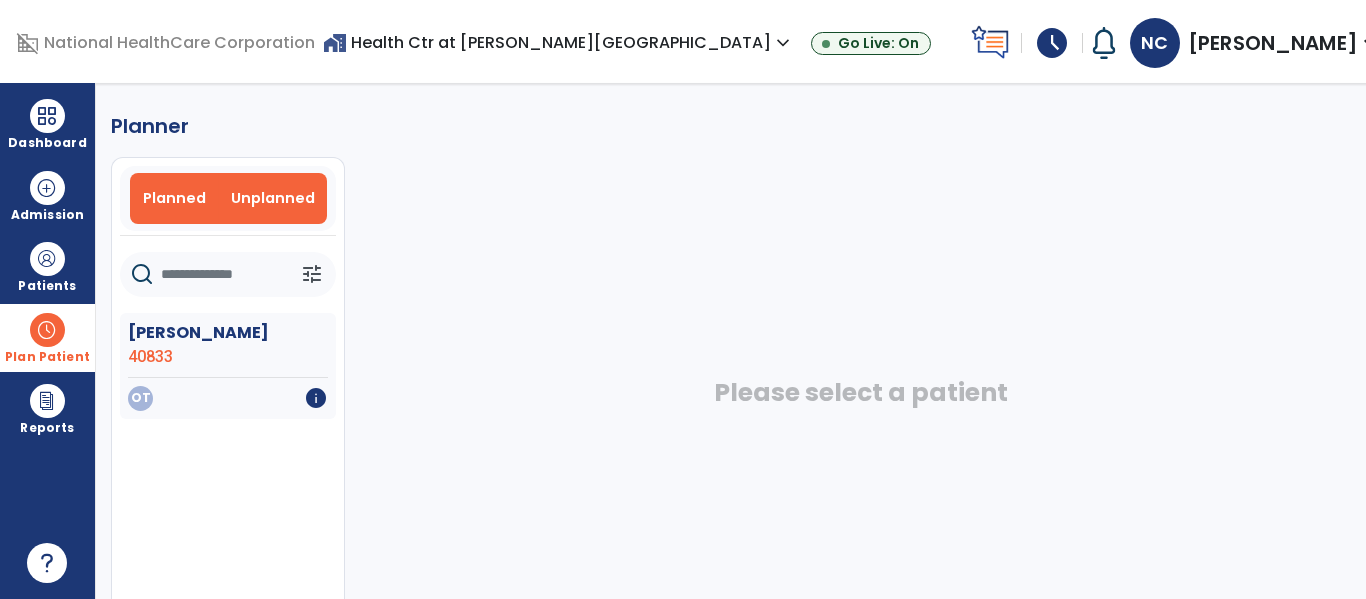 click on "Planned" at bounding box center [174, 198] 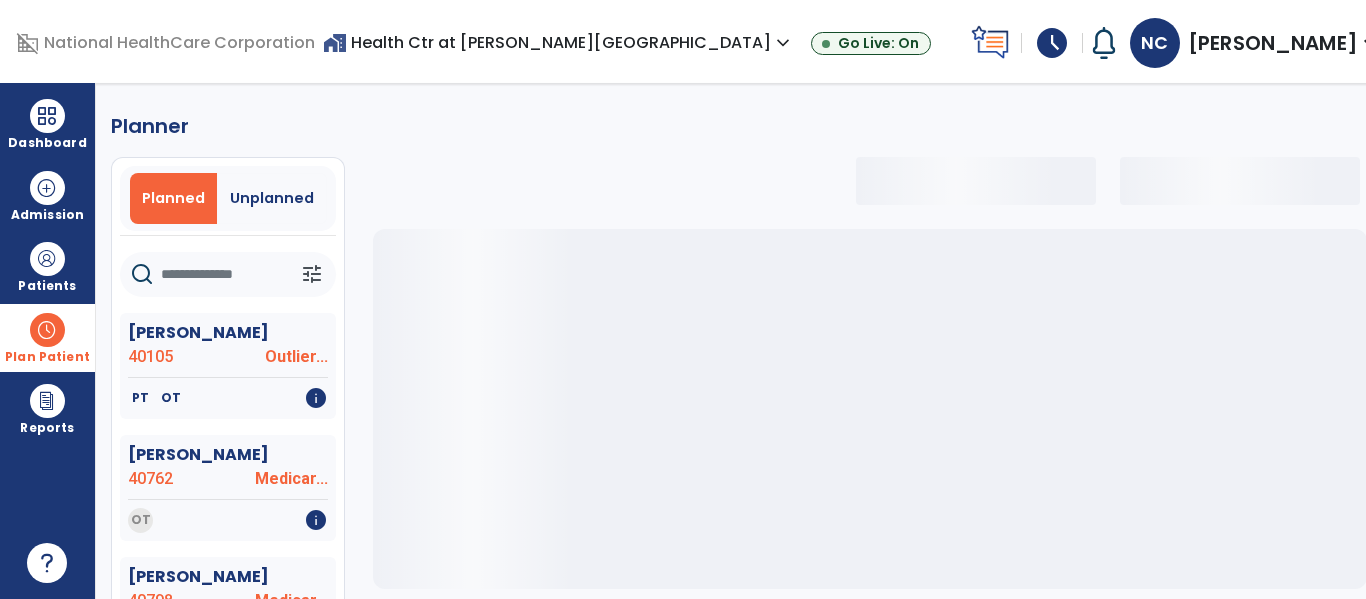 click 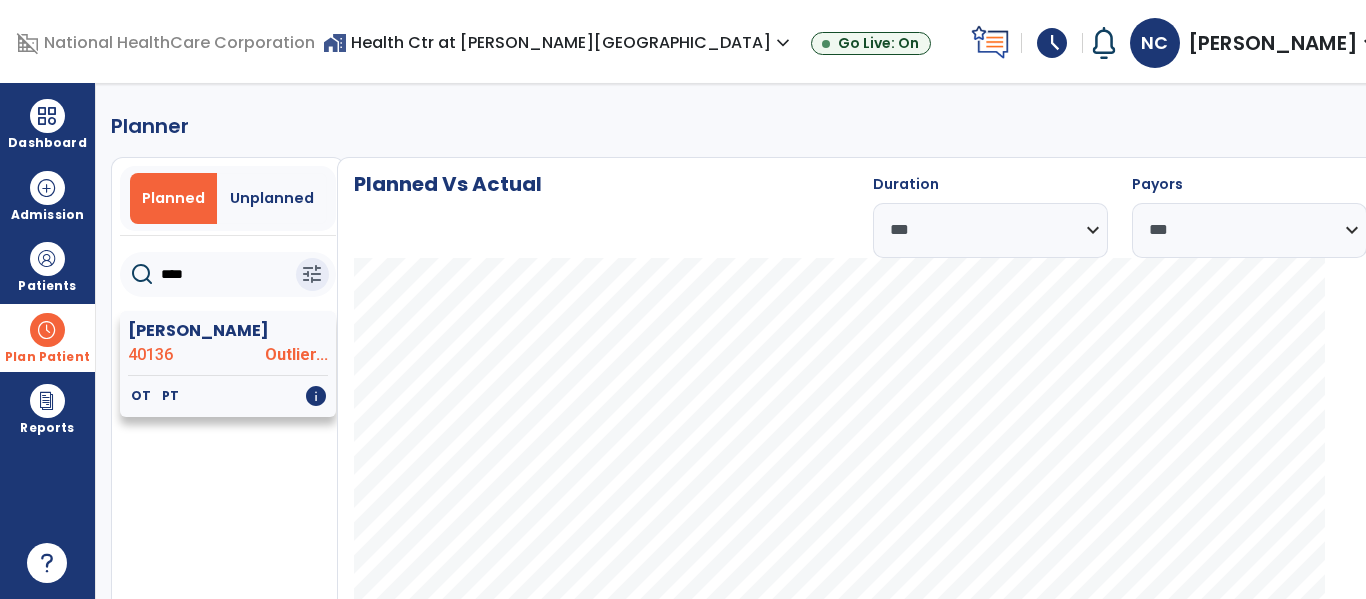 type on "****" 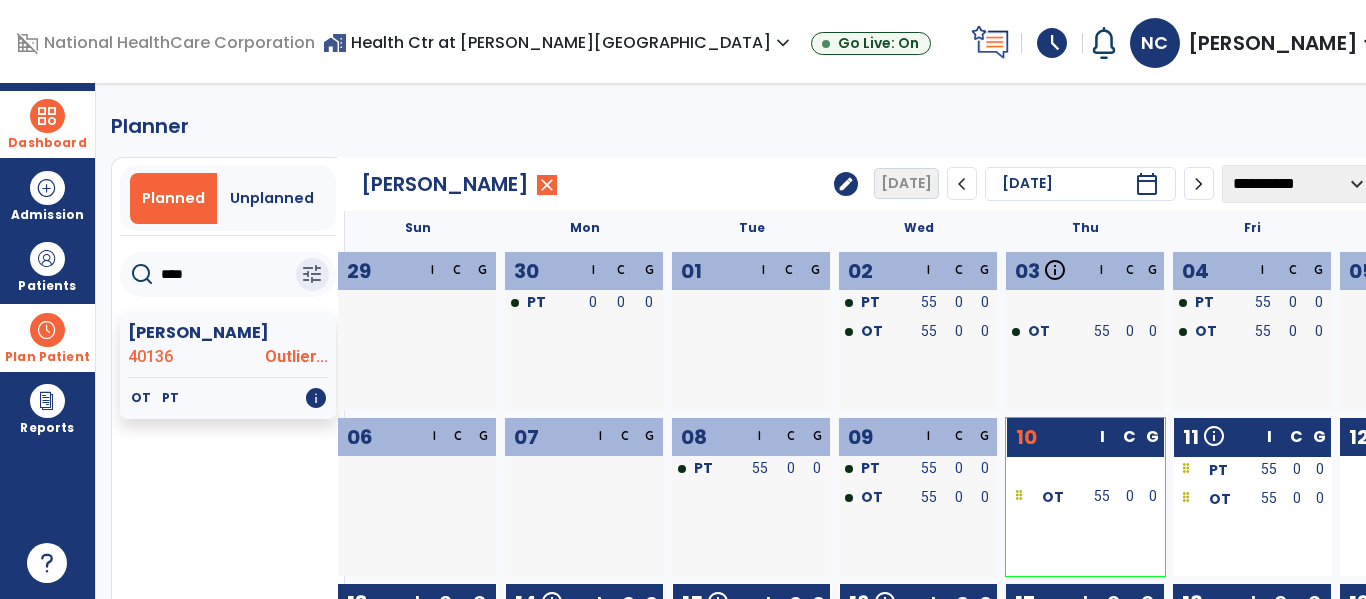 click at bounding box center [47, 116] 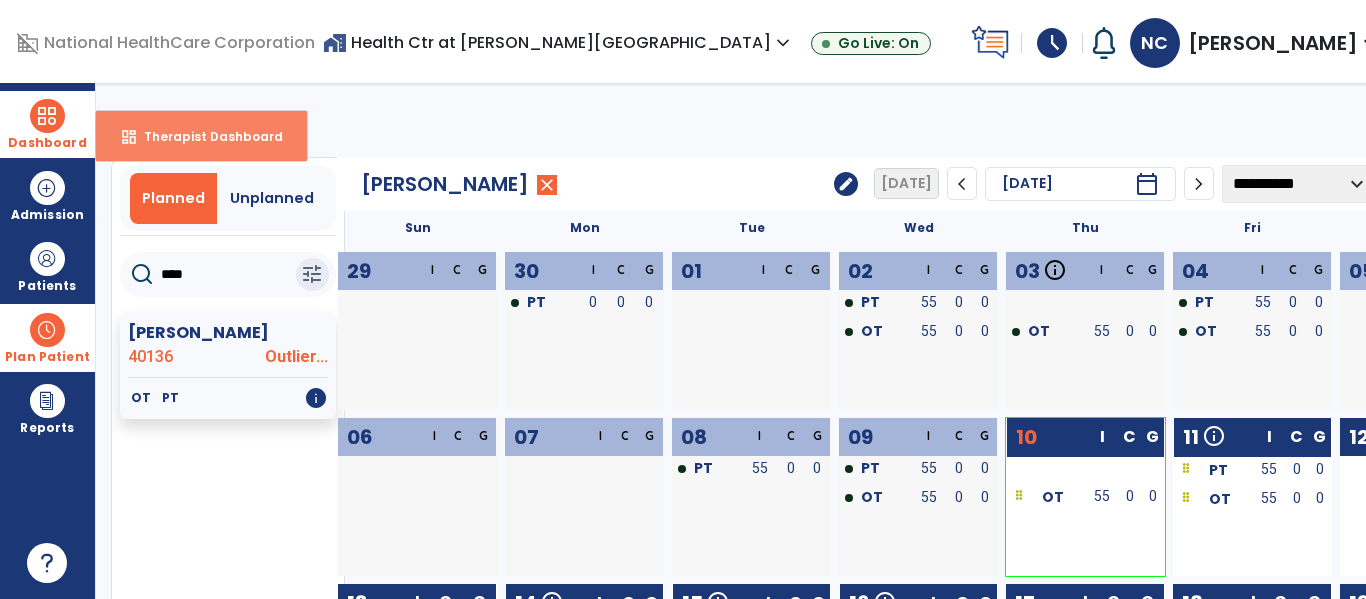 click on "dashboard  Therapist Dashboard" at bounding box center [201, 136] 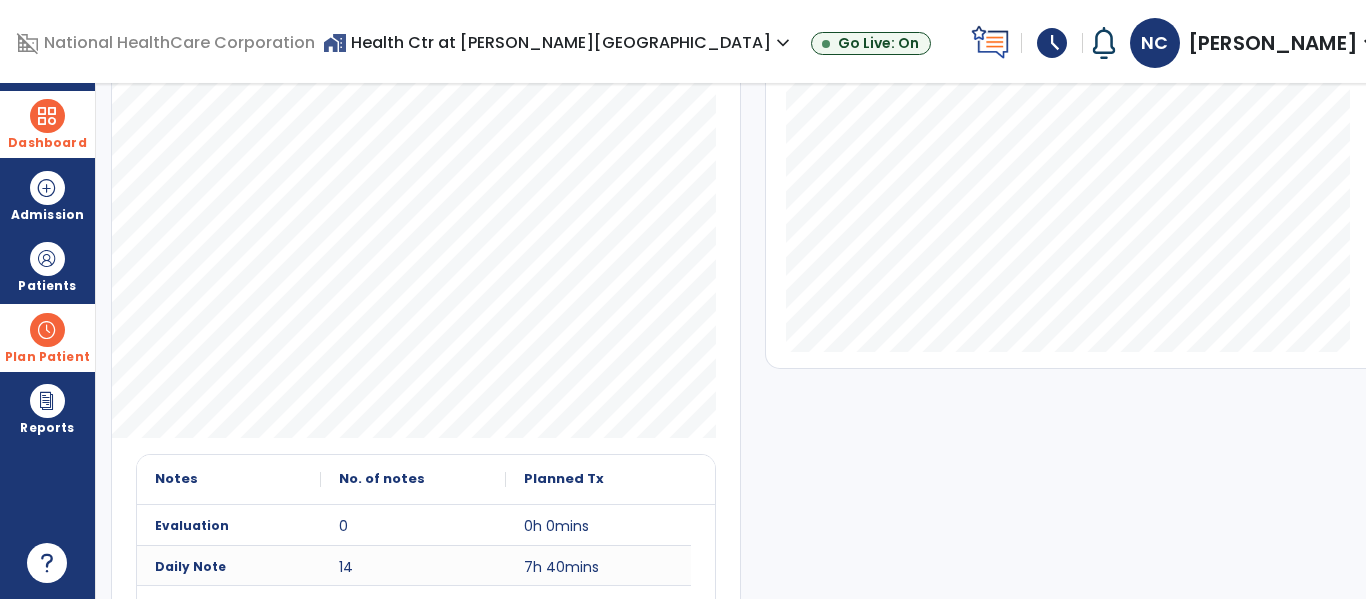 scroll, scrollTop: 0, scrollLeft: 0, axis: both 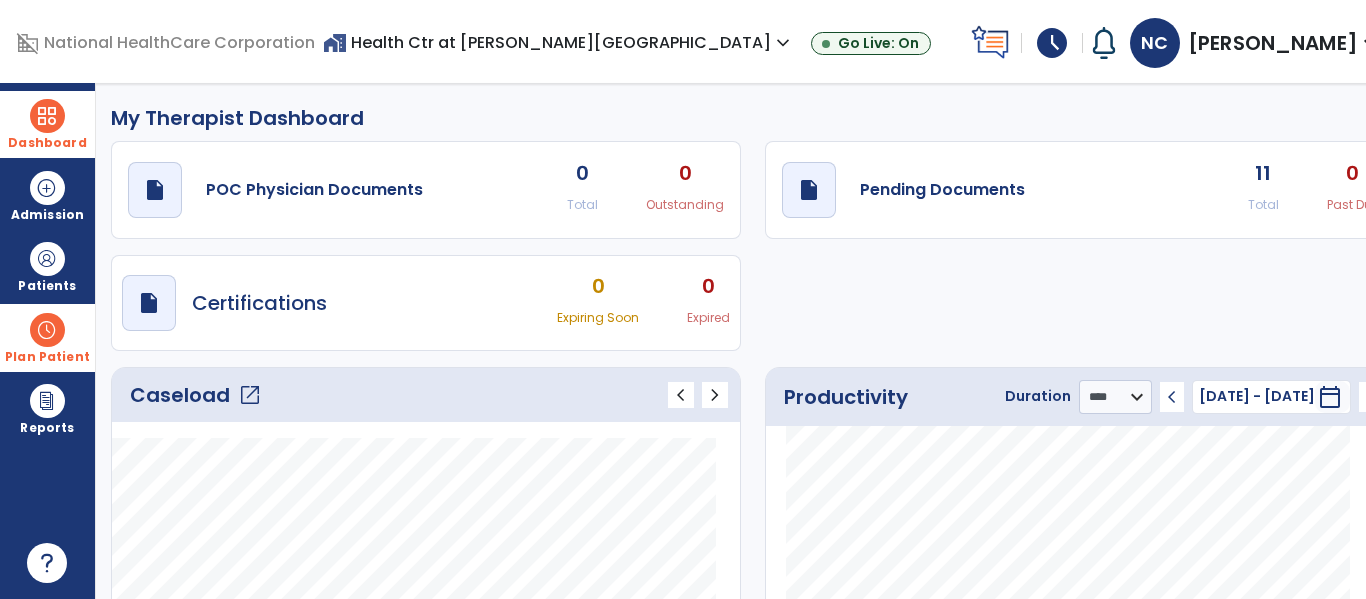 click on "open_in_new" 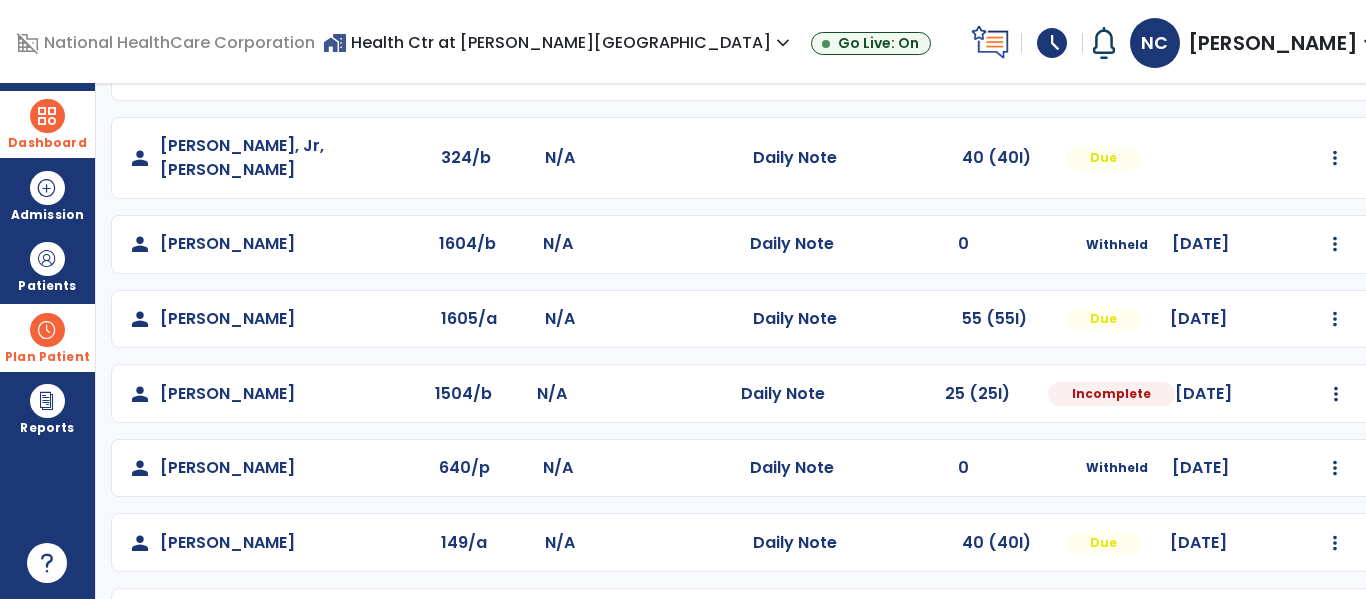 scroll, scrollTop: 700, scrollLeft: 0, axis: vertical 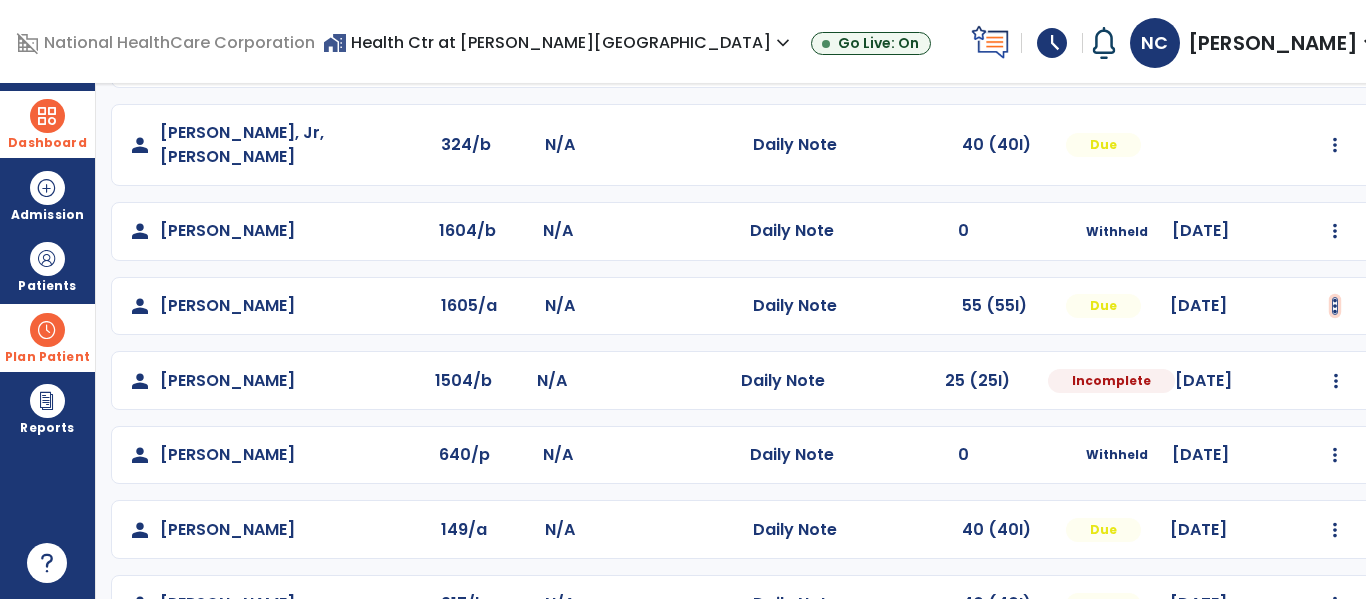 click at bounding box center (1335, -412) 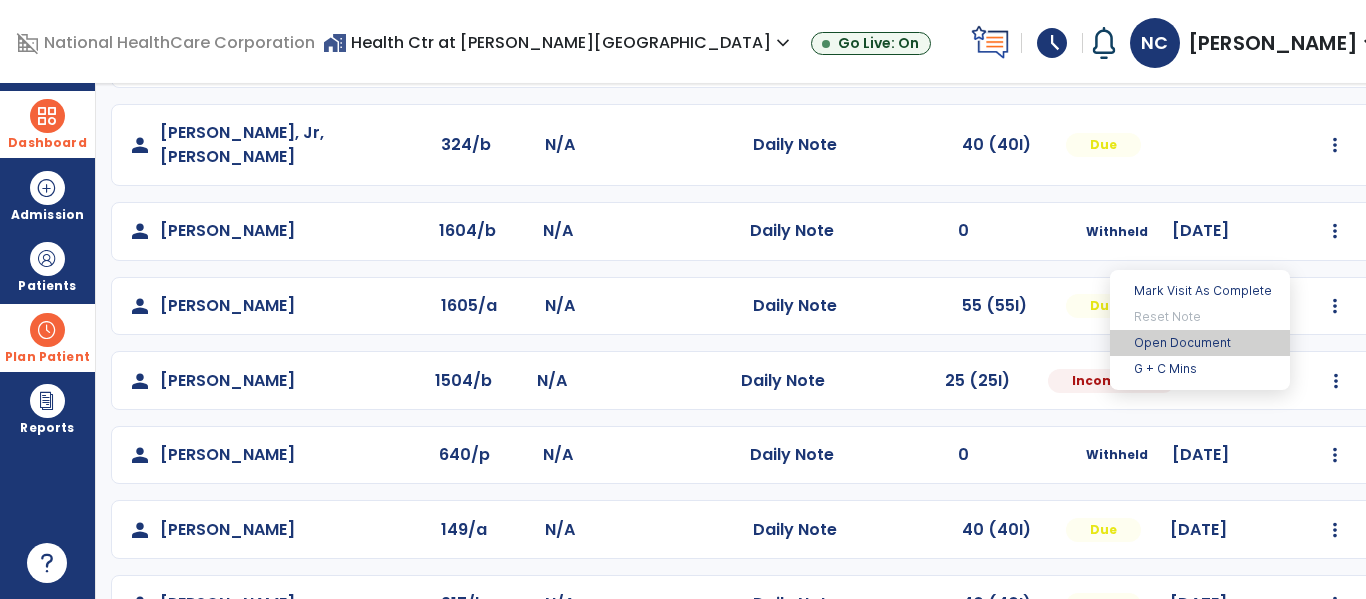 click on "Open Document" at bounding box center [1200, 343] 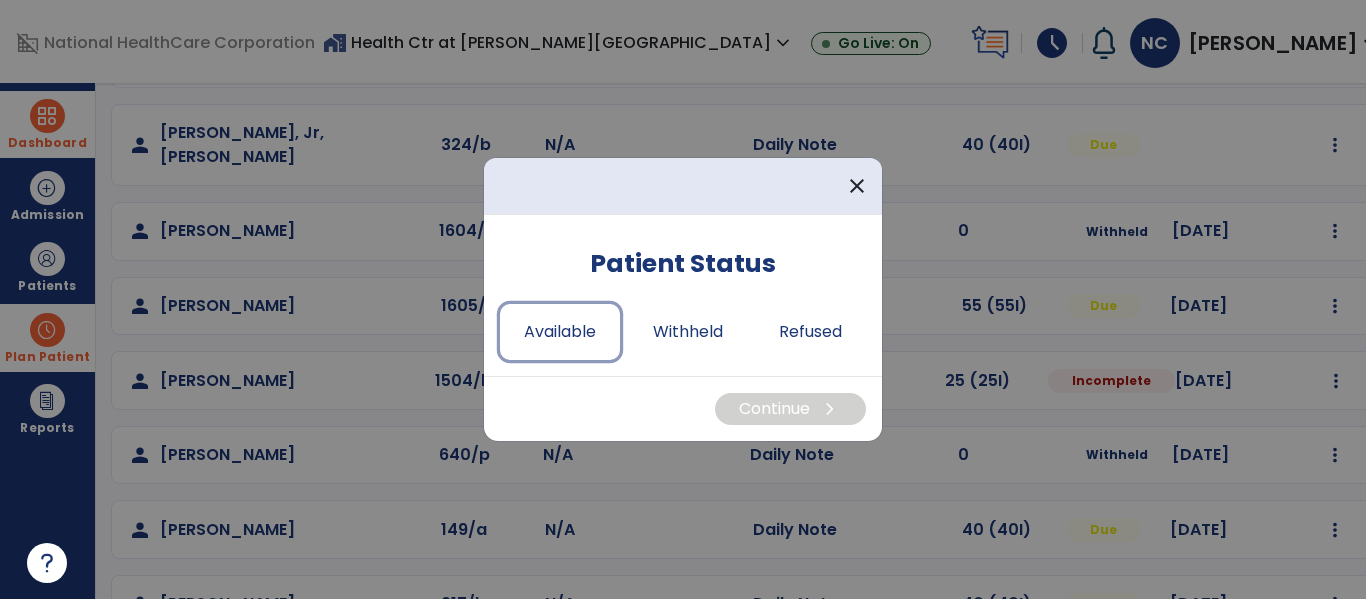 drag, startPoint x: 535, startPoint y: 328, endPoint x: 733, endPoint y: 398, distance: 210.00952 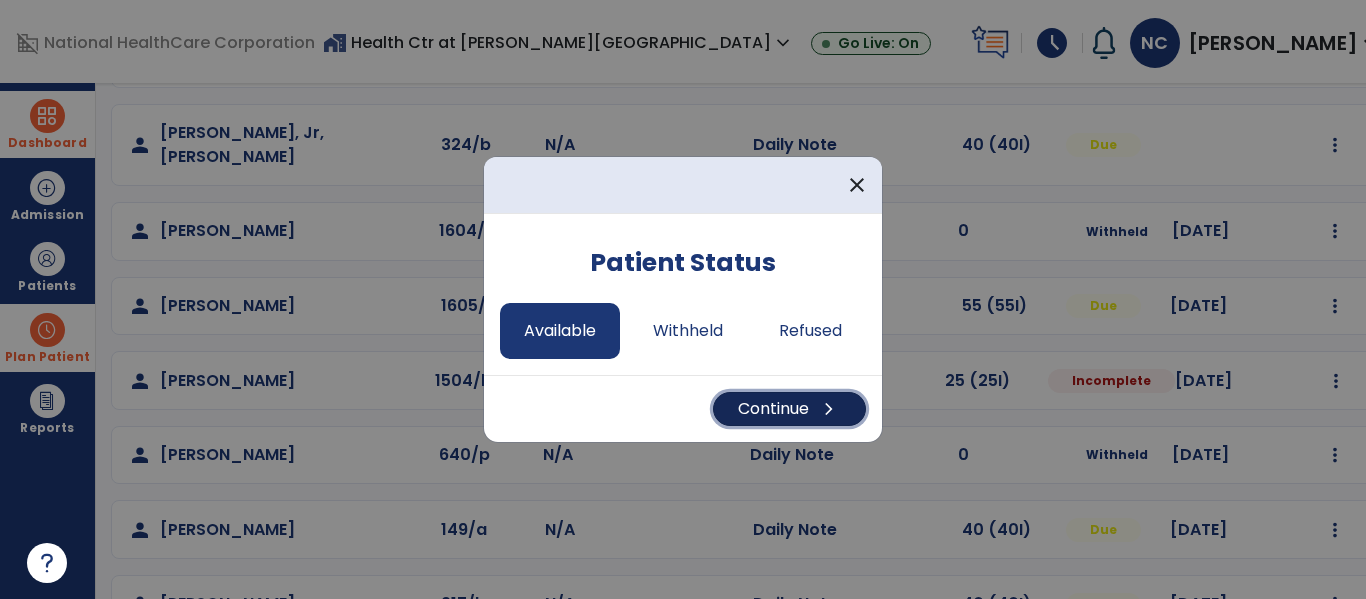 click on "Continue   chevron_right" at bounding box center (789, 409) 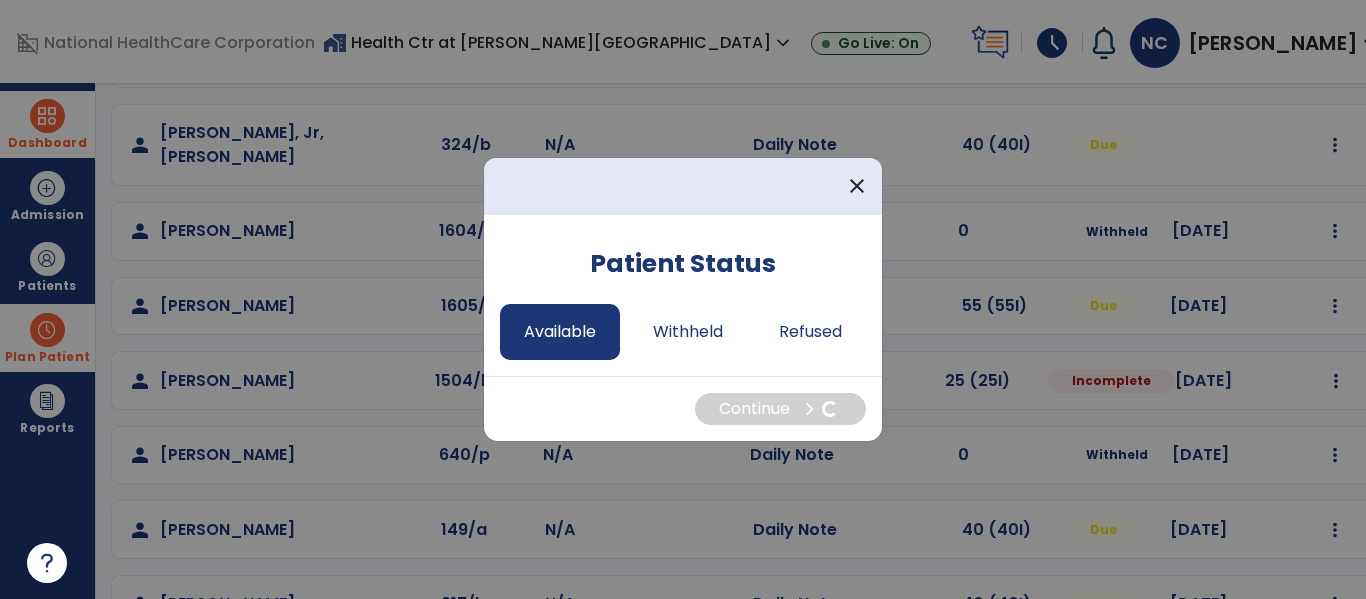 select on "*" 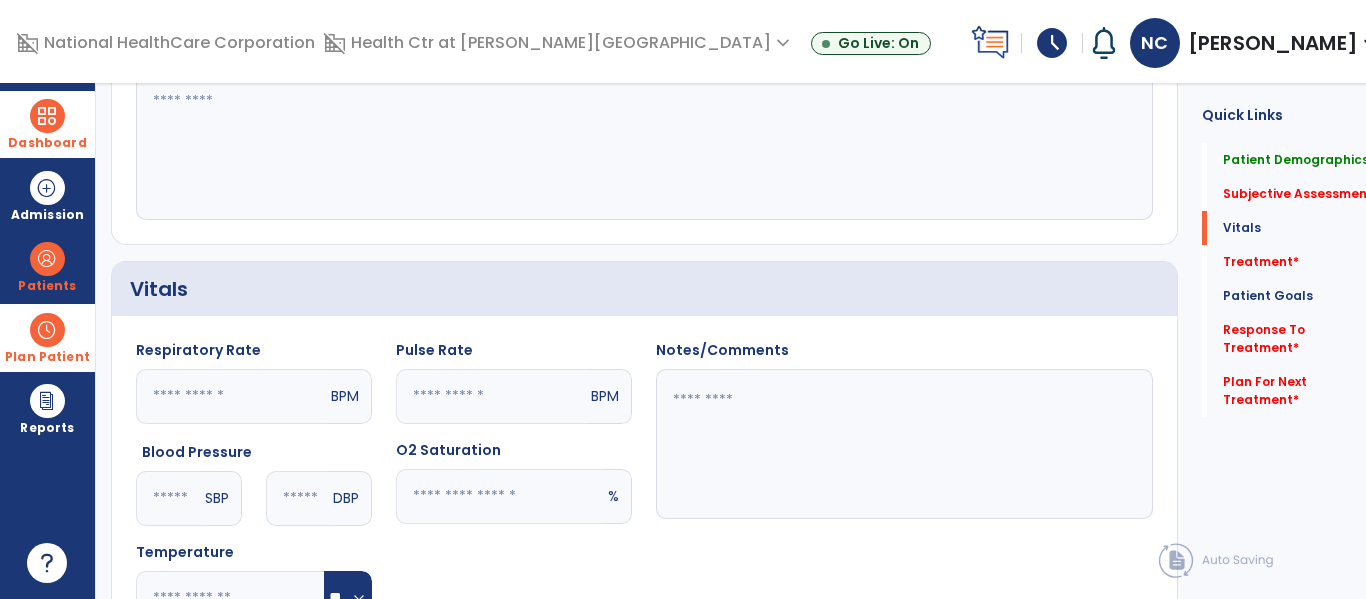scroll, scrollTop: 695, scrollLeft: 0, axis: vertical 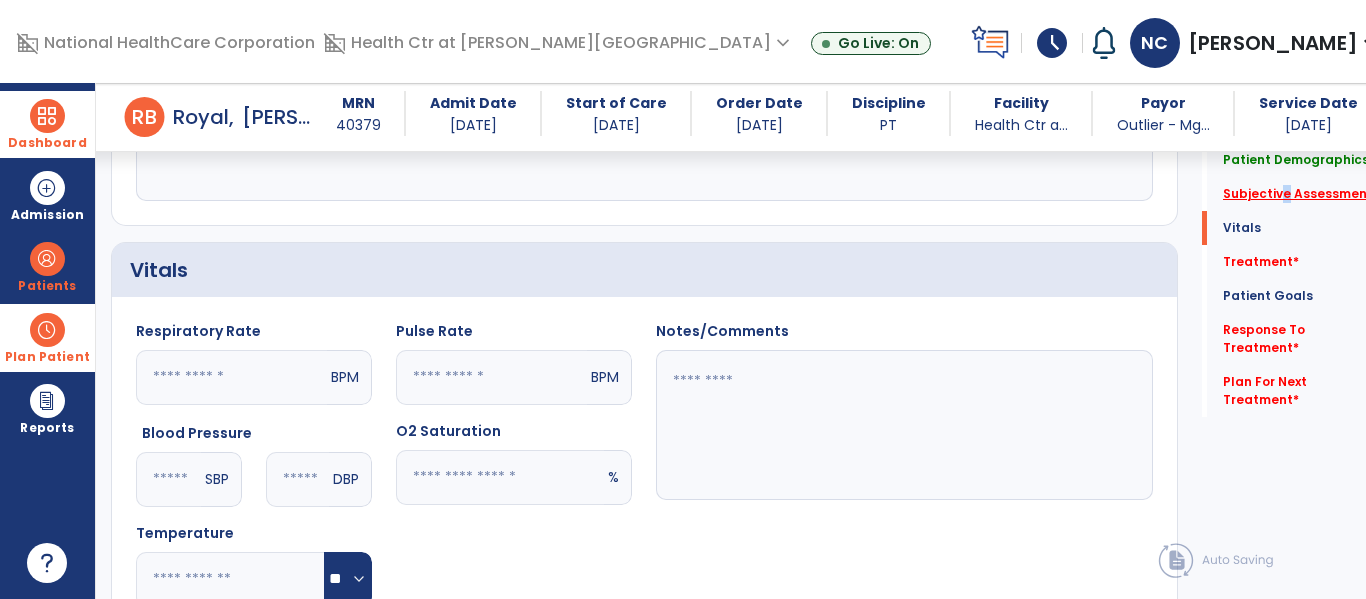 click on "Subjective Assessment   *" 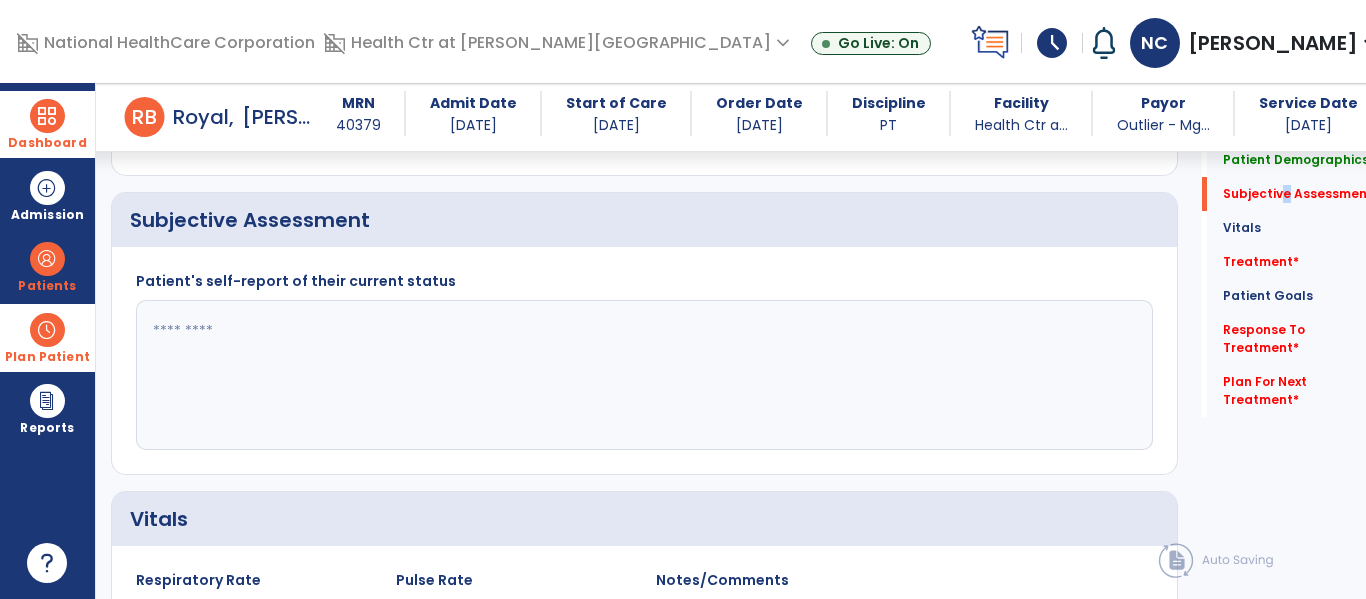 scroll, scrollTop: 438, scrollLeft: 0, axis: vertical 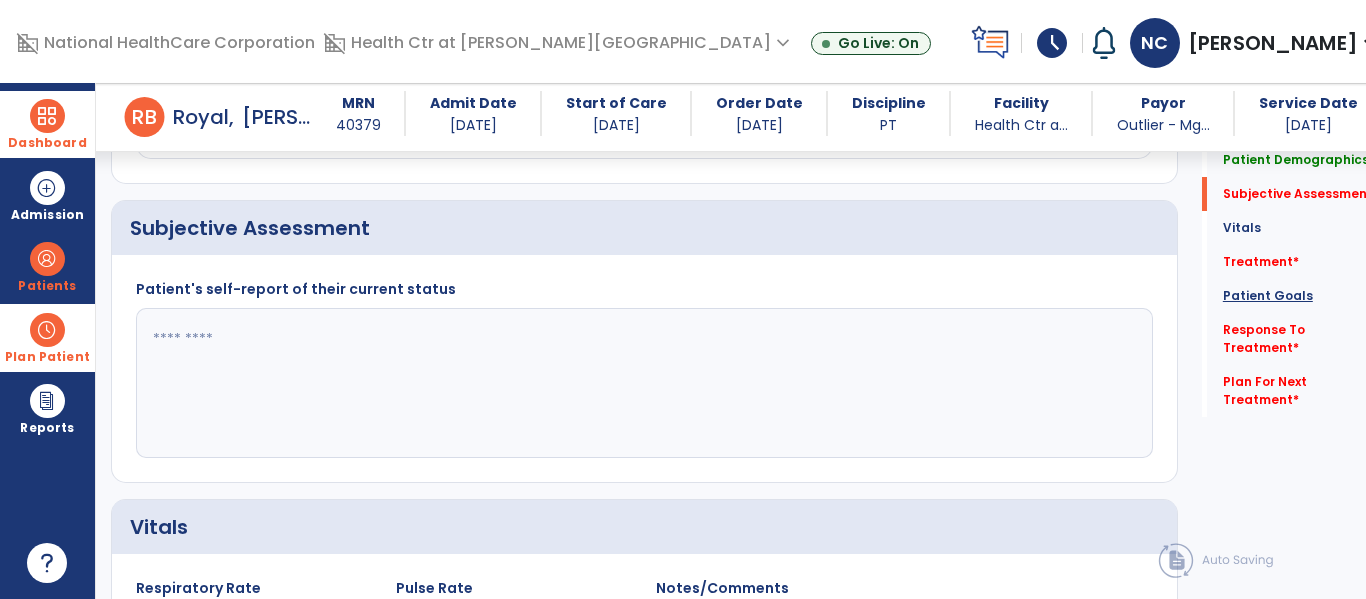 click on "Patient Goals" 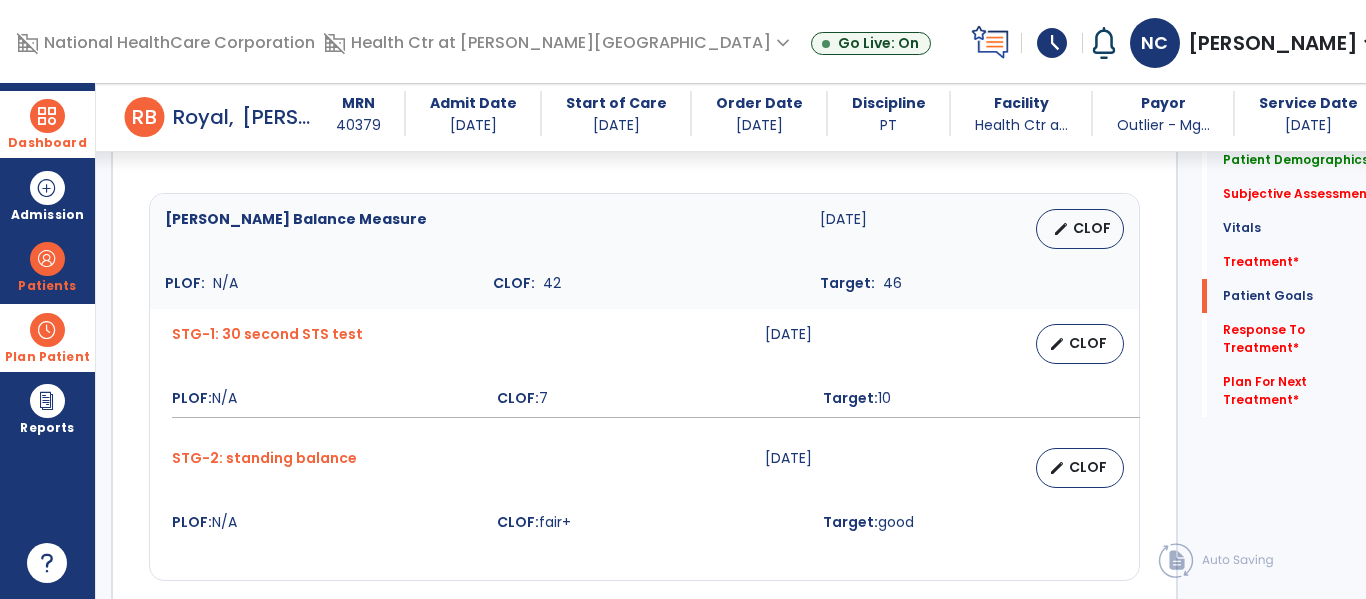scroll, scrollTop: 1566, scrollLeft: 0, axis: vertical 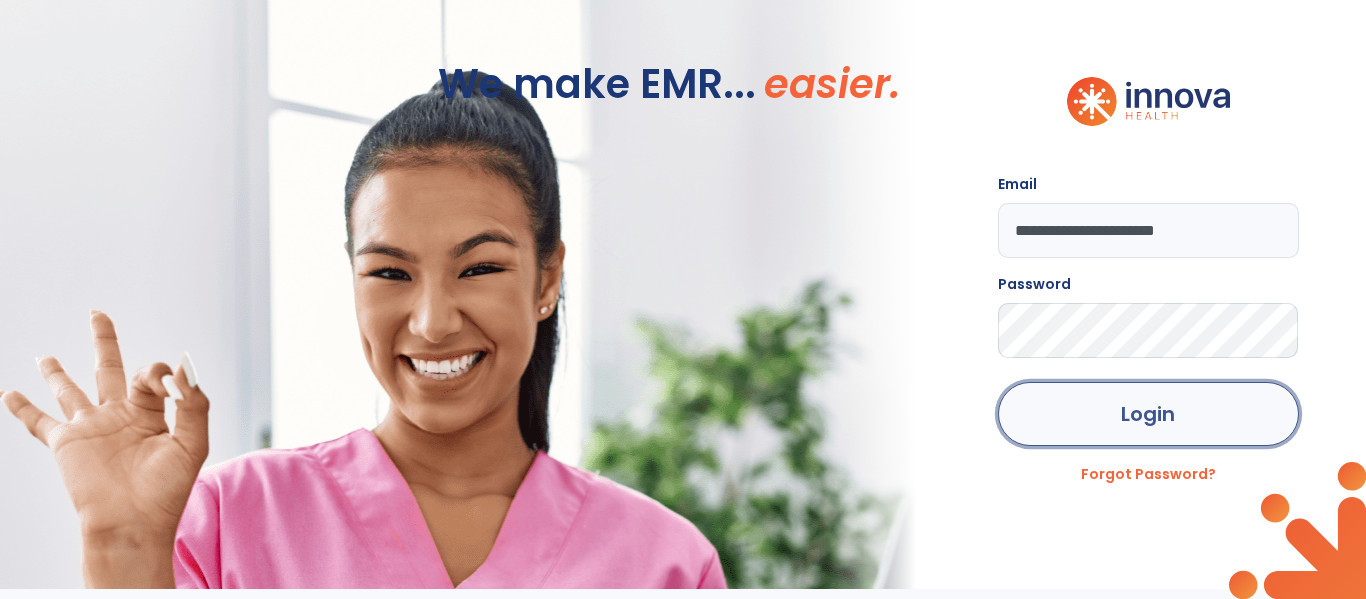 click on "Login" 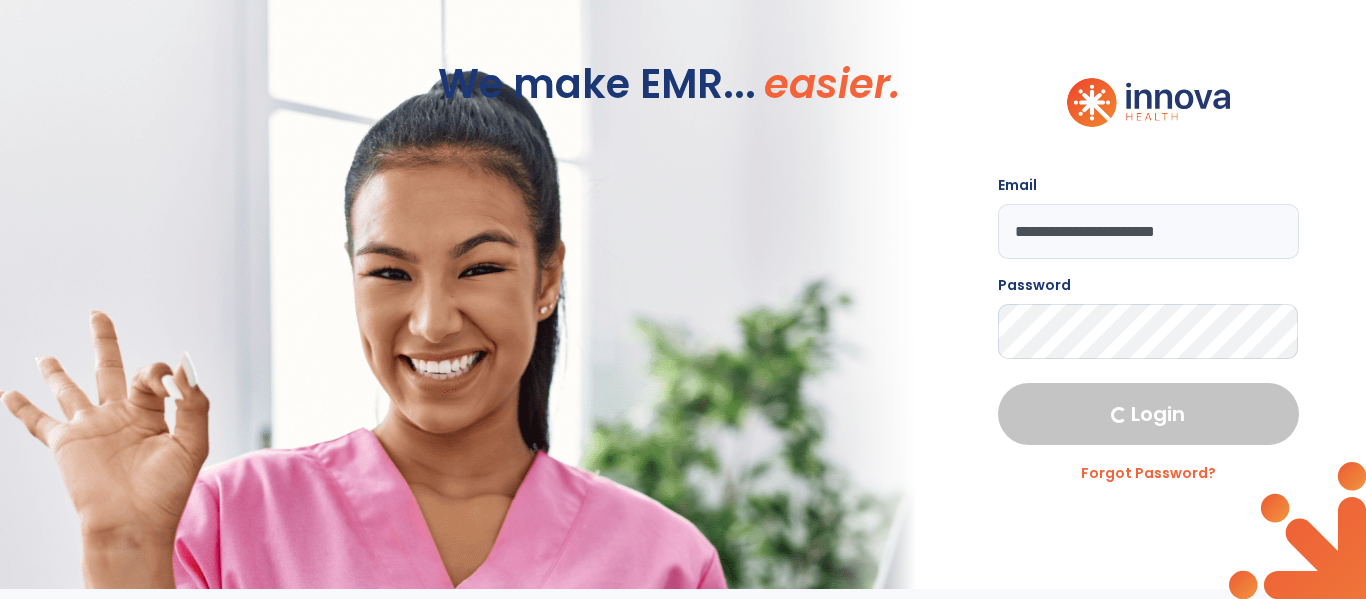 select on "****" 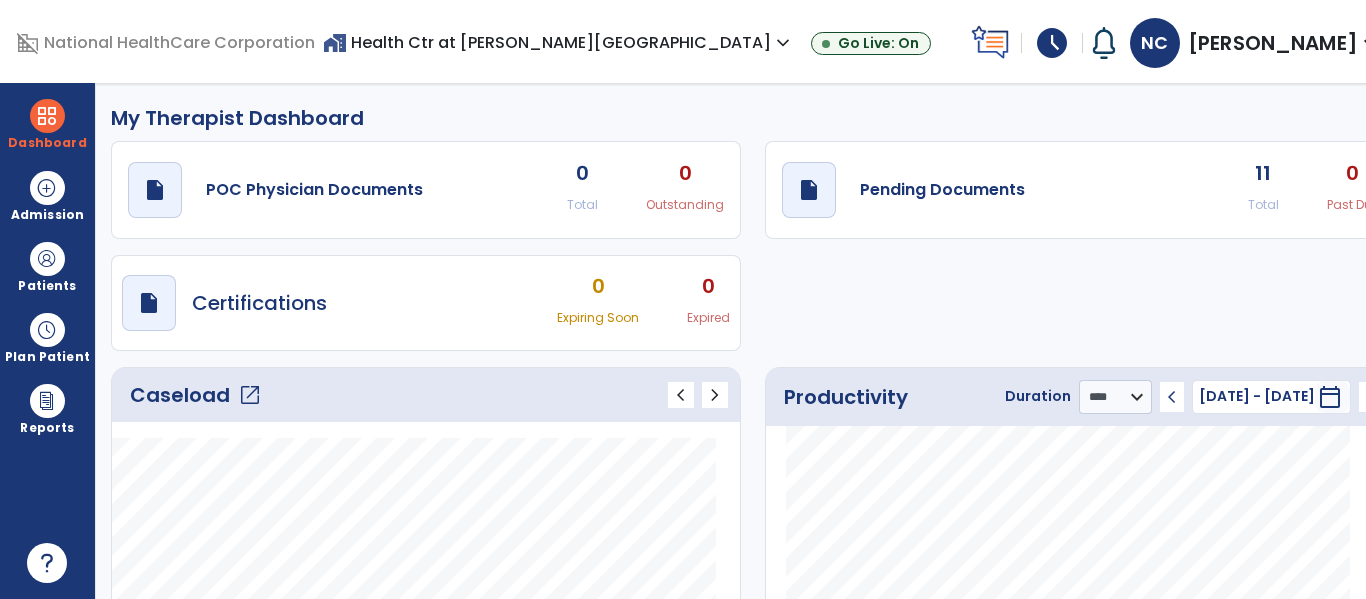 click on "open_in_new" 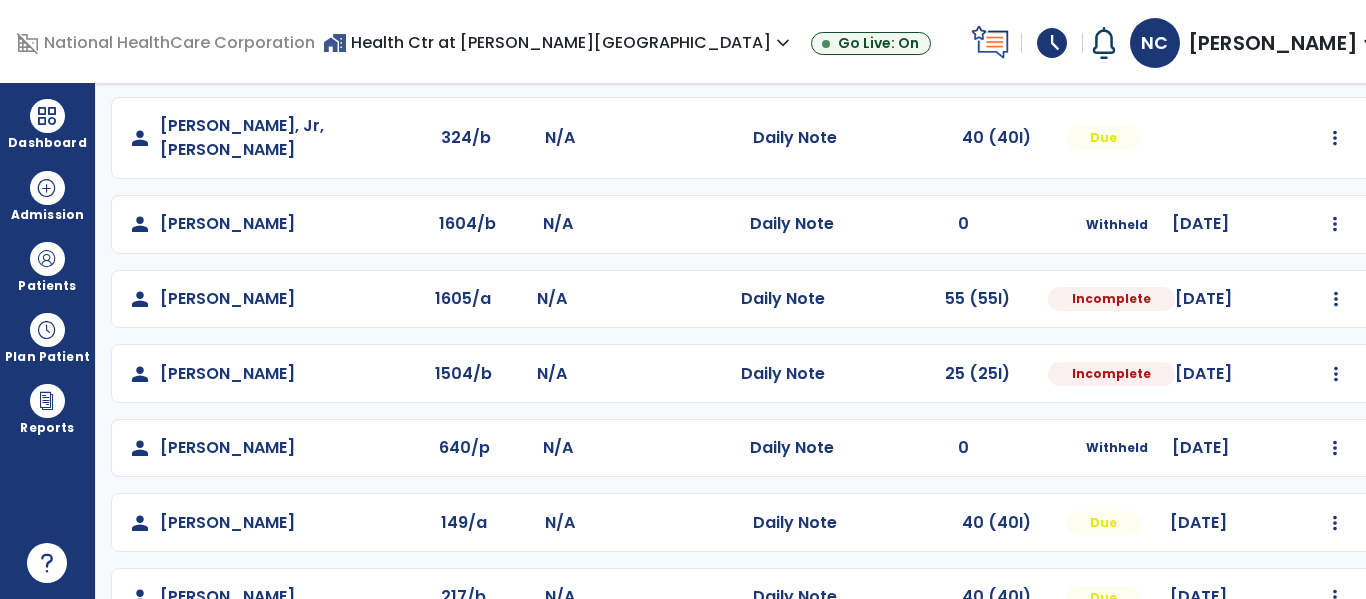 scroll, scrollTop: 712, scrollLeft: 0, axis: vertical 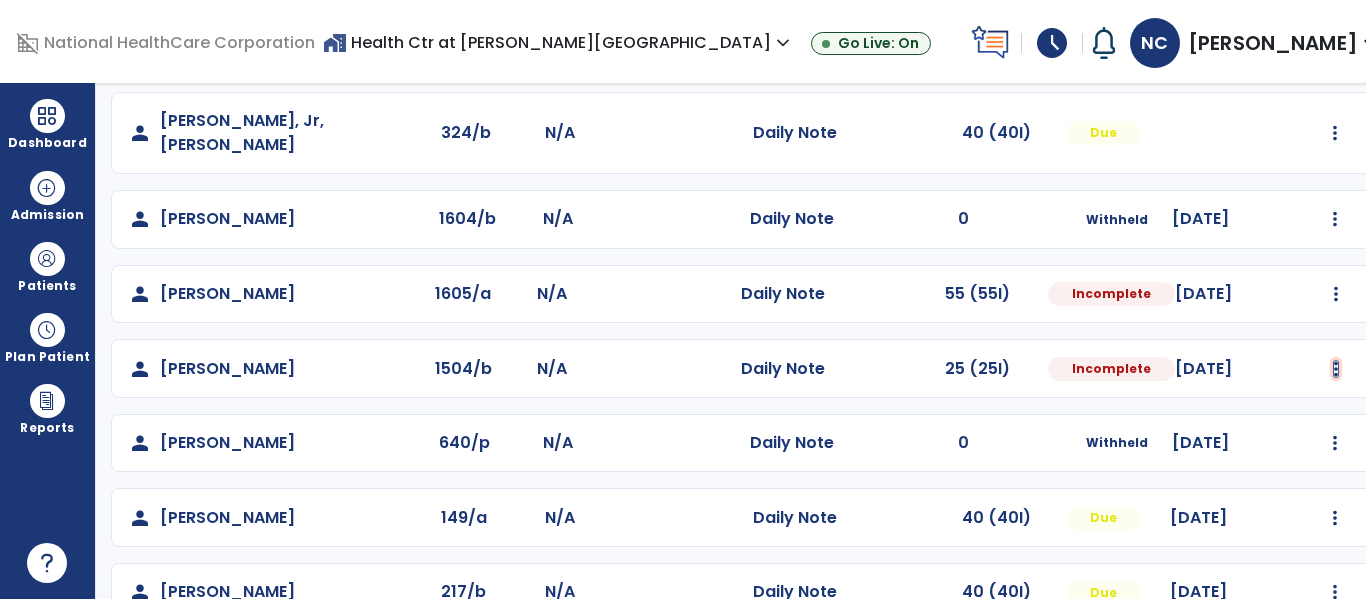 click at bounding box center (1335, -424) 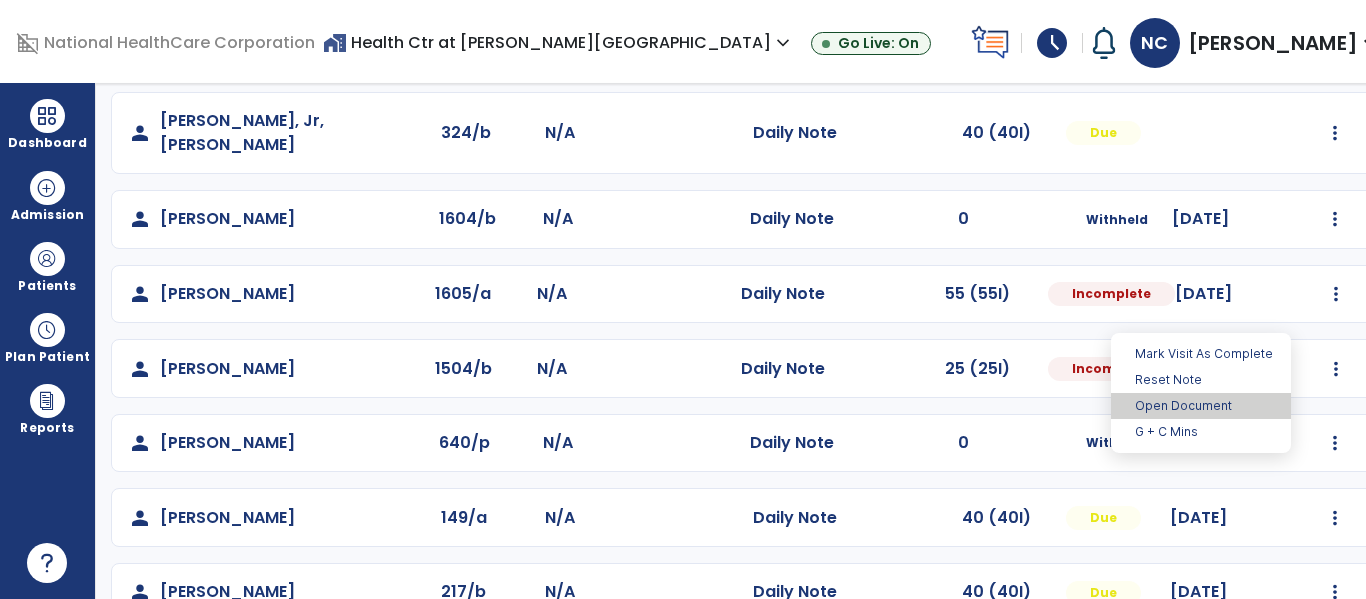 click on "Open Document" at bounding box center [1201, 406] 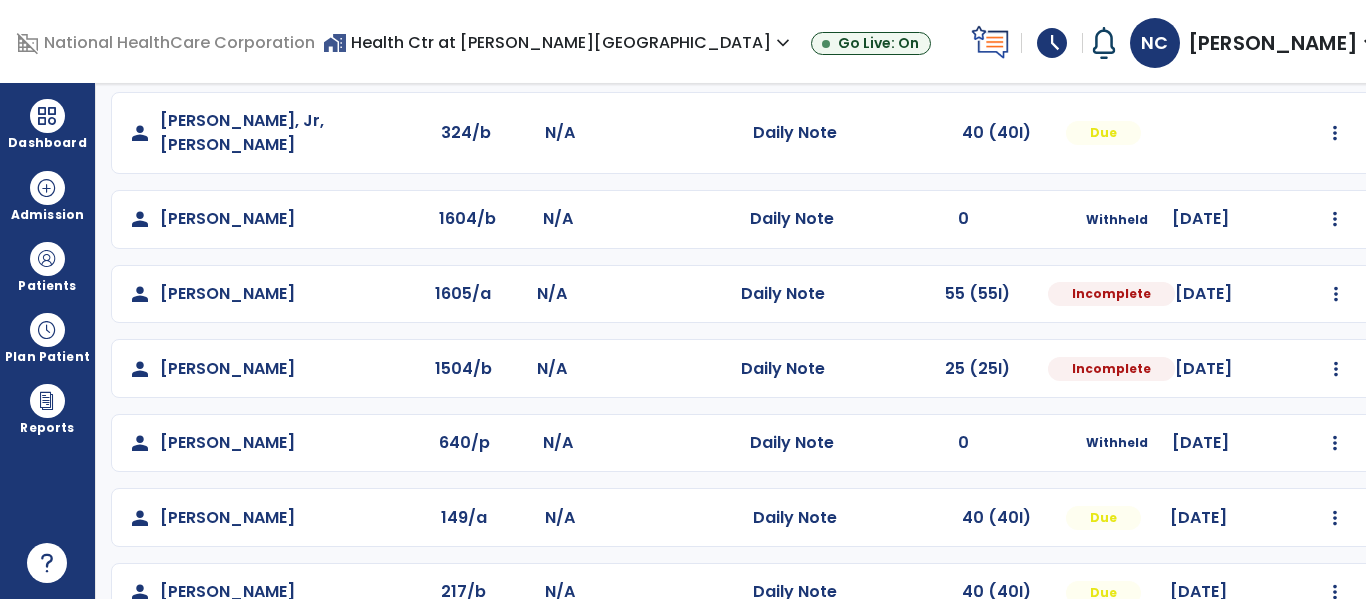 select on "*" 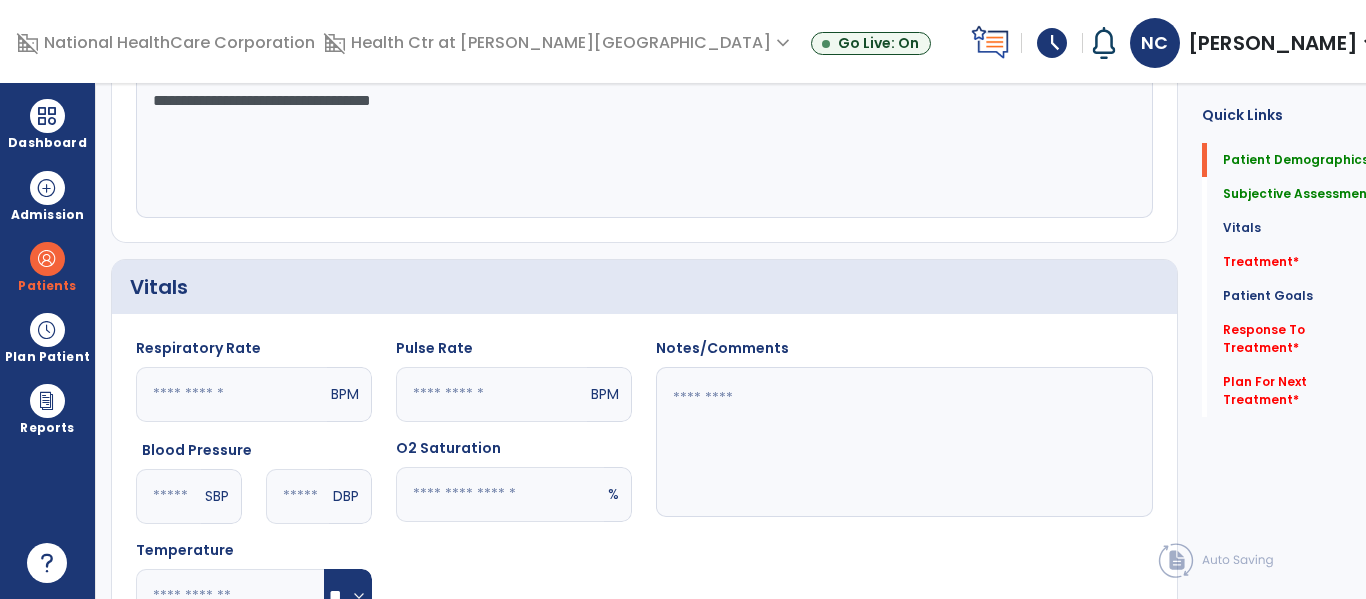 scroll, scrollTop: 0, scrollLeft: 0, axis: both 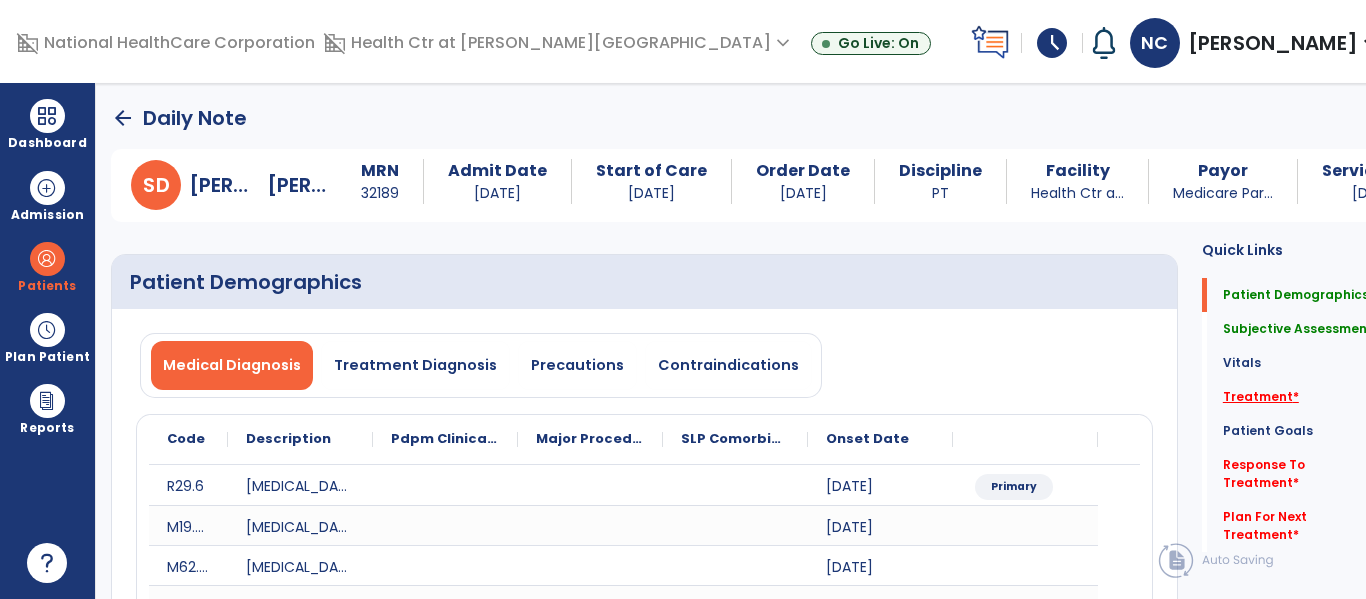 click on "Treatment   *" 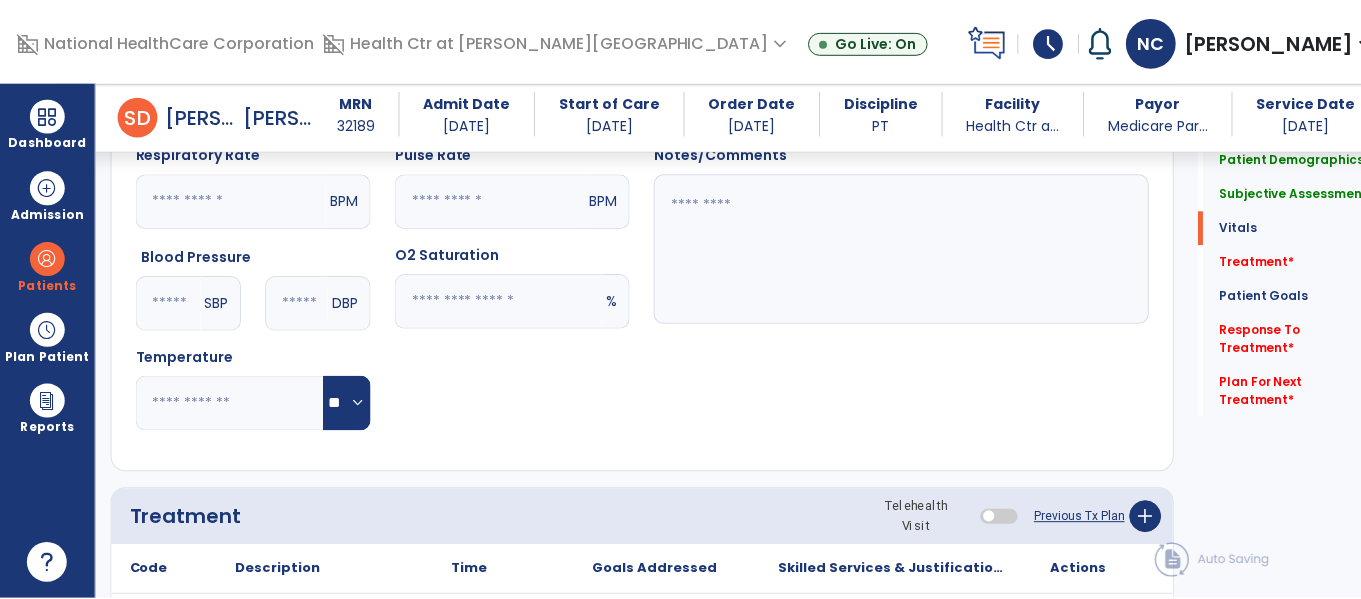 scroll, scrollTop: 1258, scrollLeft: 0, axis: vertical 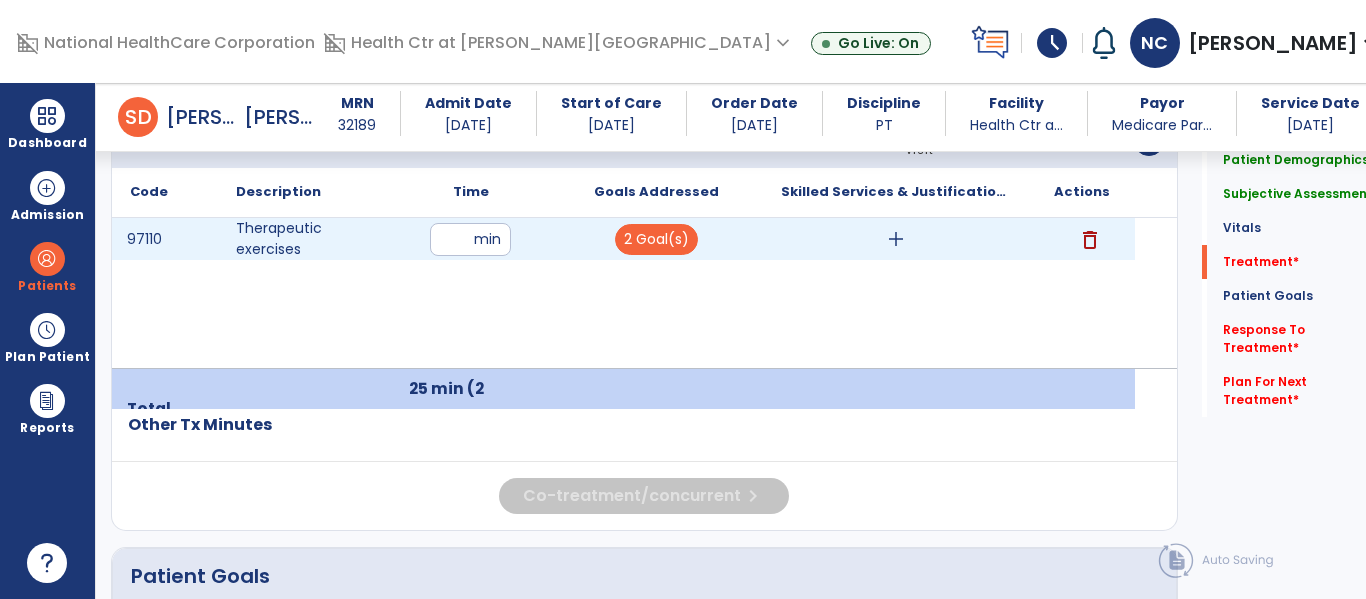 click on "add" at bounding box center [896, 239] 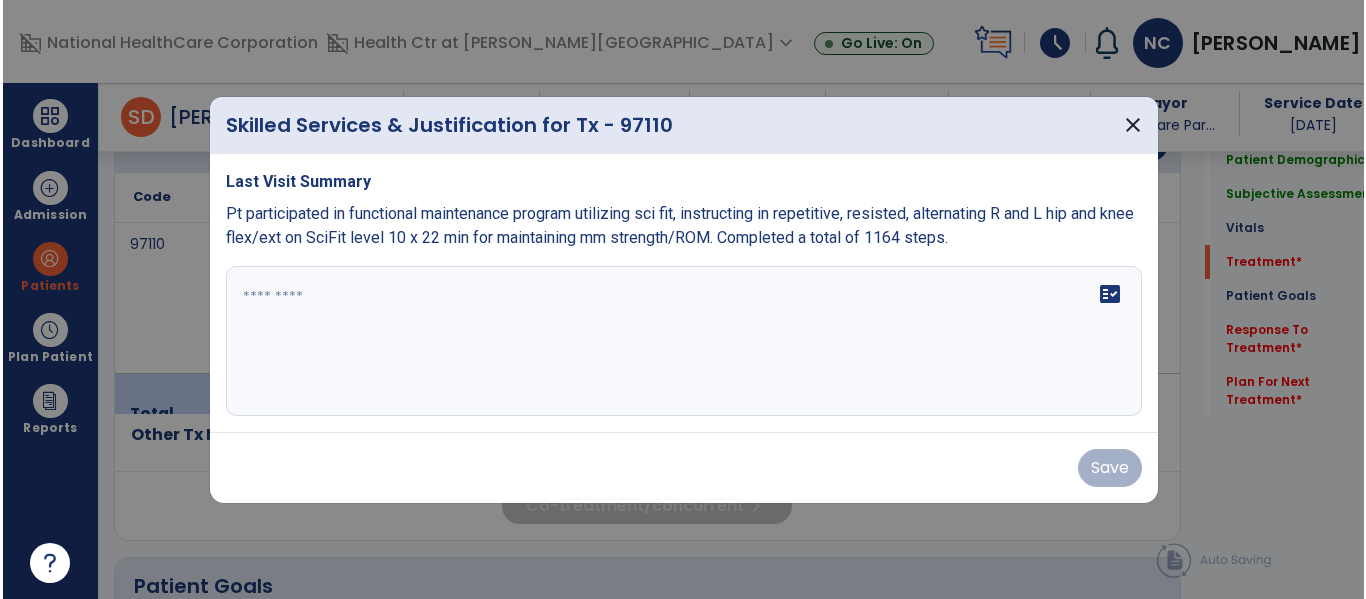 scroll, scrollTop: 1258, scrollLeft: 0, axis: vertical 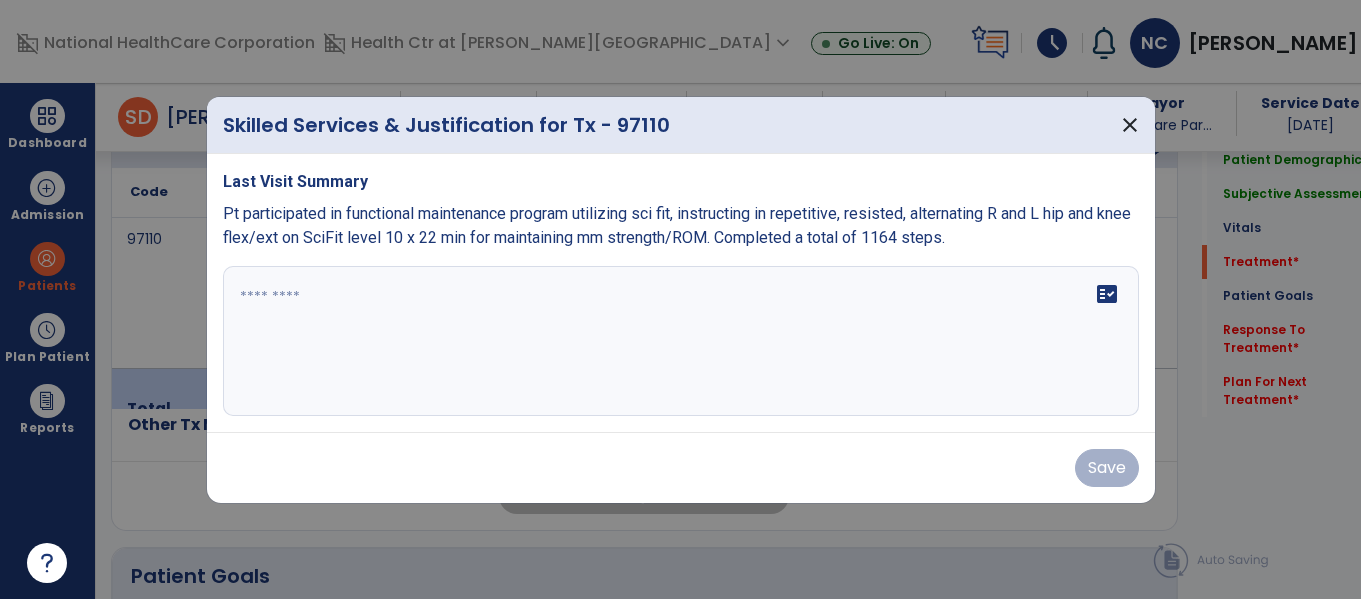 click on "Pt participated in functional maintenance program utilizing sci fit, instructing in repetitive, resisted, alternating R and L hip and knee flex/ext on SciFit level 10 x 22 min for maintaining mm strength/ROM.  Completed a total of 1164 steps." at bounding box center [677, 225] 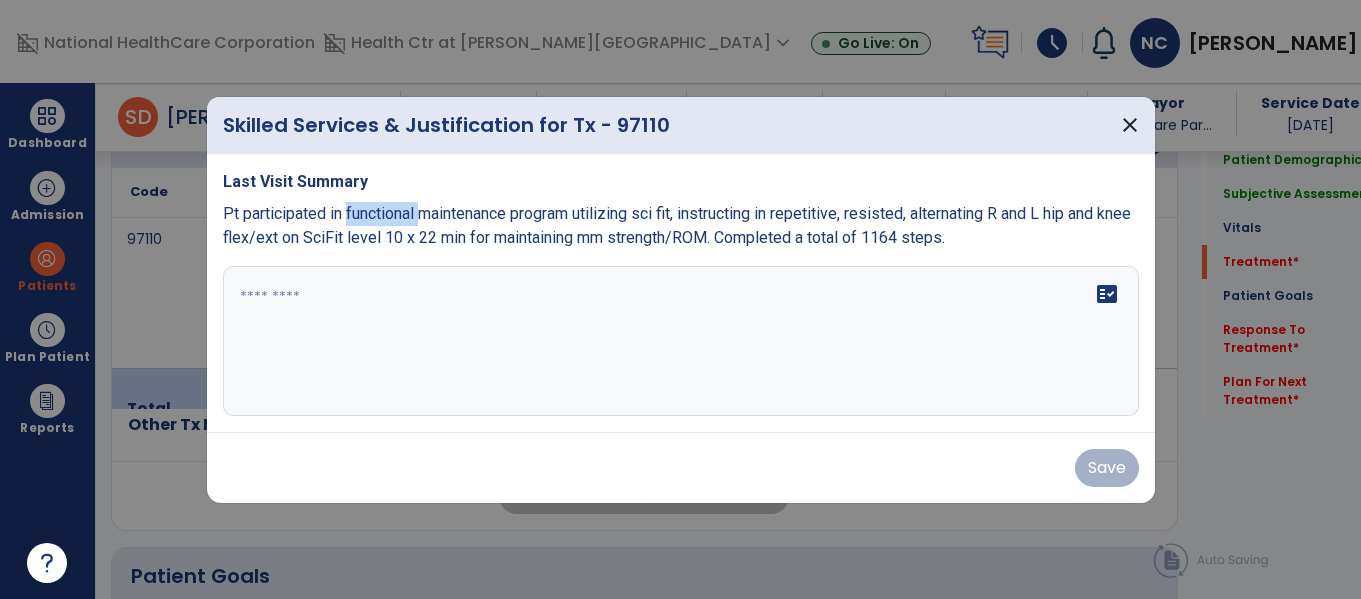 click on "Pt participated in functional maintenance program utilizing sci fit, instructing in repetitive, resisted, alternating R and L hip and knee flex/ext on SciFit level 10 x 22 min for maintaining mm strength/ROM.  Completed a total of 1164 steps." at bounding box center (677, 225) 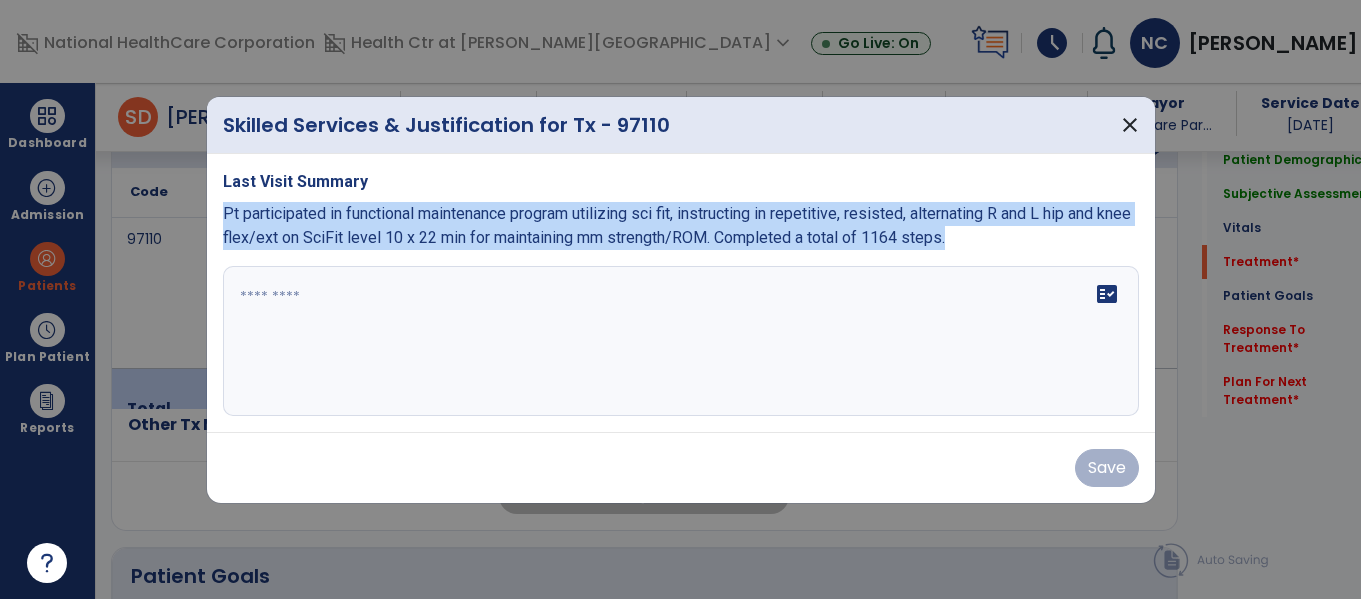 click on "Pt participated in functional maintenance program utilizing sci fit, instructing in repetitive, resisted, alternating R and L hip and knee flex/ext on SciFit level 10 x 22 min for maintaining mm strength/ROM.  Completed a total of 1164 steps." at bounding box center (677, 225) 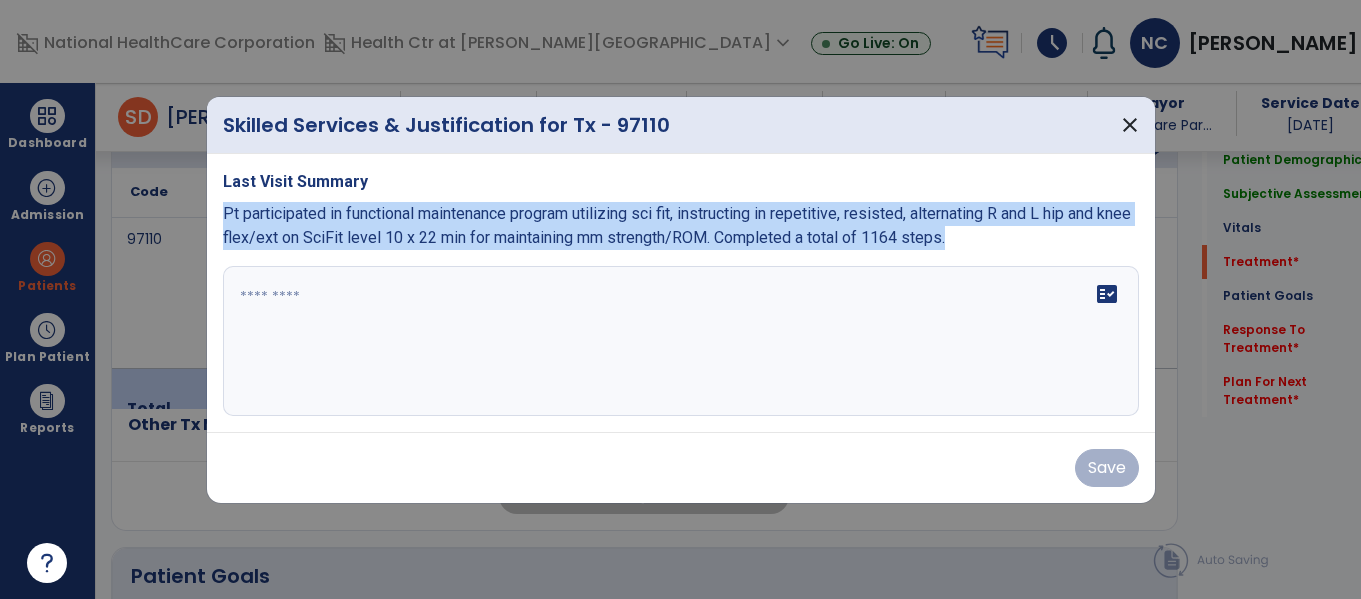 copy on "Pt participated in functional maintenance program utilizing sci fit, instructing in repetitive, resisted, alternating R and L hip and knee flex/ext on SciFit level 10 x 22 min for maintaining mm strength/ROM.  Completed a total of 1164 steps." 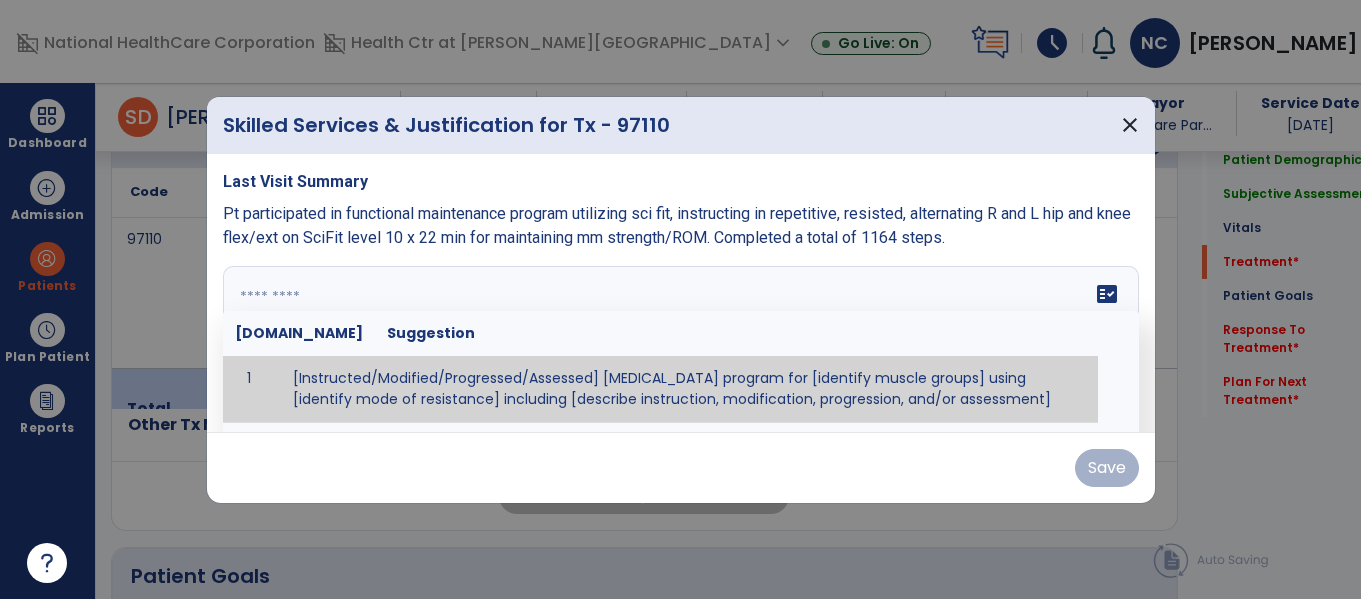 click on "fact_check  Sr.No Suggestion 1 [Instructed/Modified/Progressed/Assessed] resistive exercise program for [identify muscle groups] using [identify mode of resistance] including [describe instruction, modification, progression, and/or assessment] 2 [Instructed/Modified/Progressed/Assessed] aerobic exercise program using [identify equipment/mode] including [describe instruction, modification,progression, and/or assessment] 3 [Instructed/Modified/Progressed/Assessed] [PROM/A/AROM/AROM] program for [identify joint movements] using [contract-relax, over-pressure, inhibitory techniques, other] 4 [Assessed/Tested] aerobic capacity with administration of [aerobic capacity test]" at bounding box center [681, 341] 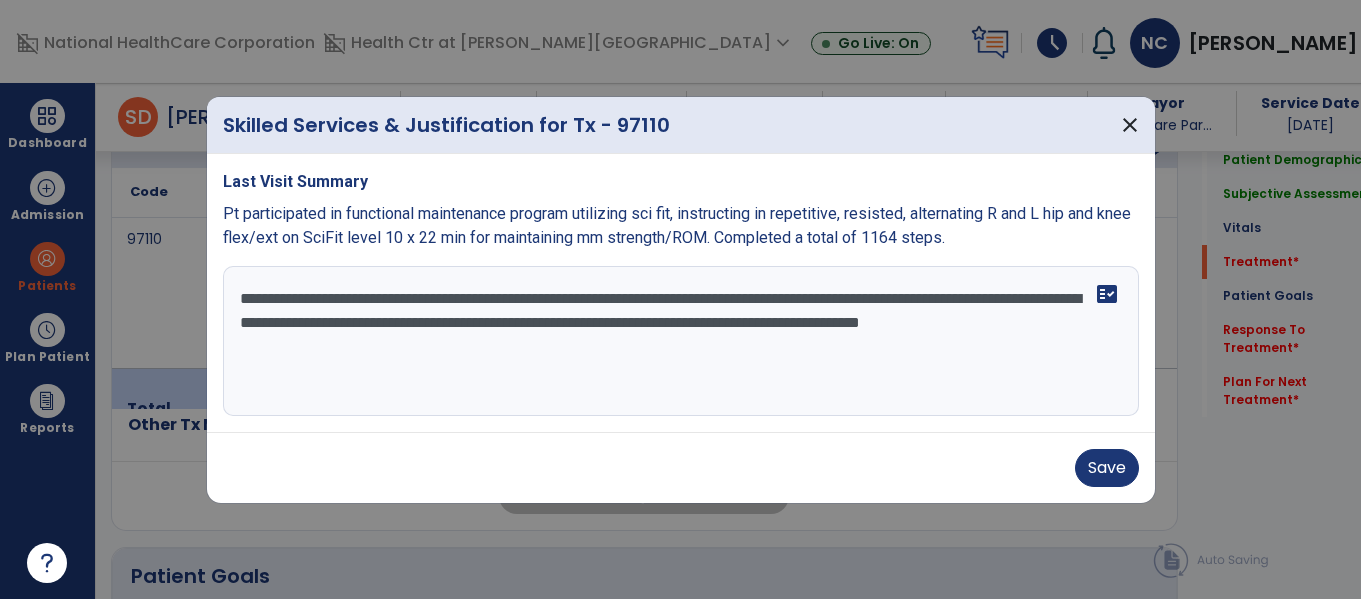 click on "**********" at bounding box center [681, 341] 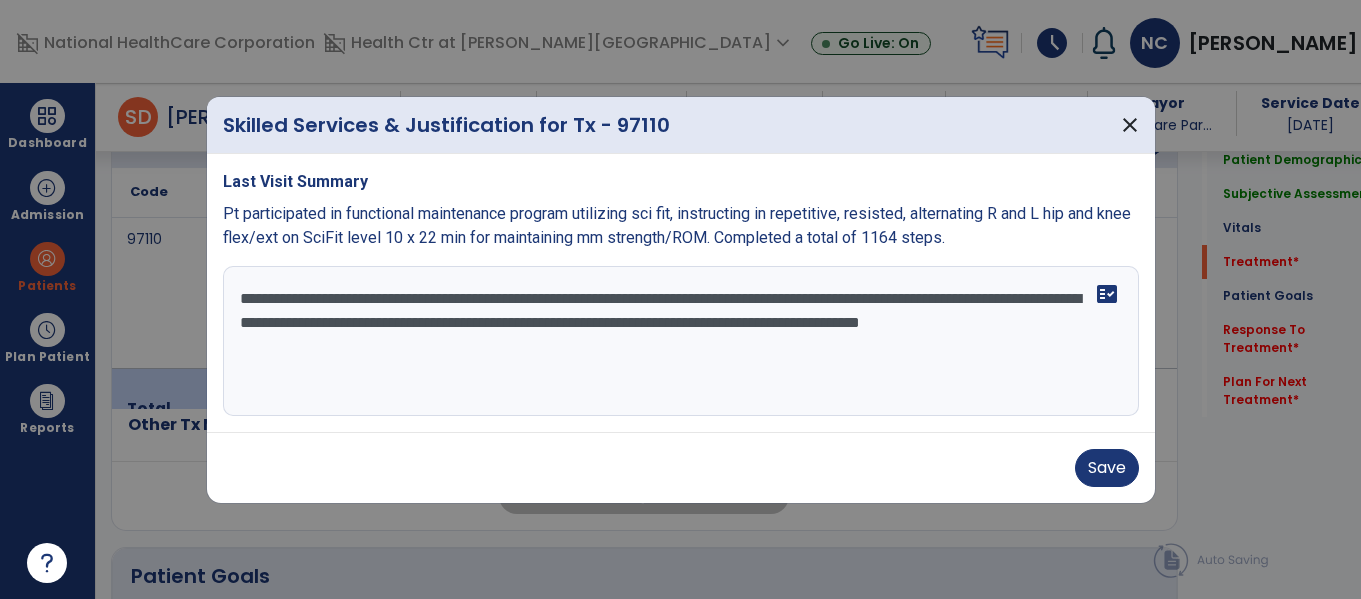 click on "**********" at bounding box center [681, 341] 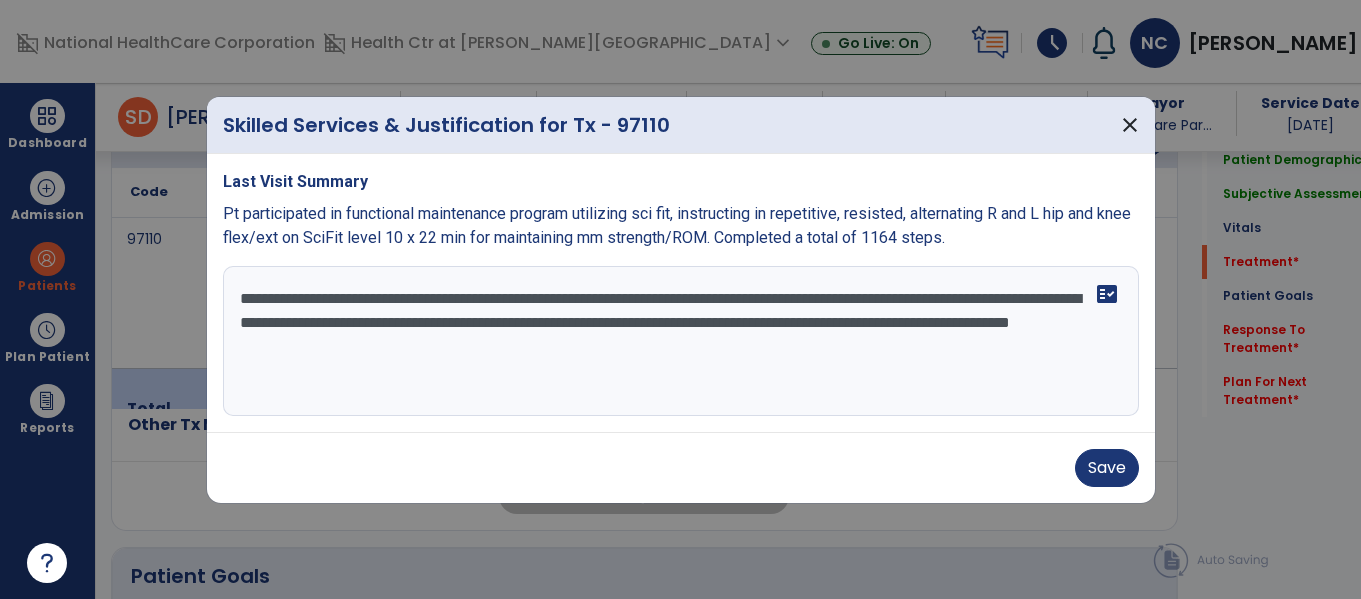 click on "**********" at bounding box center [681, 341] 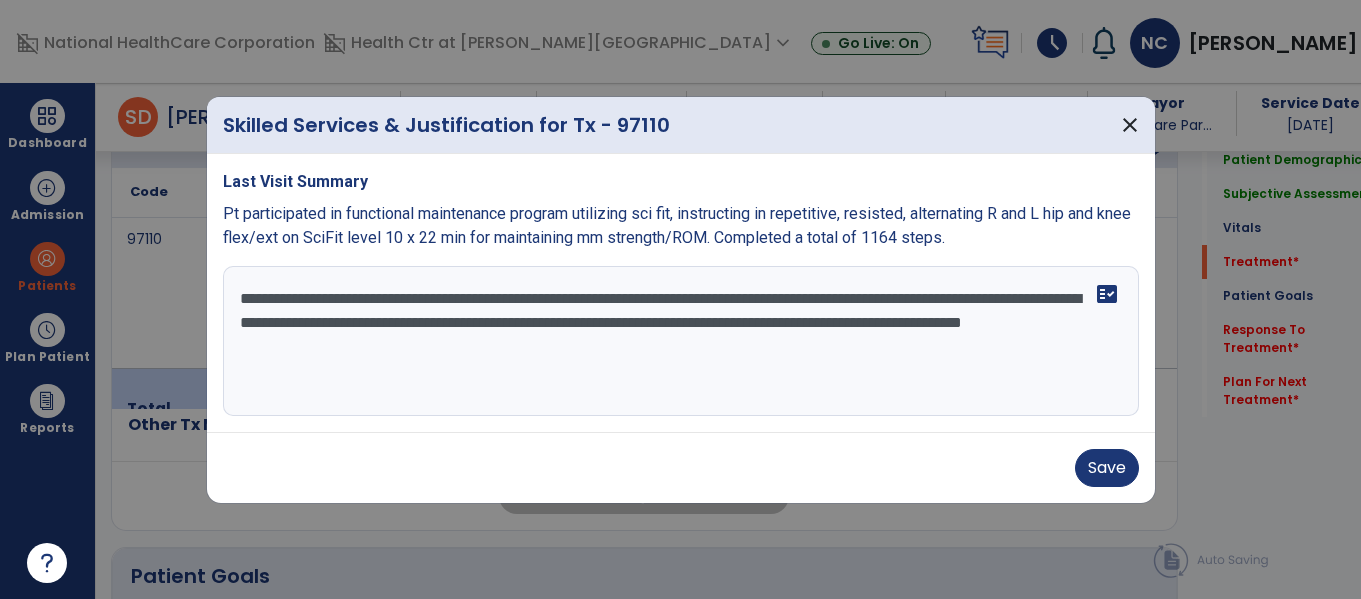 click on "**********" at bounding box center (681, 341) 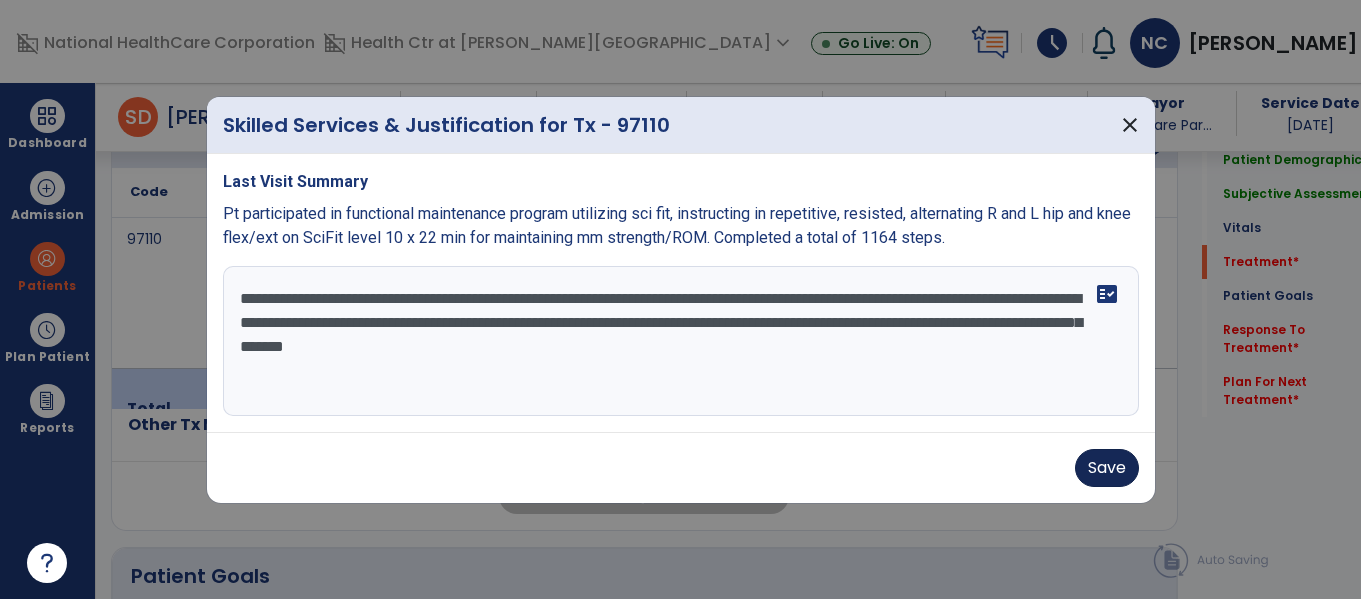 type on "**********" 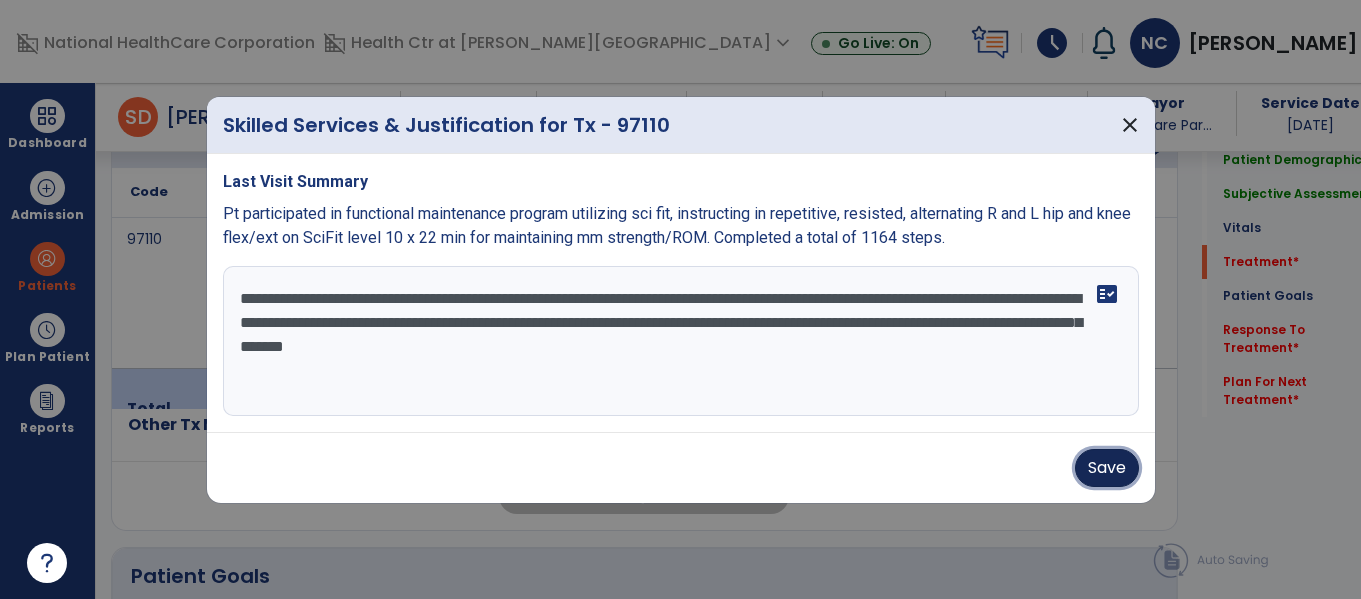 click on "Save" at bounding box center (1107, 468) 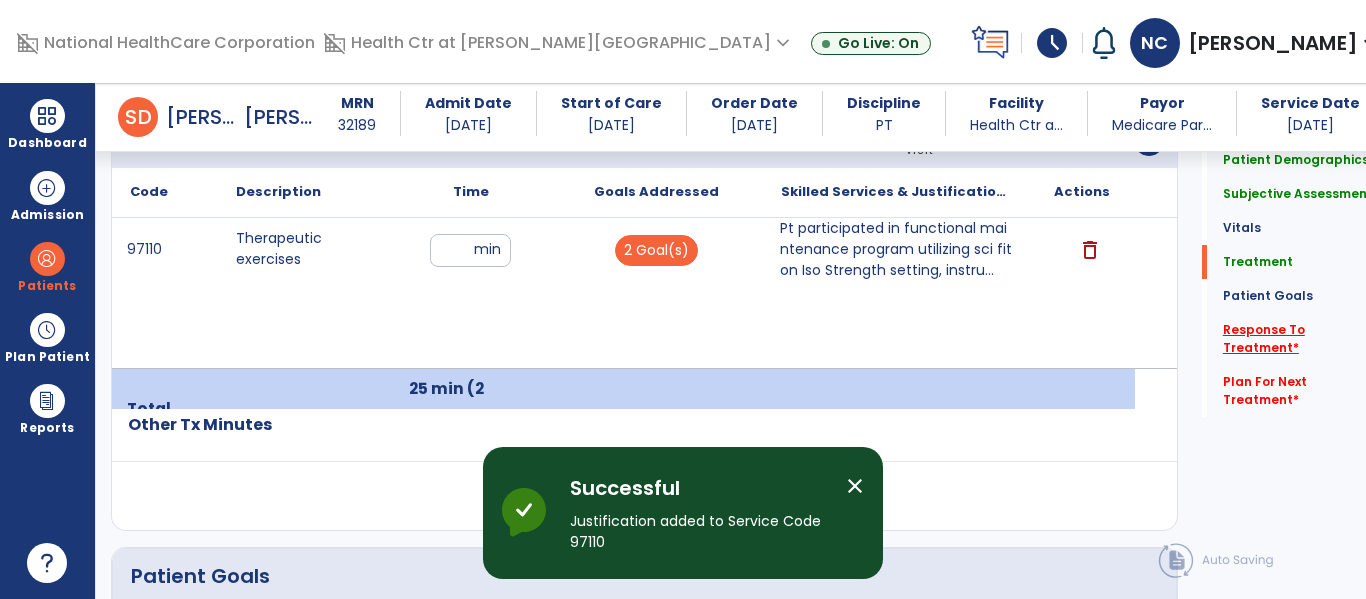click on "Response To Treatment   *" 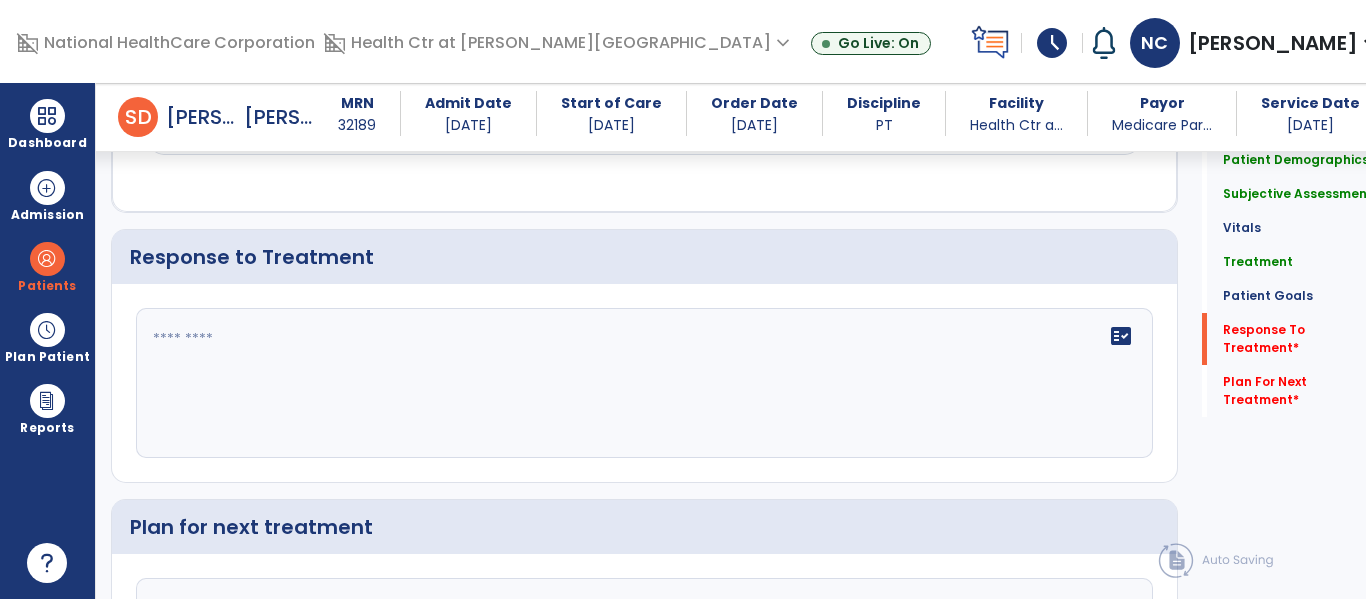 scroll, scrollTop: 2844, scrollLeft: 0, axis: vertical 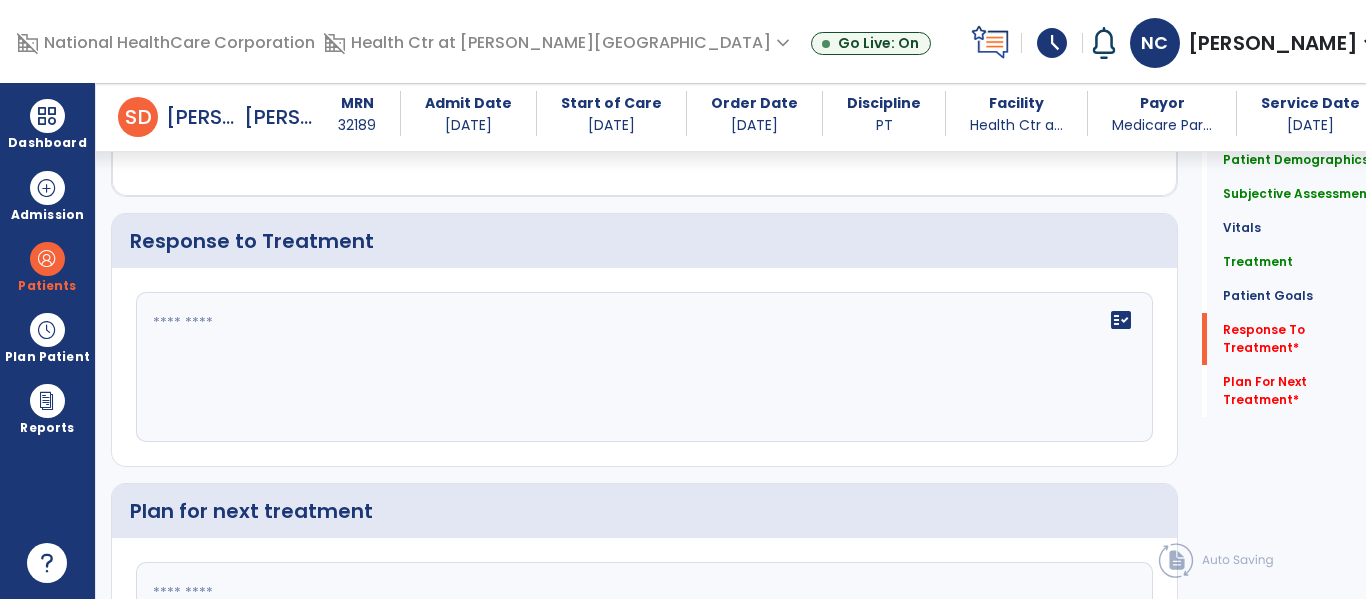click on "fact_check" 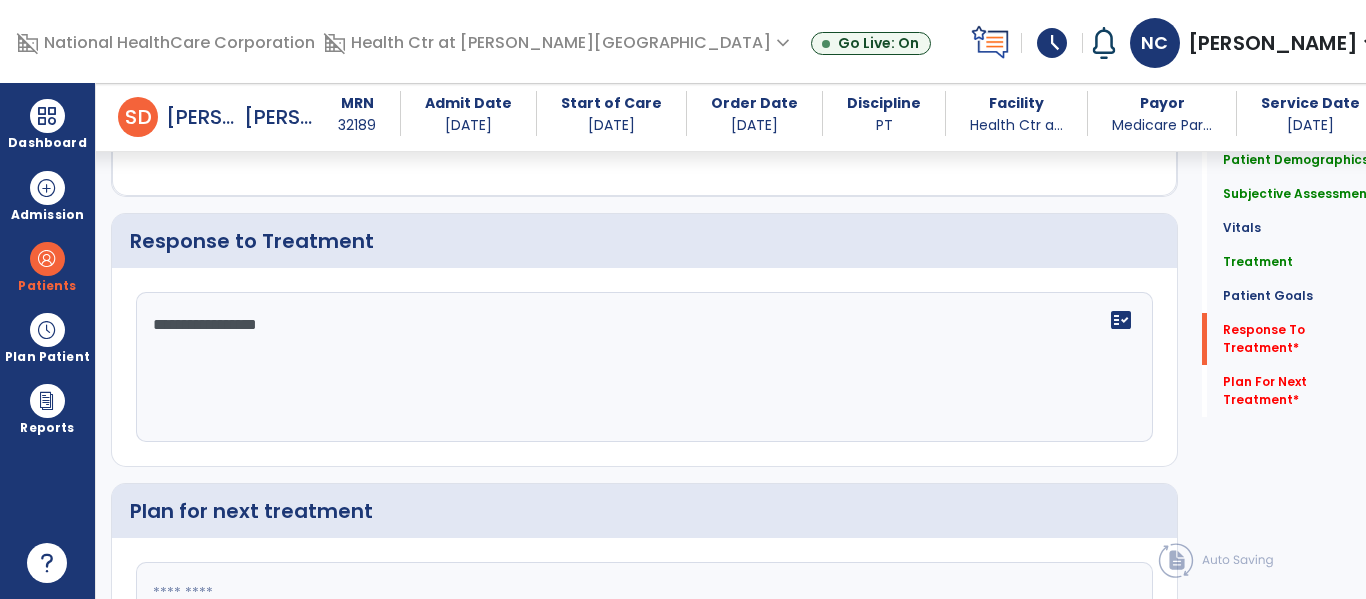 type on "**********" 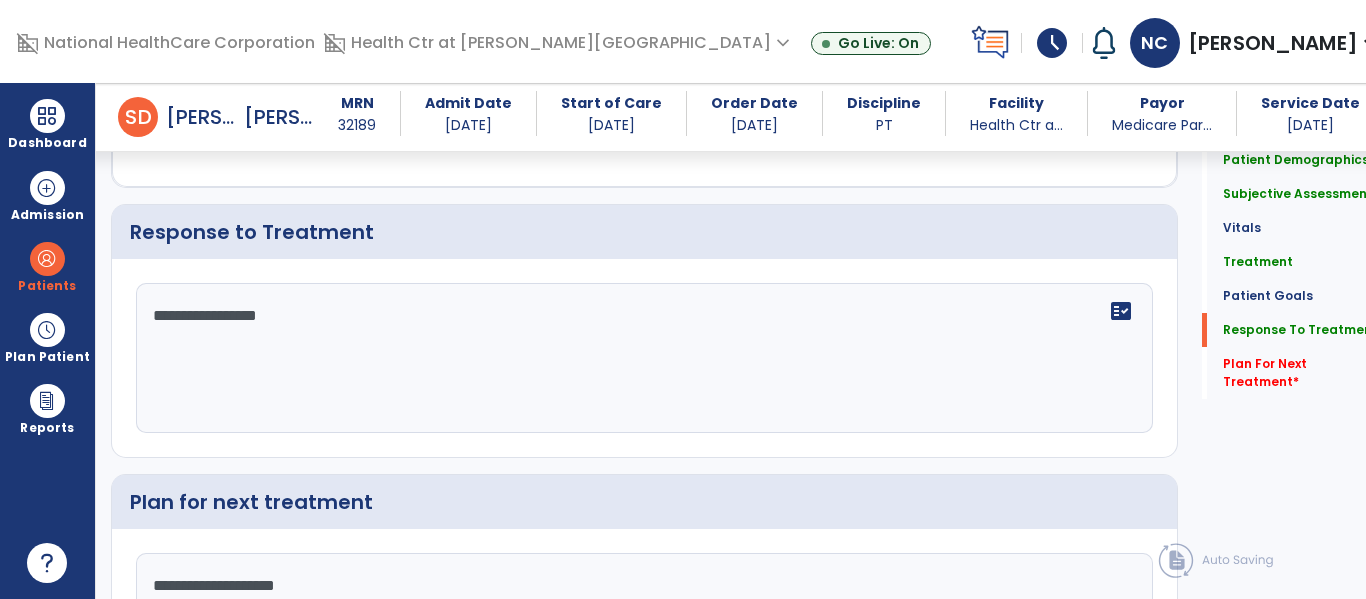 type on "**********" 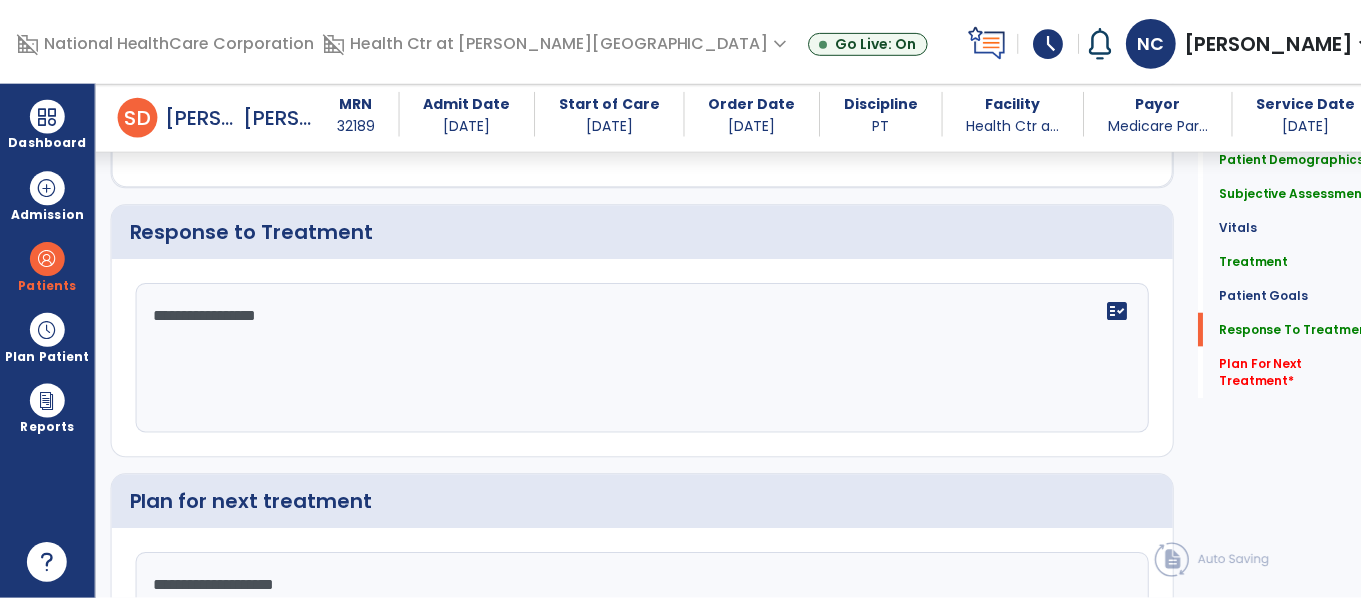 scroll, scrollTop: 3049, scrollLeft: 0, axis: vertical 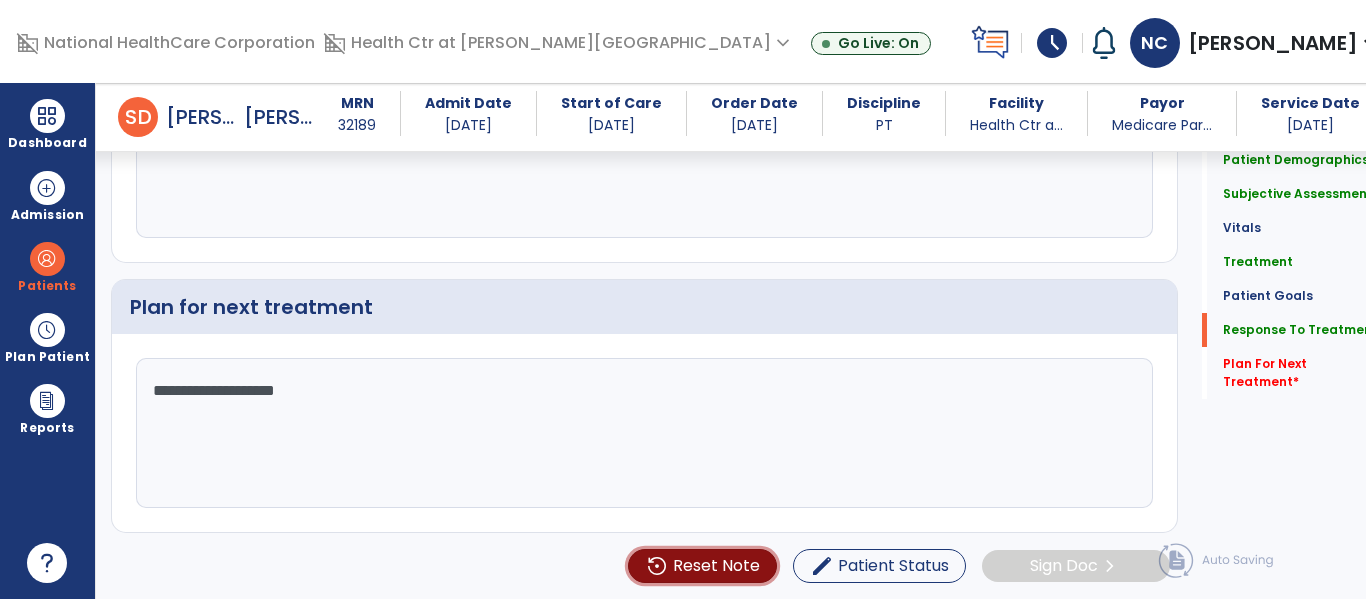type 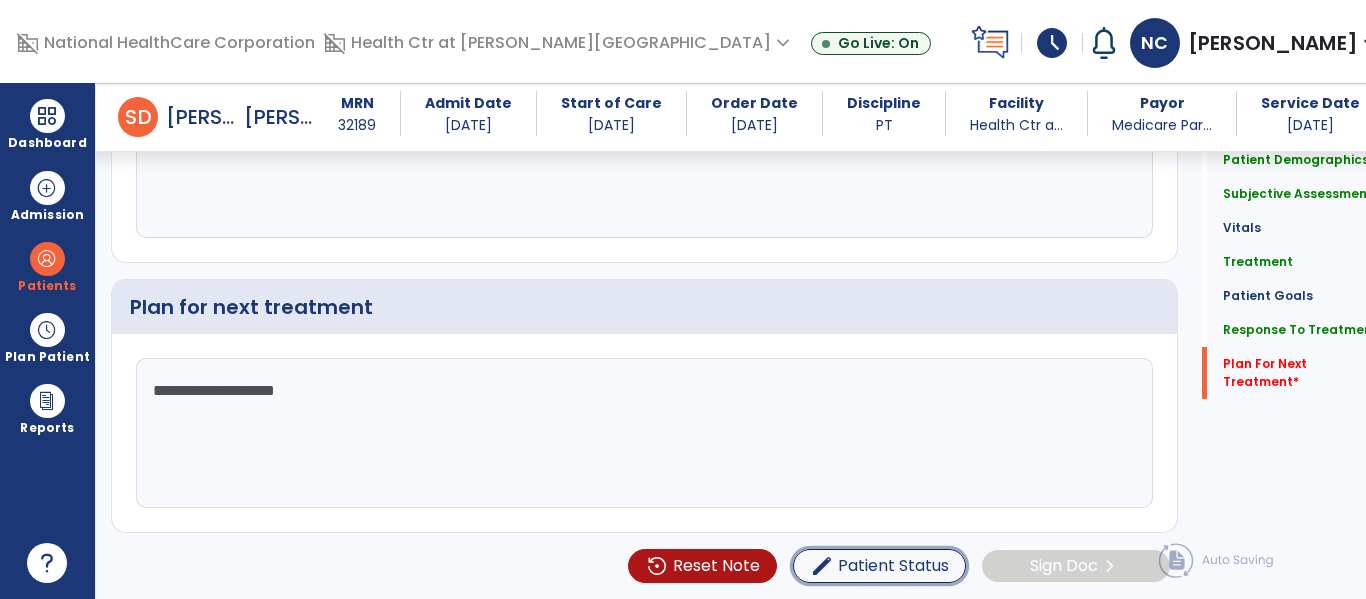 type 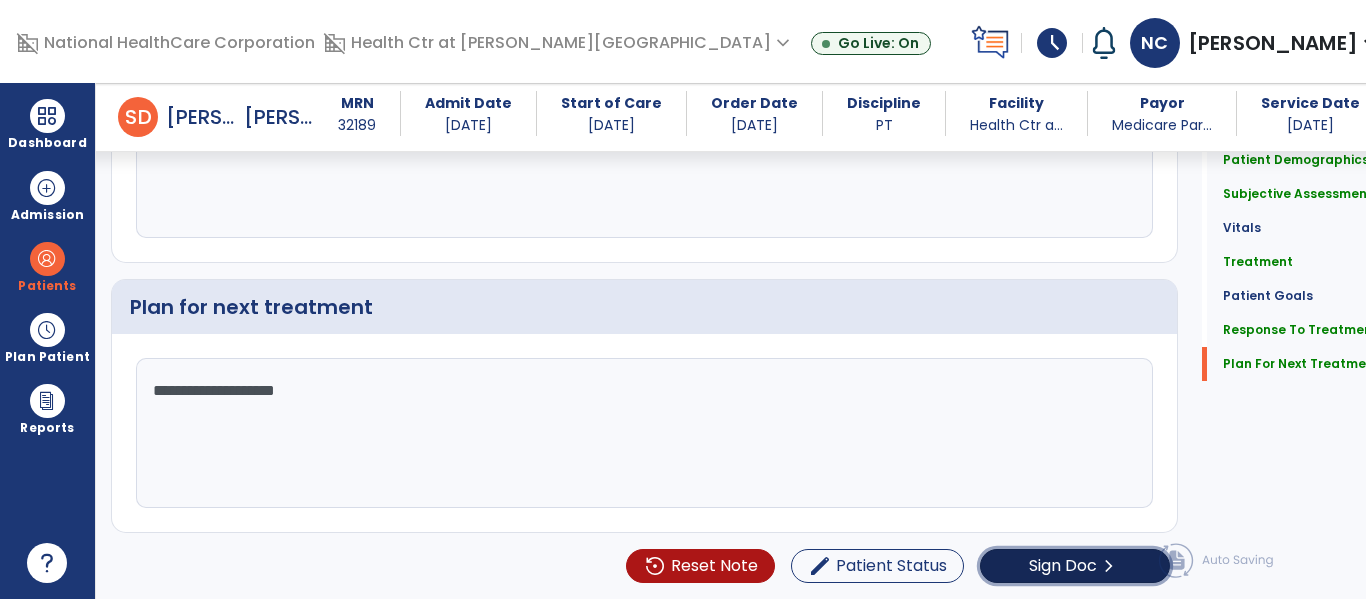click on "Sign Doc" 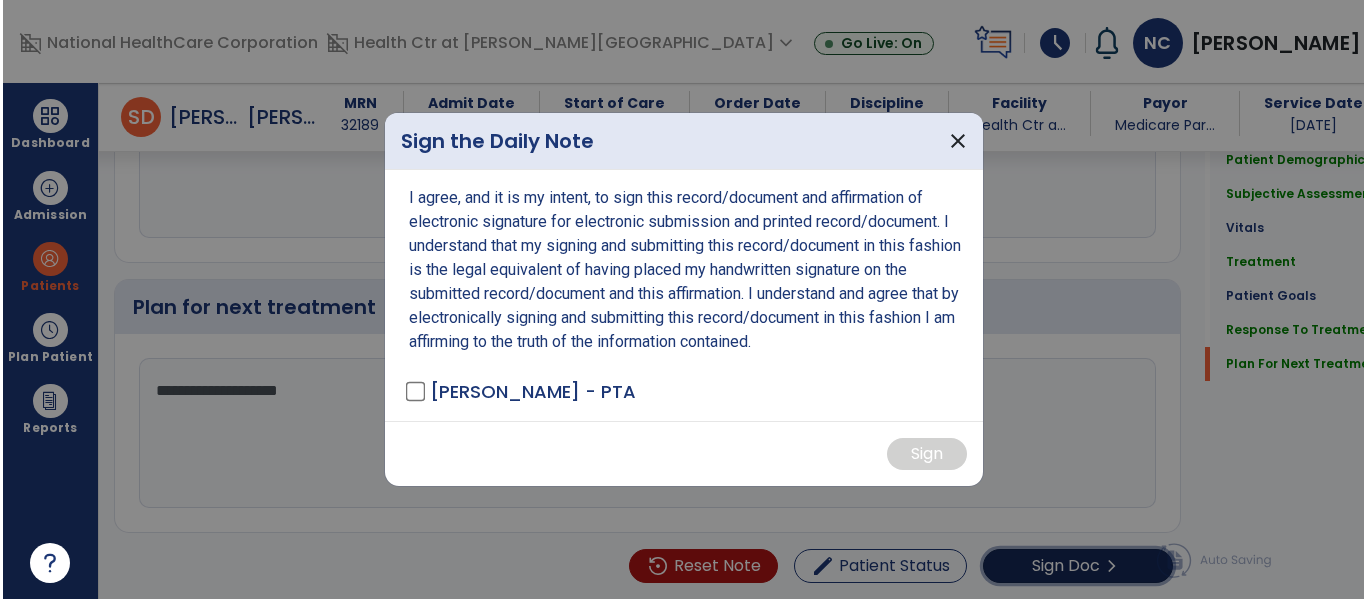 scroll, scrollTop: 3049, scrollLeft: 0, axis: vertical 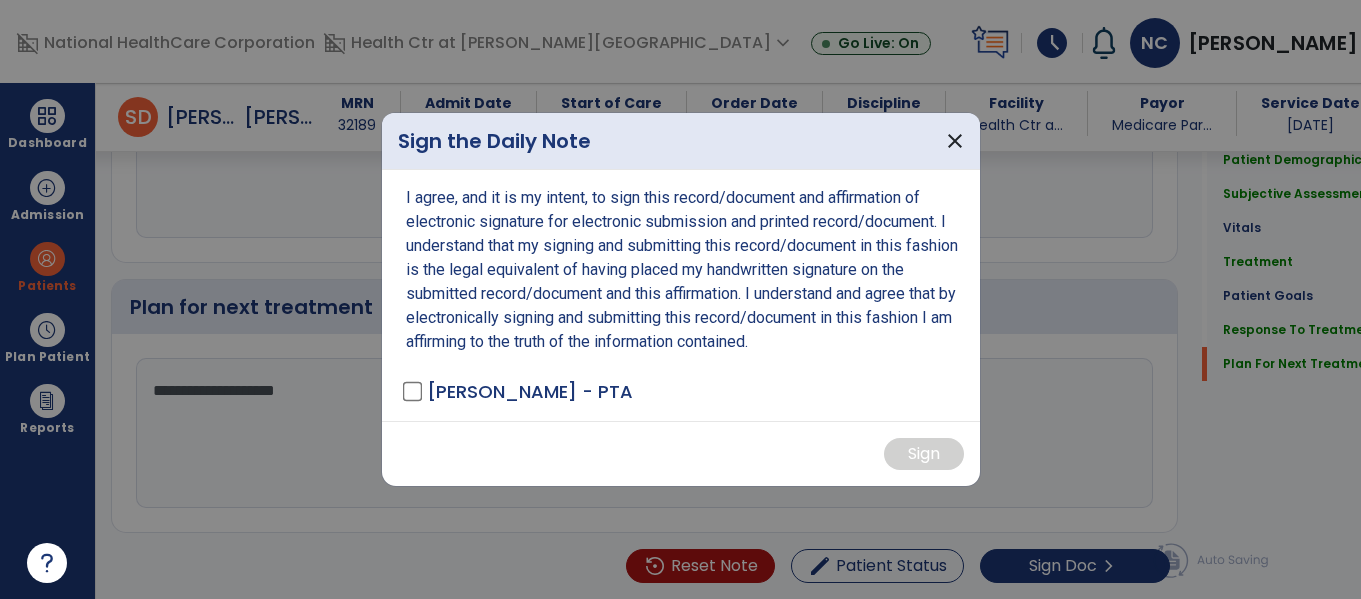 click on "Cahill, Nina  - PTA" at bounding box center [519, 391] 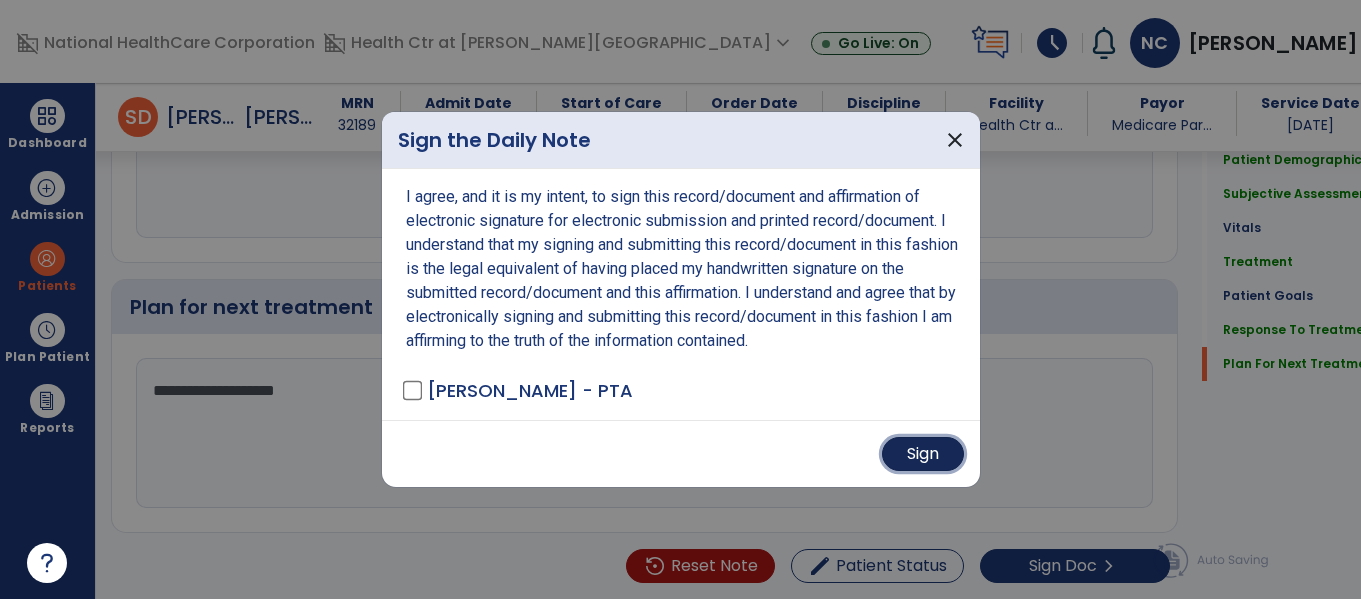 click on "Sign" at bounding box center [923, 454] 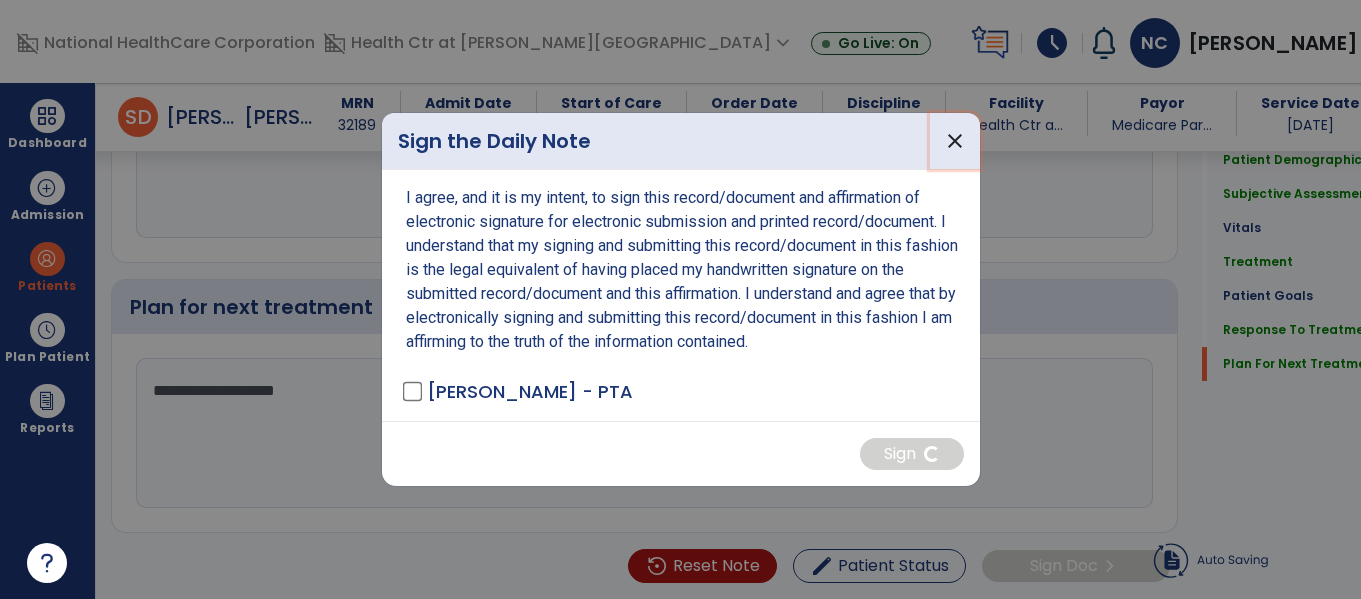 click on "close" at bounding box center [955, 141] 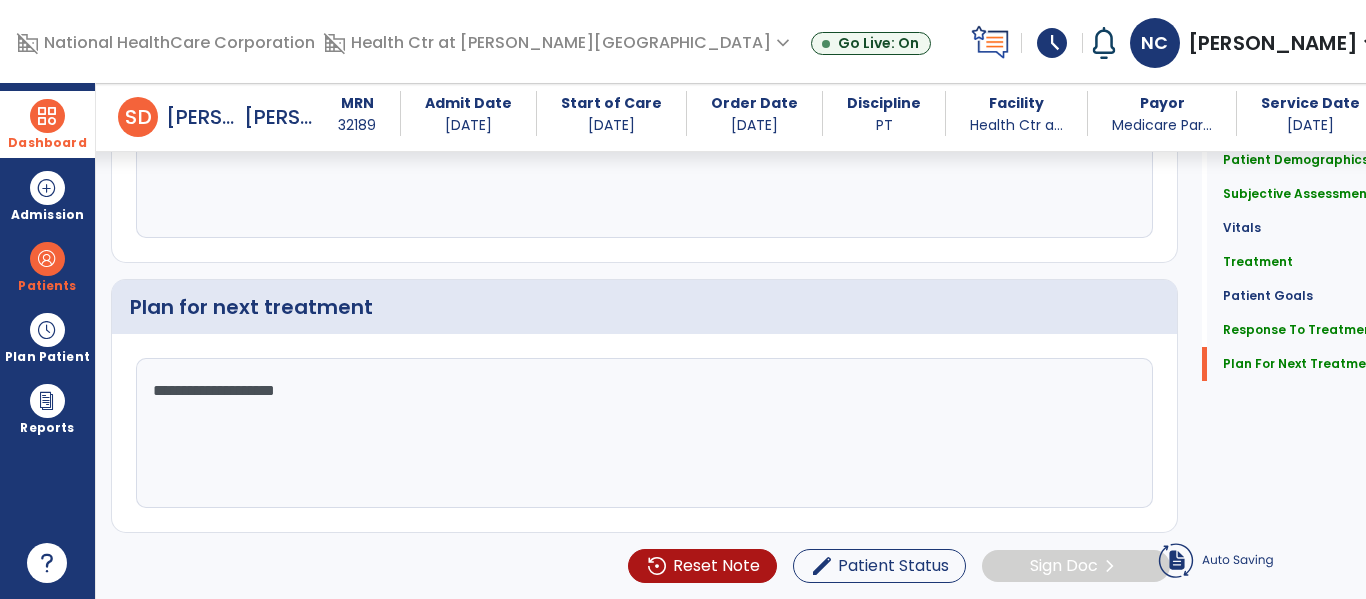 click on "Dashboard" at bounding box center (47, 124) 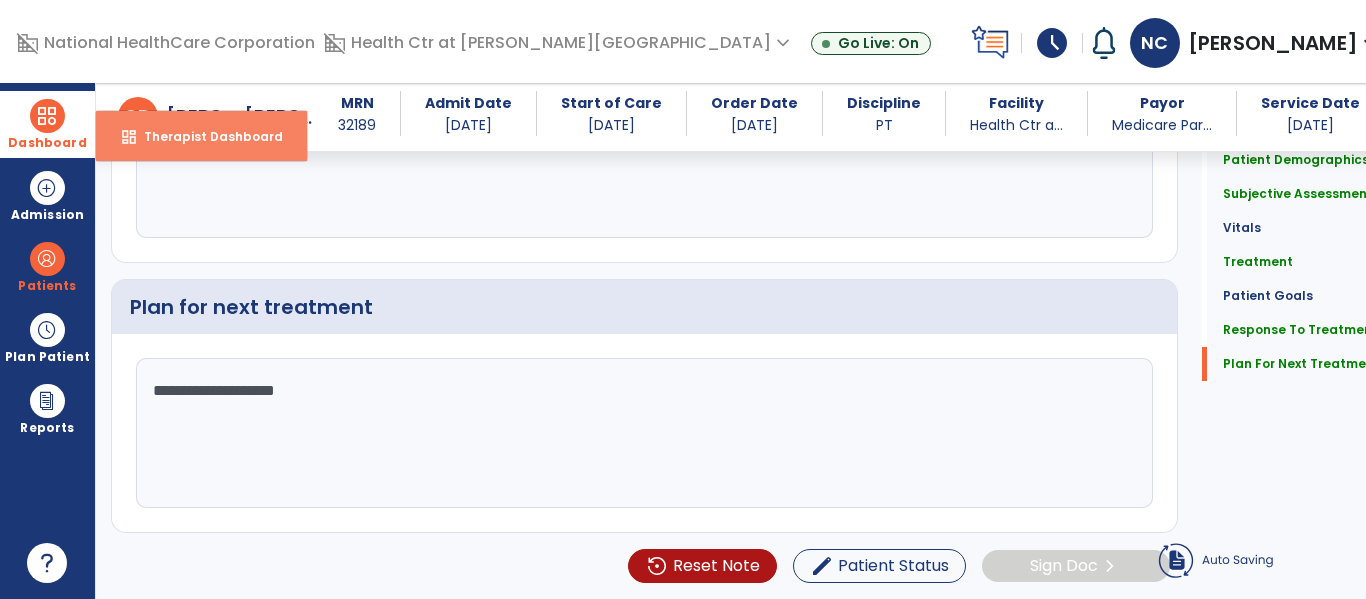 click on "Therapist Dashboard" at bounding box center (205, 136) 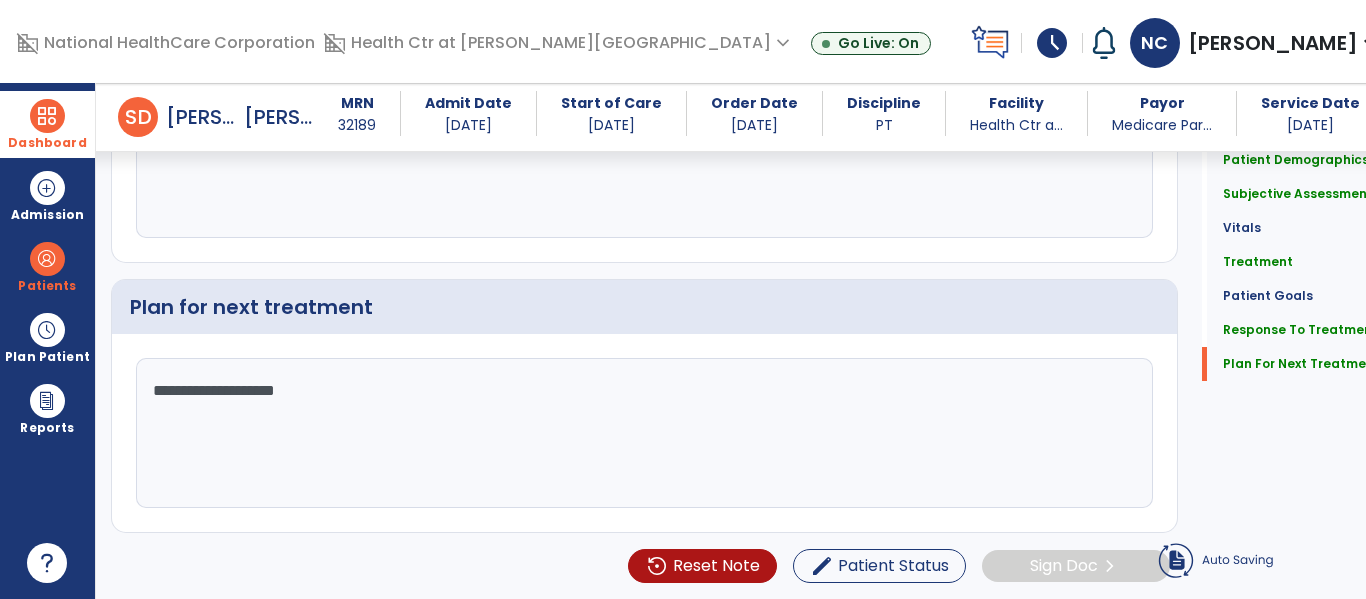 drag, startPoint x: 58, startPoint y: 127, endPoint x: 76, endPoint y: 125, distance: 18.110771 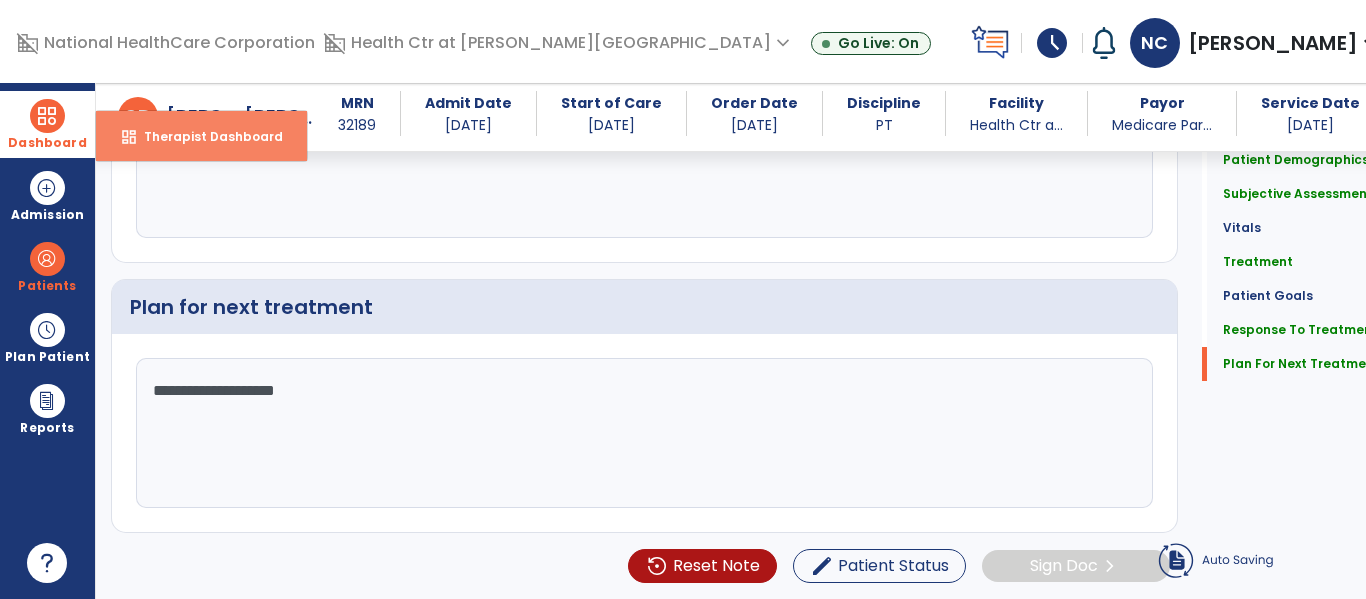 click on "Therapist Dashboard" at bounding box center (205, 136) 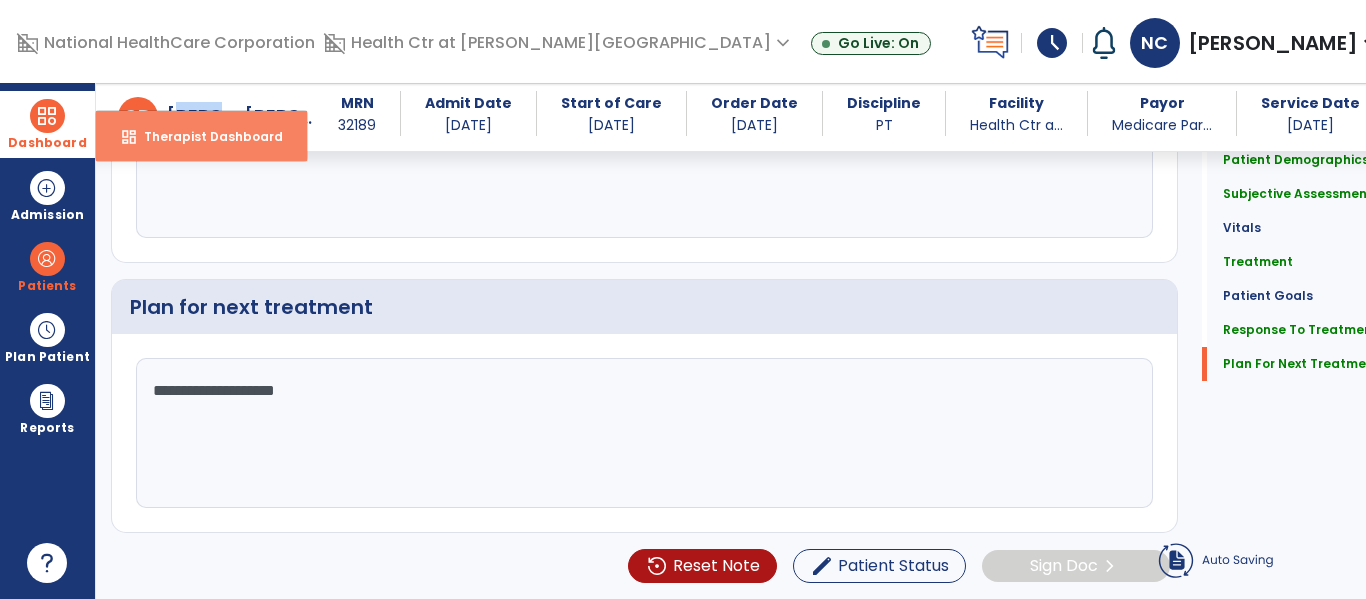 click on "Speights," at bounding box center [201, 117] 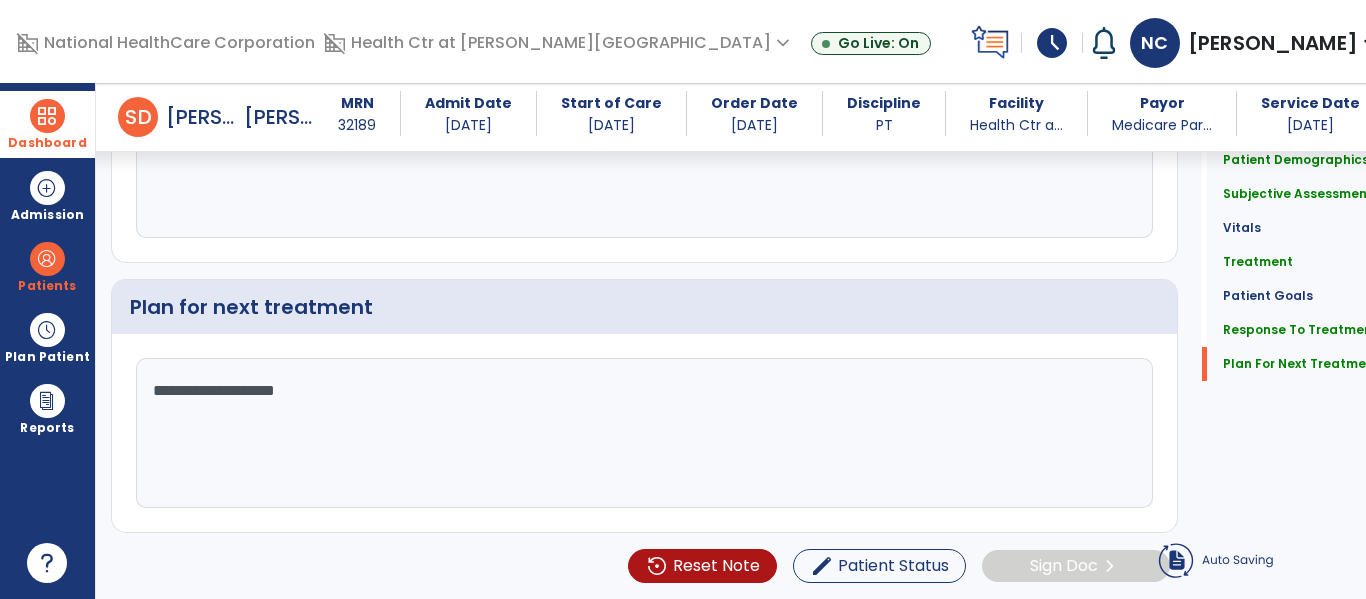 click on "D" at bounding box center (145, 117) 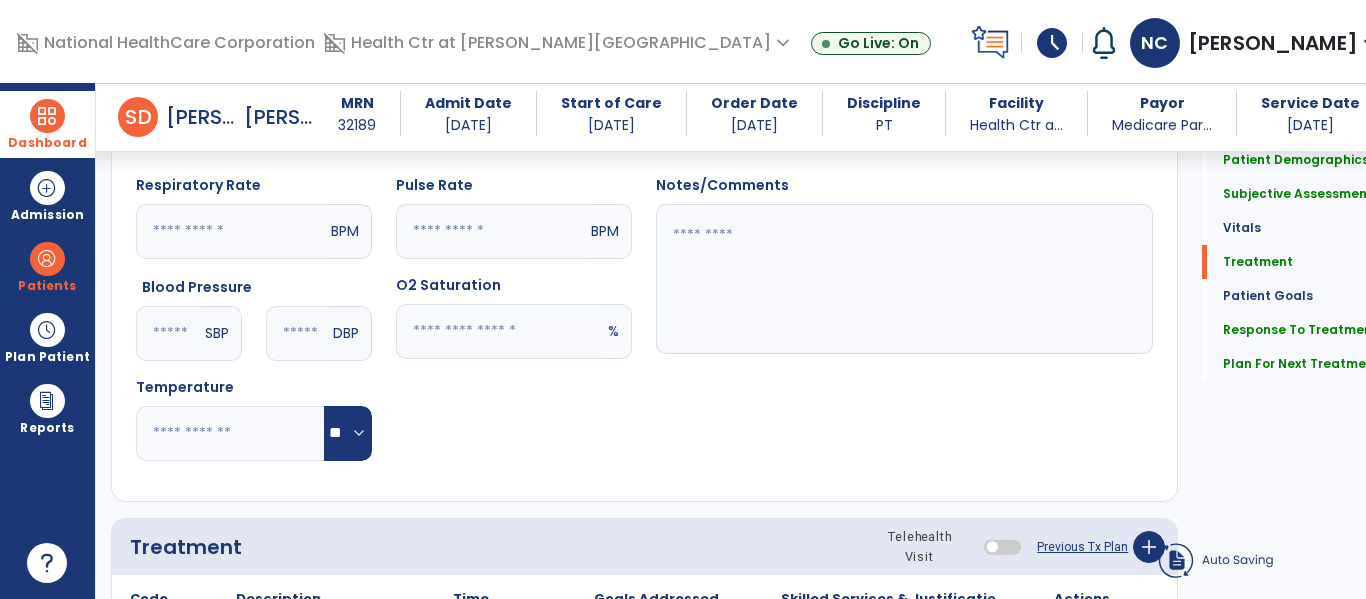 scroll, scrollTop: 849, scrollLeft: 0, axis: vertical 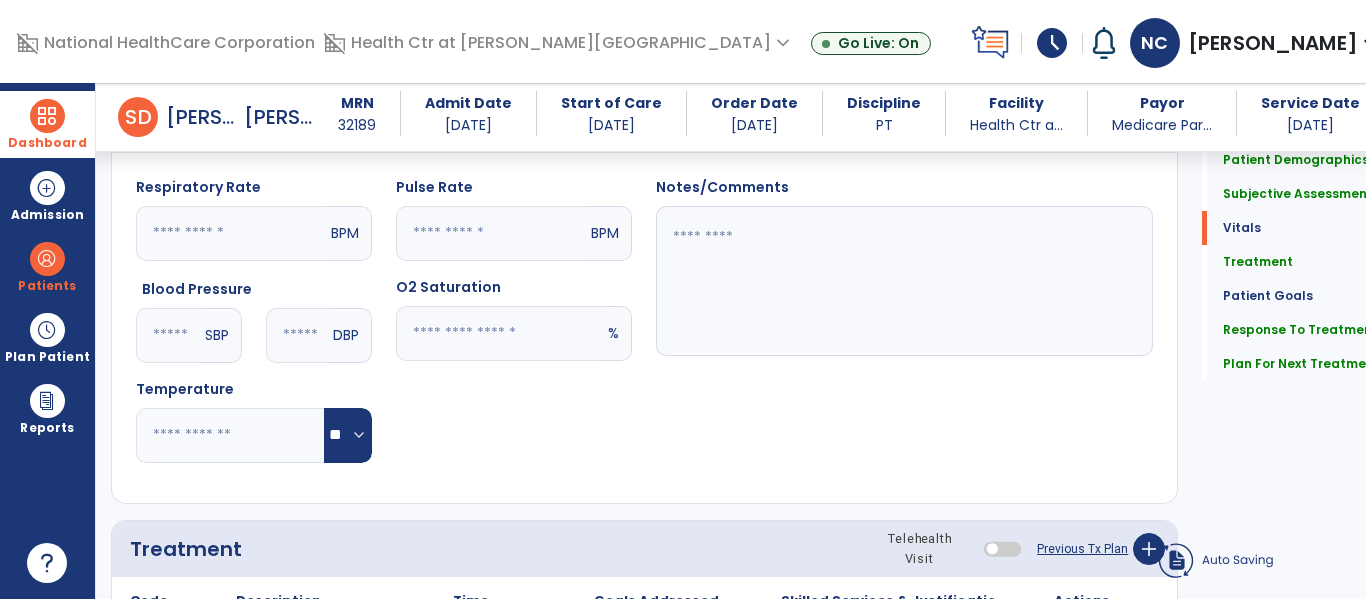 click on "Dashboard" at bounding box center [47, 124] 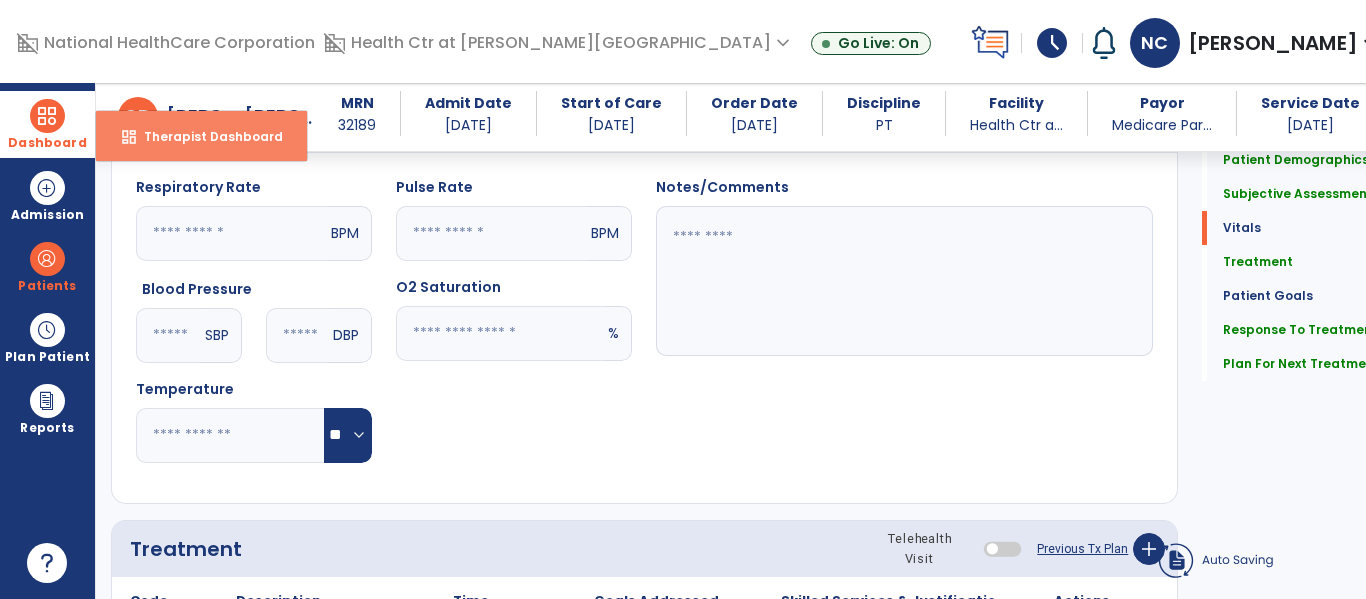 click on "Therapist Dashboard" at bounding box center (205, 136) 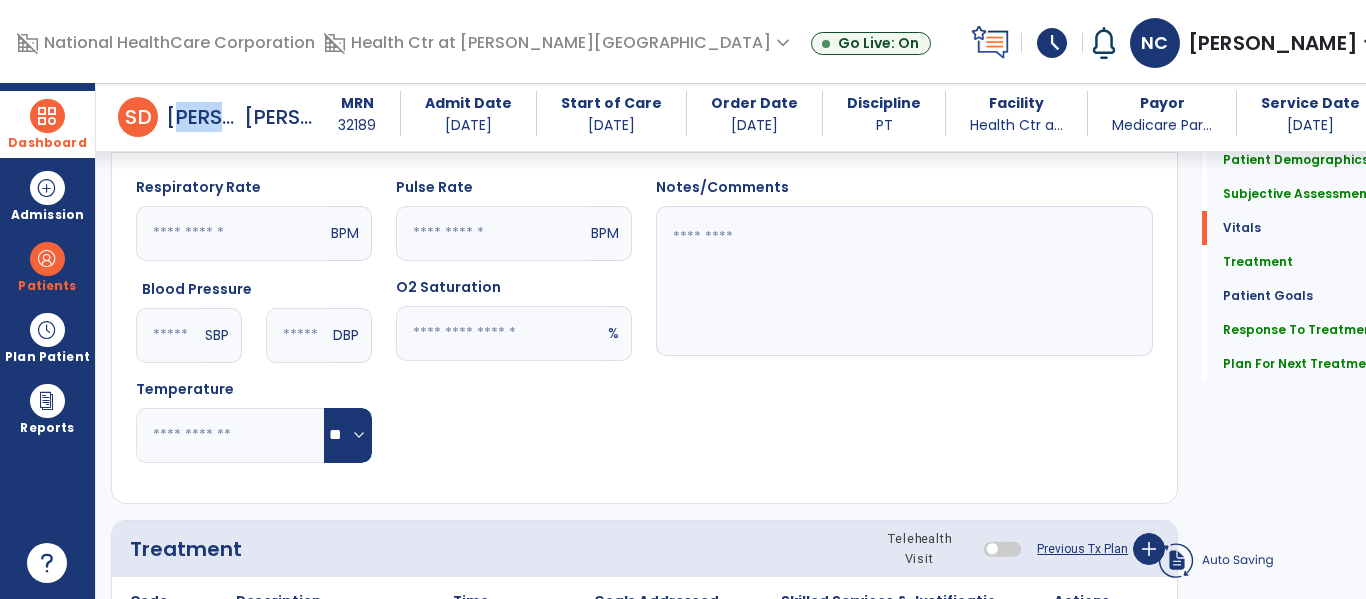 click on "arrow_back      S  D  Speights,   Donnie" at bounding box center [188, 117] 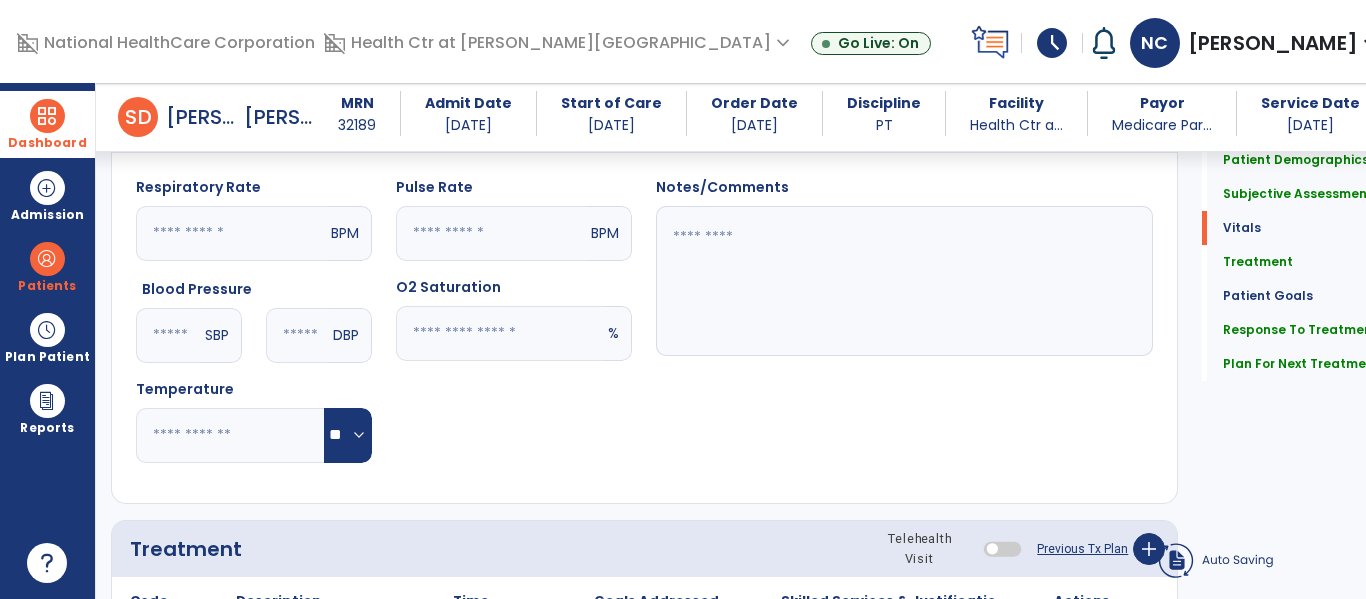 click at bounding box center [47, 116] 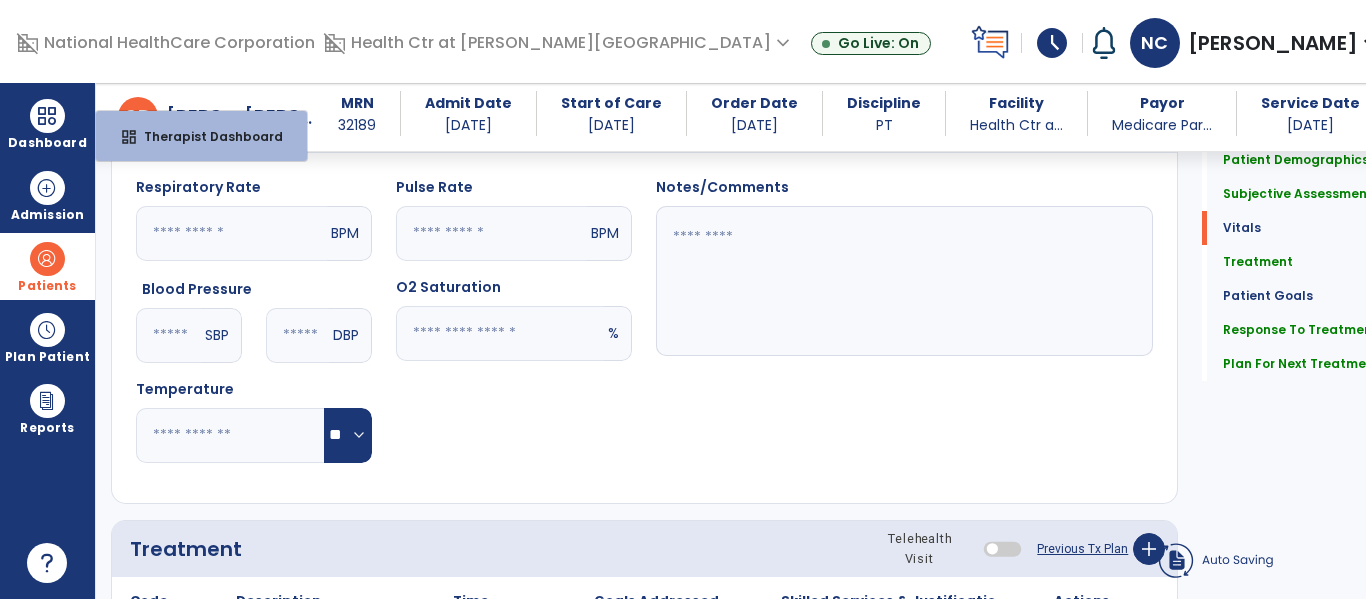click at bounding box center (47, 259) 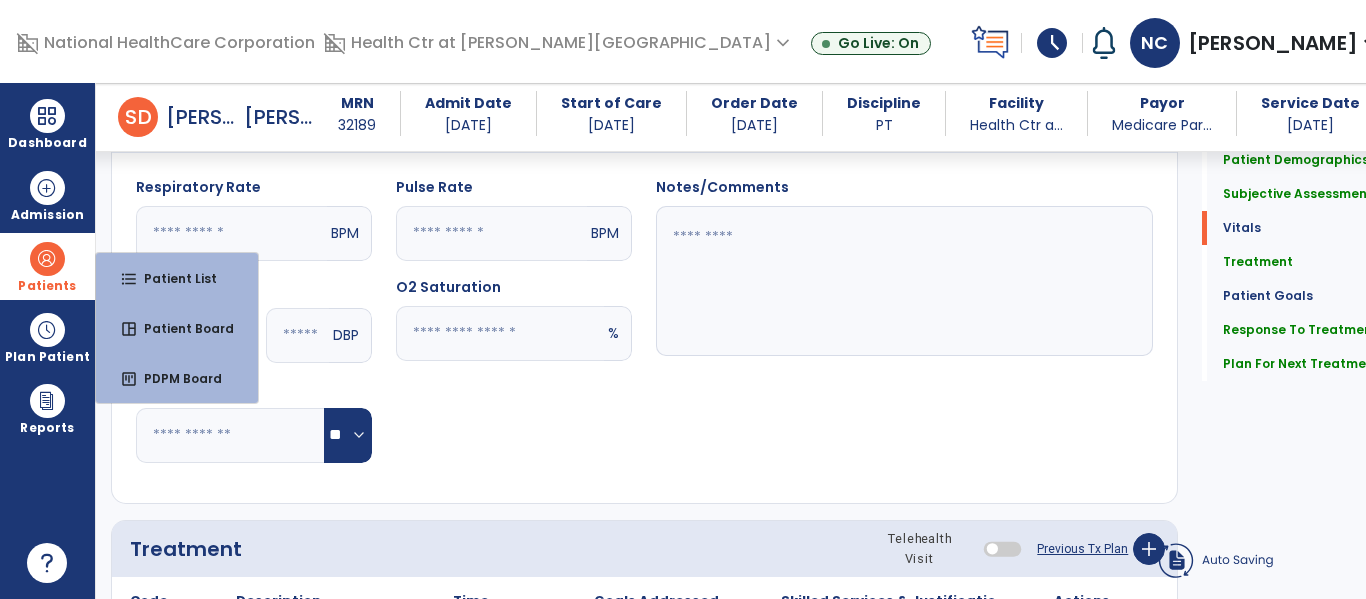 click at bounding box center [47, 259] 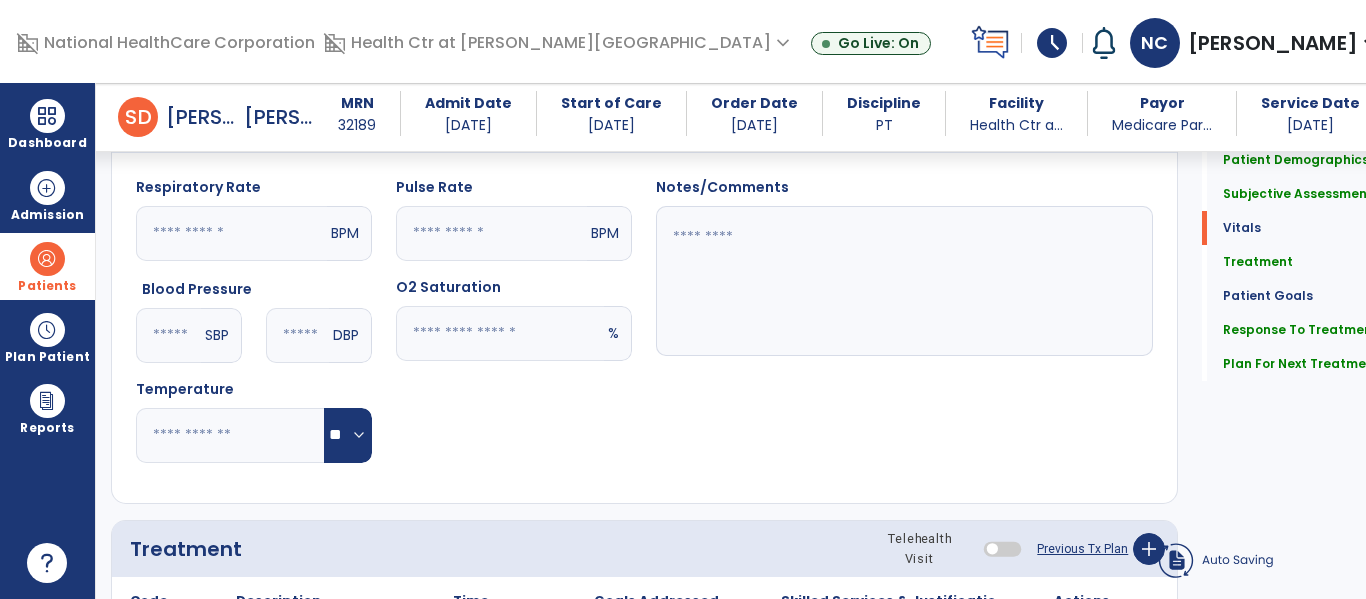 click at bounding box center [47, 259] 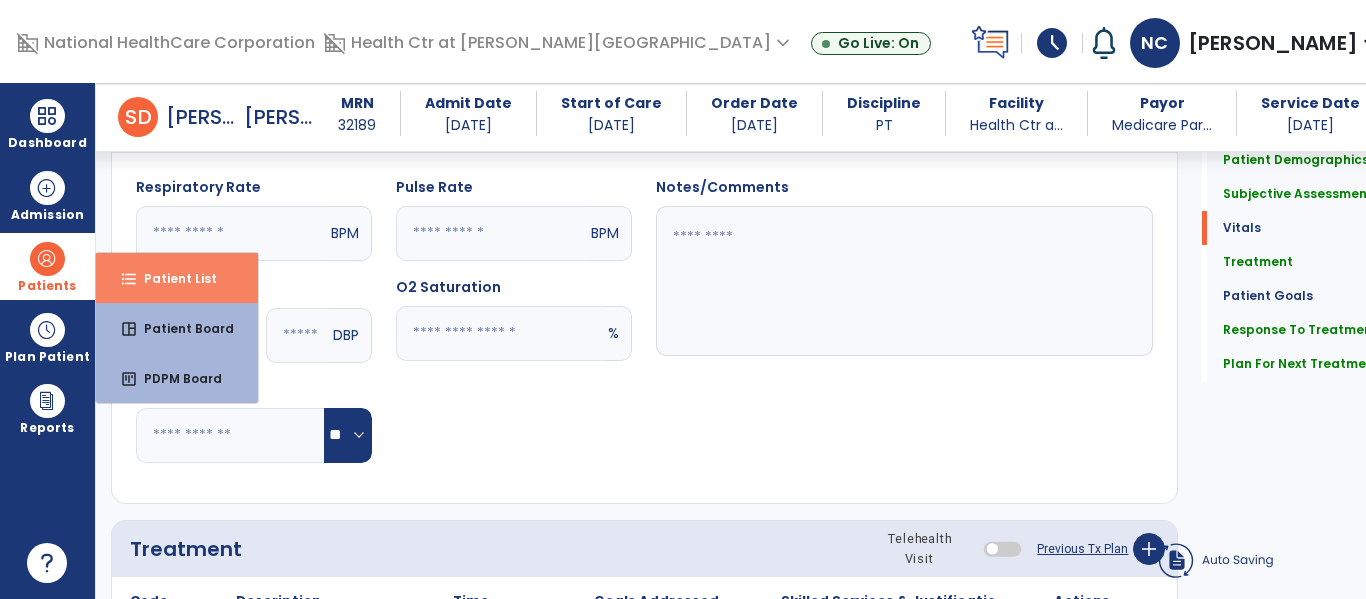 click on "format_list_bulleted  Patient List" at bounding box center (177, 278) 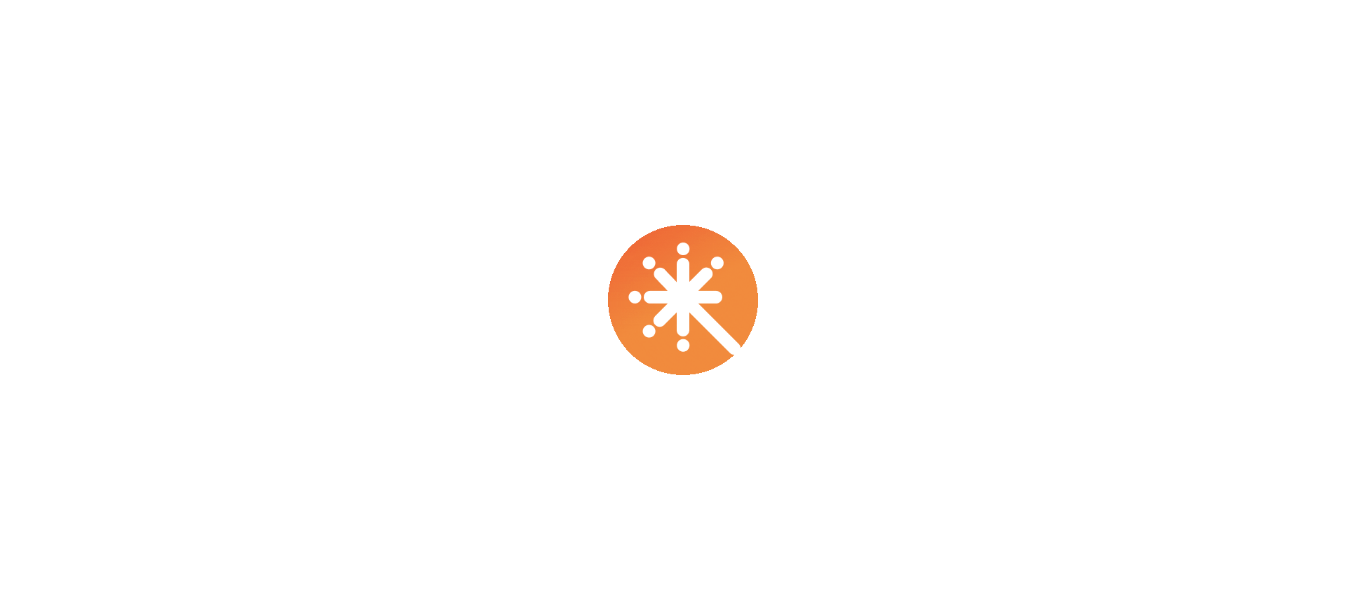 scroll, scrollTop: 0, scrollLeft: 0, axis: both 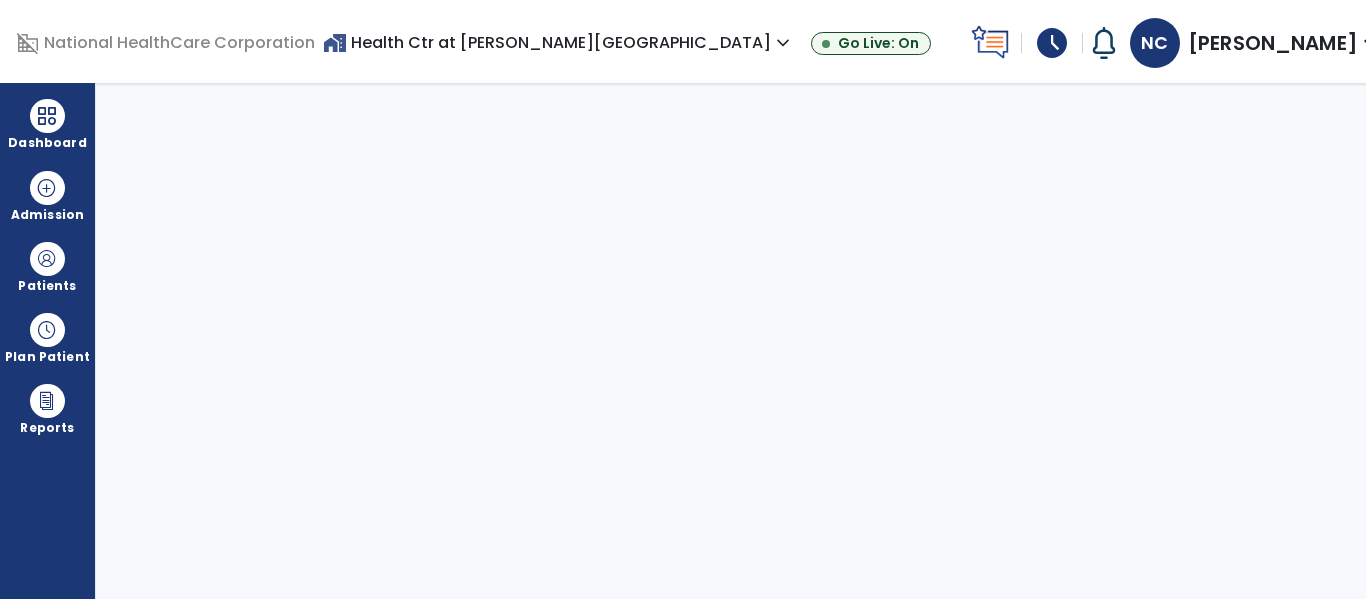 select on "****" 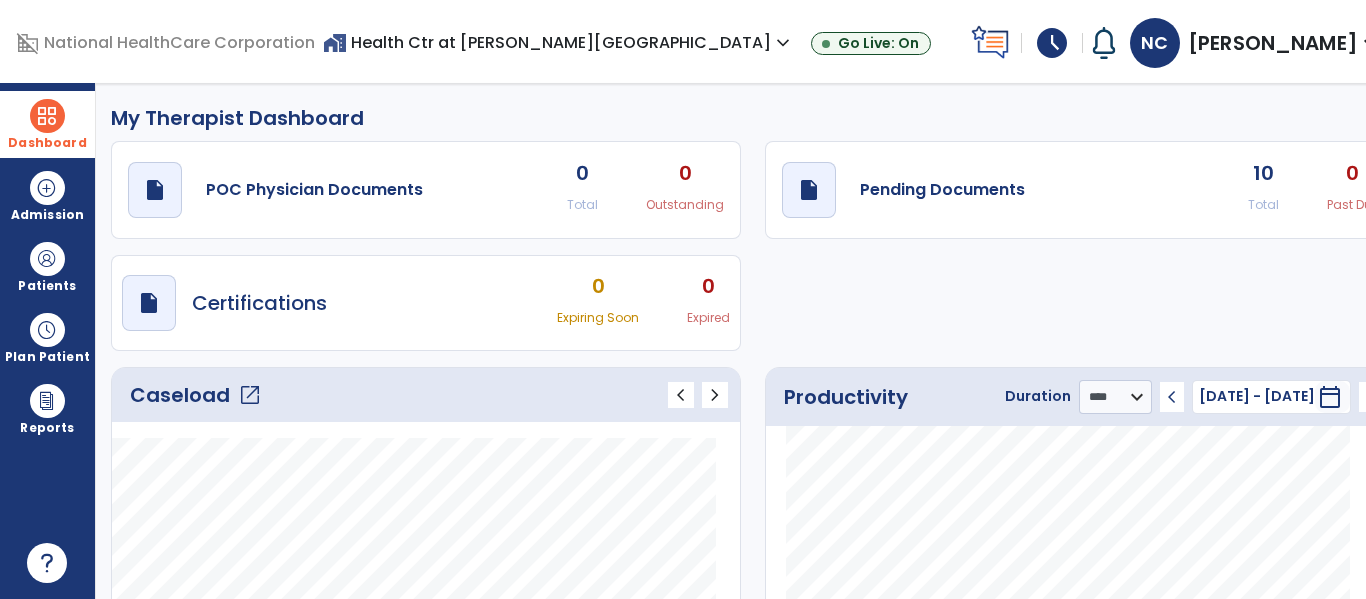 click on "Dashboard" at bounding box center (47, 143) 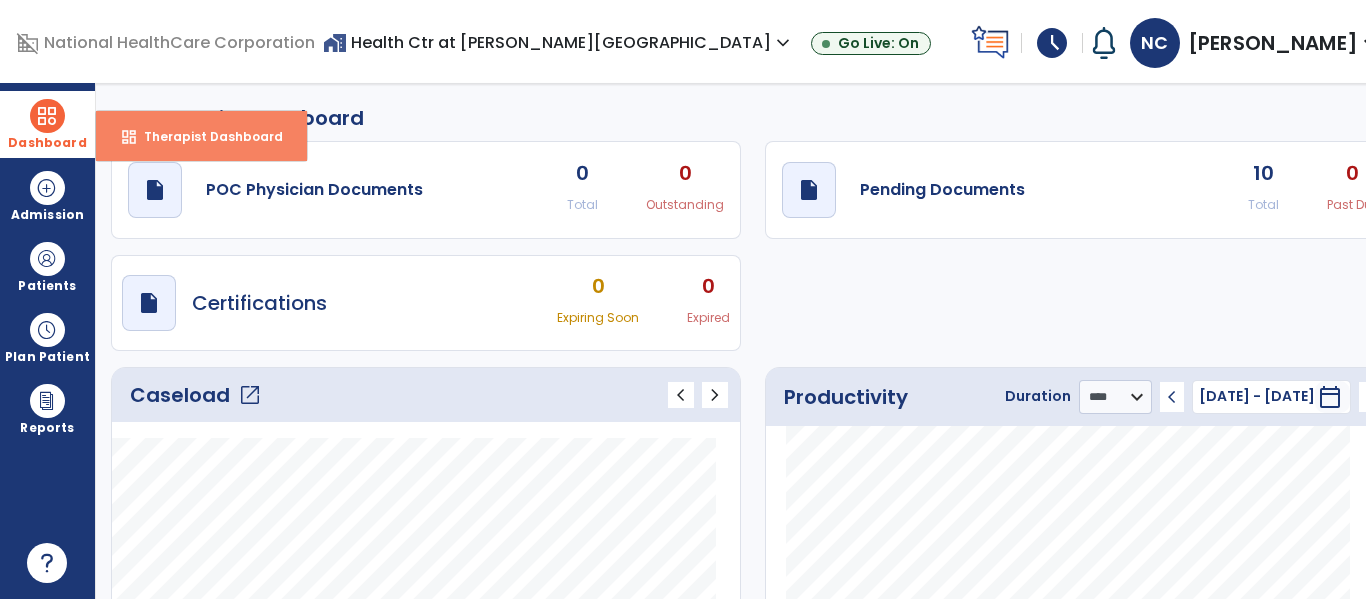 click on "Therapist Dashboard" at bounding box center (205, 136) 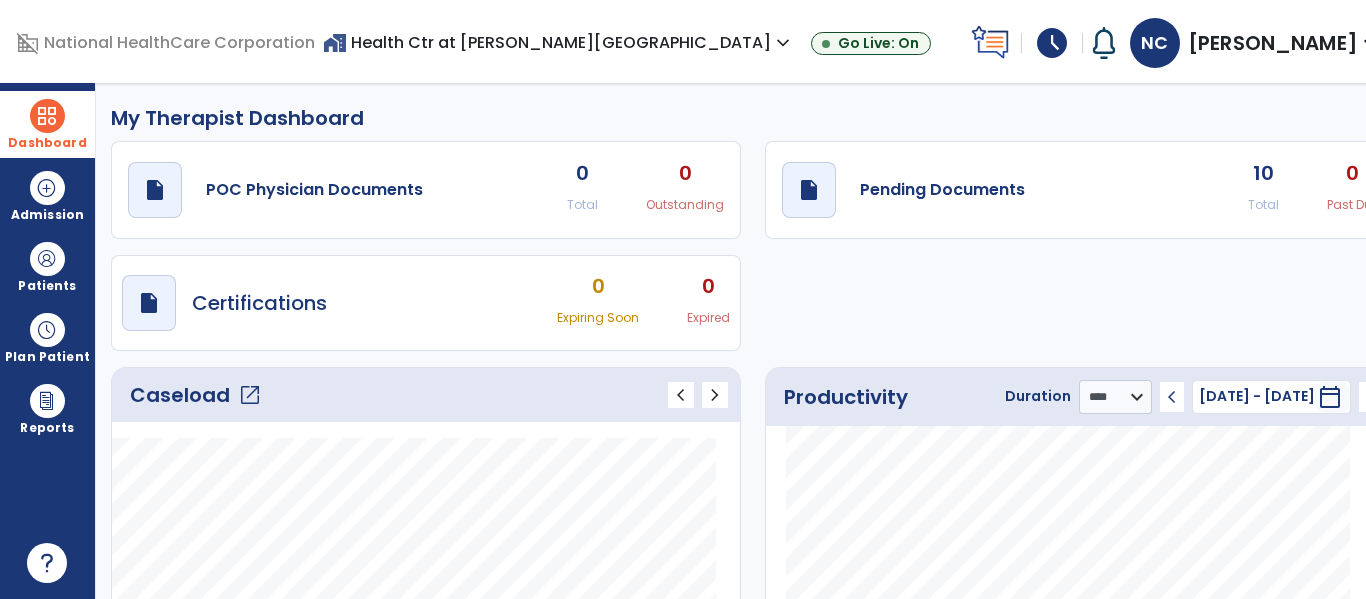 click on "open_in_new" 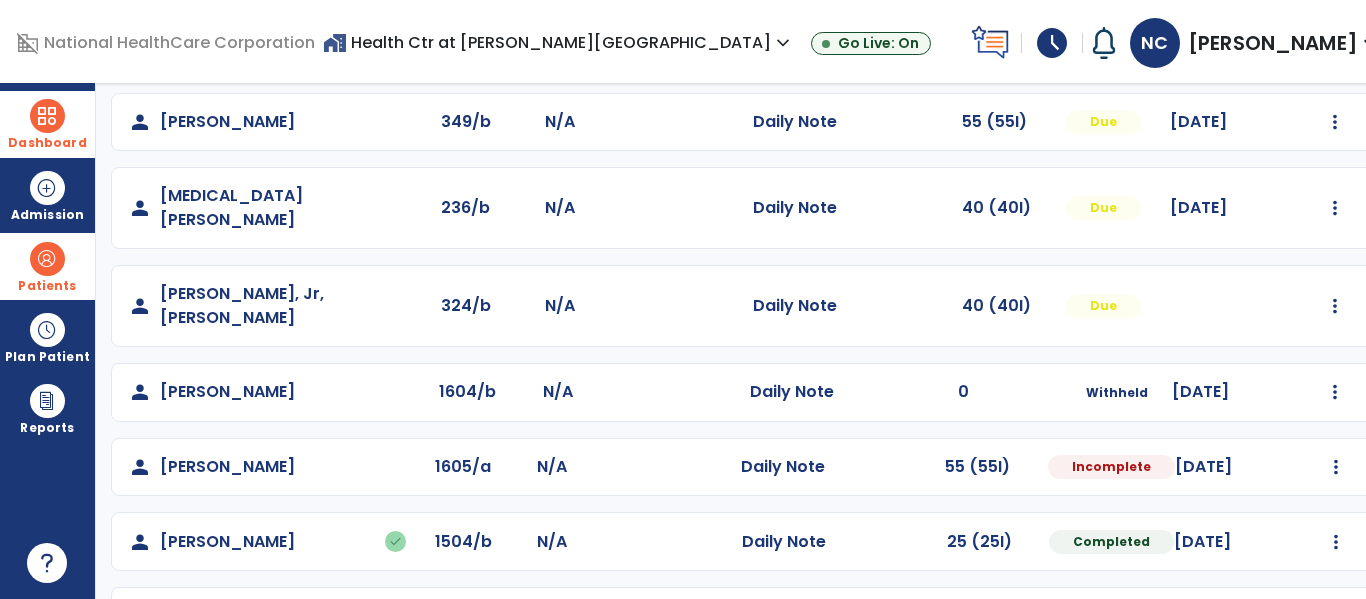 scroll, scrollTop: 312, scrollLeft: 0, axis: vertical 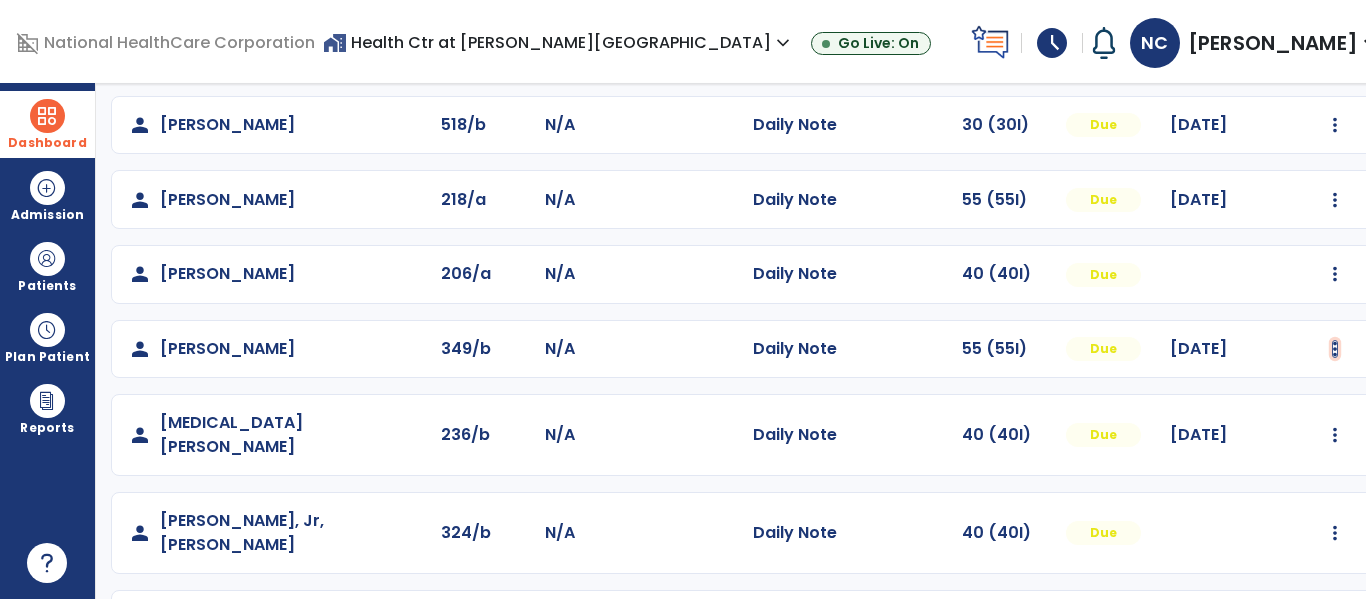 click at bounding box center (1335, -24) 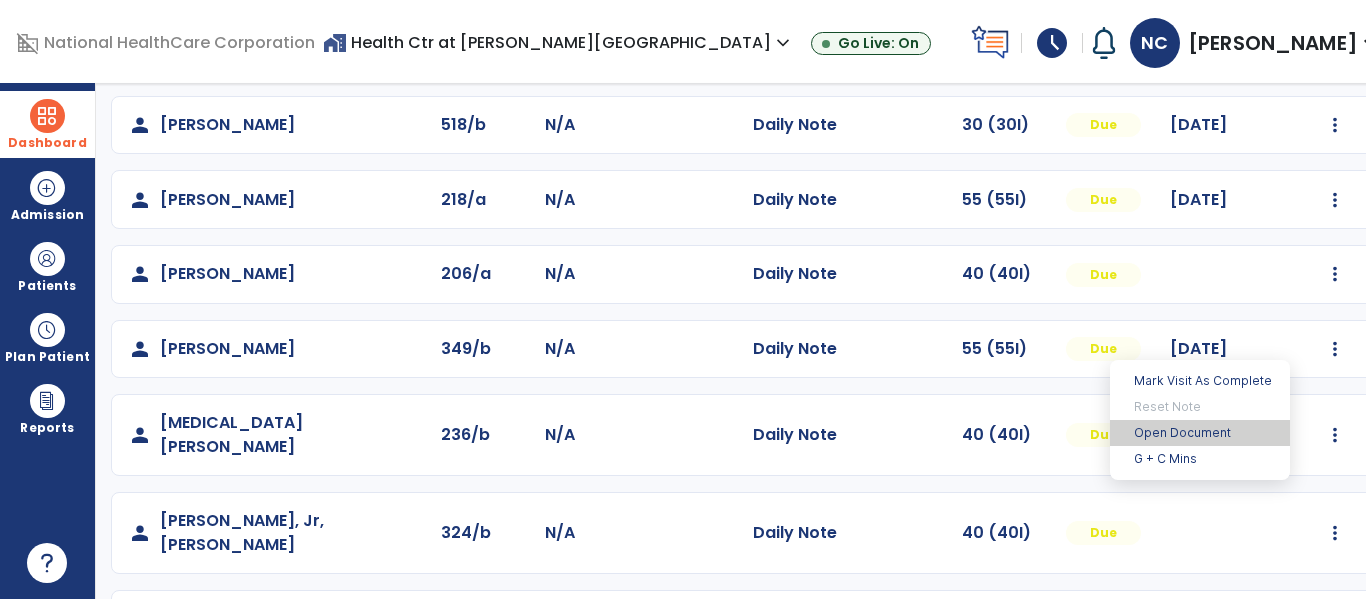 click on "Open Document" at bounding box center (1200, 433) 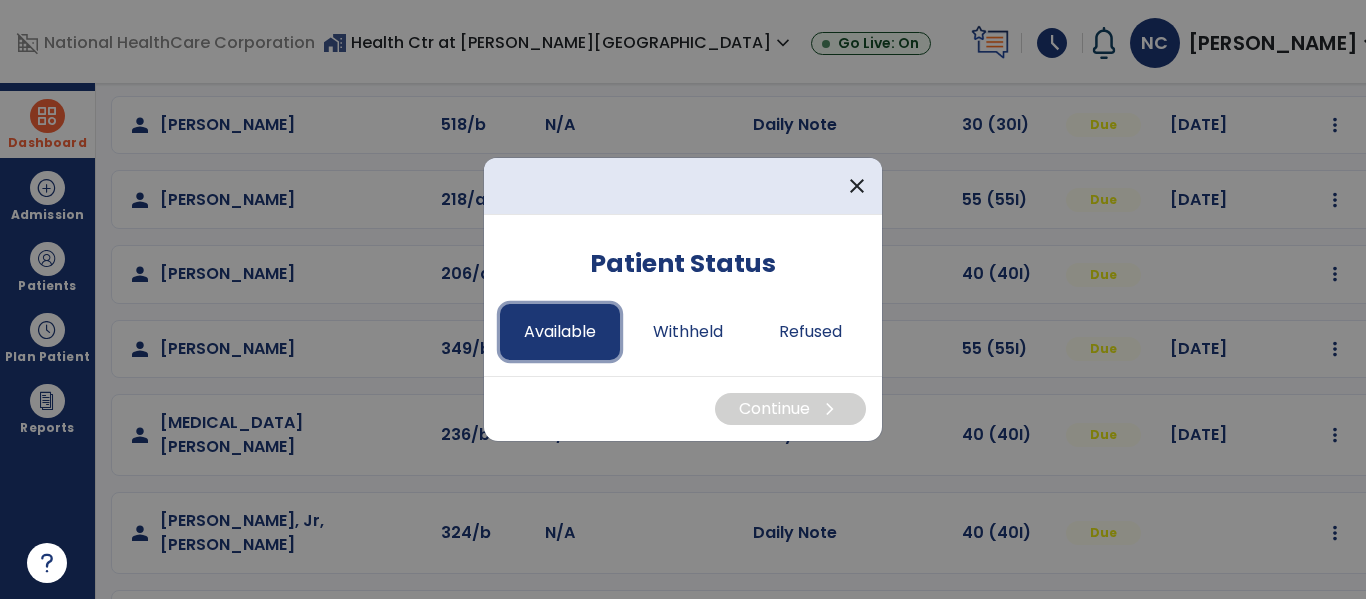 click on "Available" at bounding box center [560, 332] 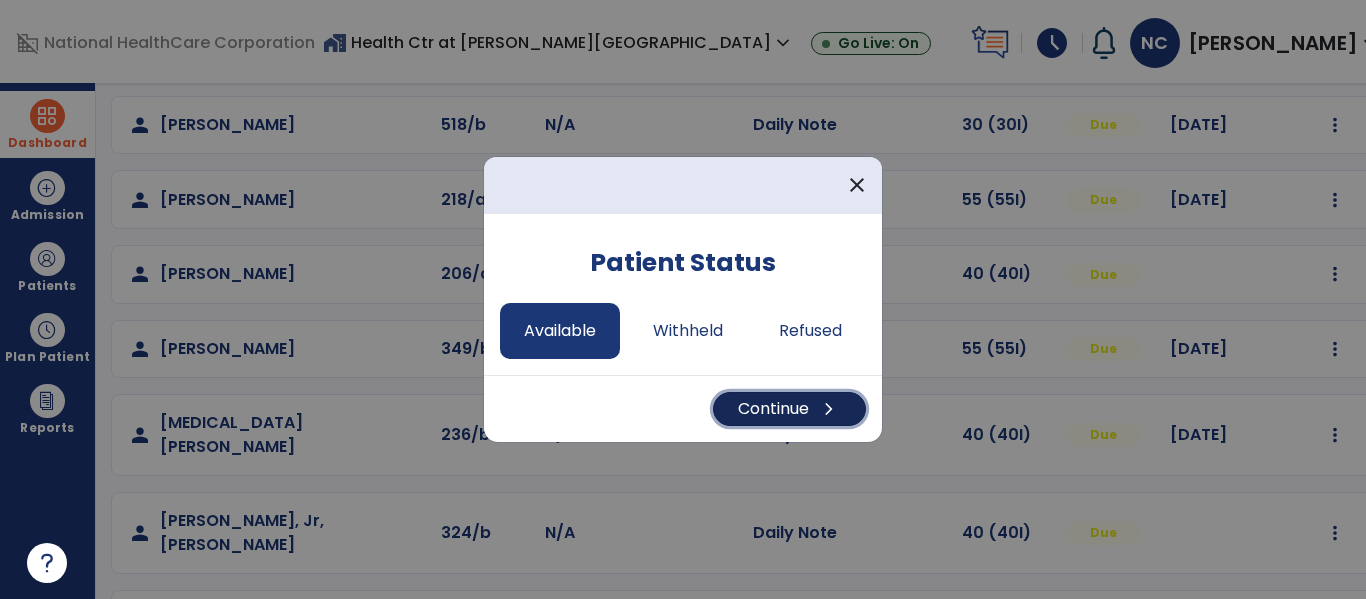 click on "Continue   chevron_right" at bounding box center [789, 409] 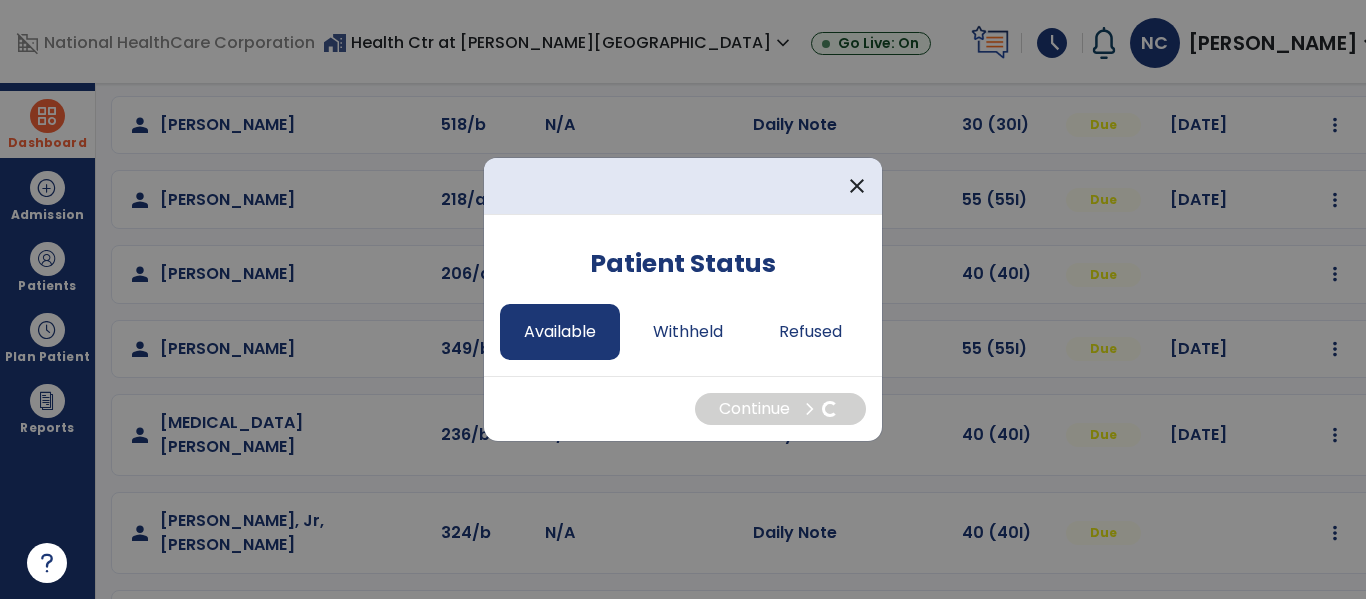 select on "*" 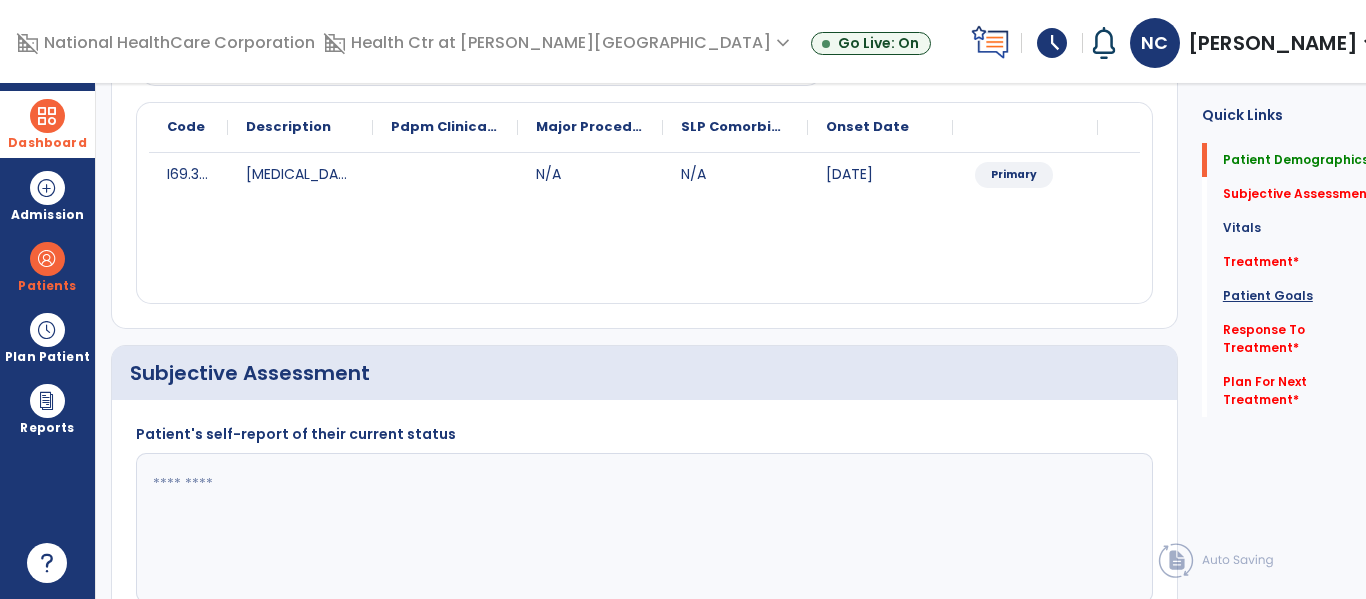click on "Patient Goals" 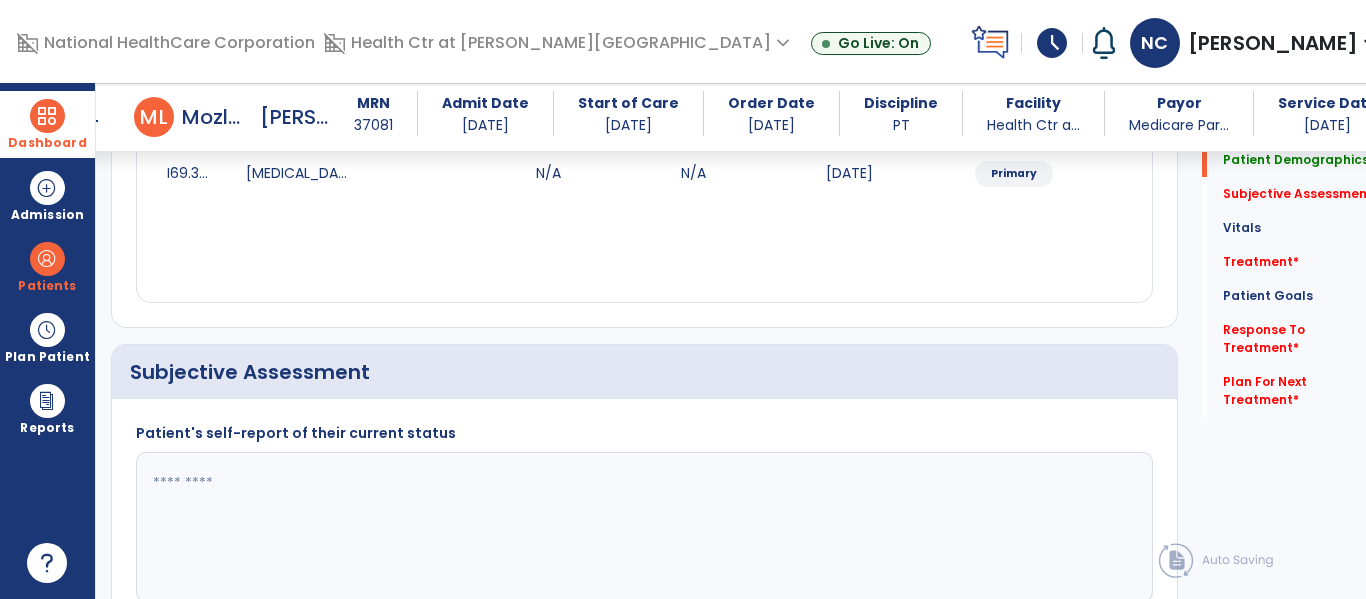 scroll, scrollTop: 0, scrollLeft: 0, axis: both 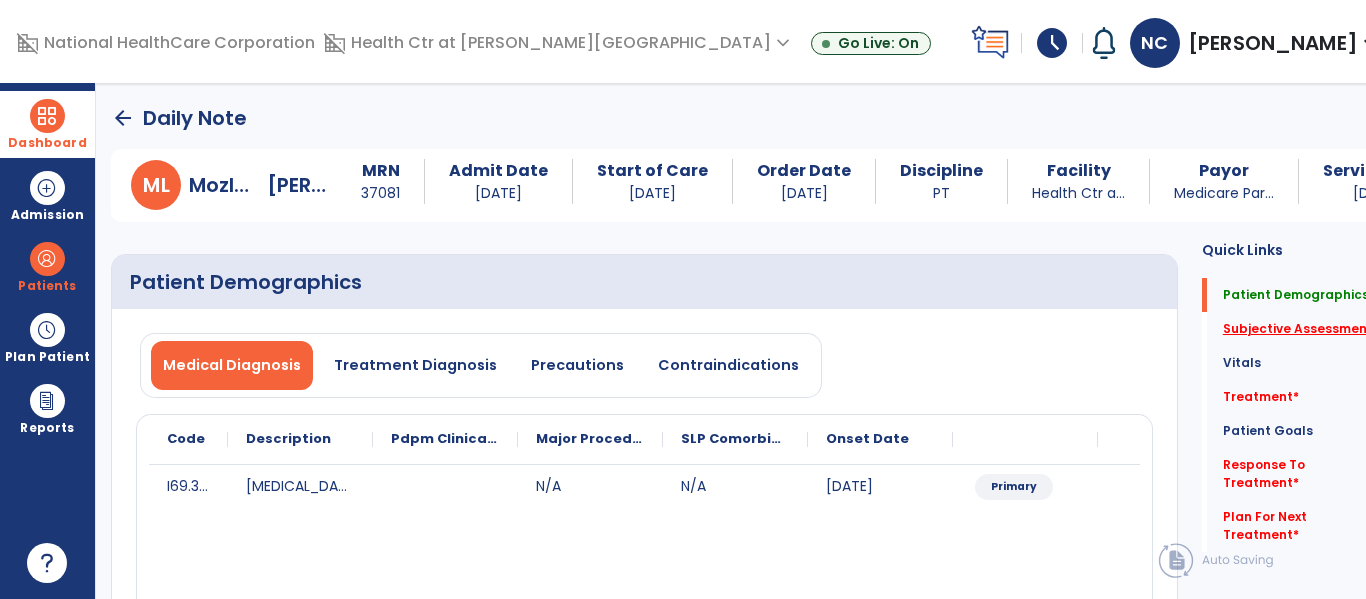 click on "Subjective Assessment   *" 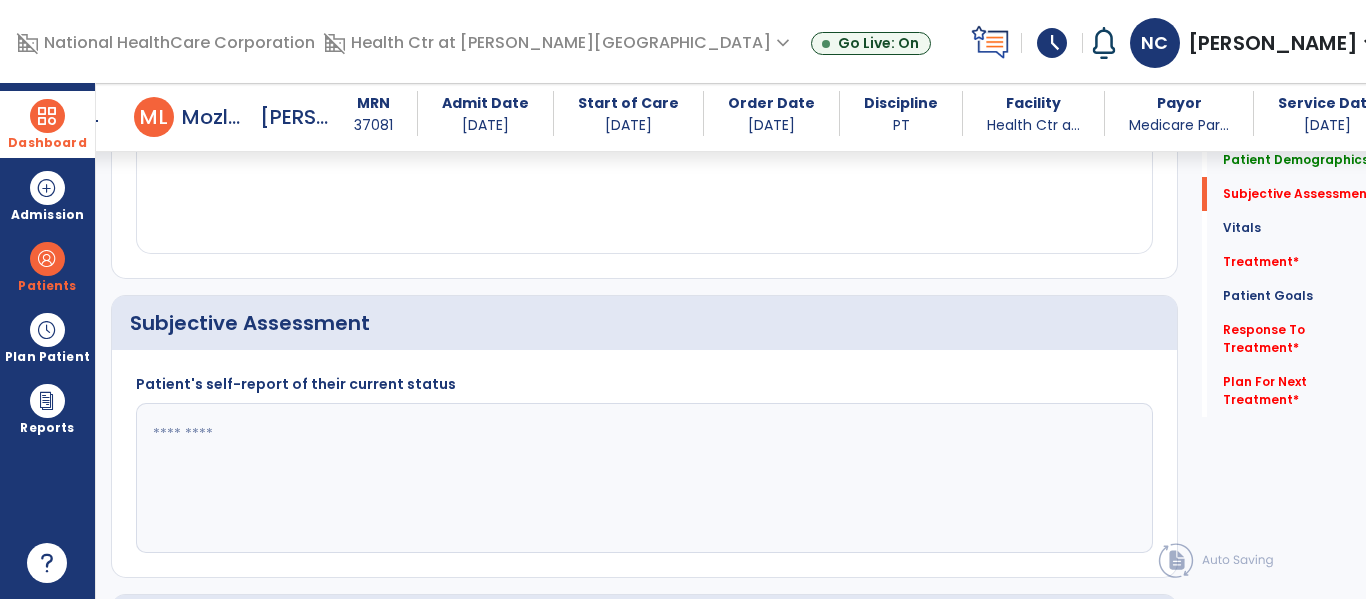 scroll, scrollTop: 457, scrollLeft: 0, axis: vertical 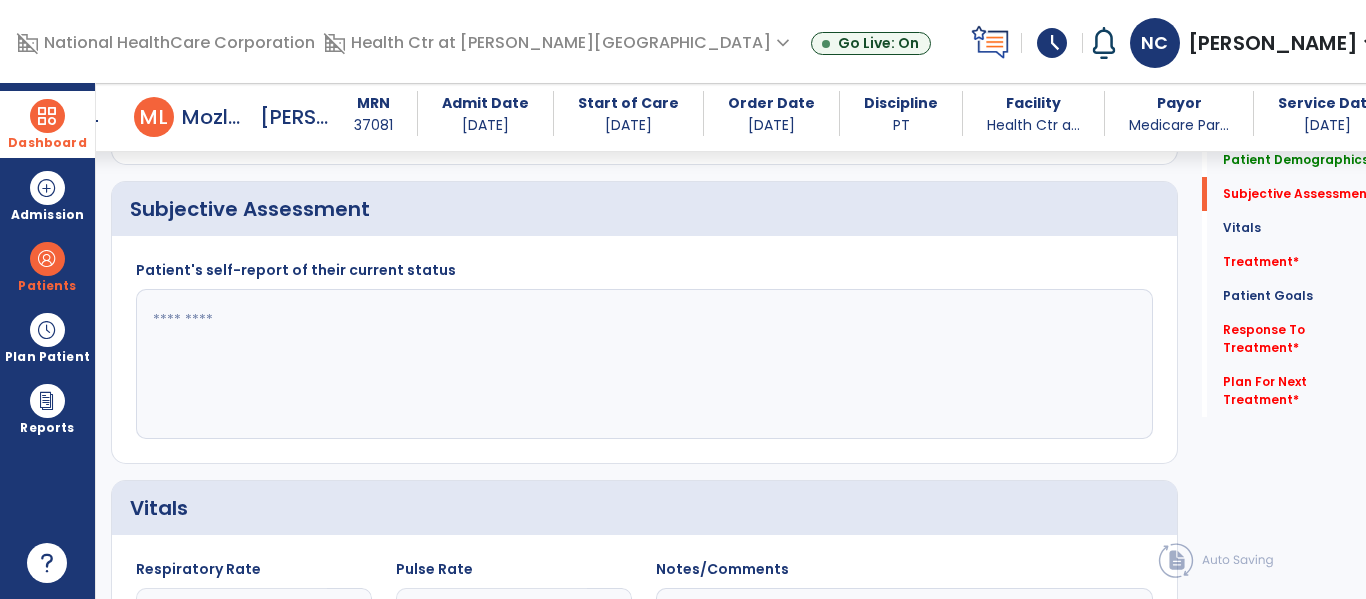 click 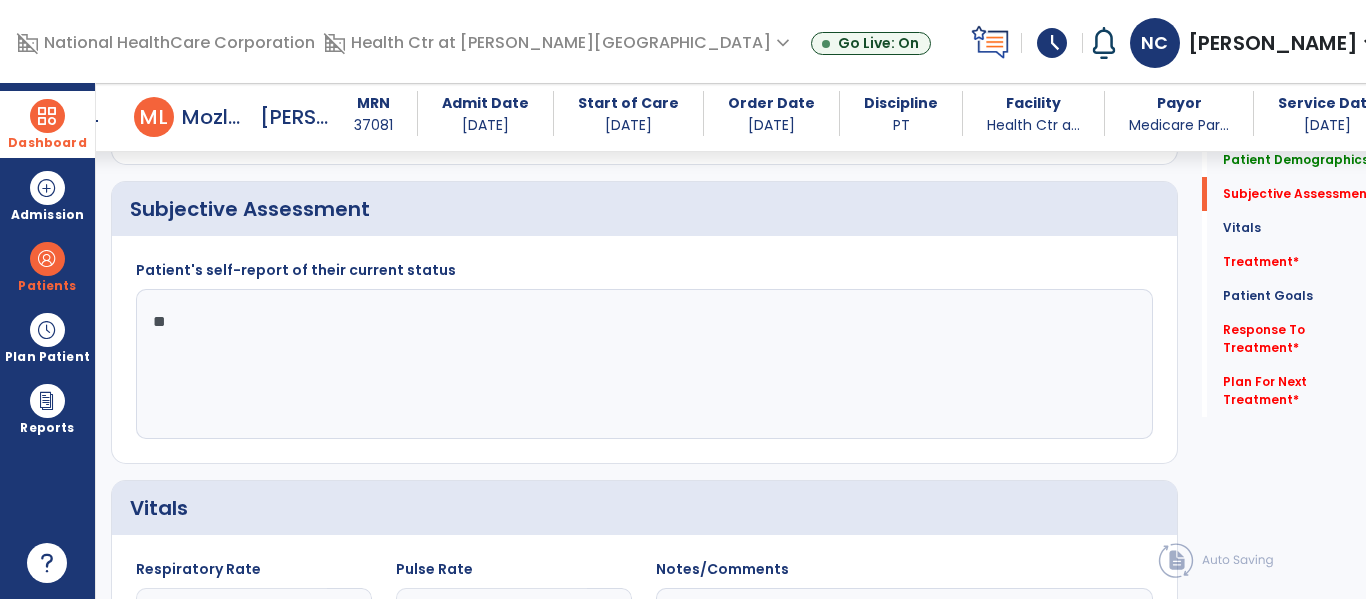 type on "*" 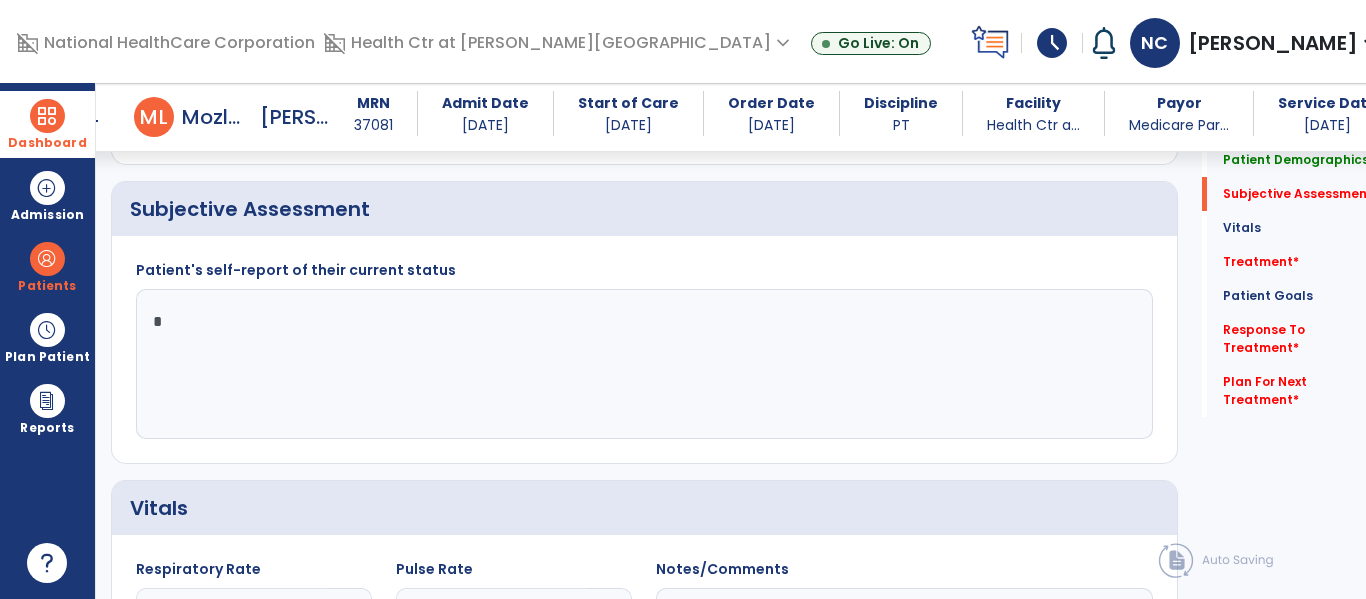 type 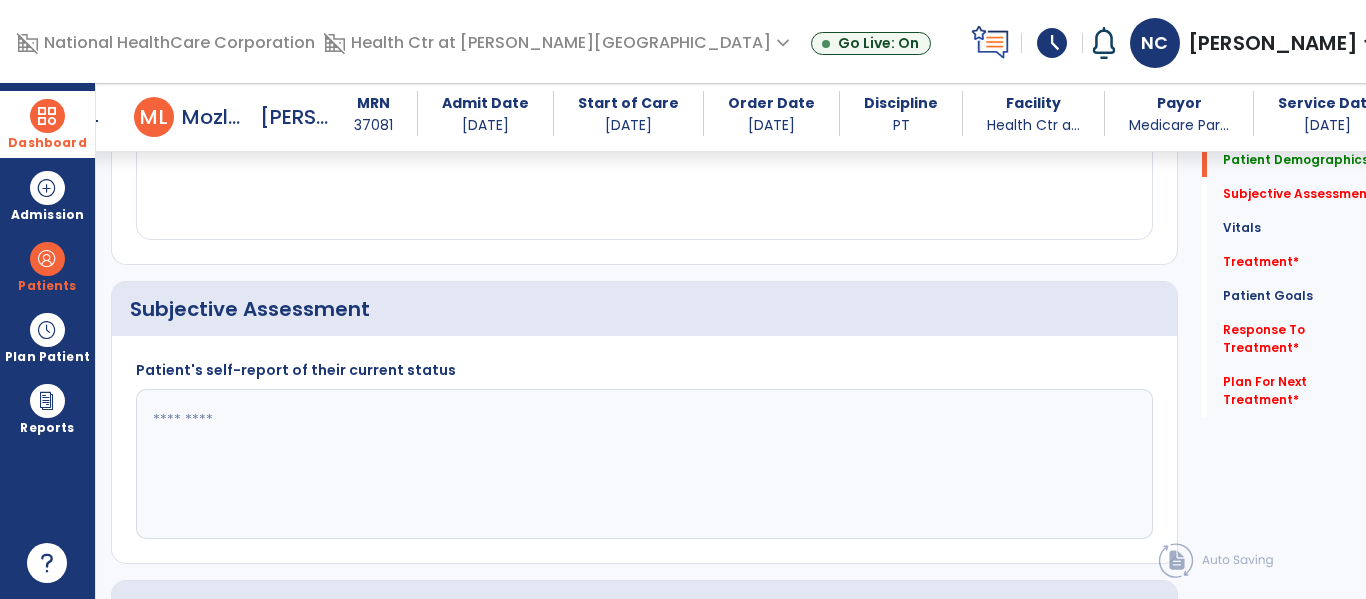 scroll, scrollTop: 0, scrollLeft: 0, axis: both 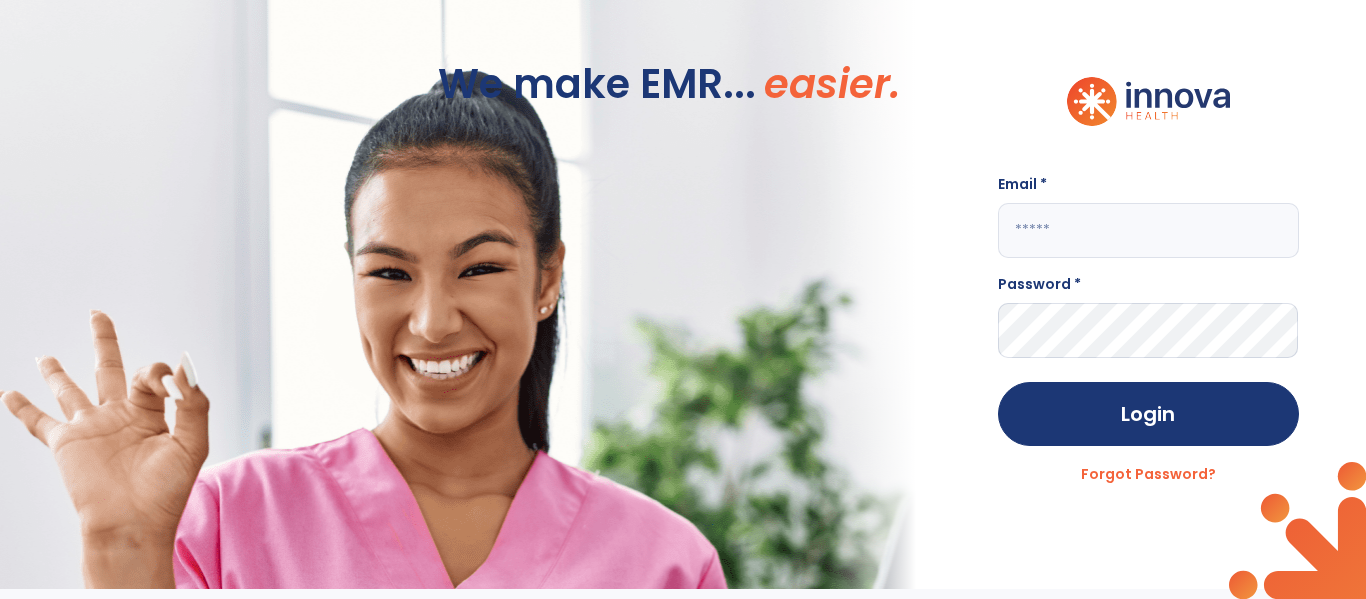type on "**********" 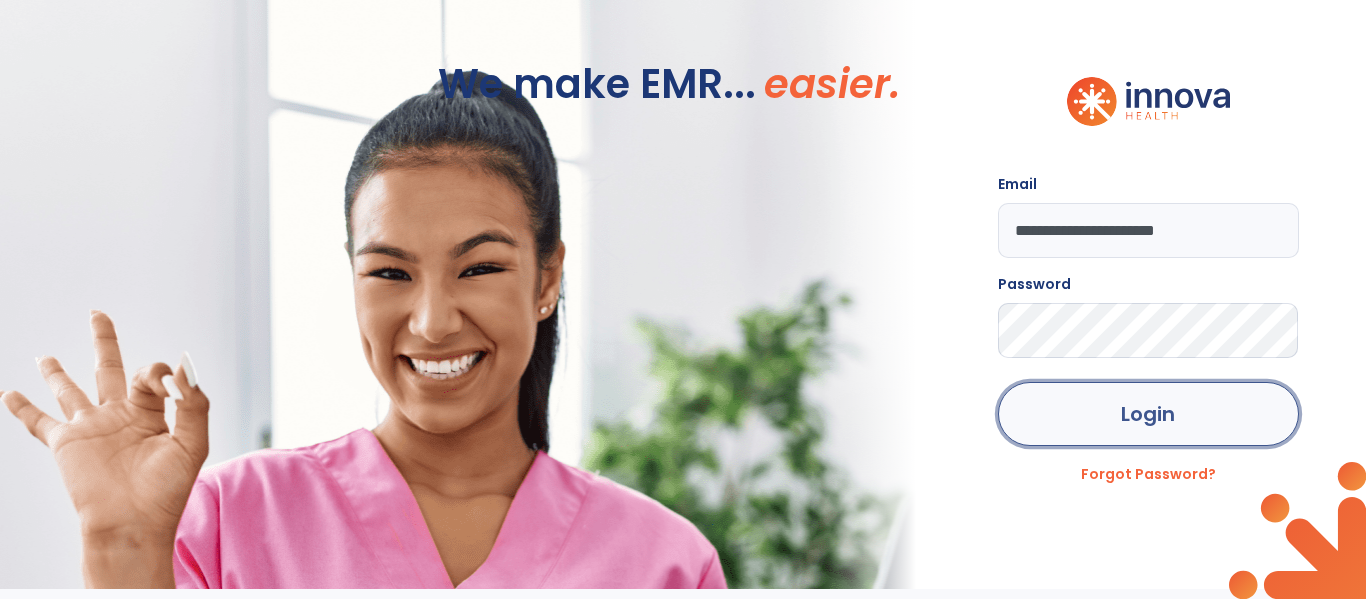 click on "Login" 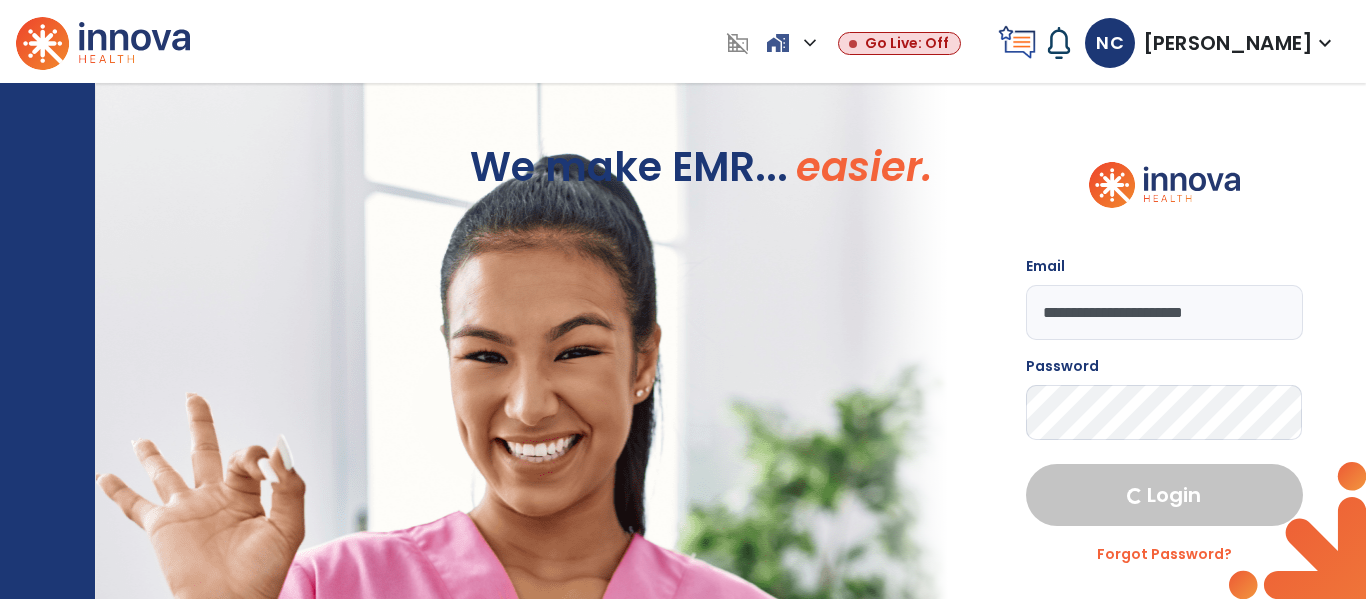select on "****" 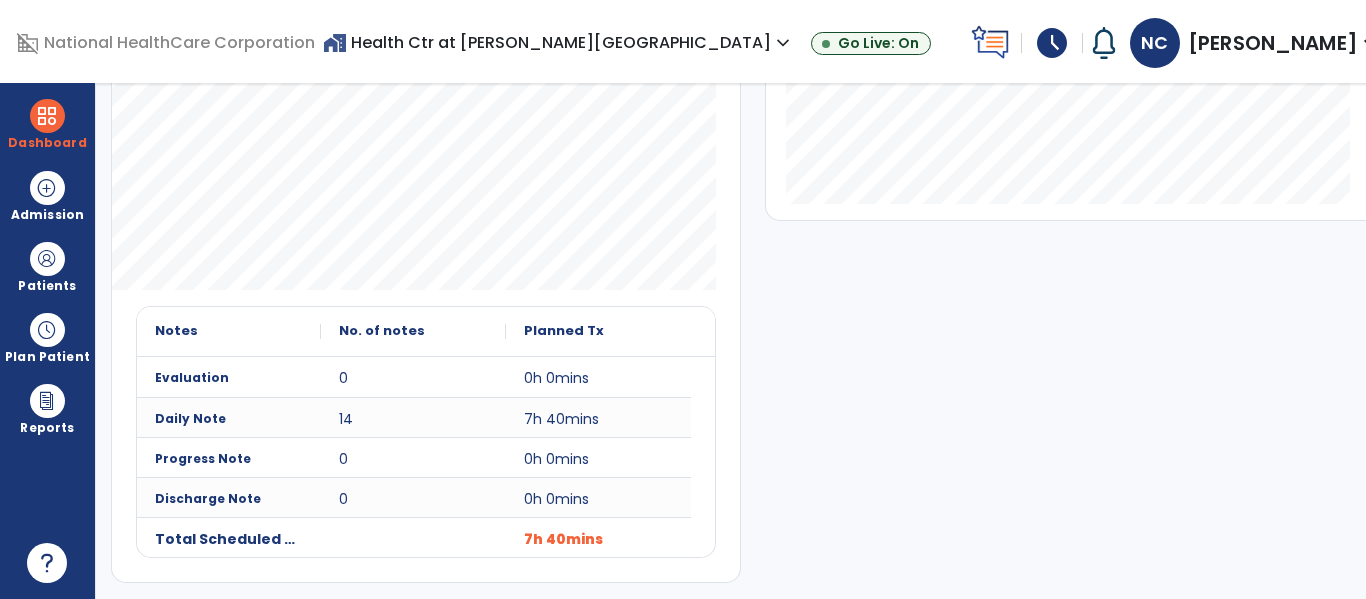 scroll, scrollTop: 48, scrollLeft: 0, axis: vertical 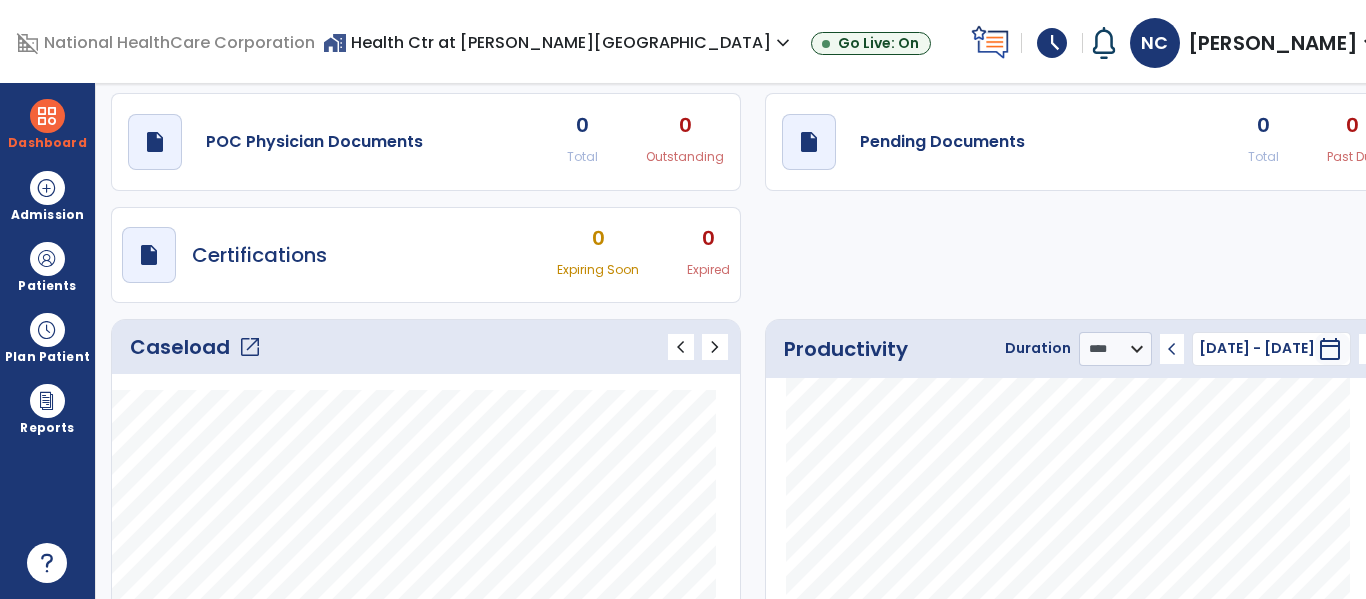 click on "open_in_new" 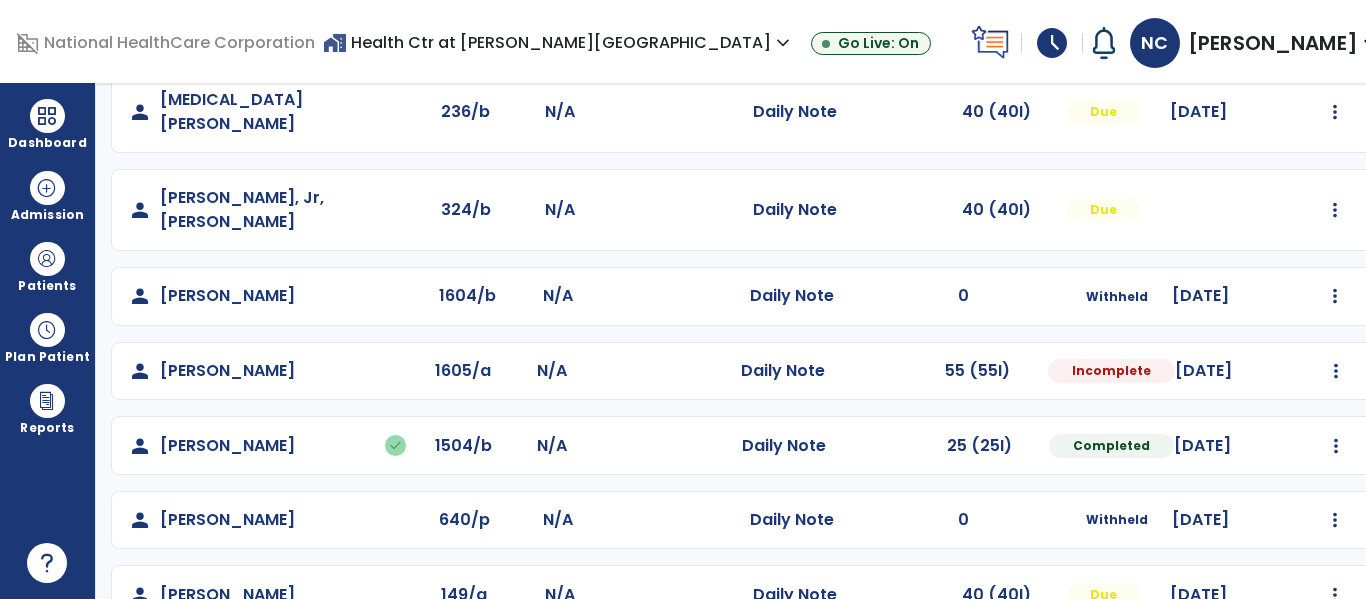 scroll, scrollTop: 712, scrollLeft: 0, axis: vertical 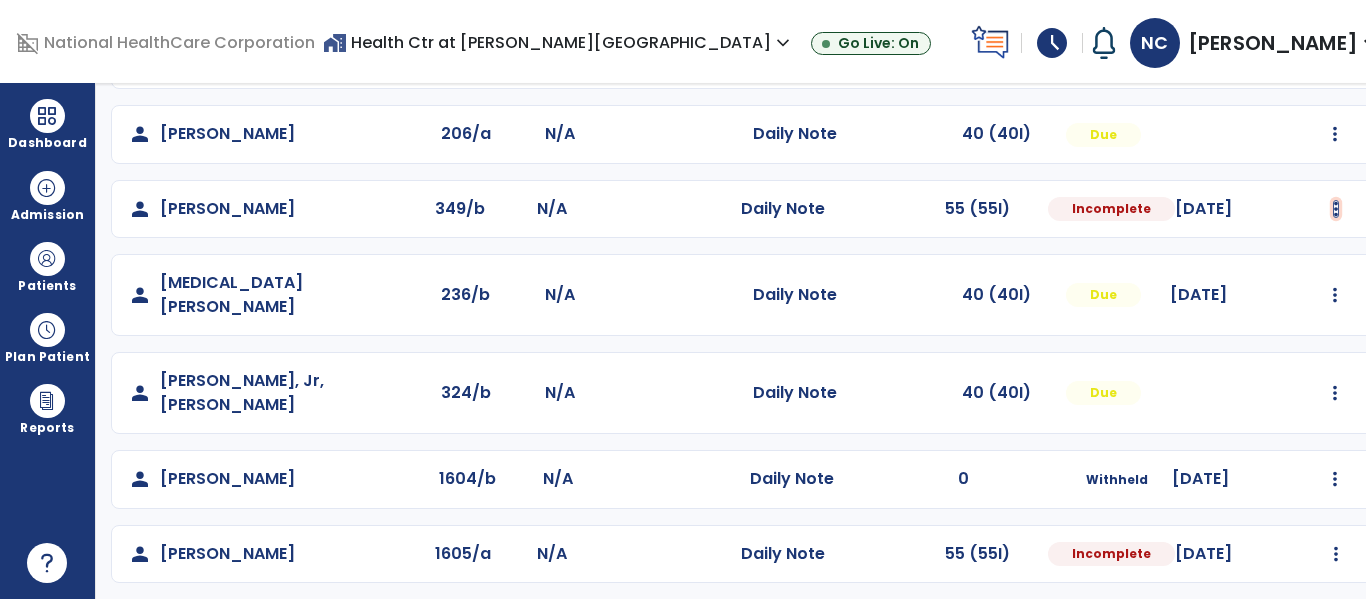 click at bounding box center [1335, -164] 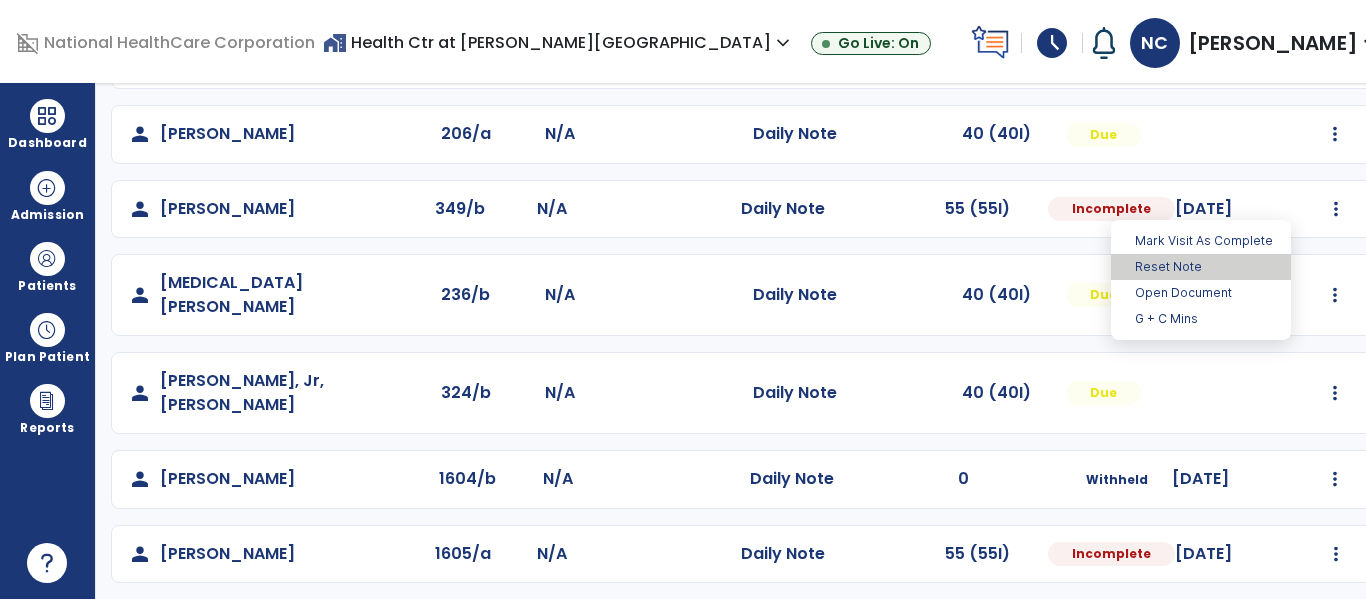 click on "Reset Note" at bounding box center [1201, 267] 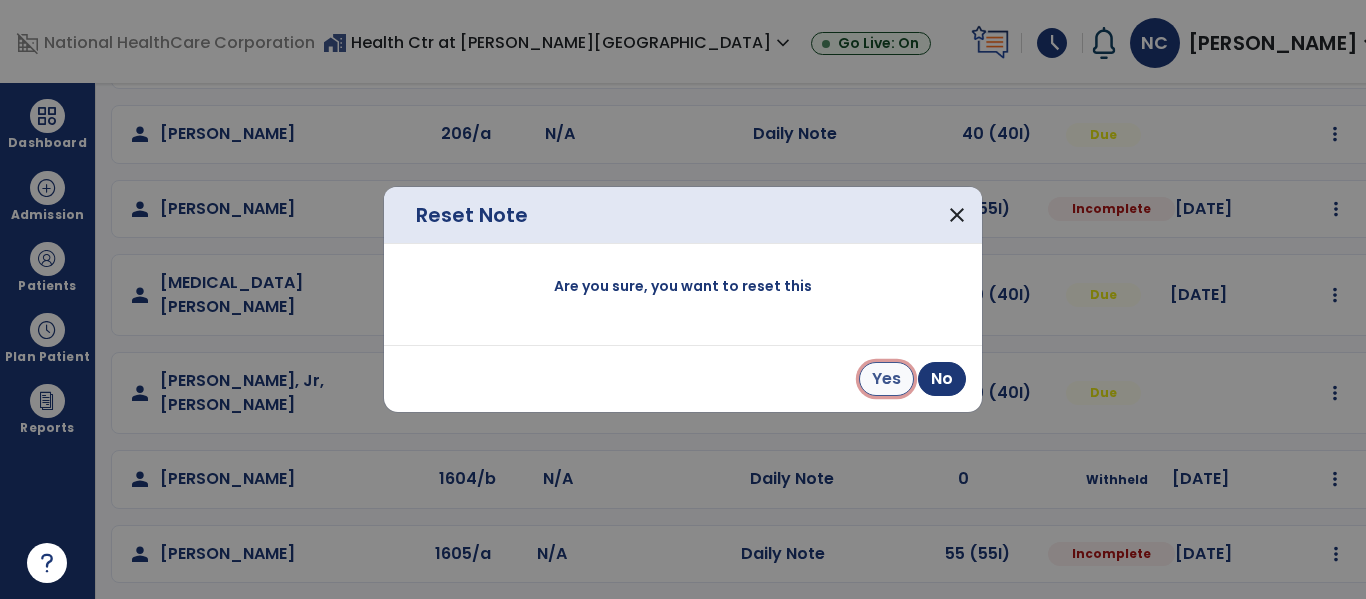 click on "Yes" at bounding box center [886, 379] 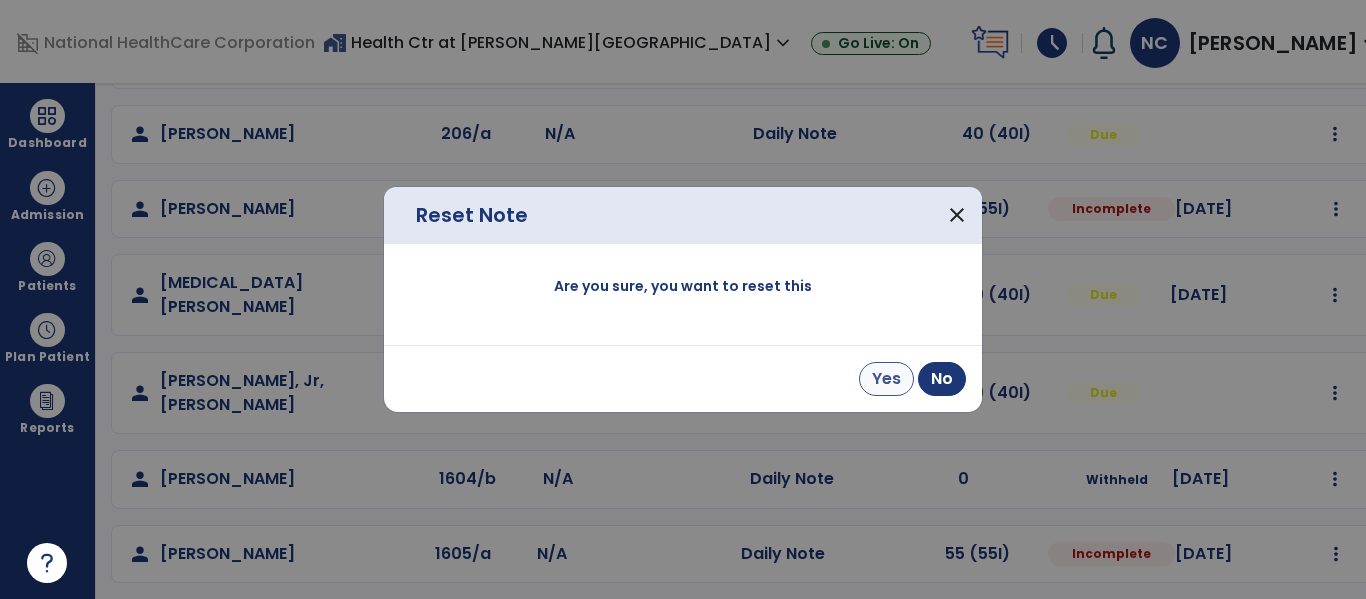 scroll, scrollTop: 68, scrollLeft: 0, axis: vertical 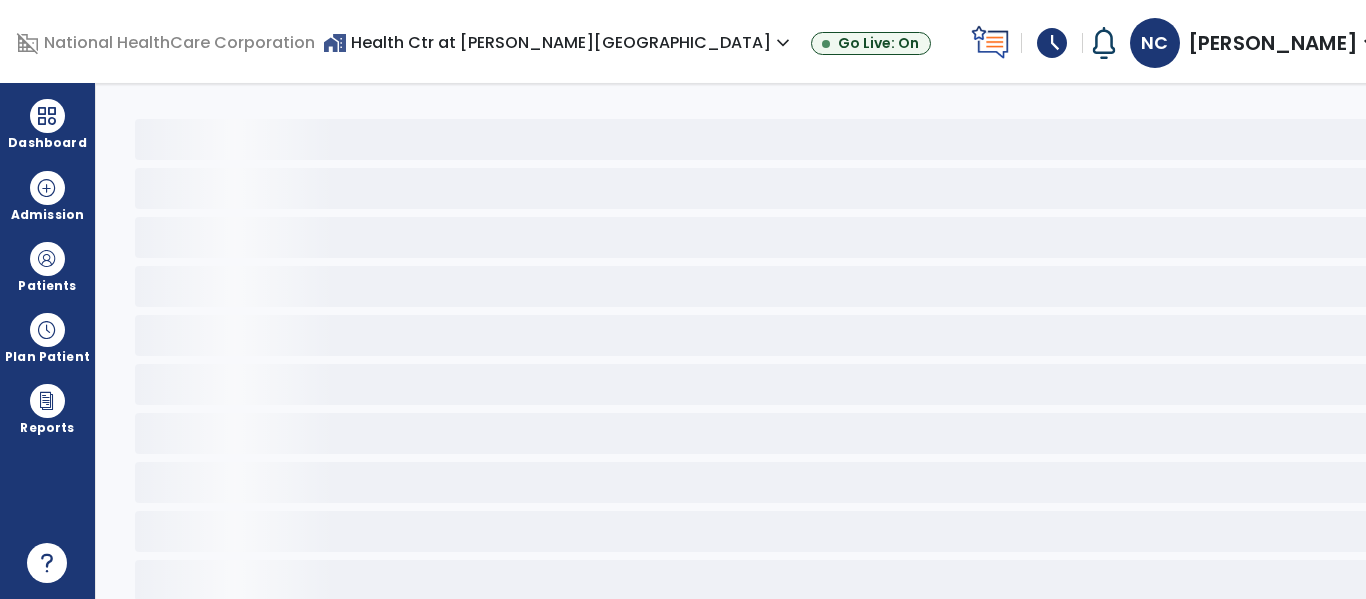 drag, startPoint x: 754, startPoint y: 126, endPoint x: 568, endPoint y: 153, distance: 187.94946 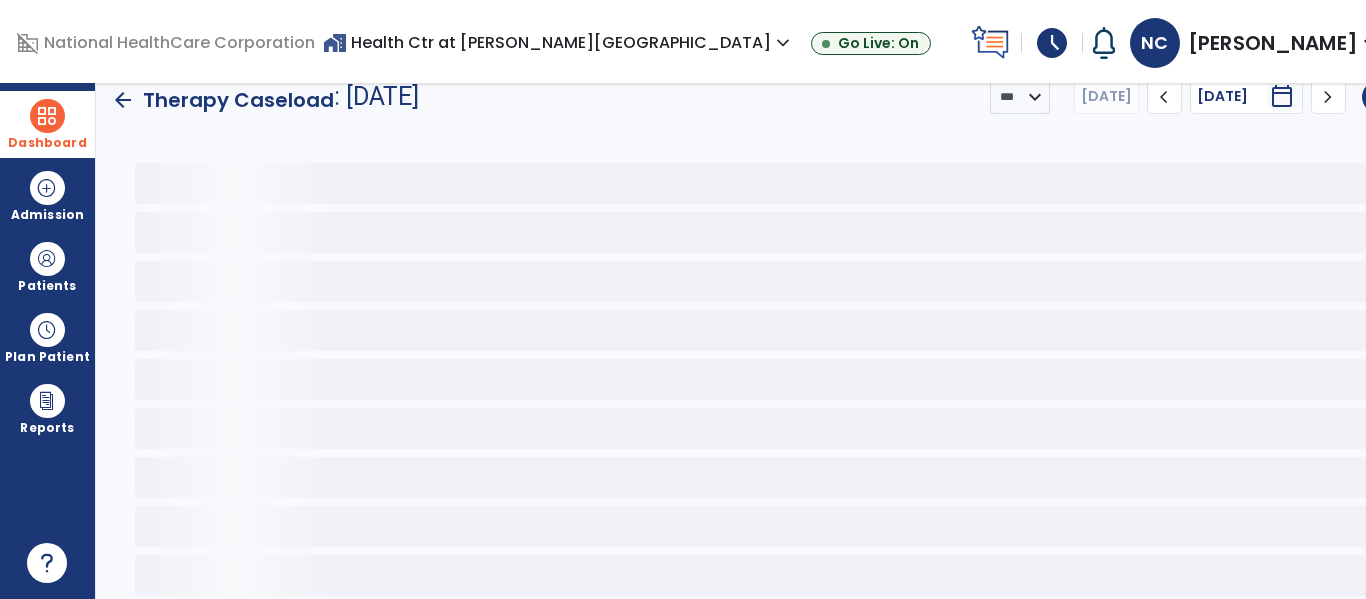 scroll, scrollTop: 0, scrollLeft: 0, axis: both 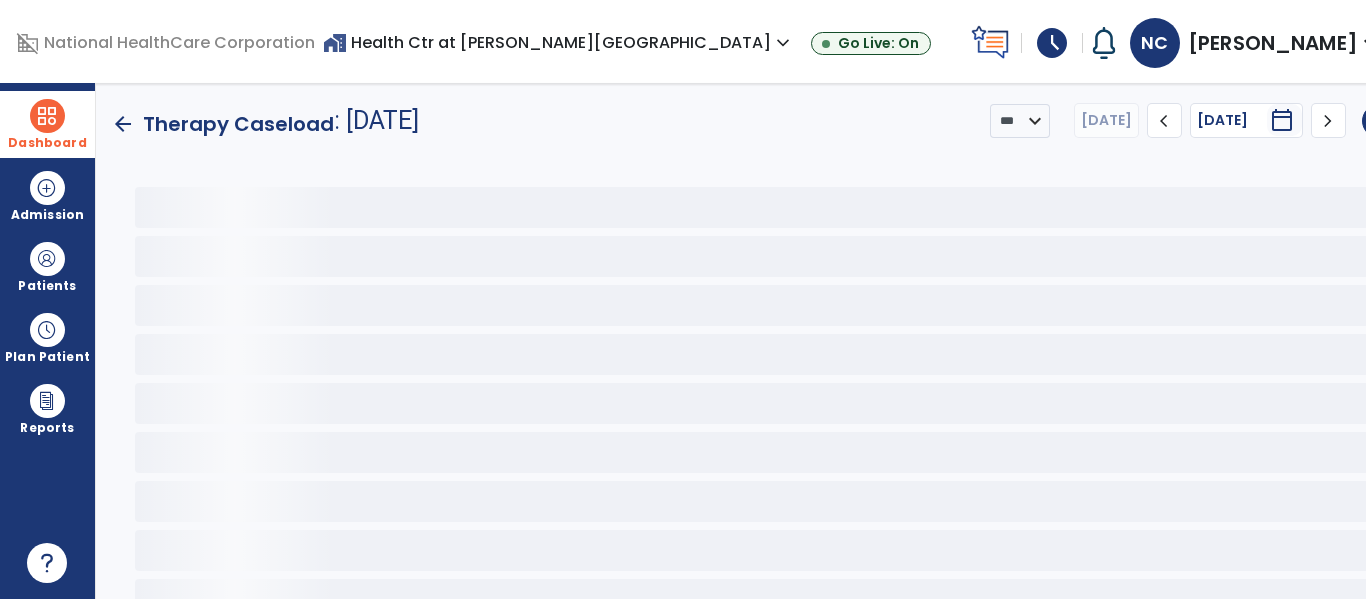 click on "Dashboard" at bounding box center (47, 124) 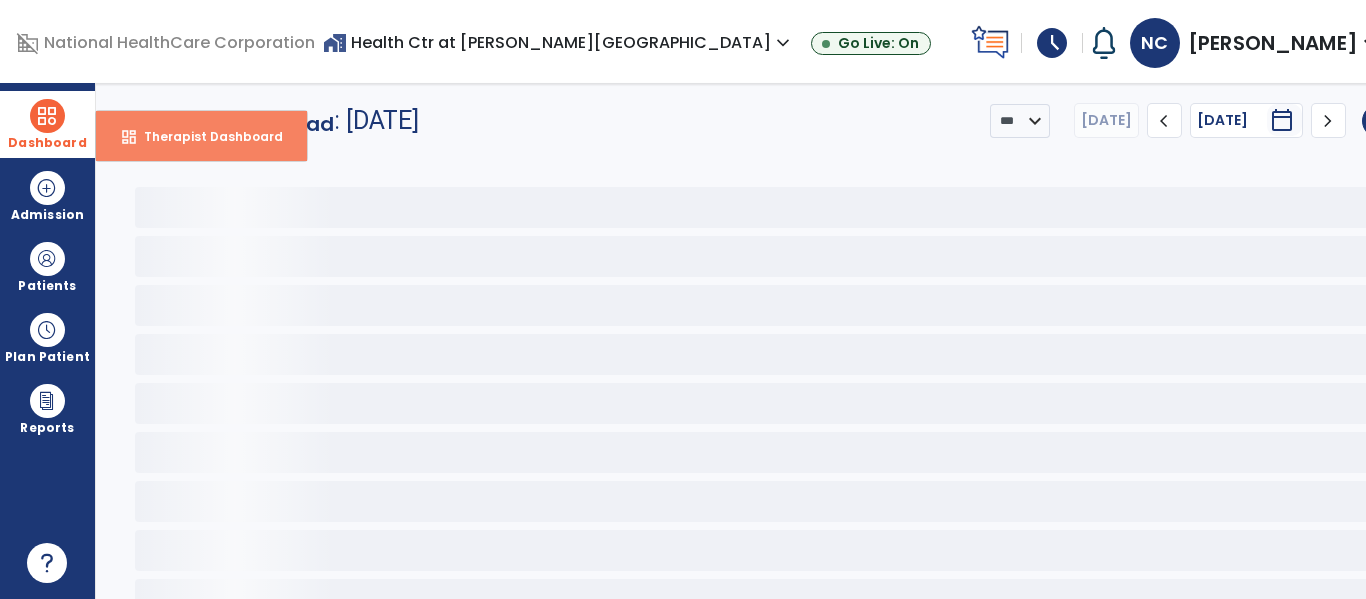 click on "dashboard  Therapist Dashboard" at bounding box center (201, 136) 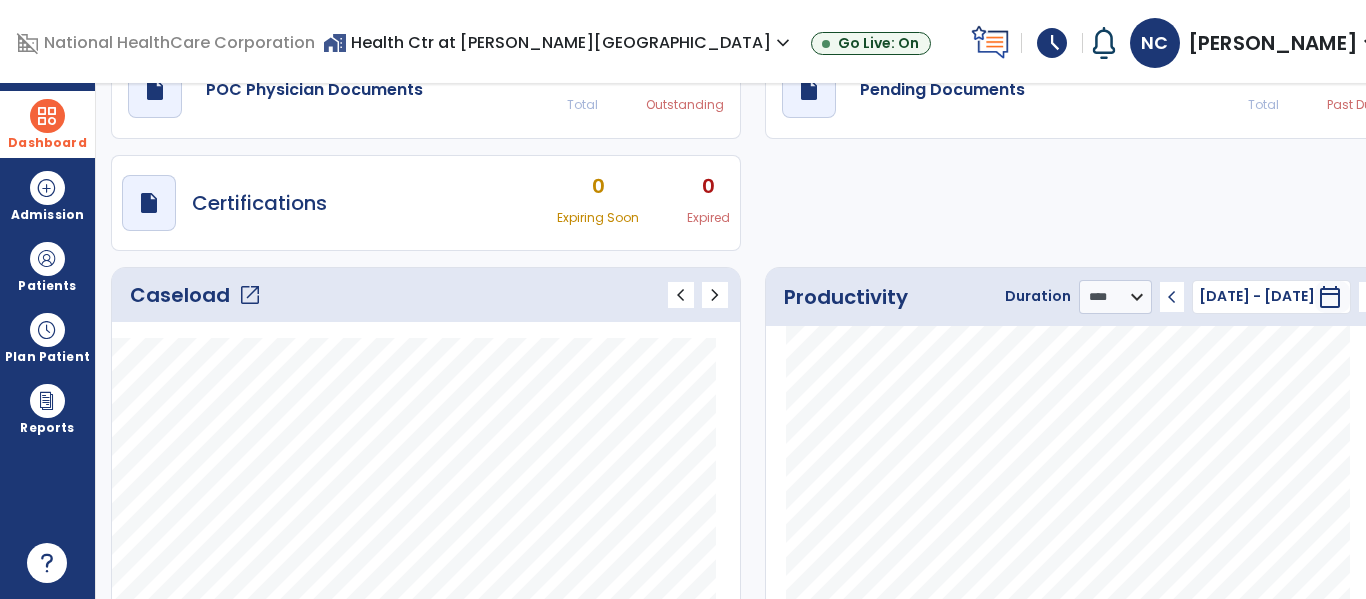 click on "open_in_new" 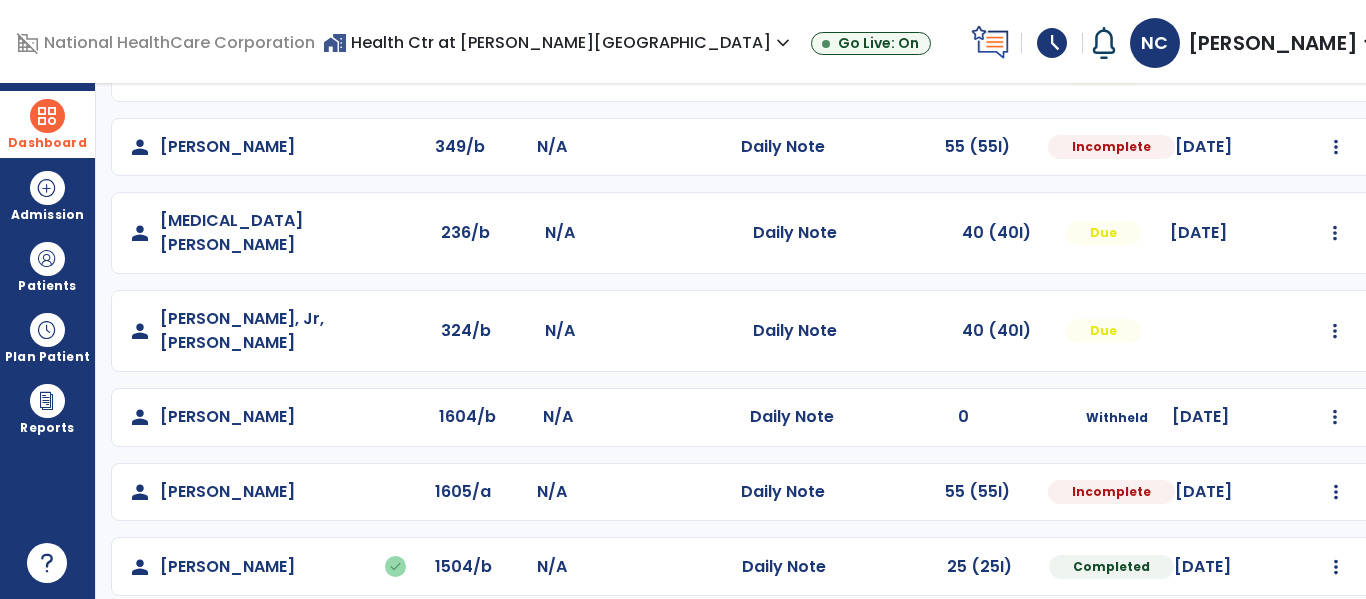 scroll, scrollTop: 512, scrollLeft: 0, axis: vertical 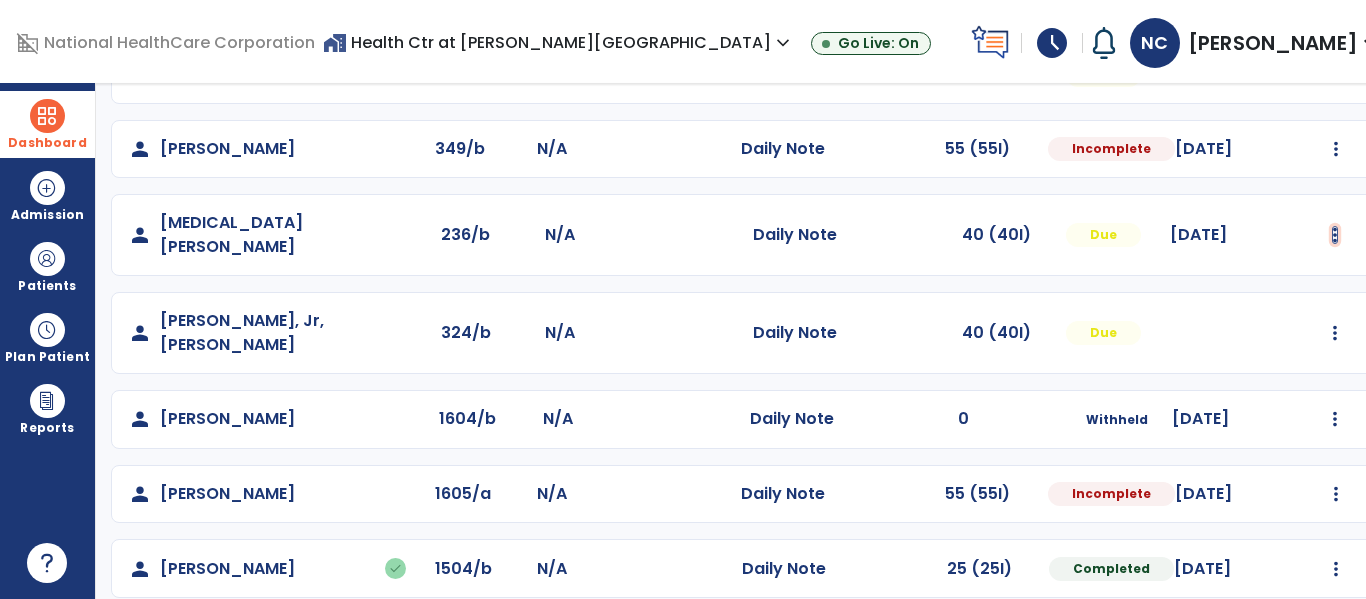 click at bounding box center (1335, -224) 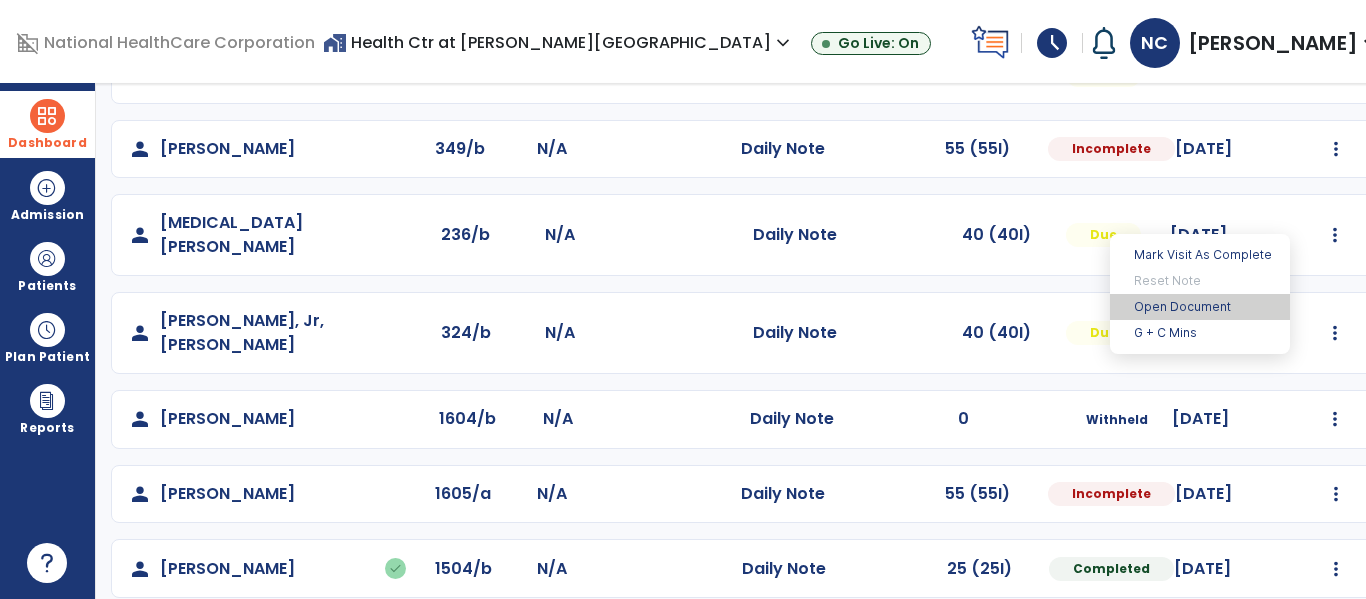 click on "Open Document" at bounding box center (1200, 307) 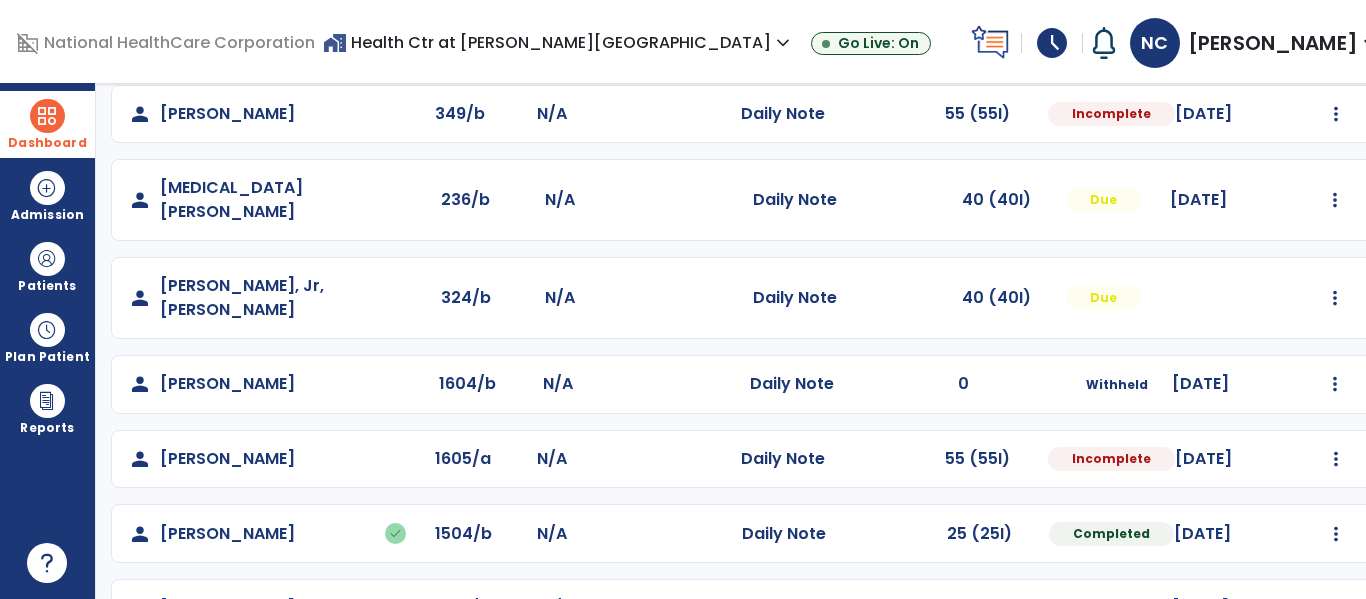 scroll, scrollTop: 512, scrollLeft: 0, axis: vertical 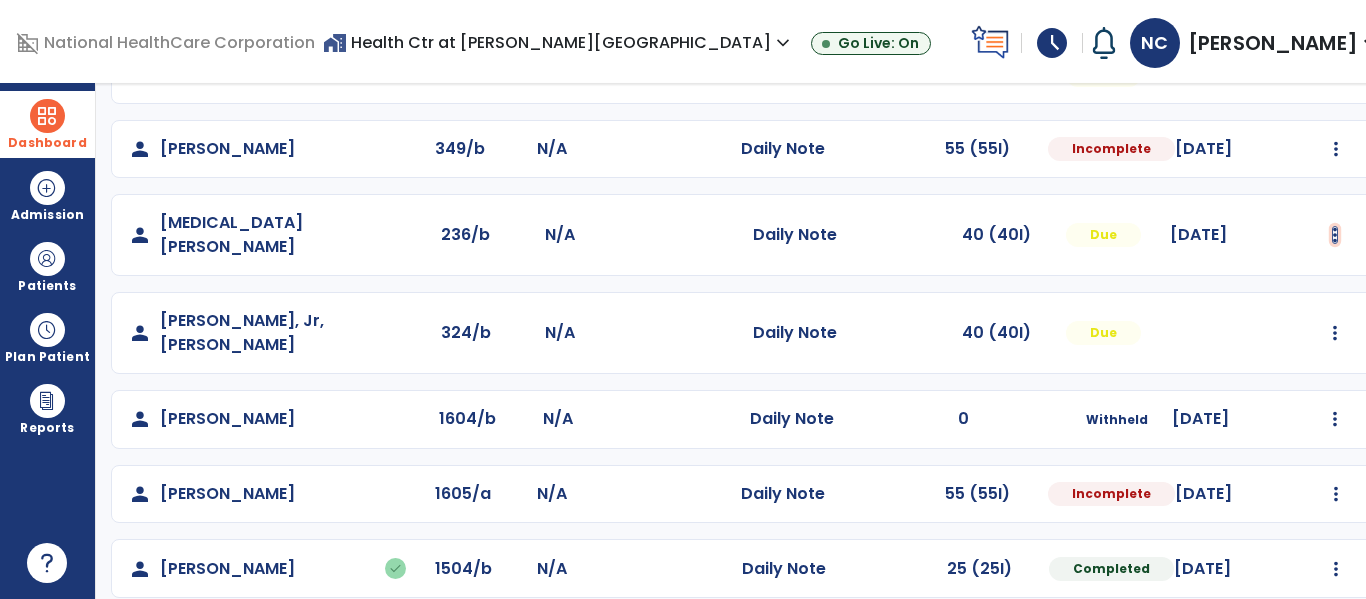 click at bounding box center (1335, -224) 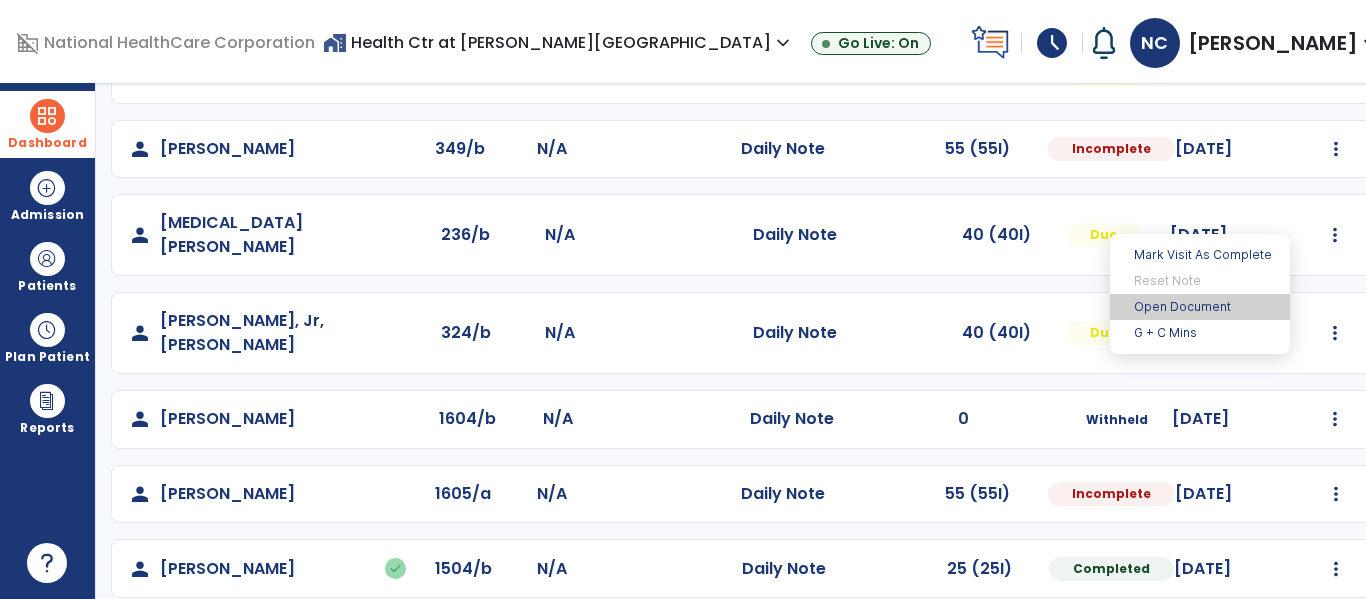 click on "Open Document" at bounding box center (1200, 307) 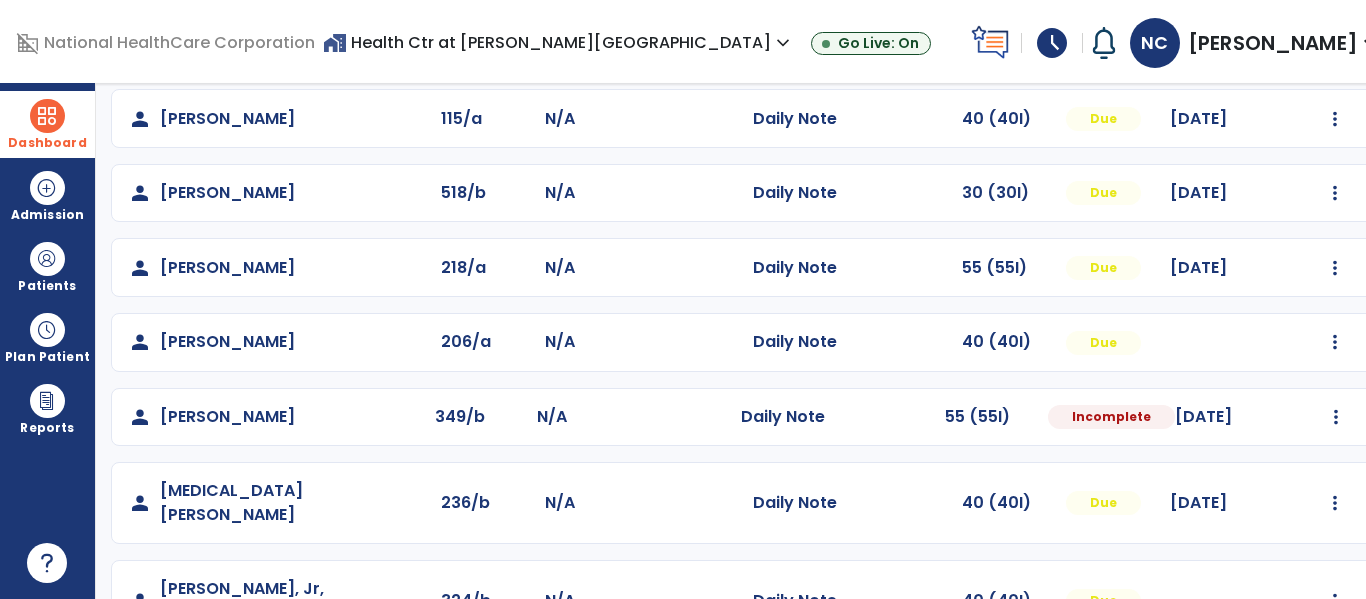 scroll, scrollTop: 0, scrollLeft: 0, axis: both 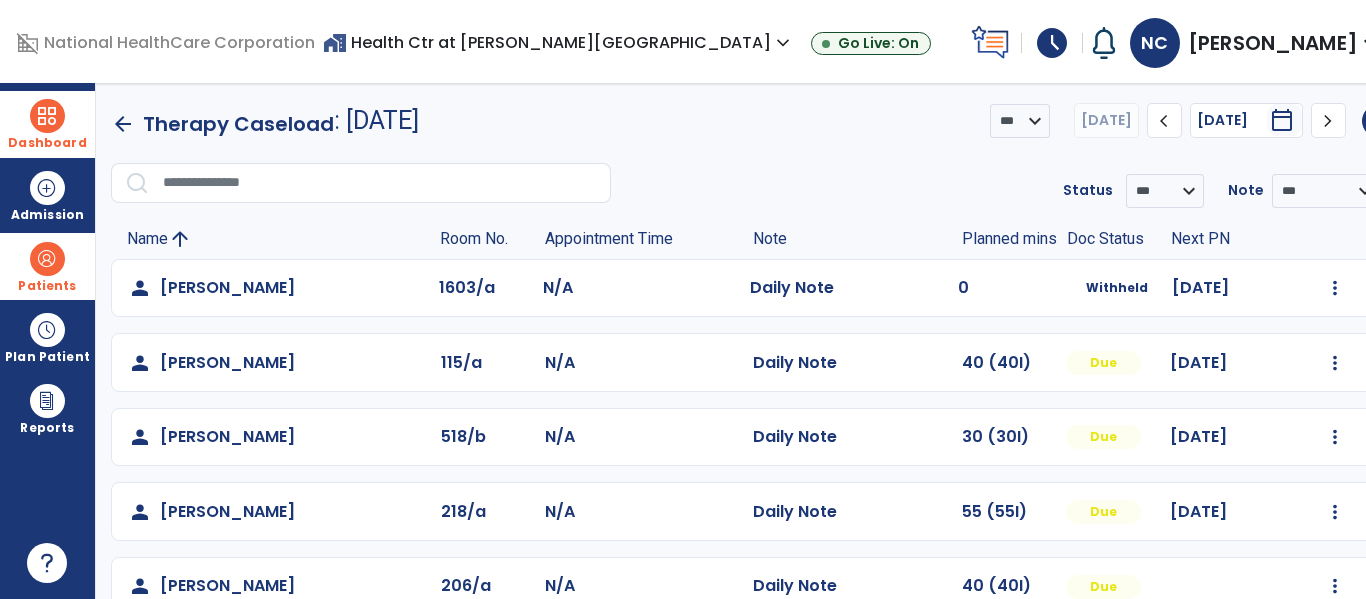 click on "Patients" at bounding box center [47, 266] 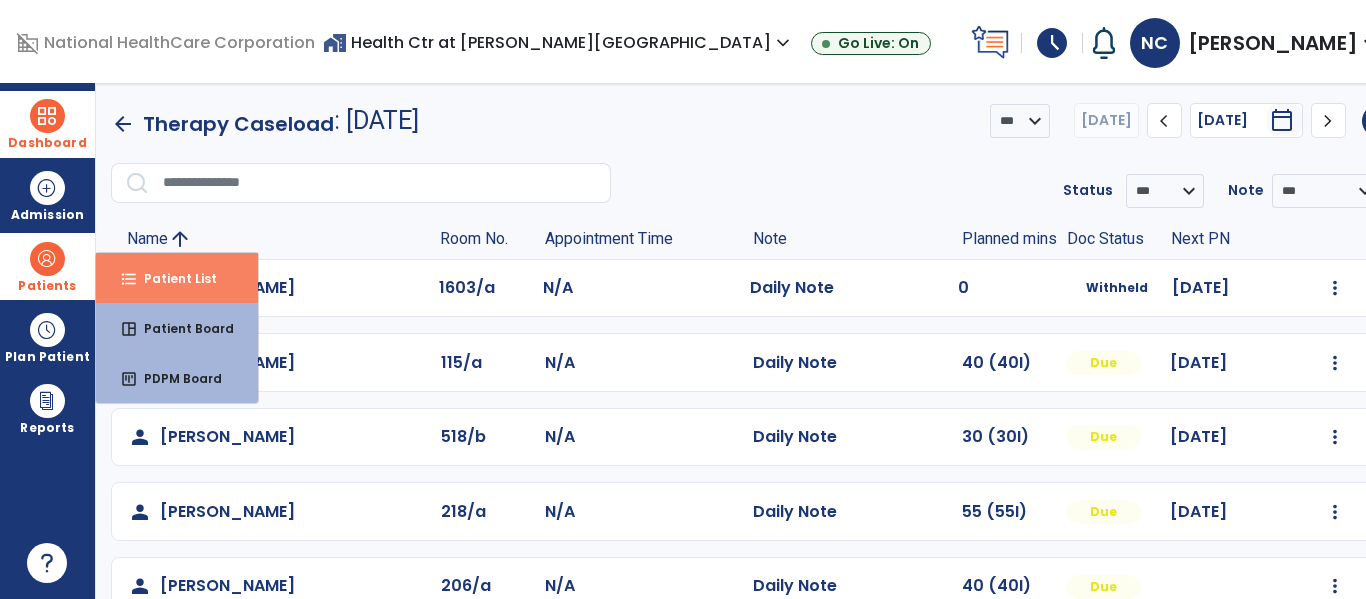 click on "Patient List" at bounding box center (172, 278) 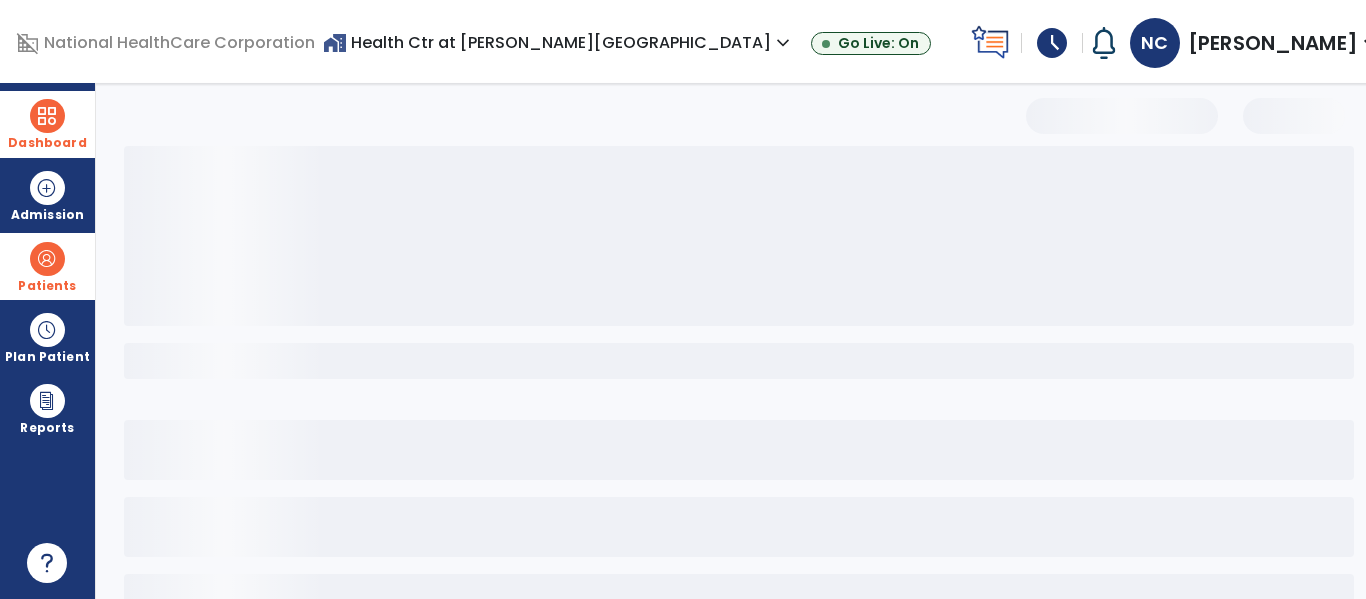 select on "***" 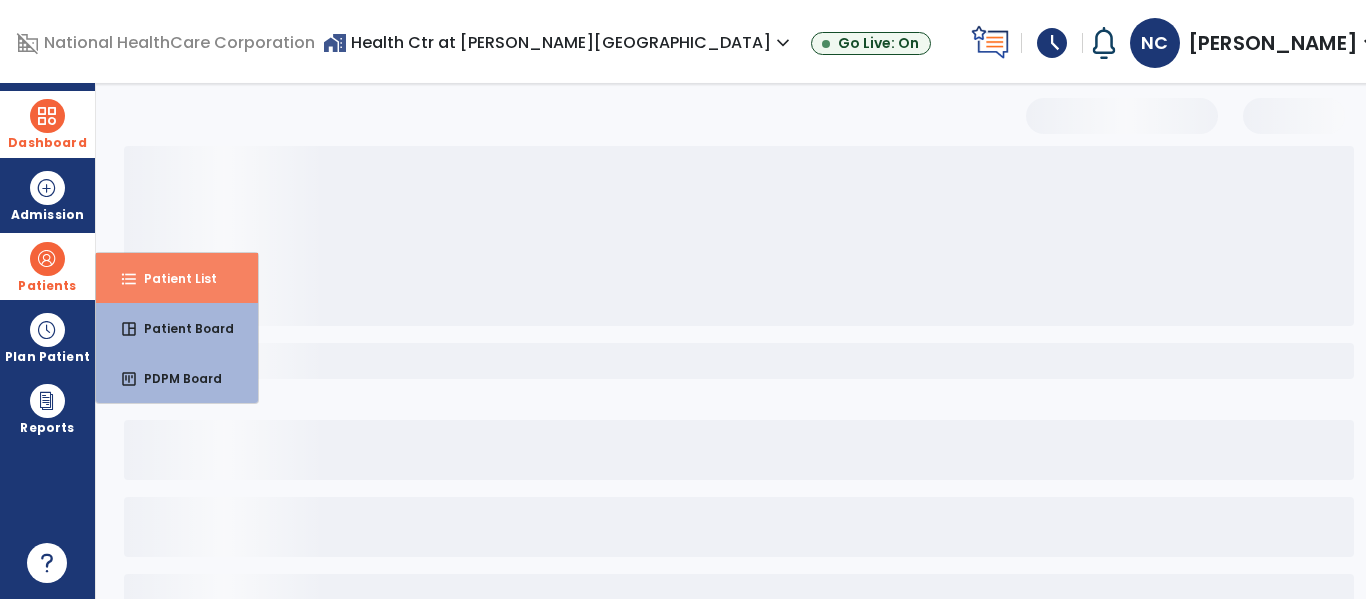 click on "format_list_bulleted  Patient List" at bounding box center (177, 278) 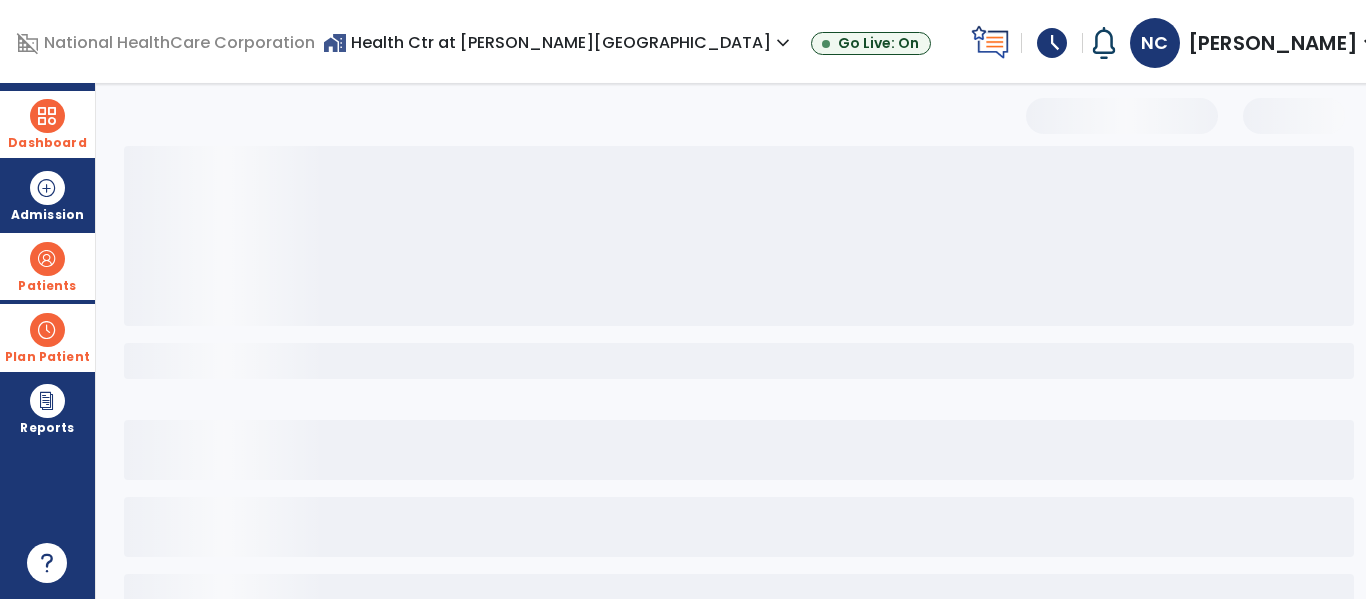 click at bounding box center (47, 330) 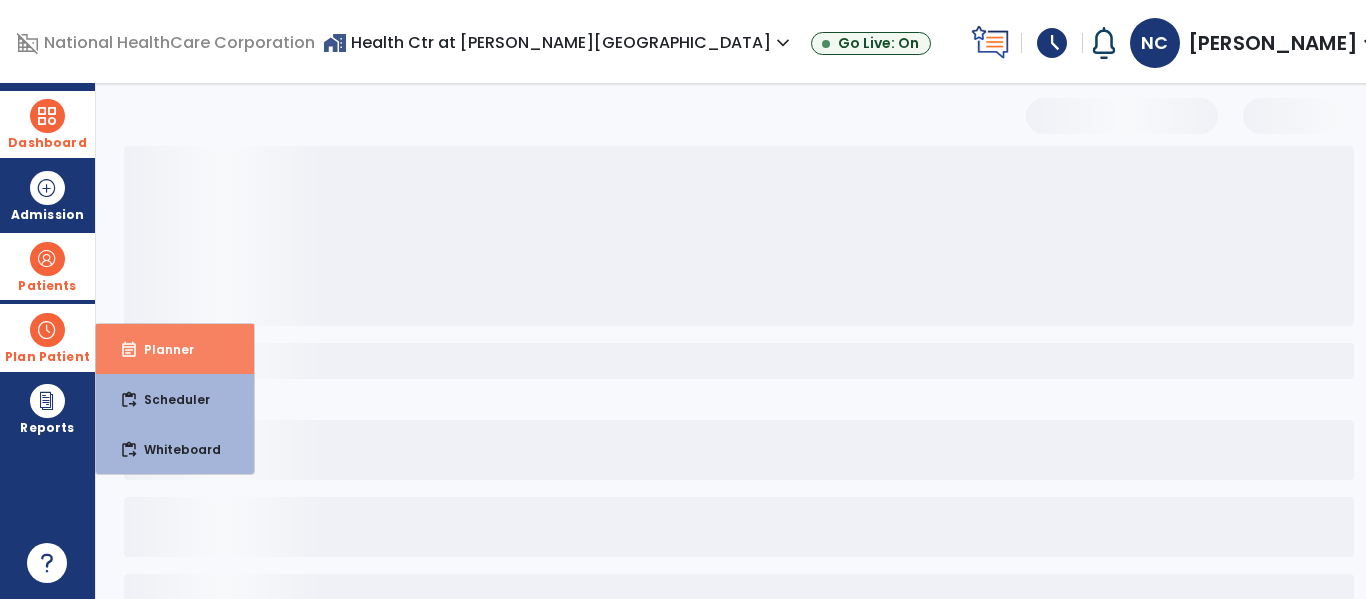 click on "event_note  Planner" at bounding box center (175, 349) 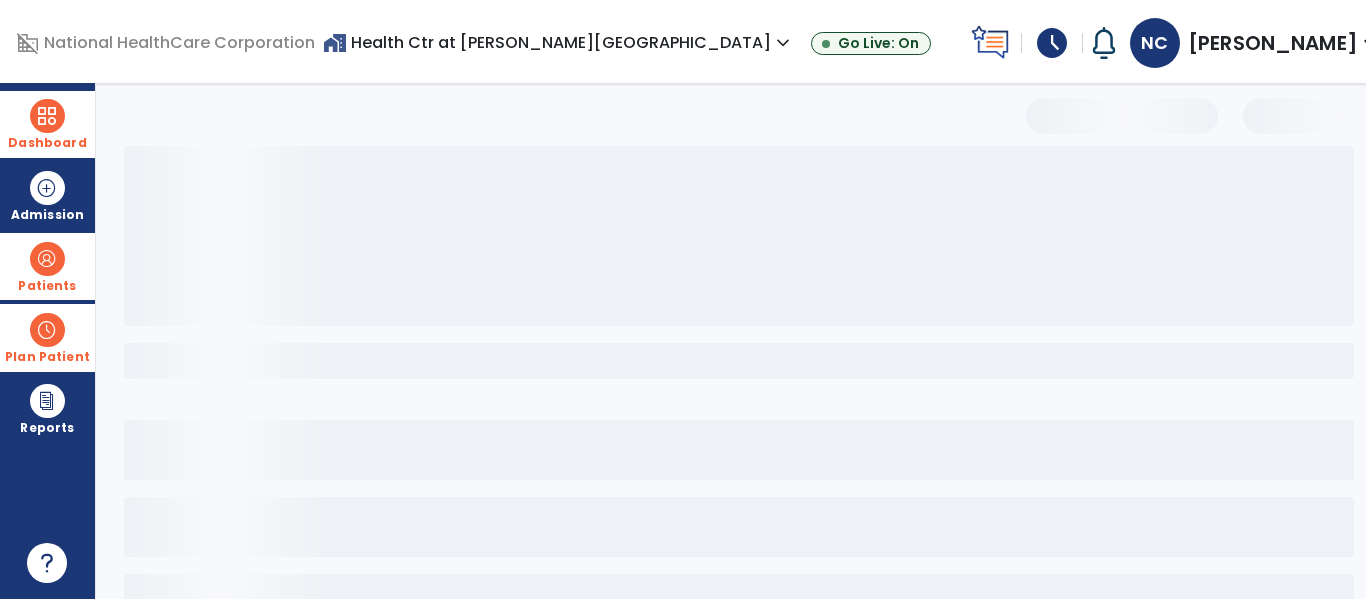 click at bounding box center (739, 236) 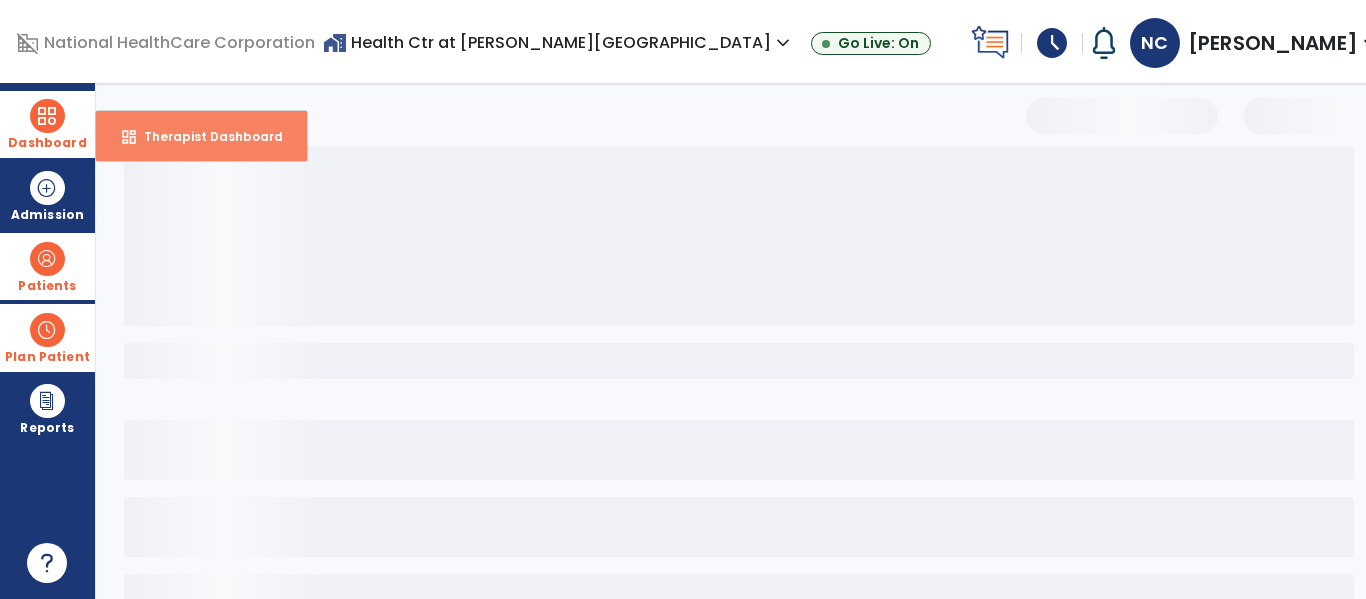 click on "Therapist Dashboard" at bounding box center [205, 136] 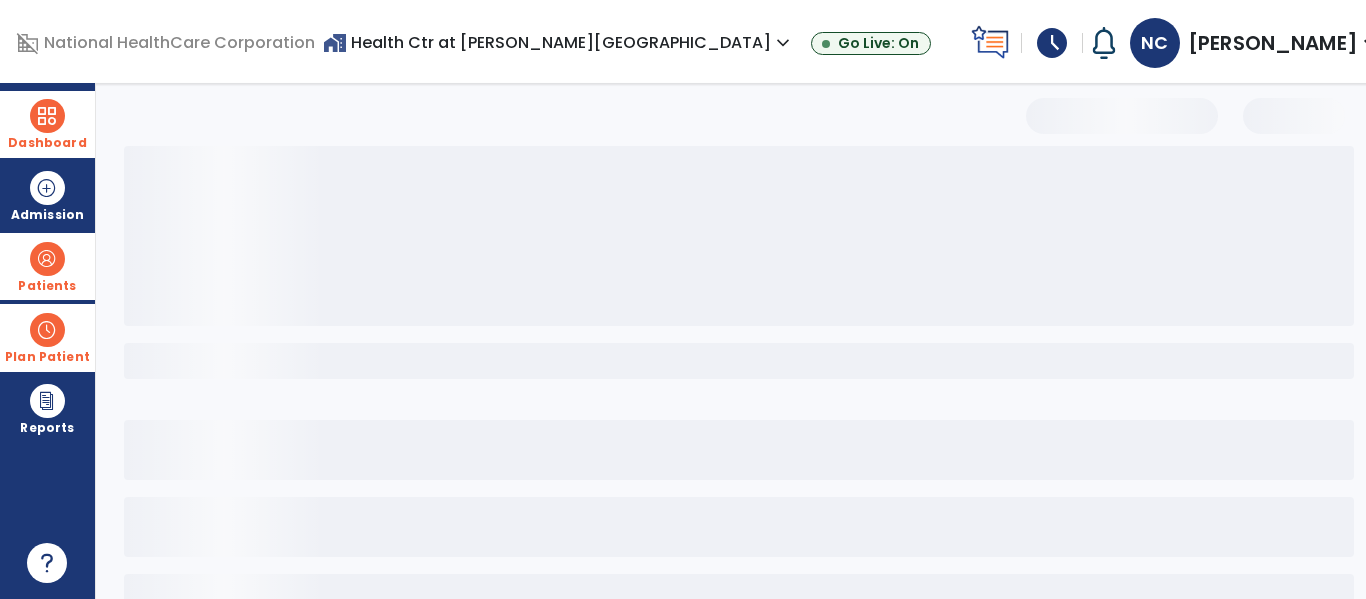 click at bounding box center (740, 382) 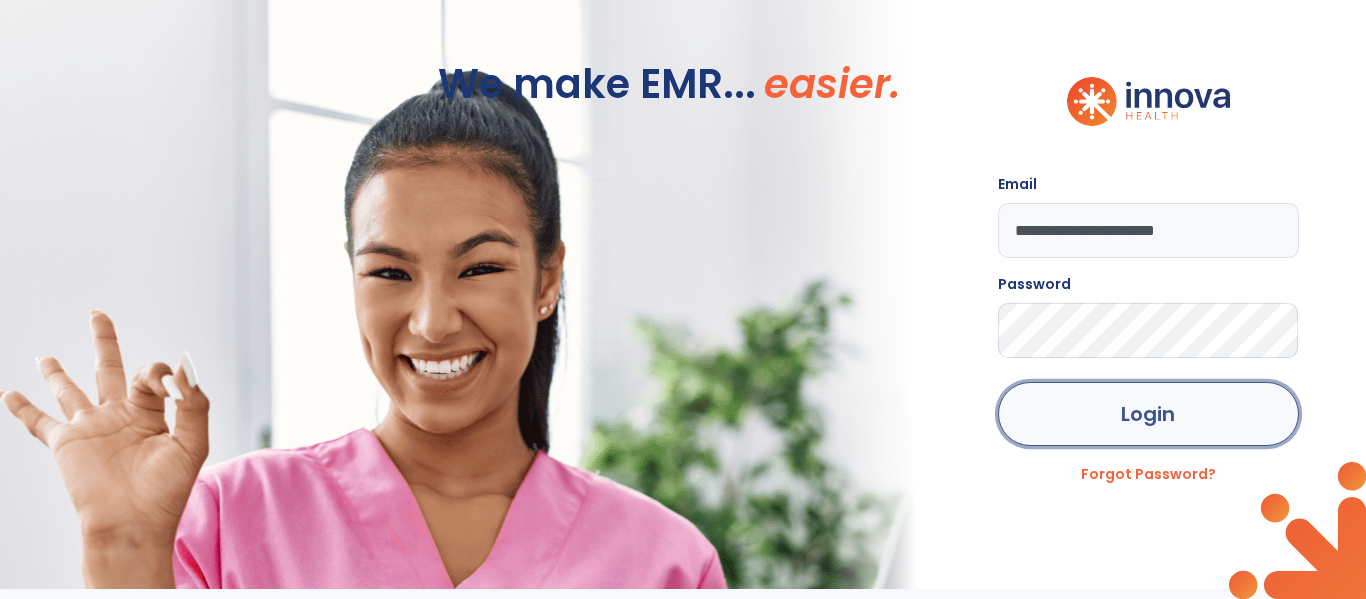click on "Login" 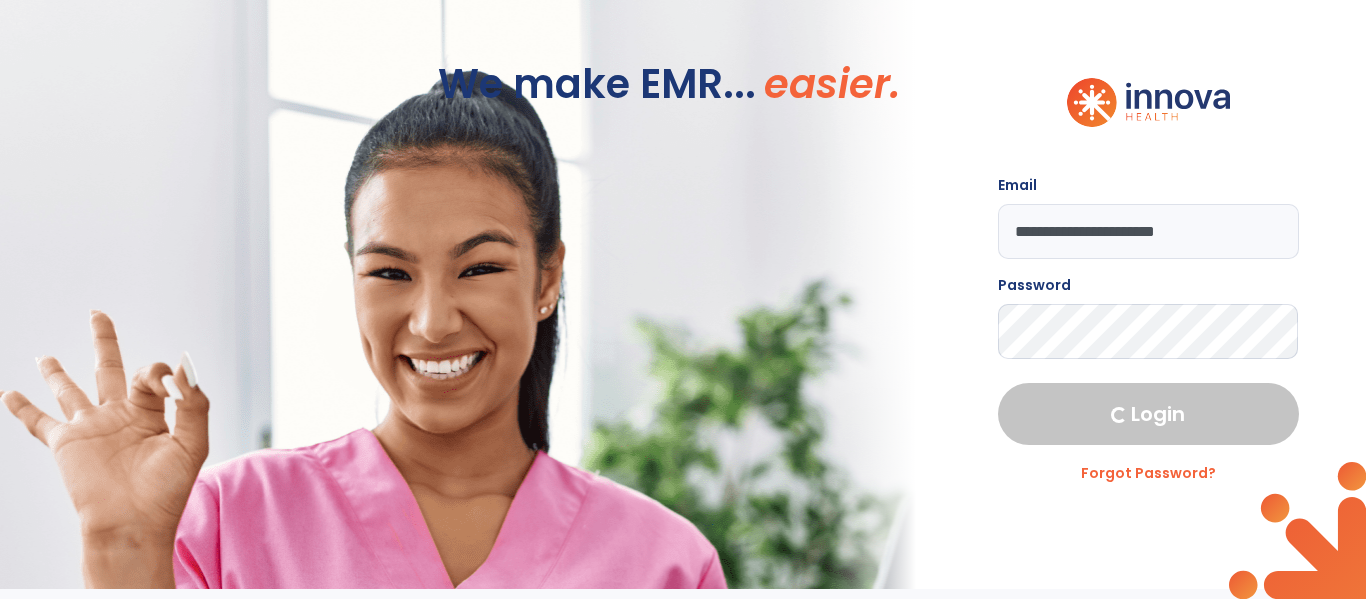 select on "****" 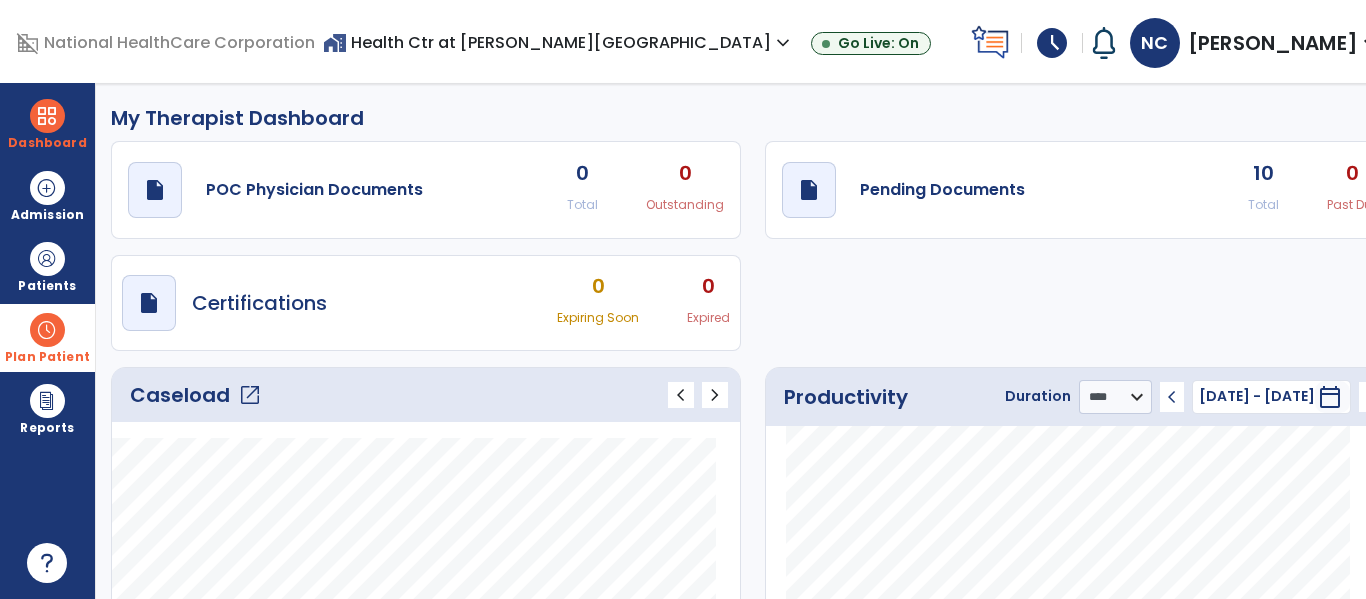 click on "Plan Patient" at bounding box center [47, 266] 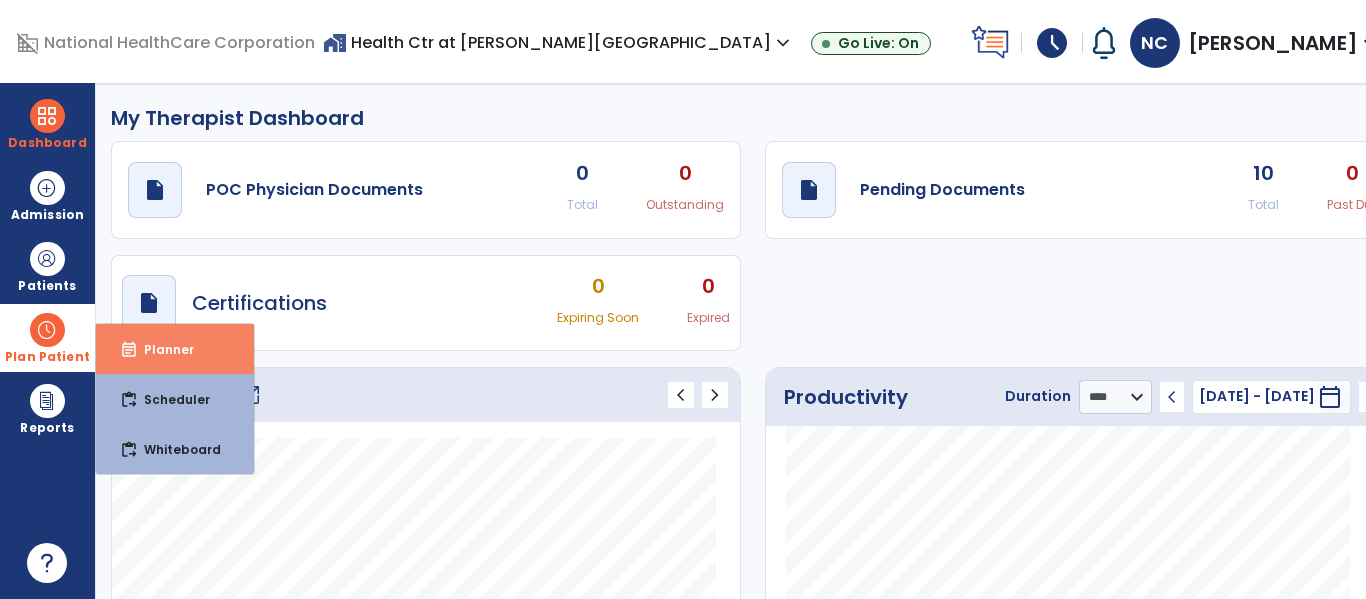 click on "event_note  Planner" at bounding box center (175, 349) 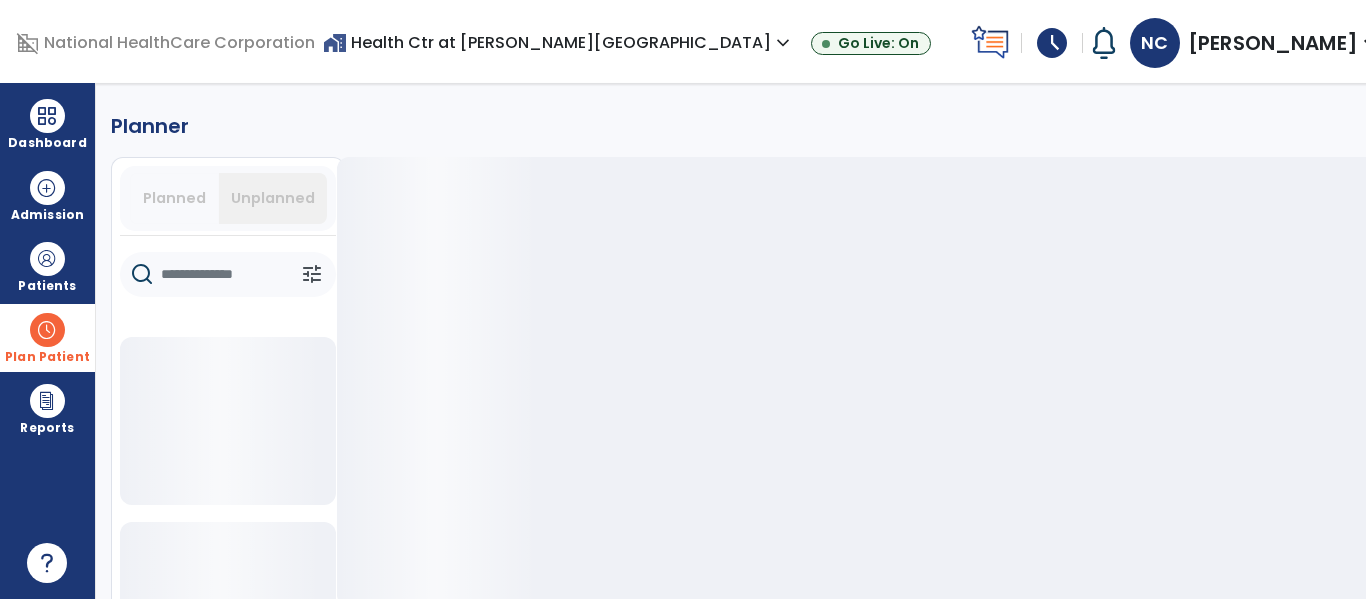 click on "Planned" at bounding box center (174, 198) 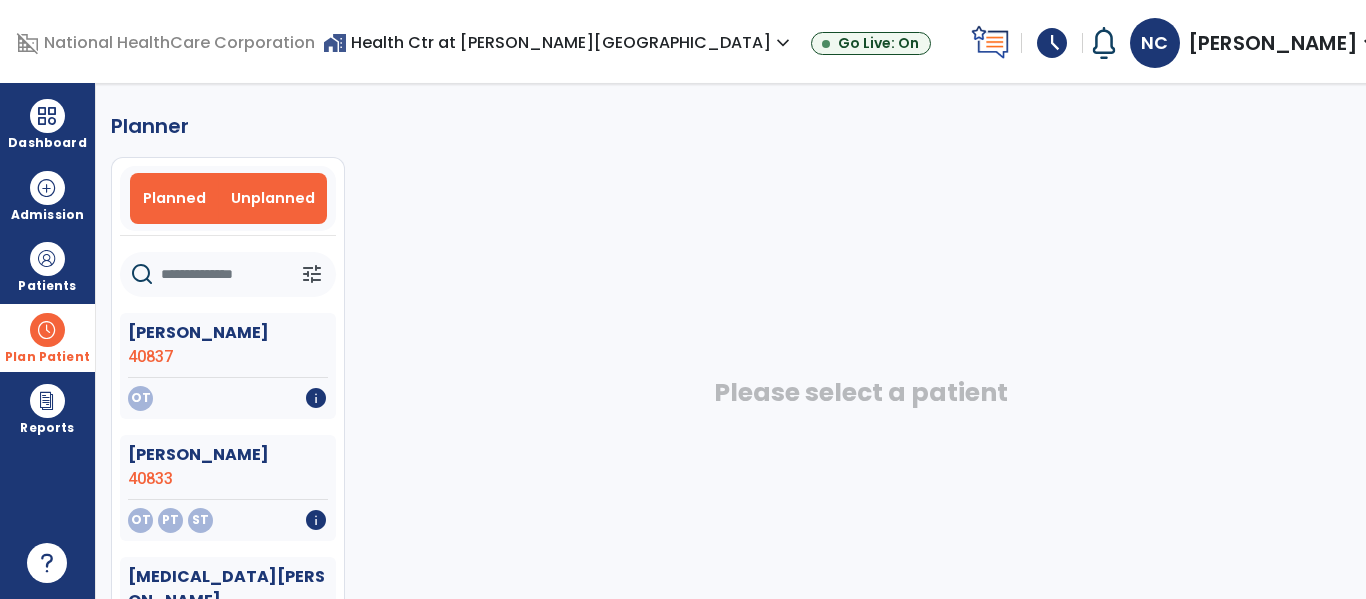 click on "Planned" at bounding box center (174, 198) 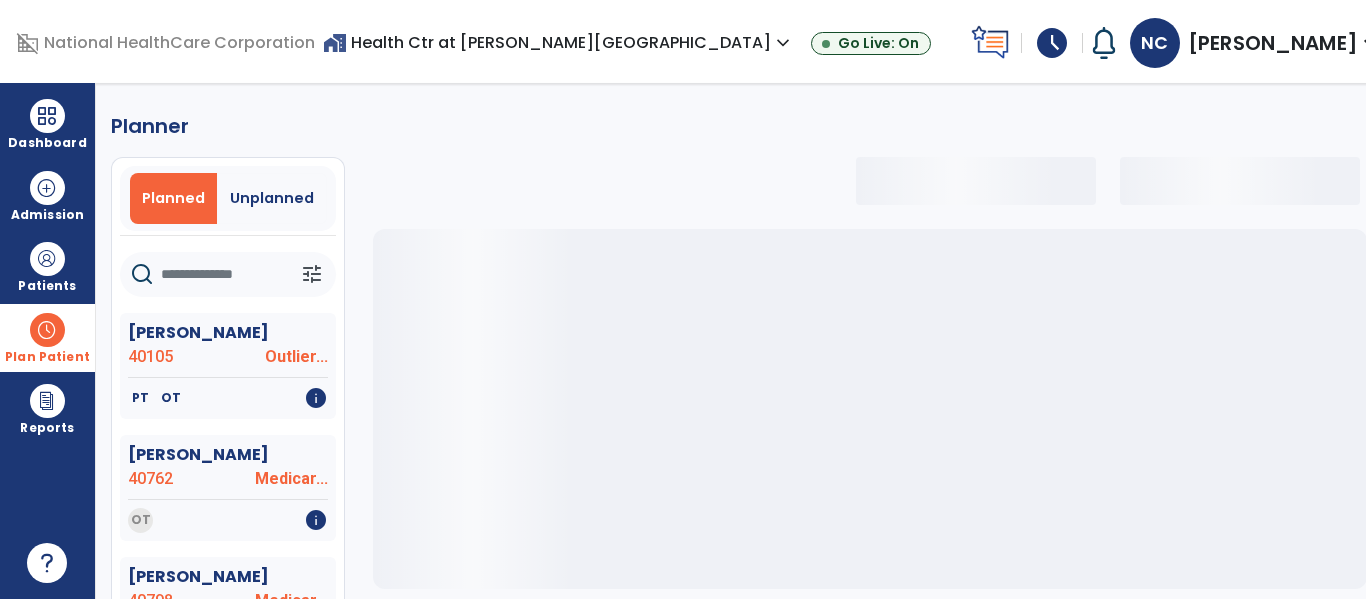 click 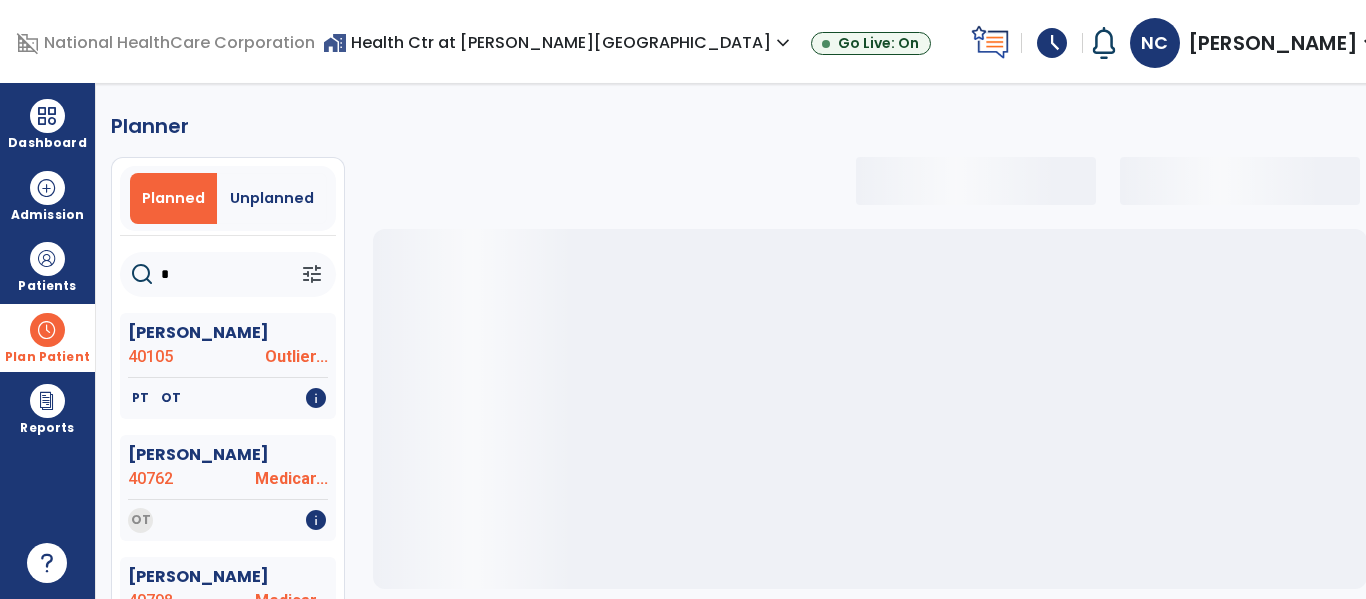 type on "**" 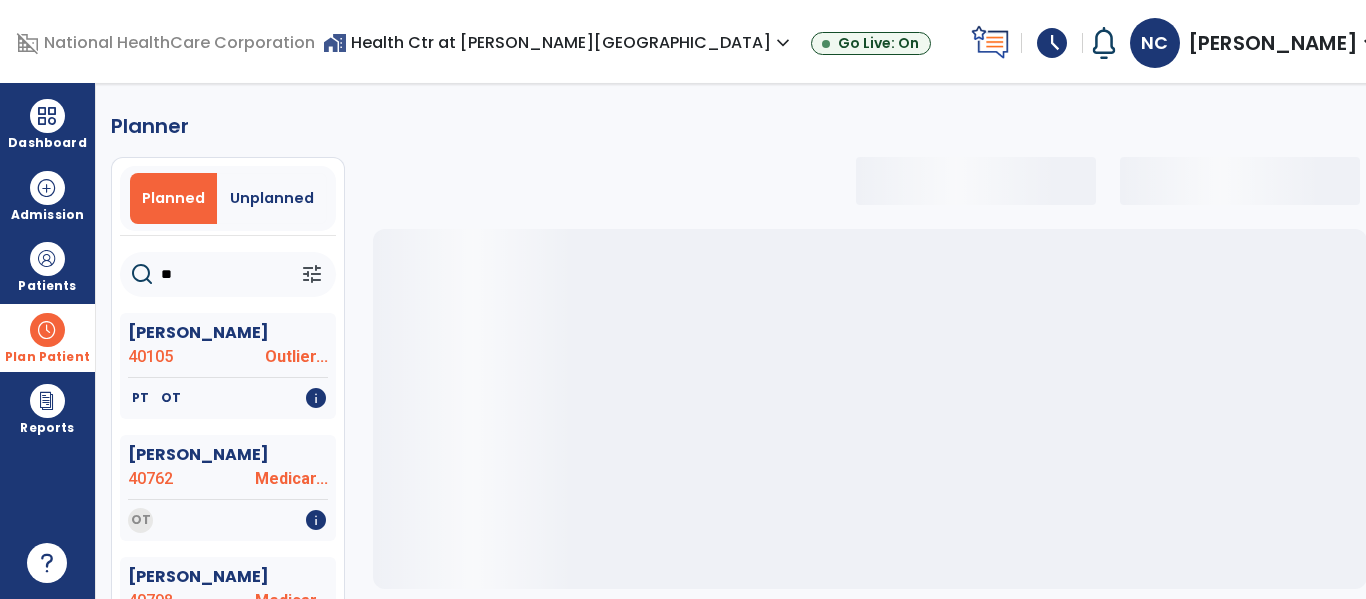select on "***" 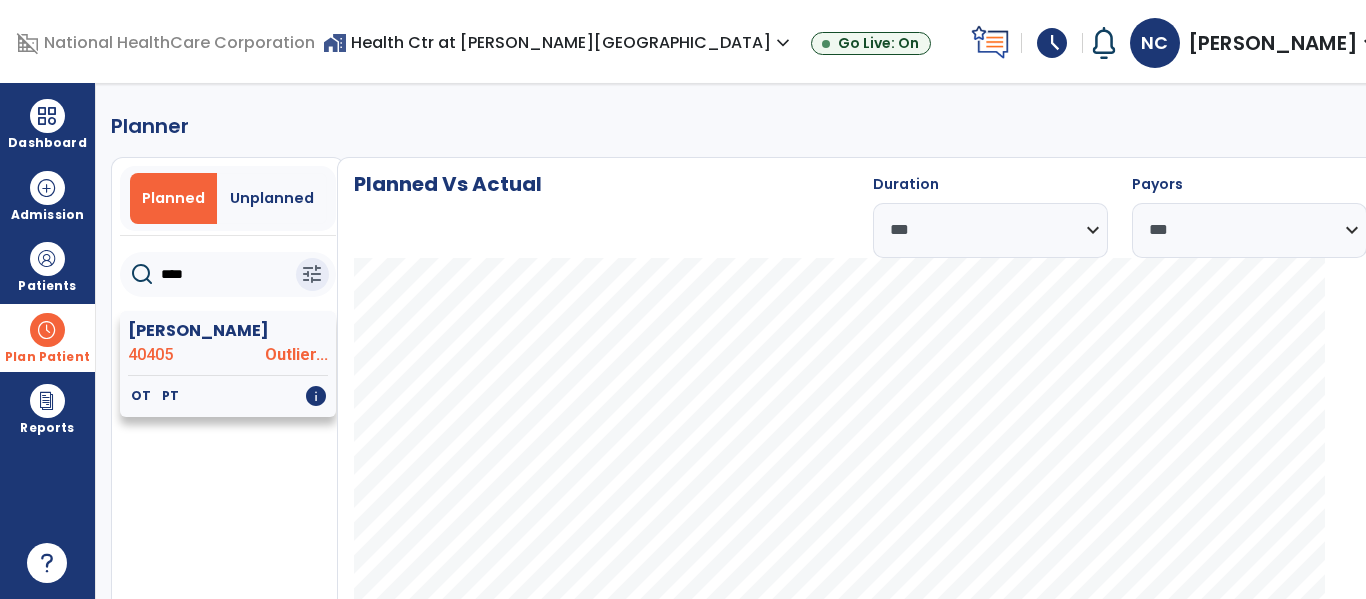 type on "****" 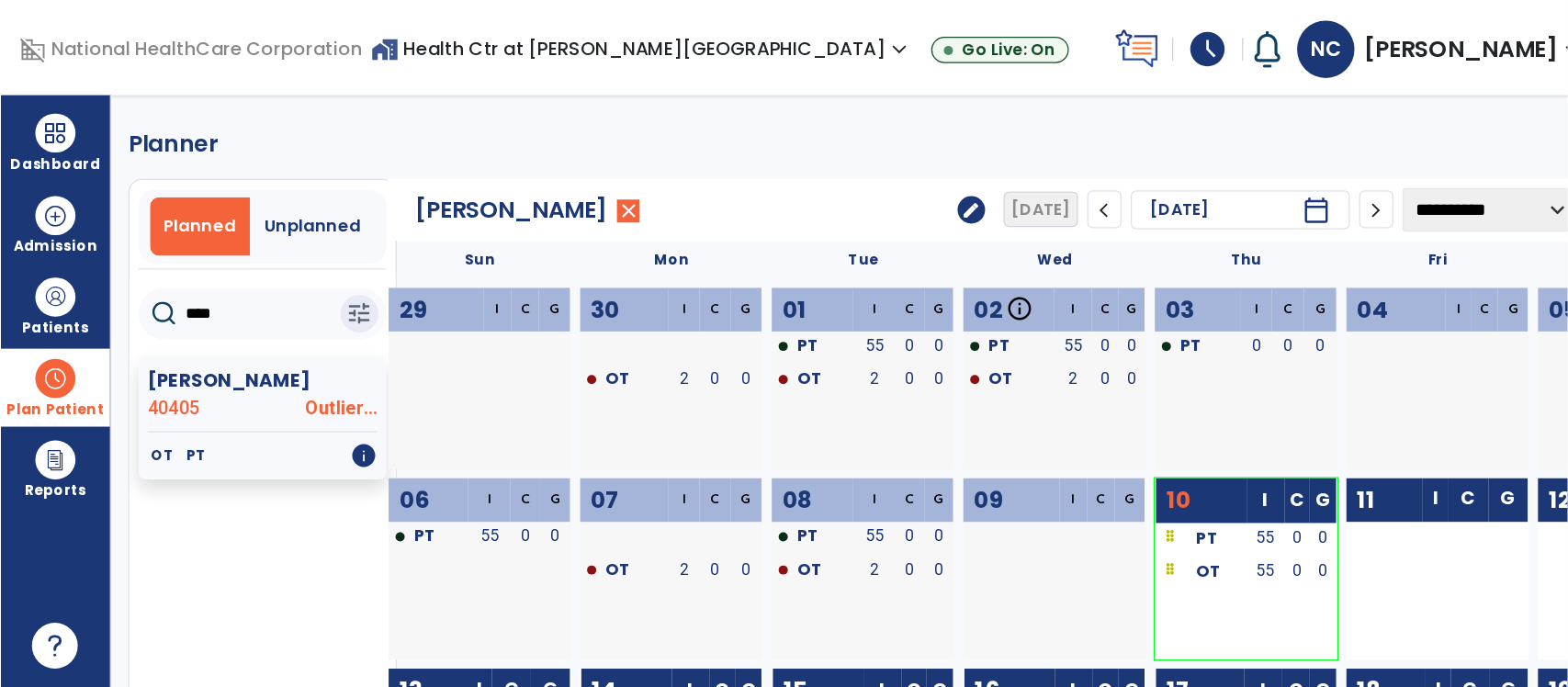 scroll, scrollTop: 0, scrollLeft: 0, axis: both 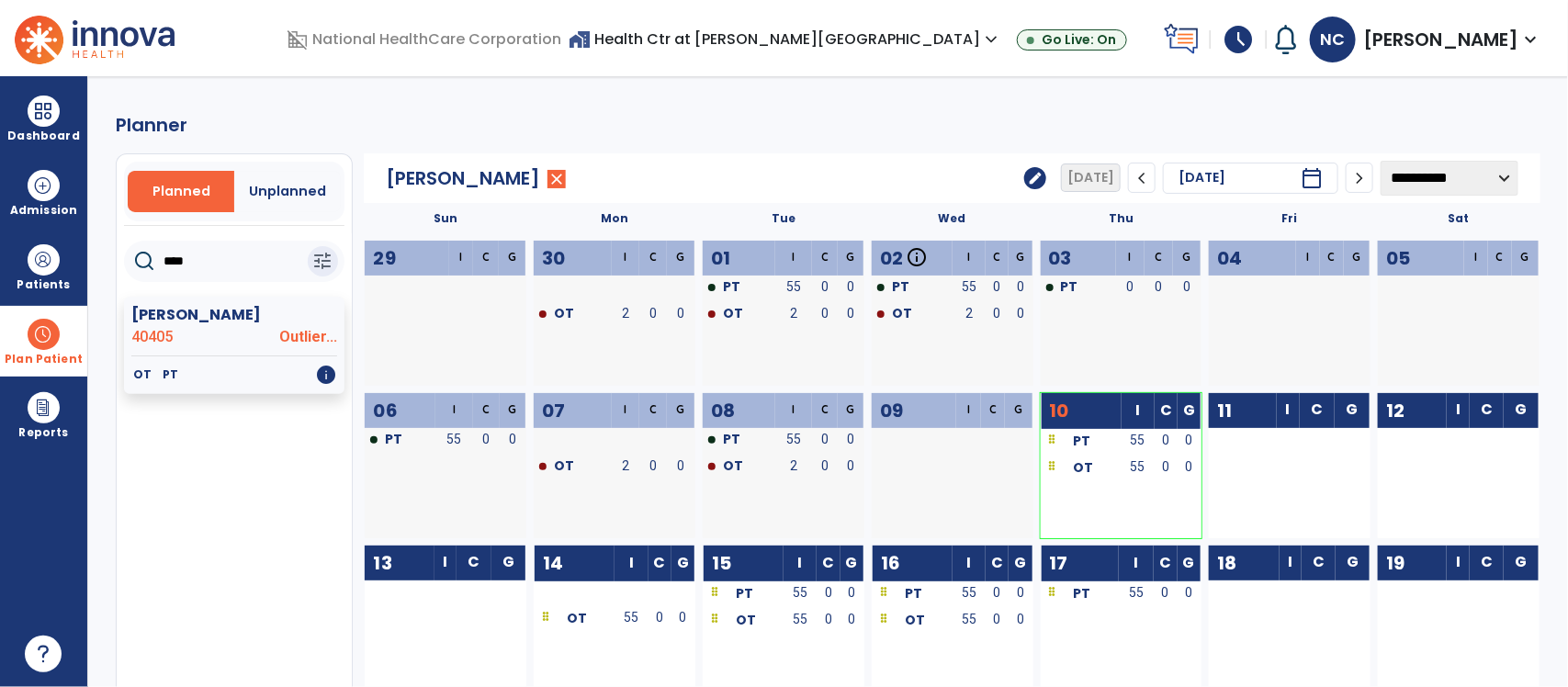 drag, startPoint x: 1254, startPoint y: 13, endPoint x: 1034, endPoint y: 179, distance: 275.60116 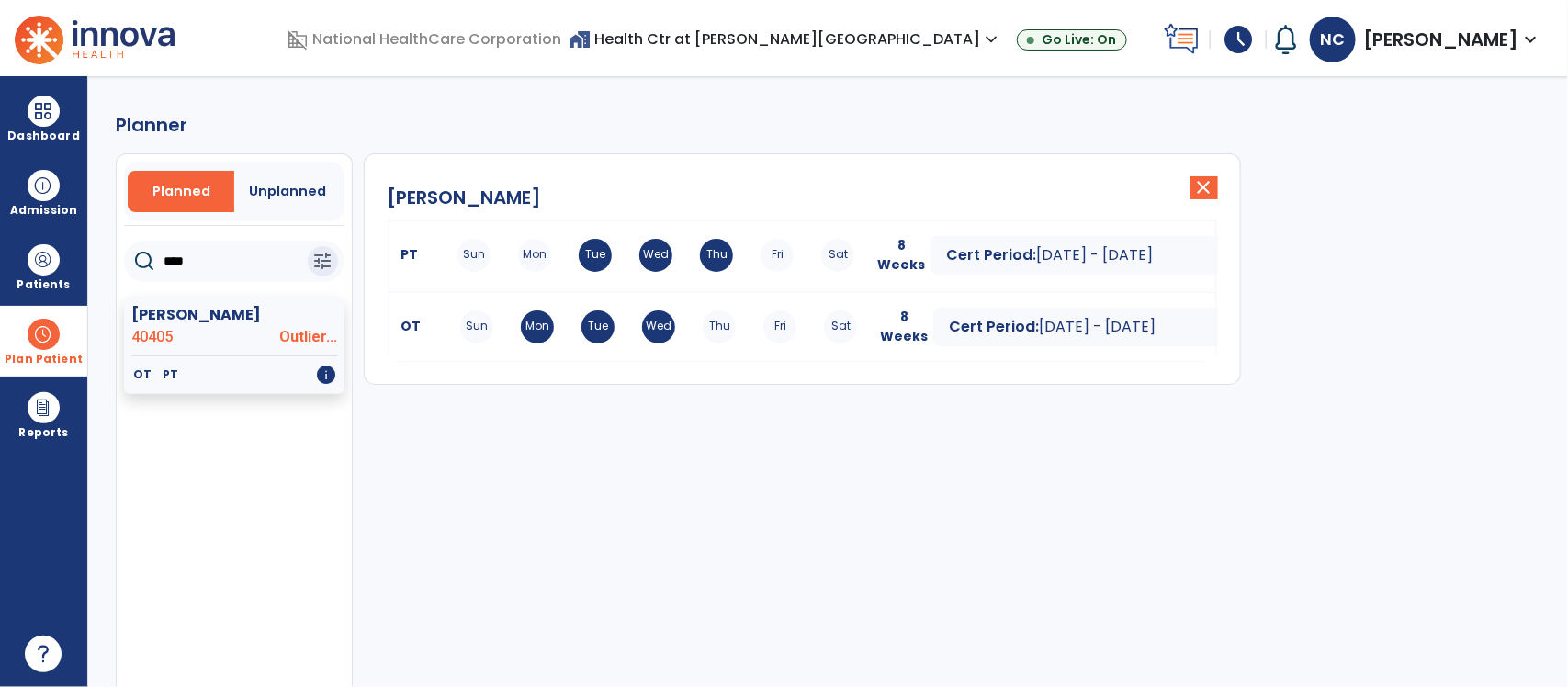 click on "close" 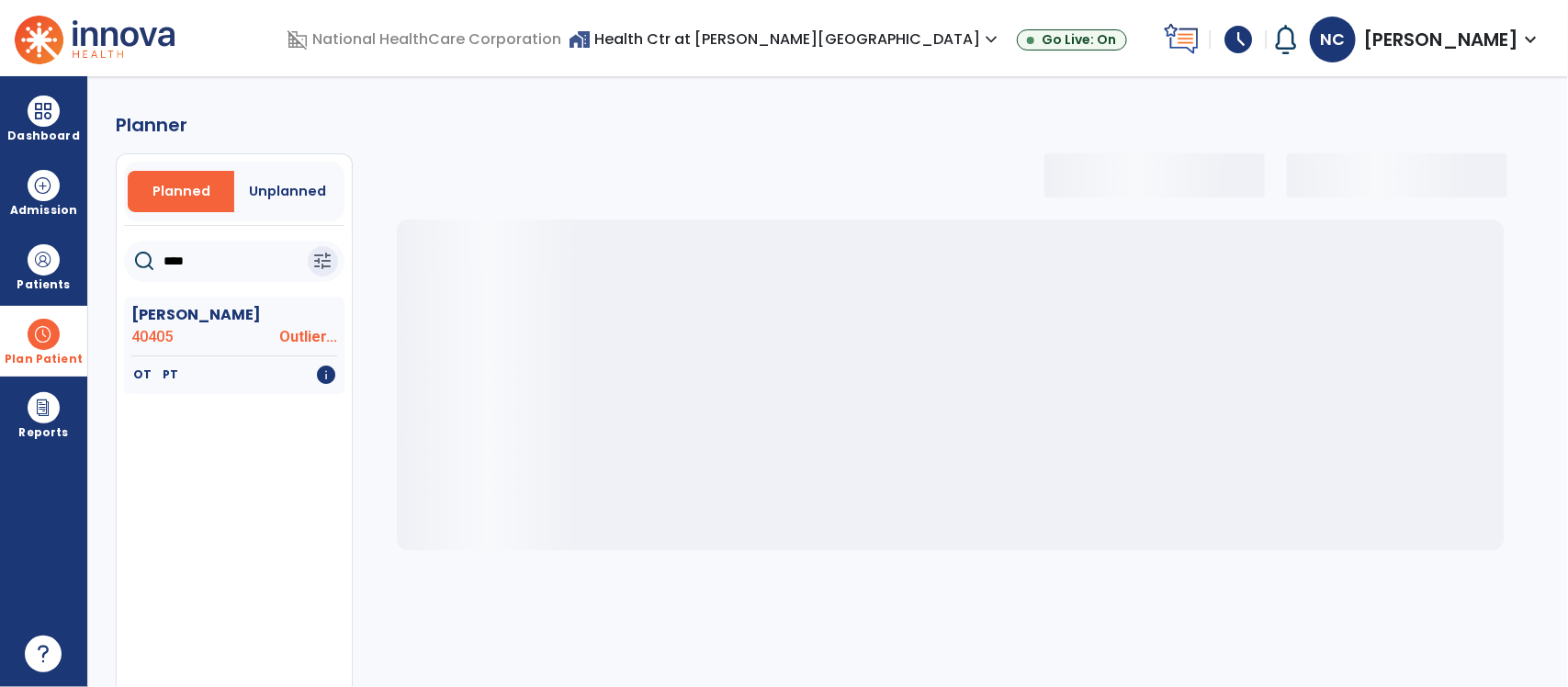 select on "***" 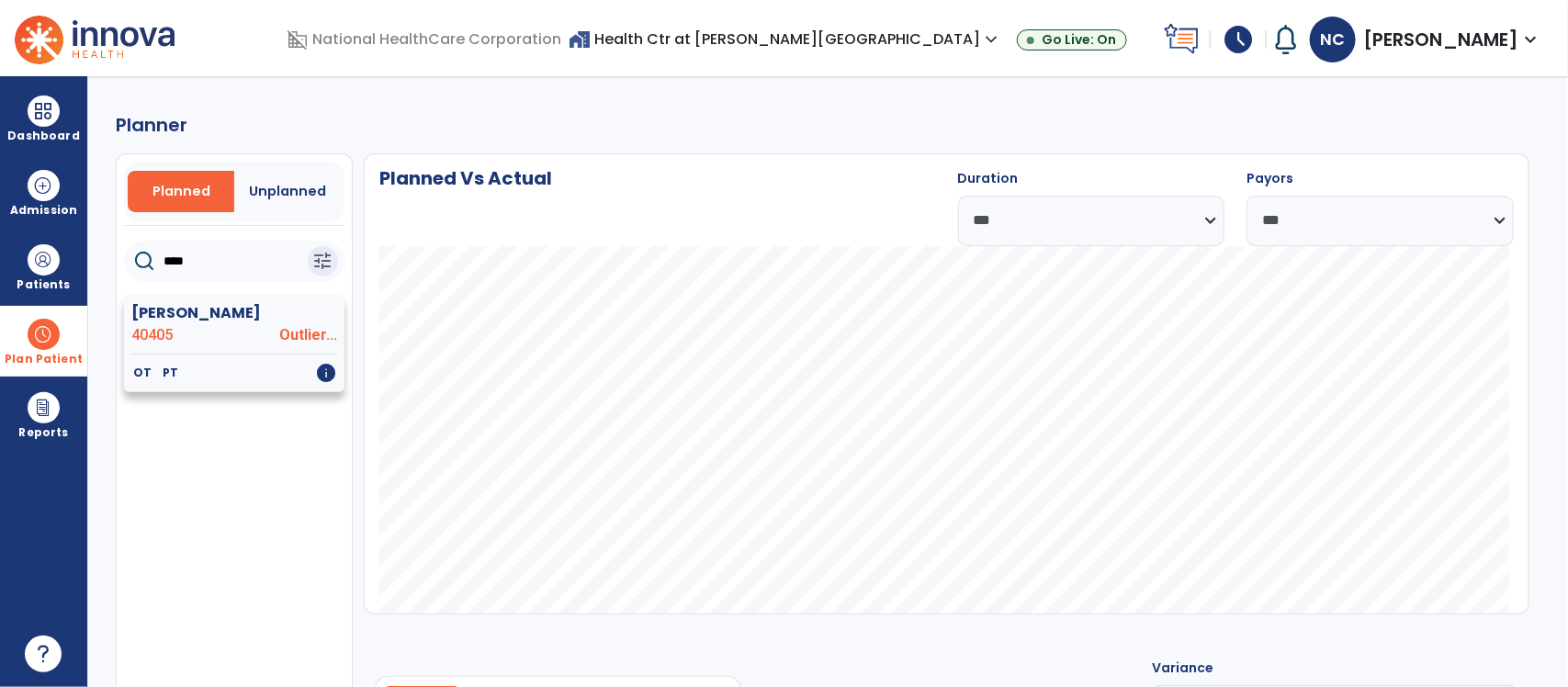 click on "Bowman, Jim" 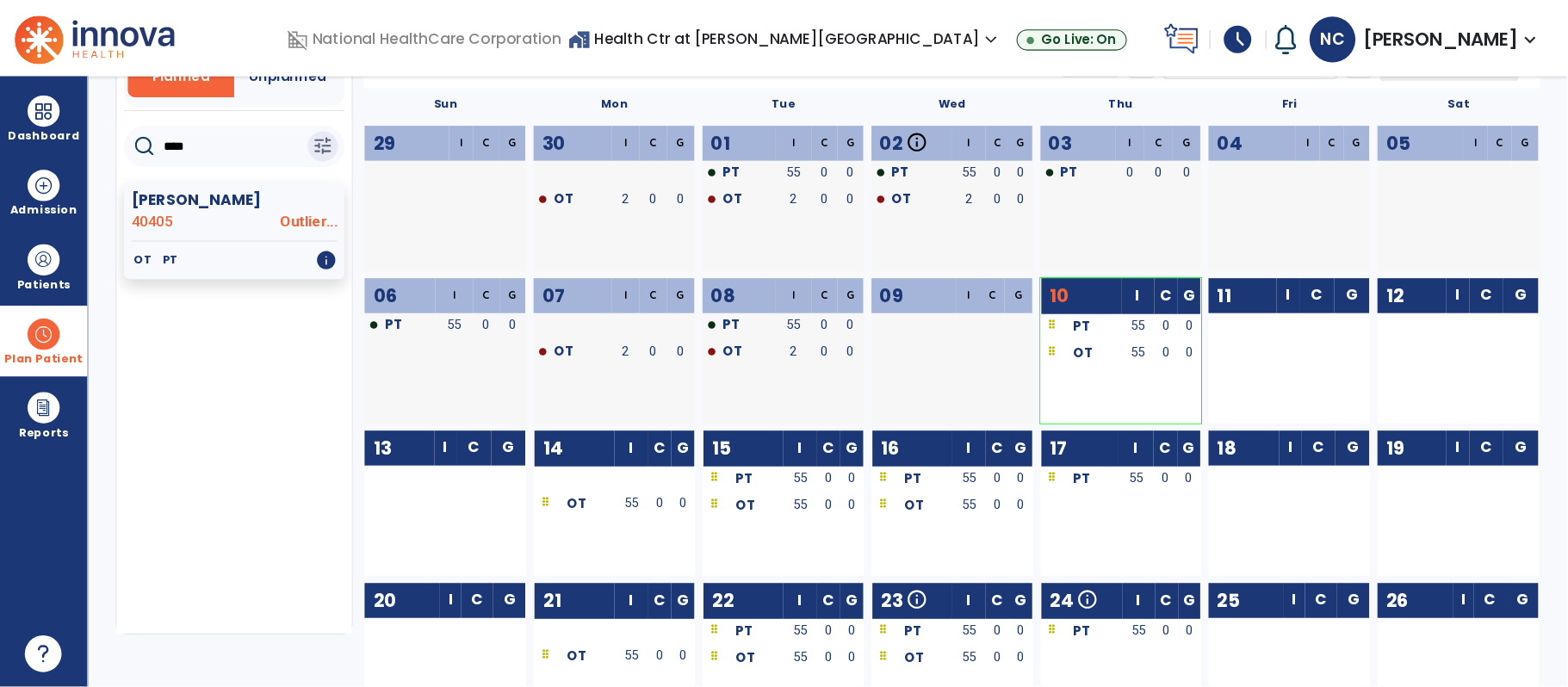 scroll, scrollTop: 108, scrollLeft: 0, axis: vertical 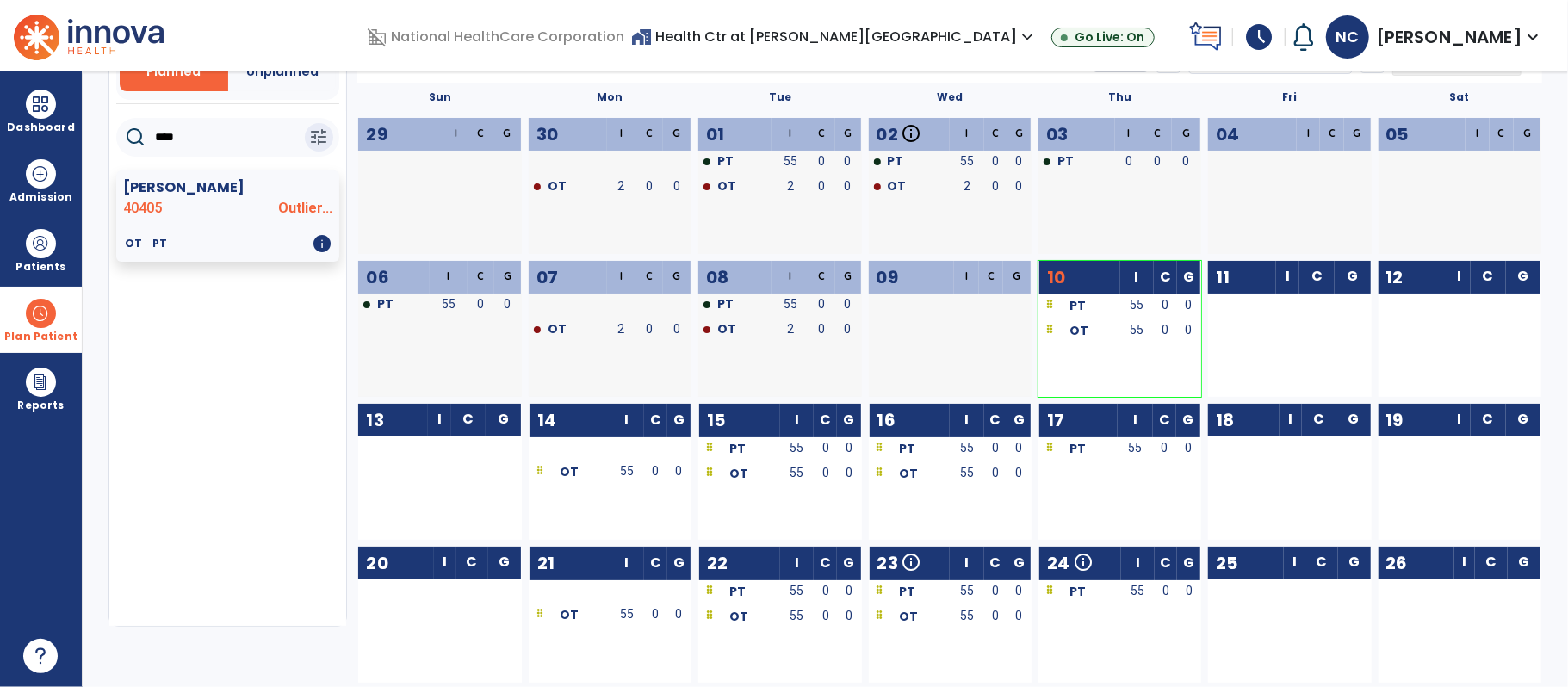 drag, startPoint x: 1426, startPoint y: 1, endPoint x: 262, endPoint y: 475, distance: 1256.8102 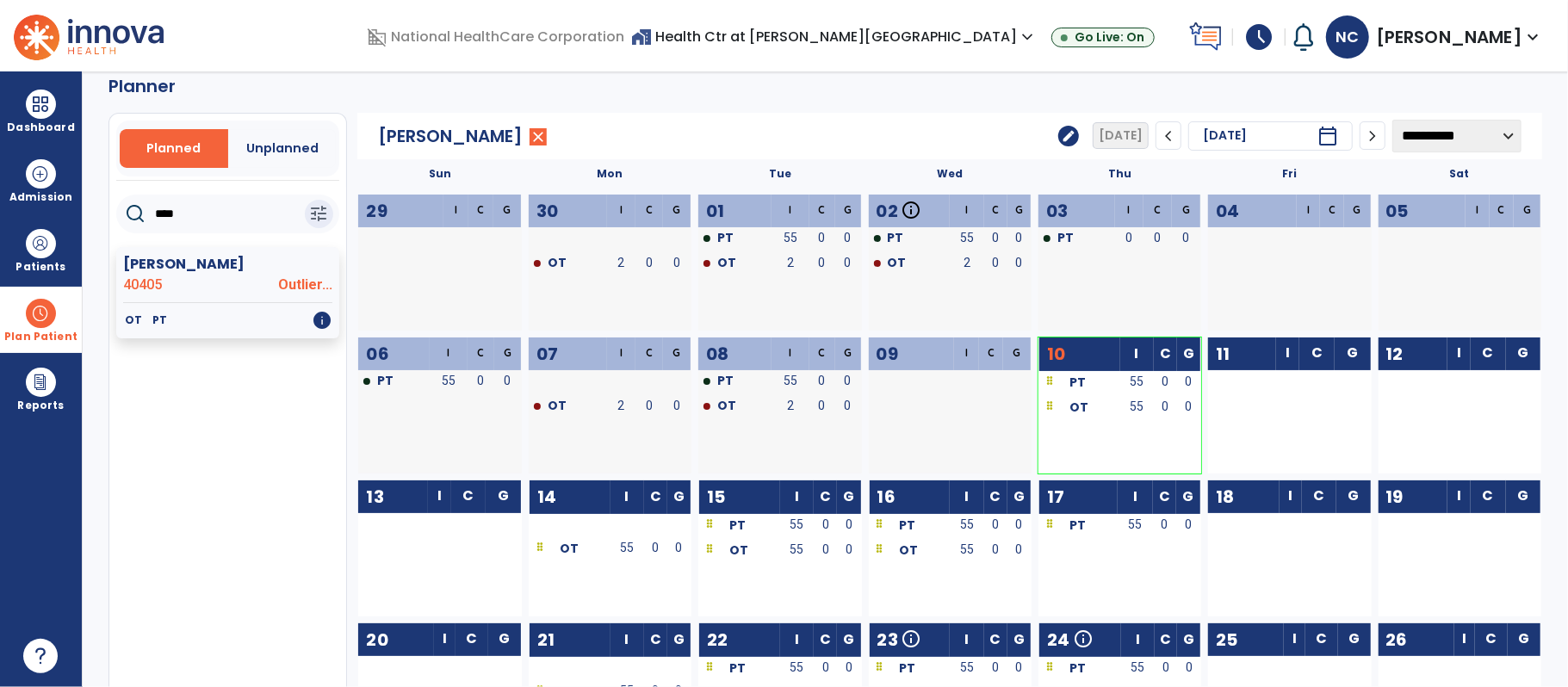 scroll, scrollTop: 0, scrollLeft: 0, axis: both 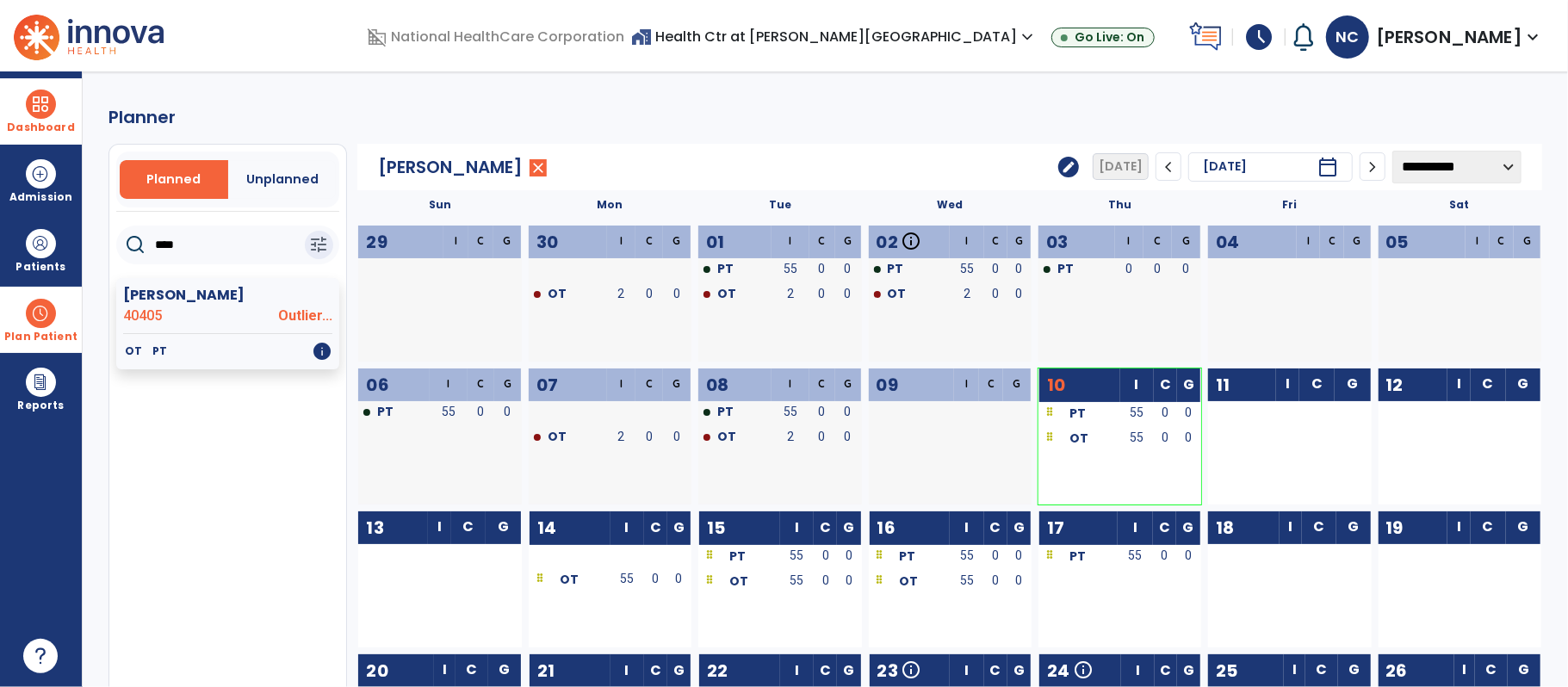click at bounding box center (40, 104) 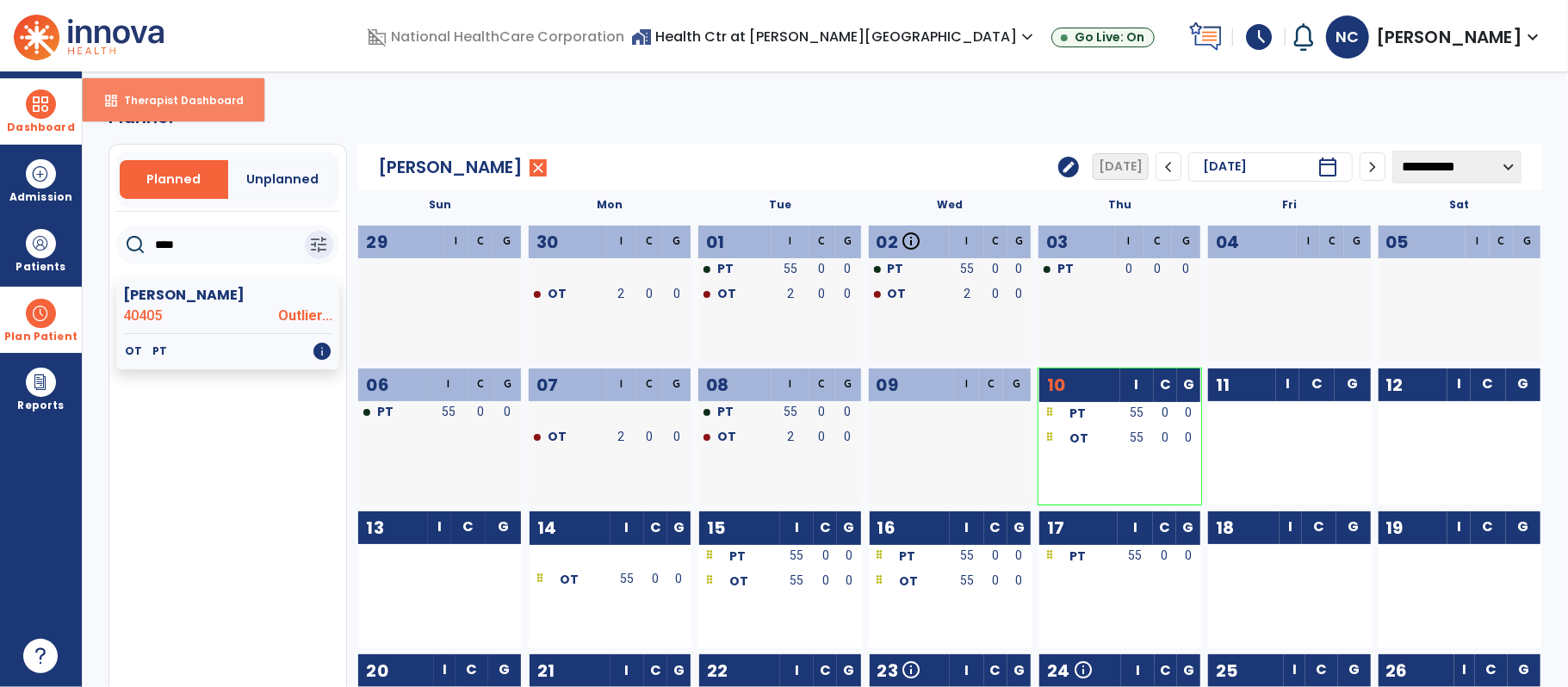 click on "dashboard  Therapist Dashboard" at bounding box center [173, 100] 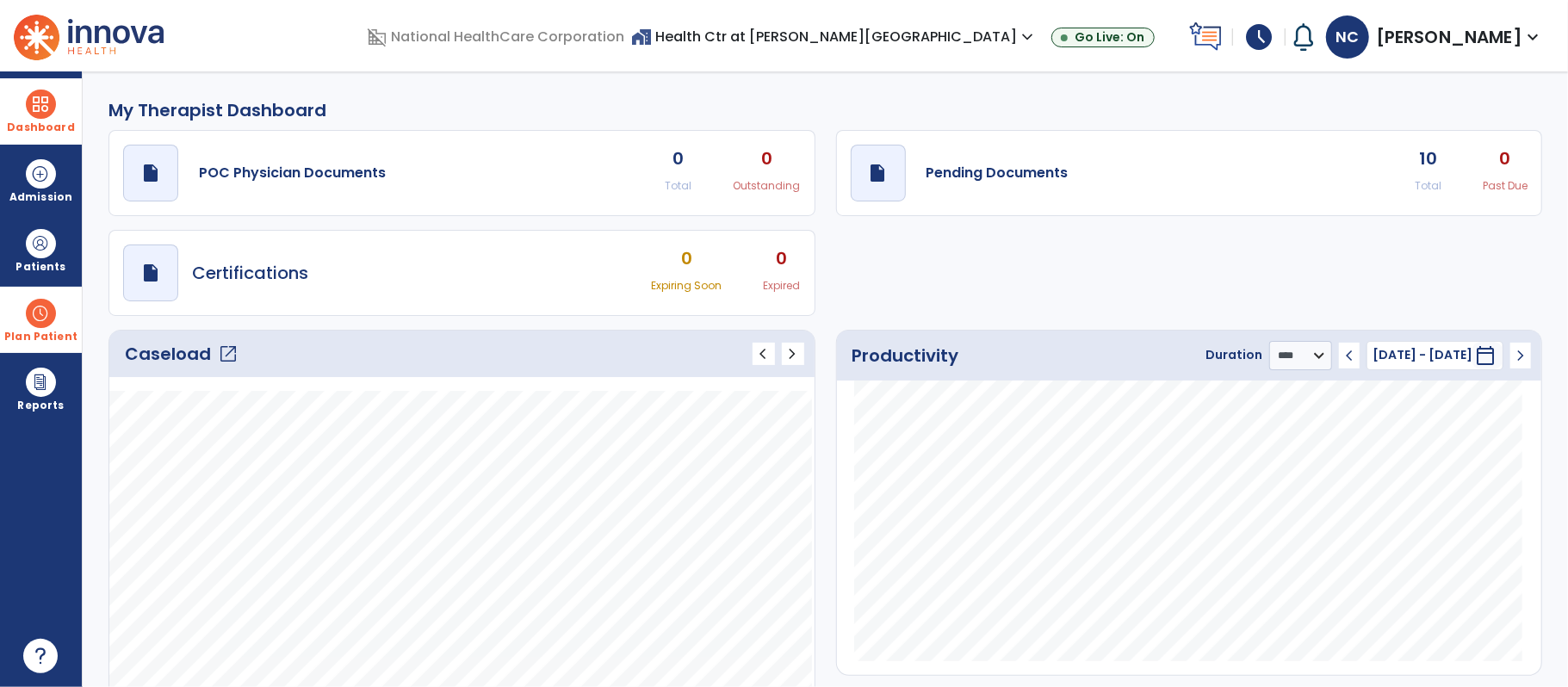 click on "open_in_new" 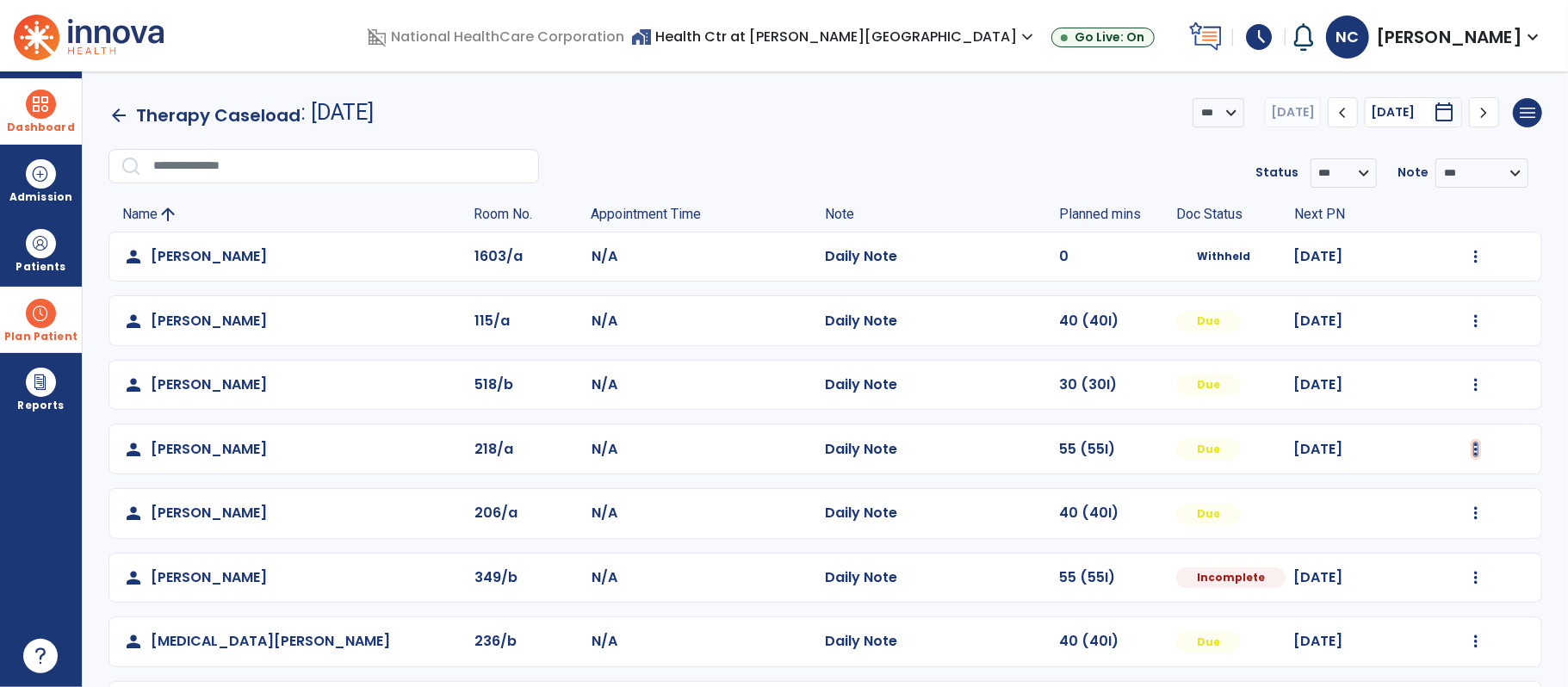 click at bounding box center (1476, 257) 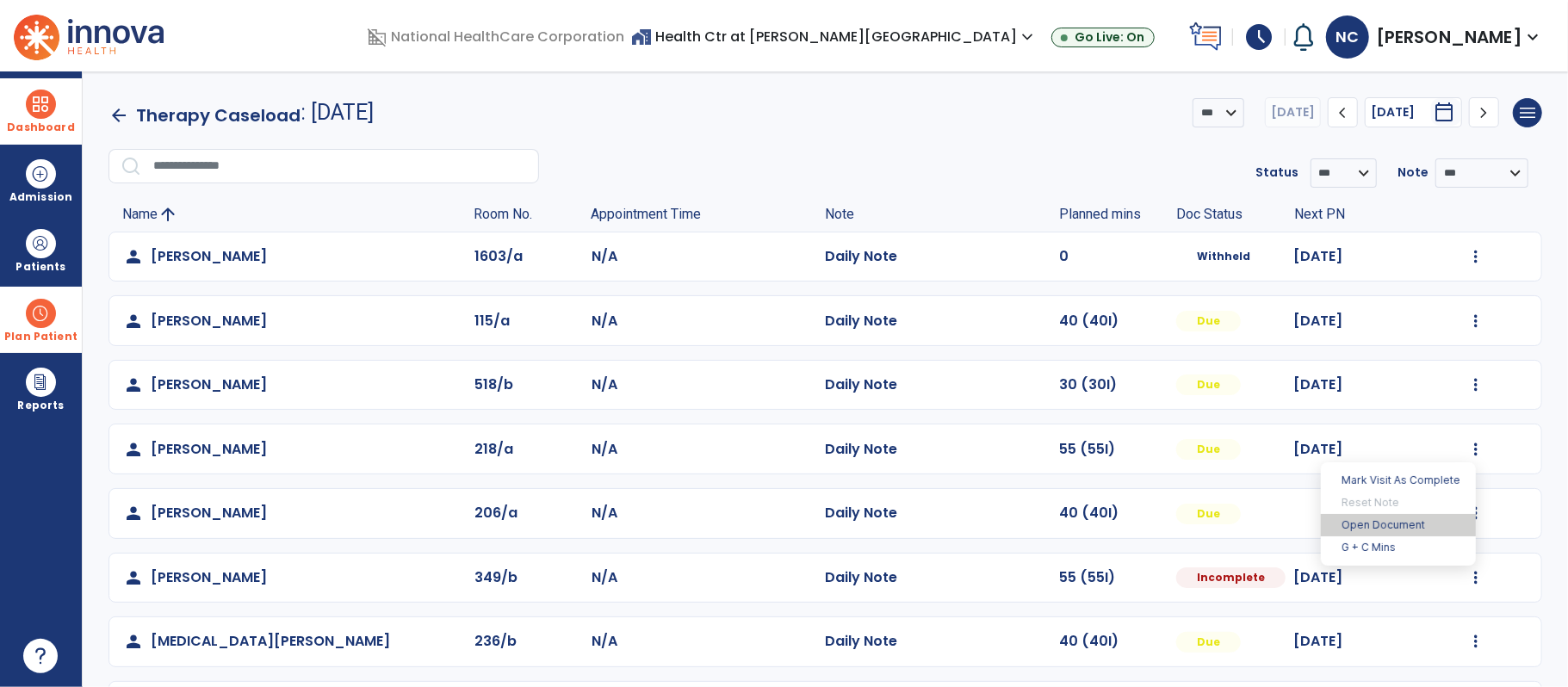 click on "Open Document" at bounding box center [1398, 525] 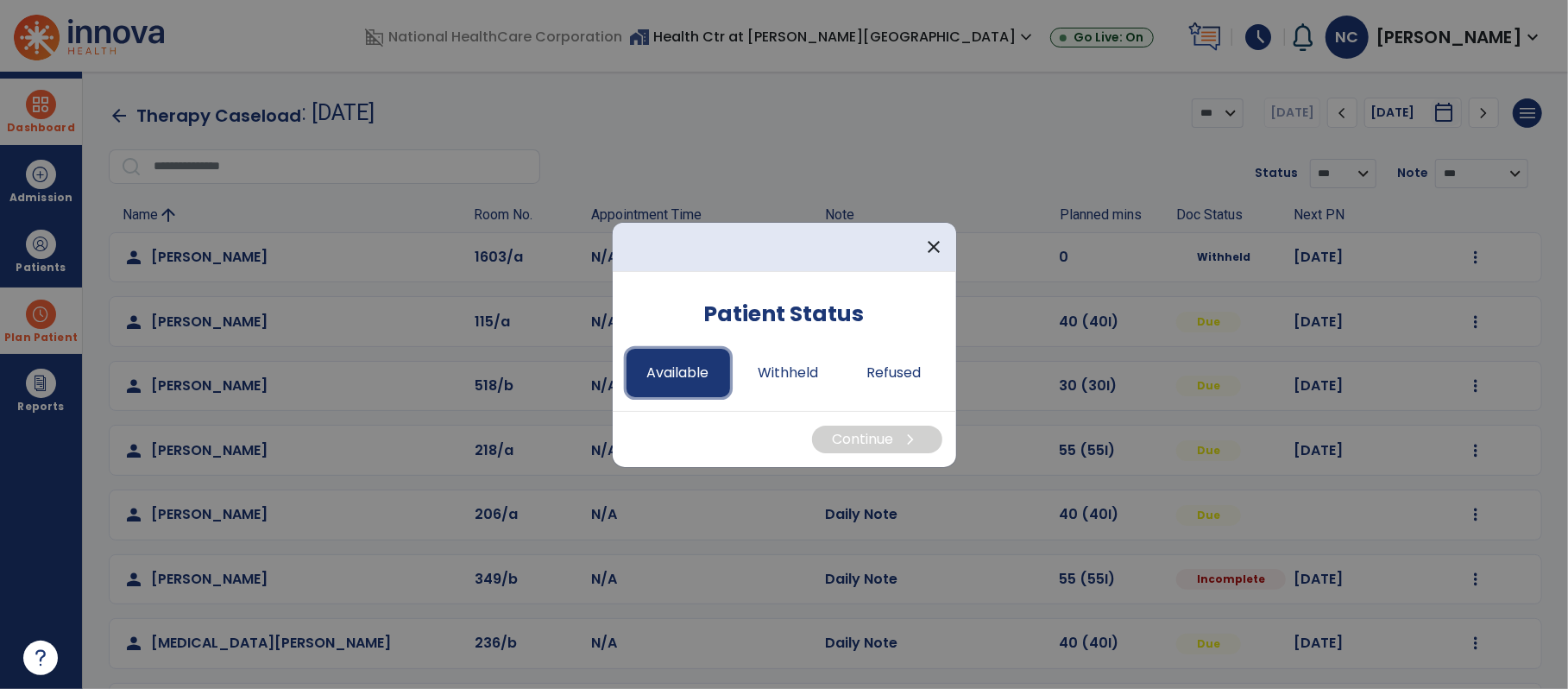 click on "Available" at bounding box center [678, 373] 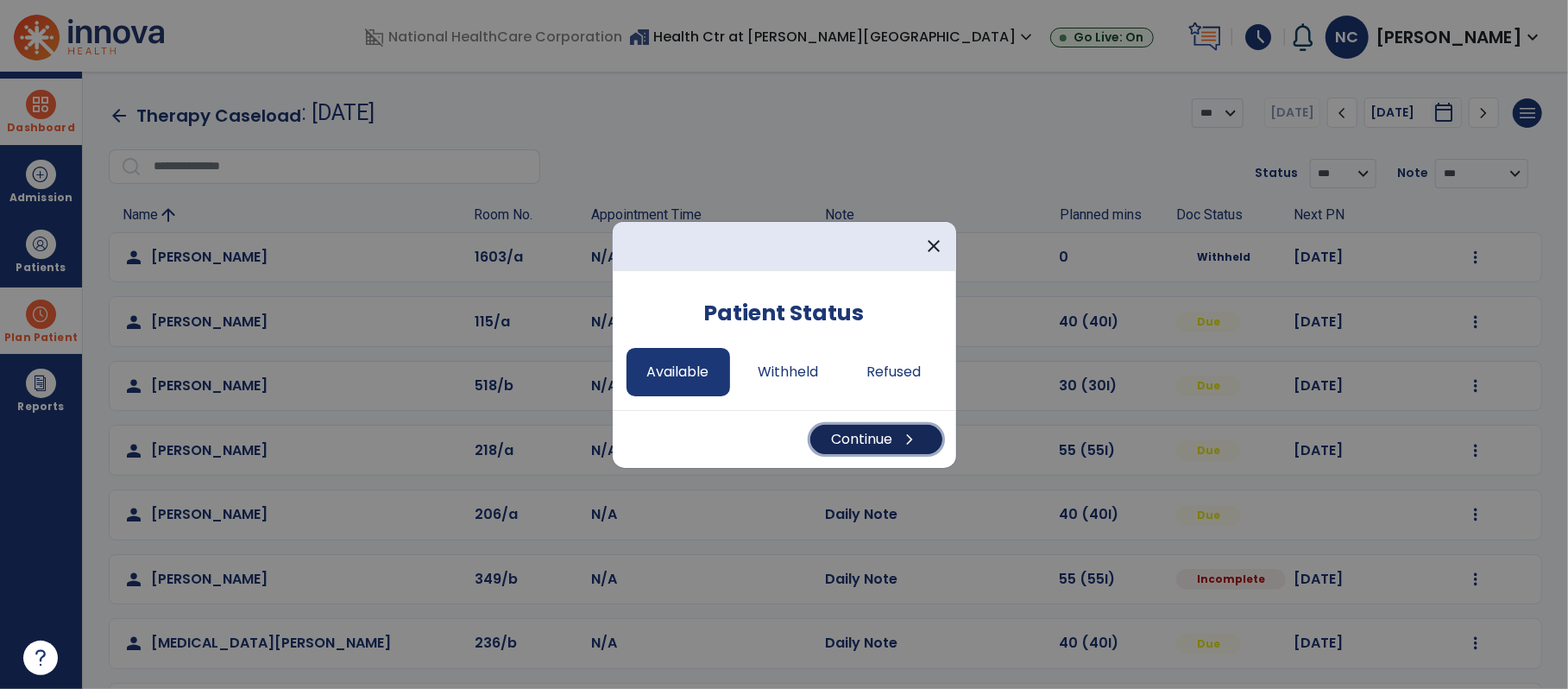 click on "Continue   chevron_right" at bounding box center (876, 439) 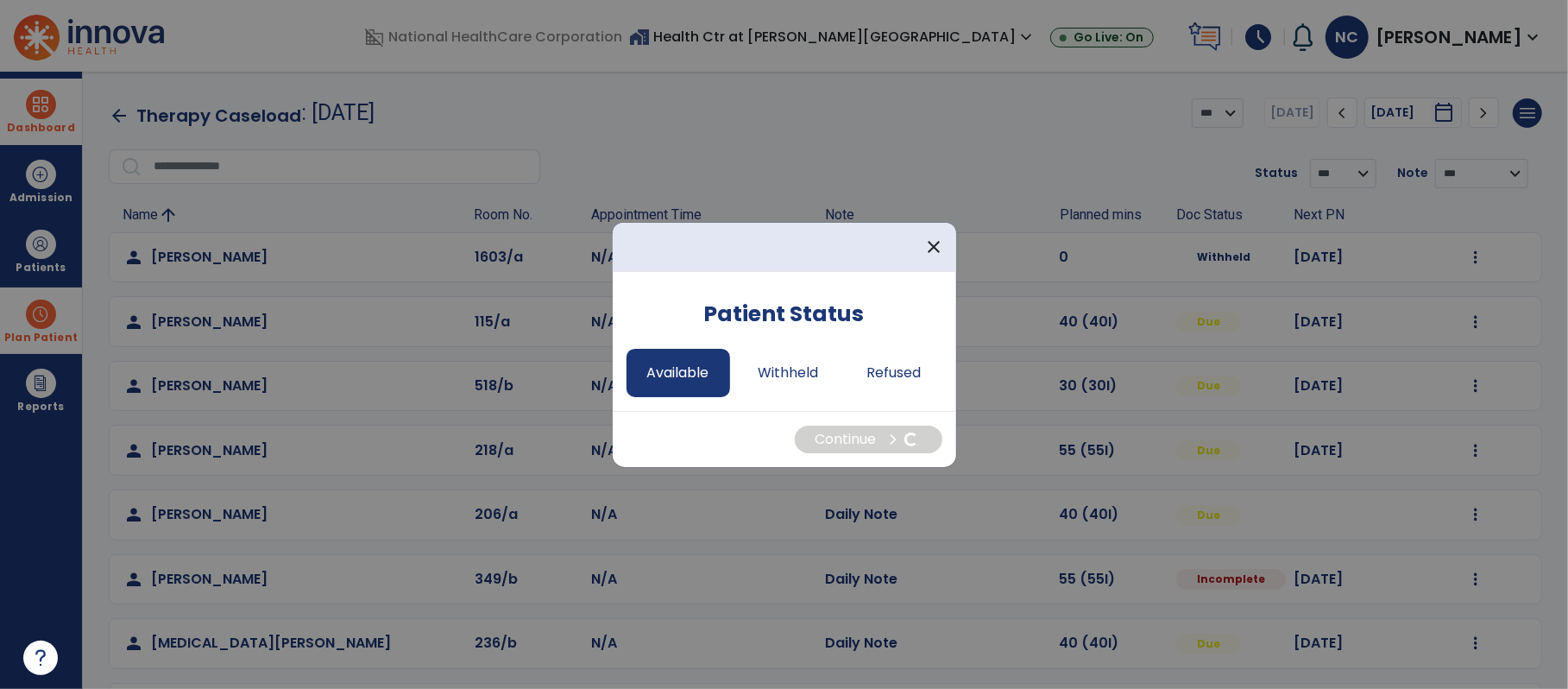select on "*" 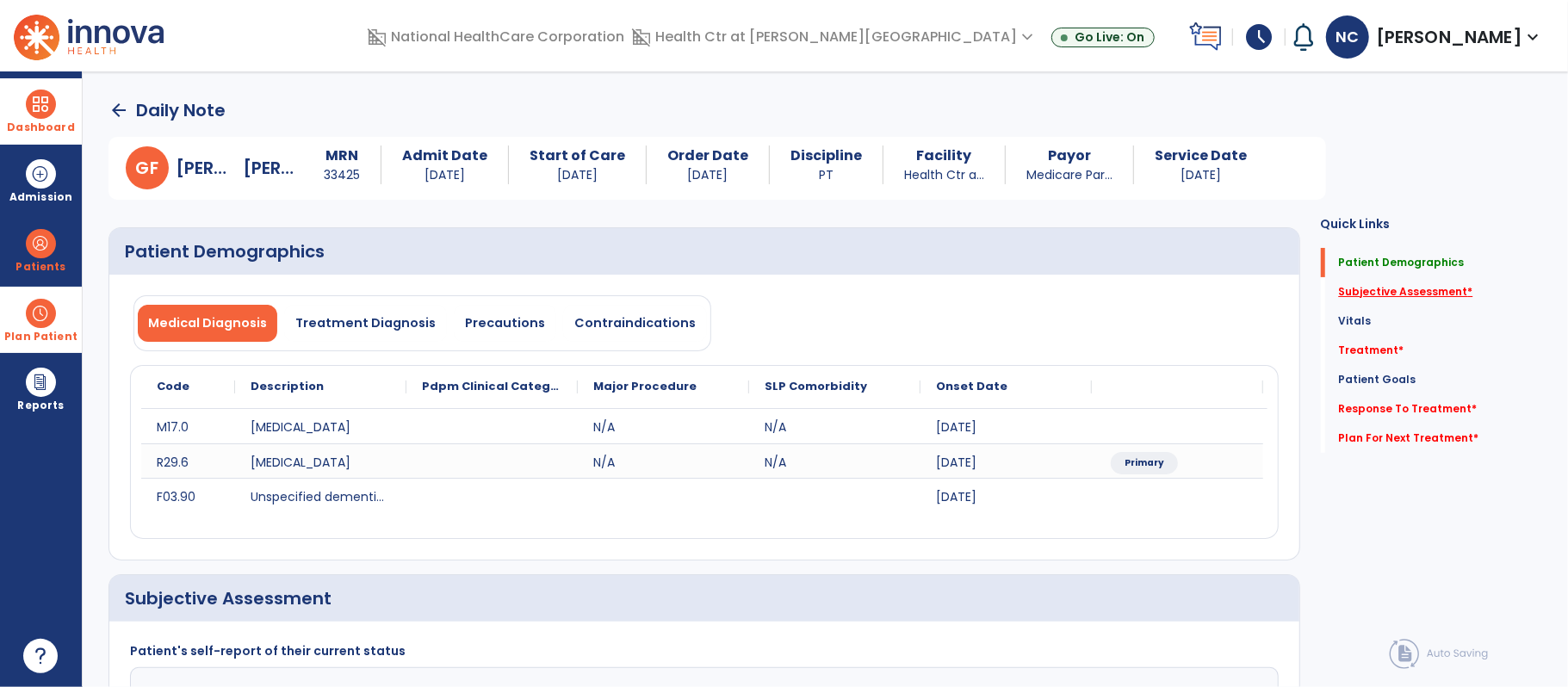 click on "Subjective Assessment   *" 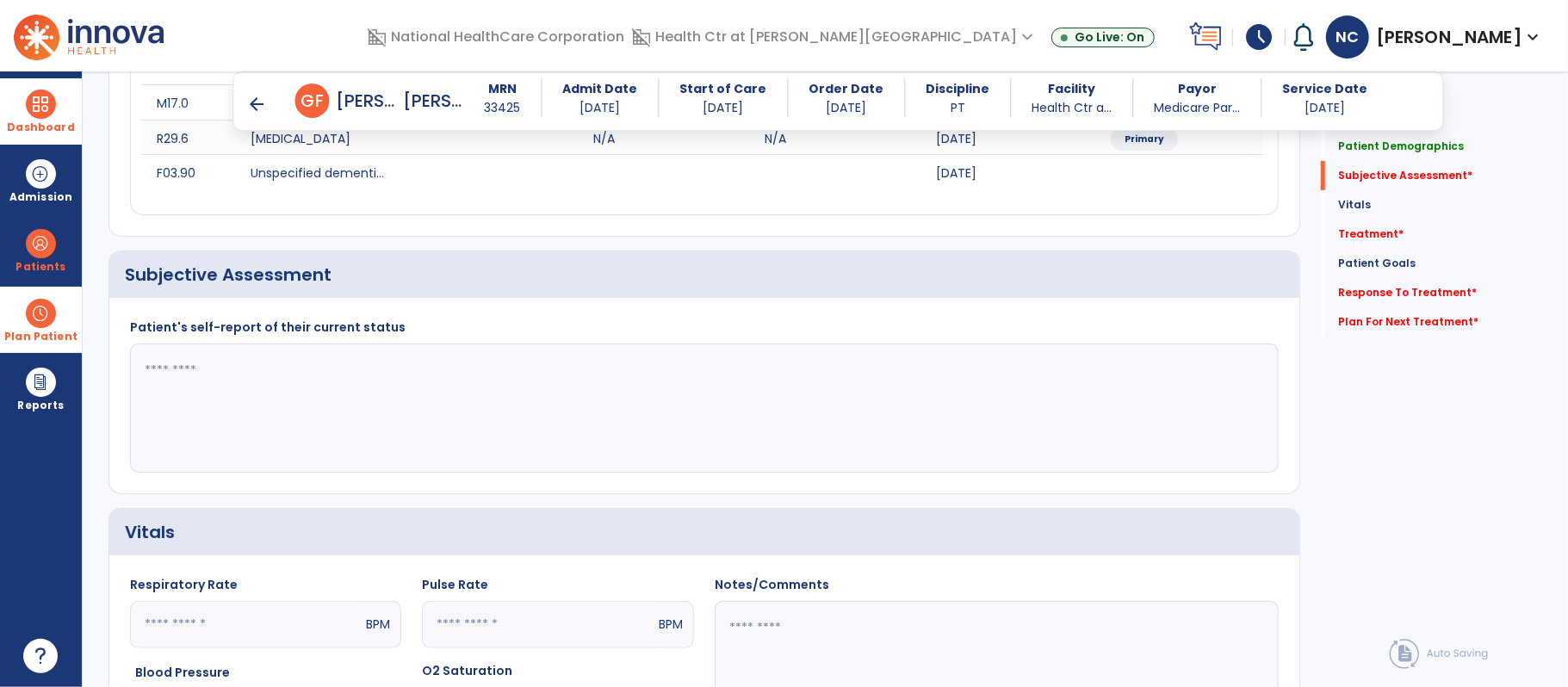 scroll, scrollTop: 318, scrollLeft: 0, axis: vertical 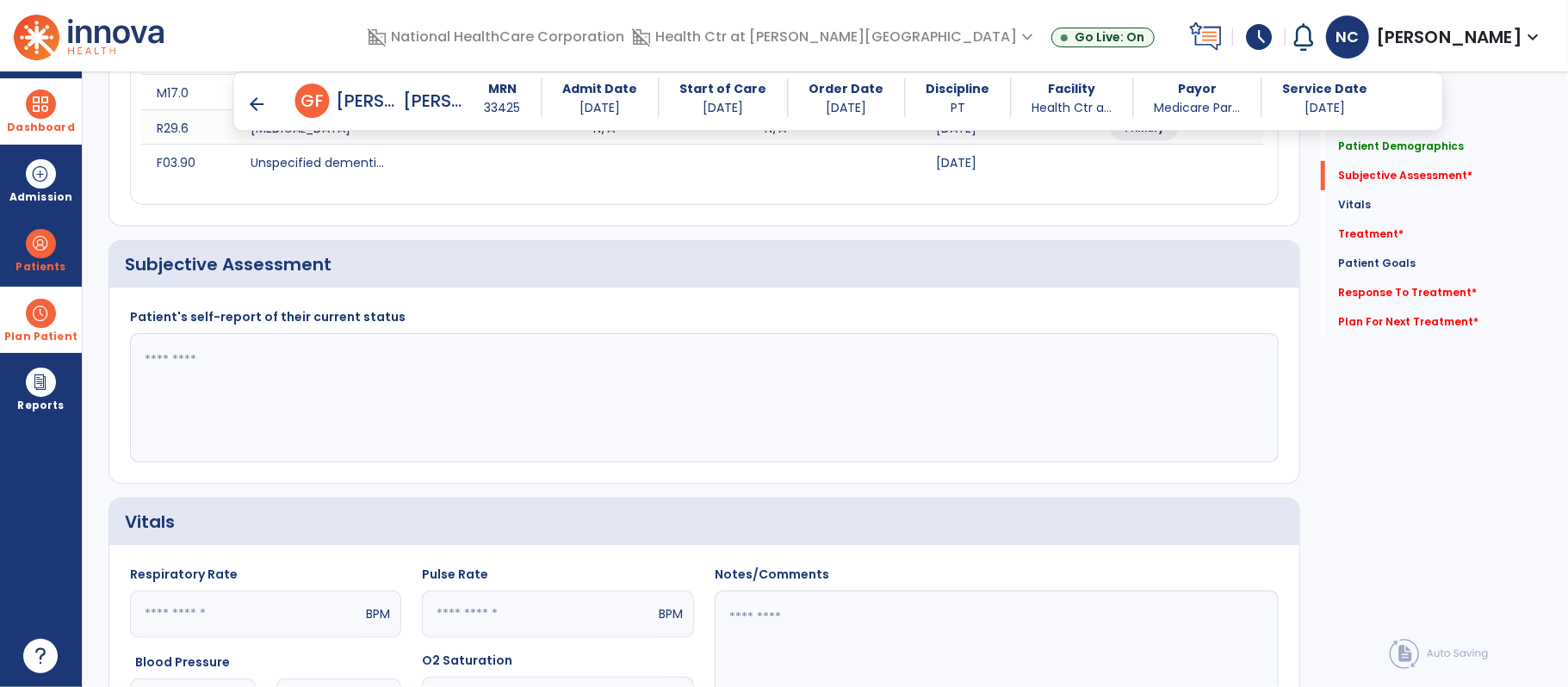 click 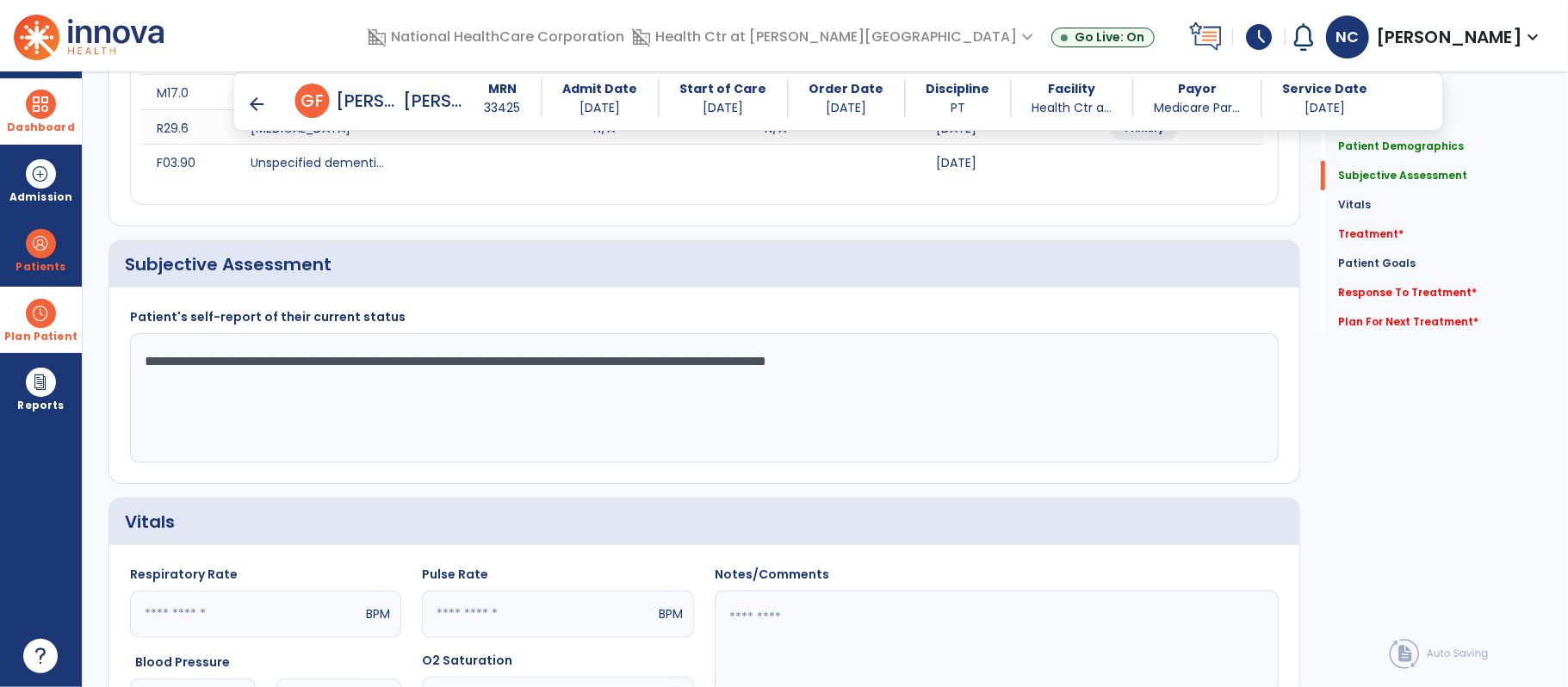 type on "**********" 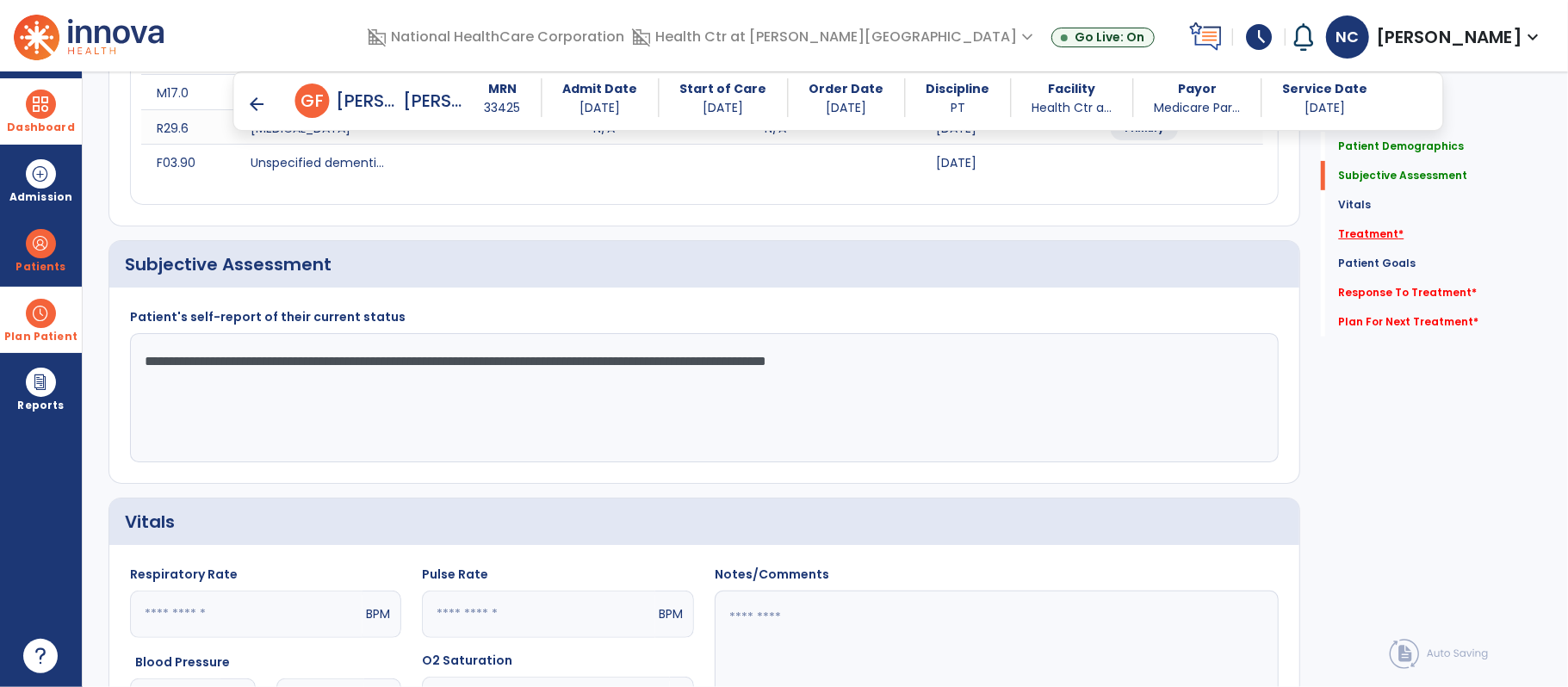 click on "Treatment   *" 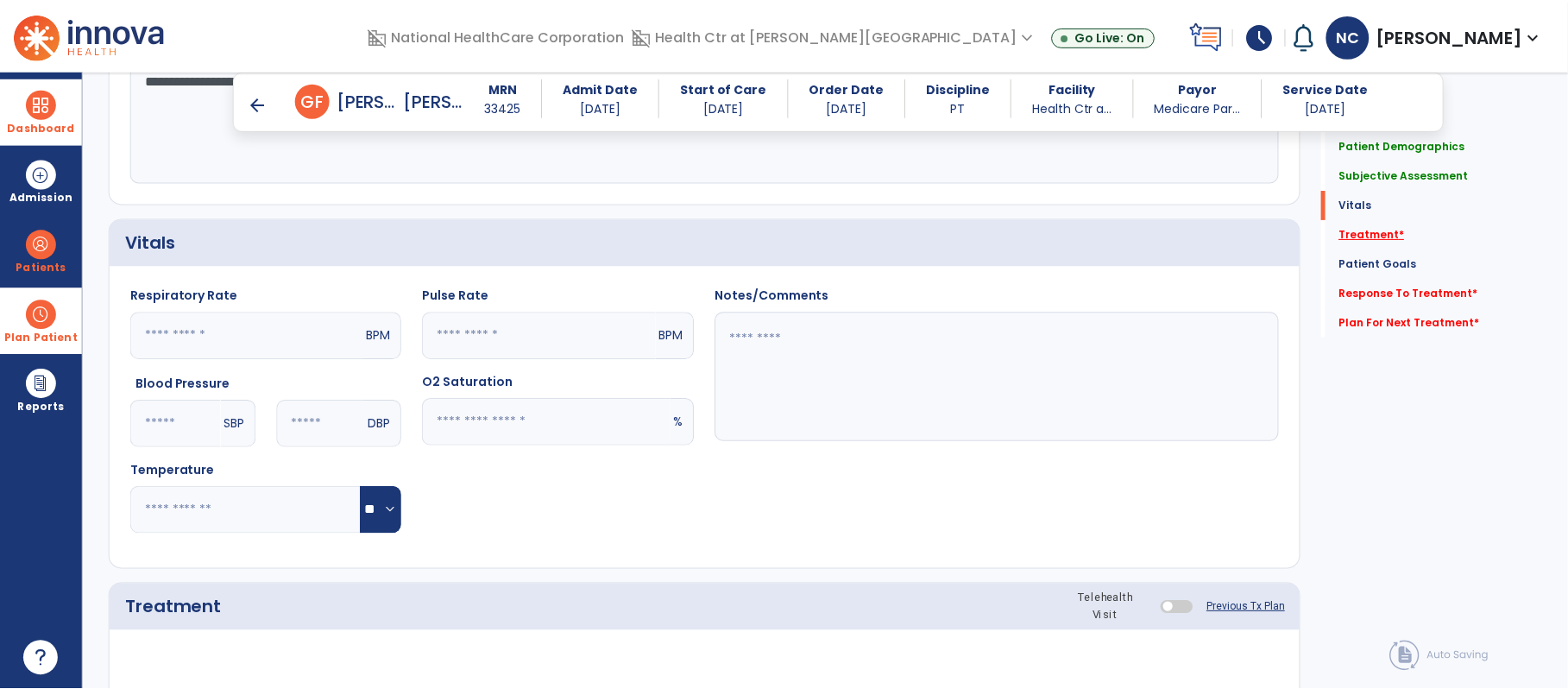 scroll, scrollTop: 916, scrollLeft: 0, axis: vertical 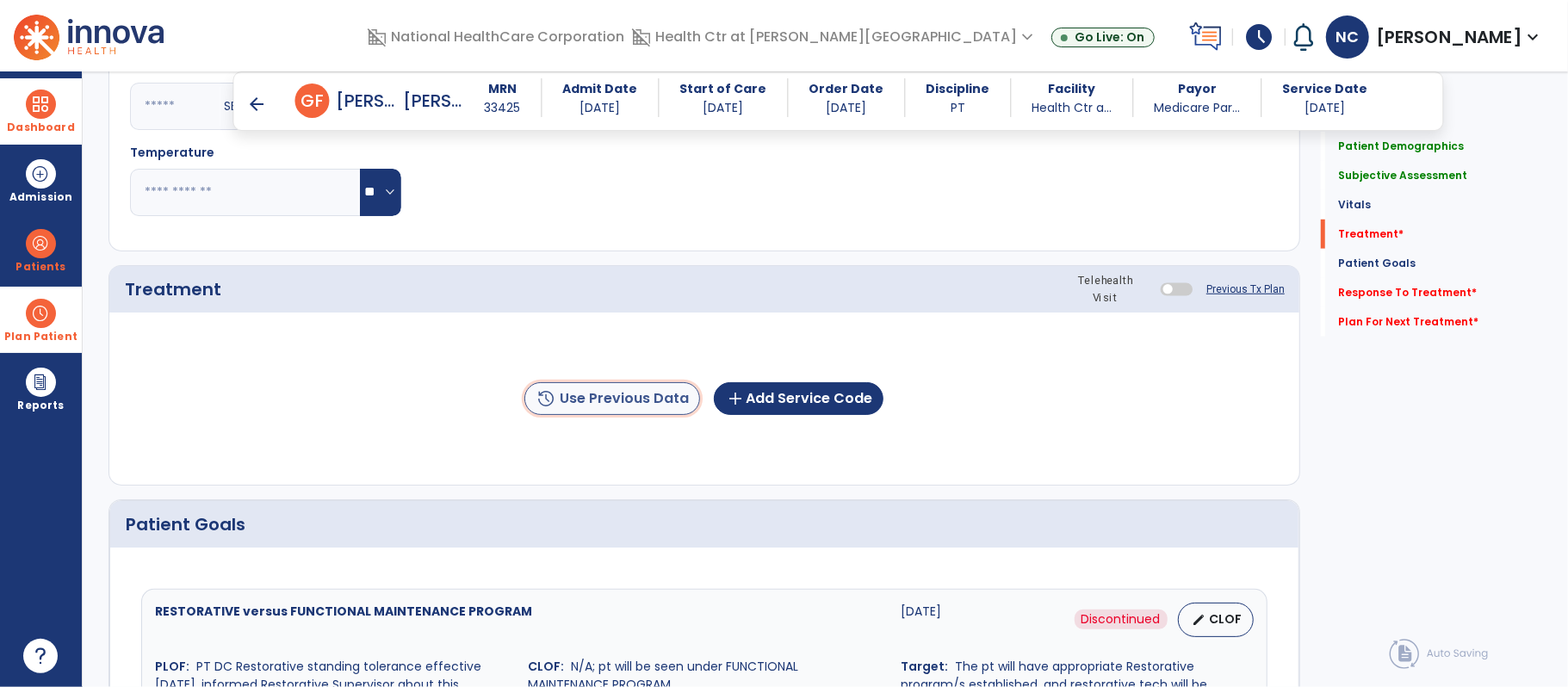 click on "history  Use Previous Data" 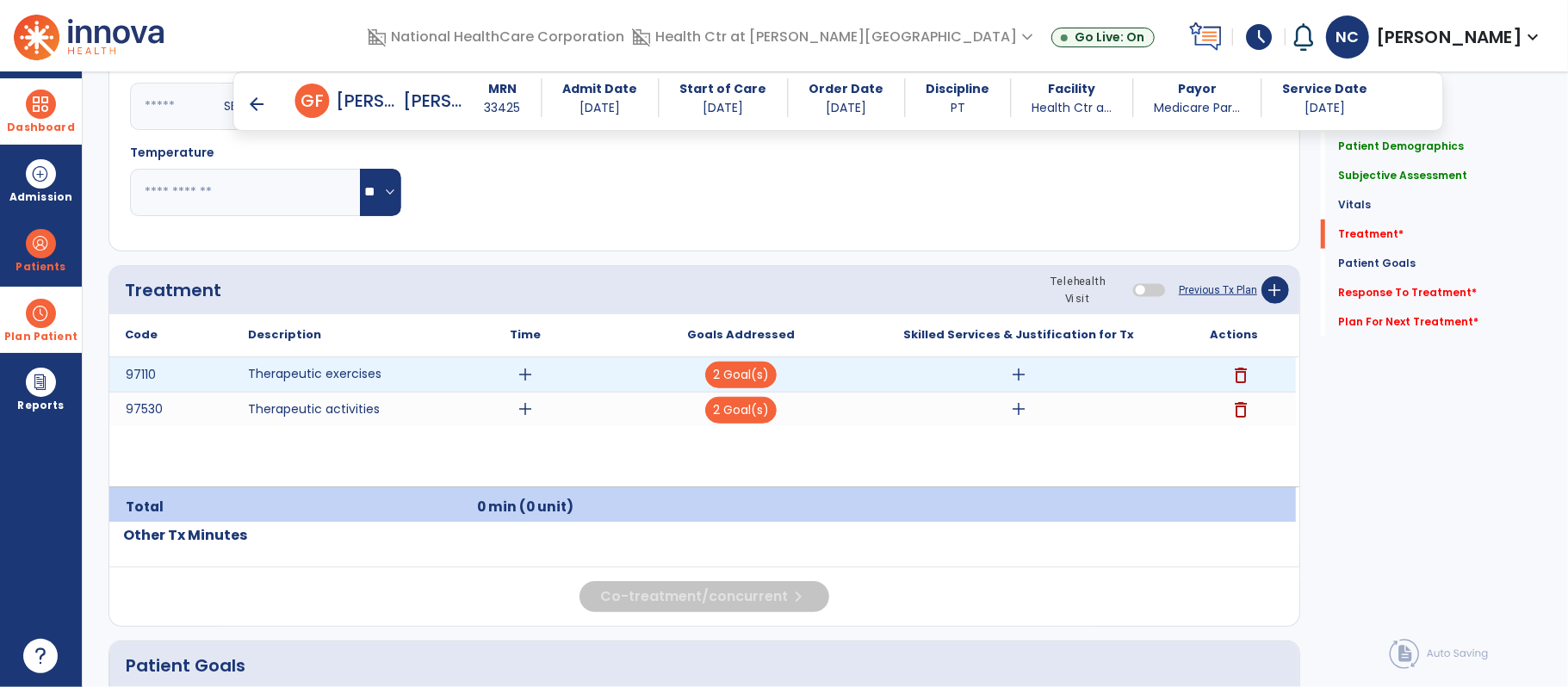 click on "delete" at bounding box center (1241, 375) 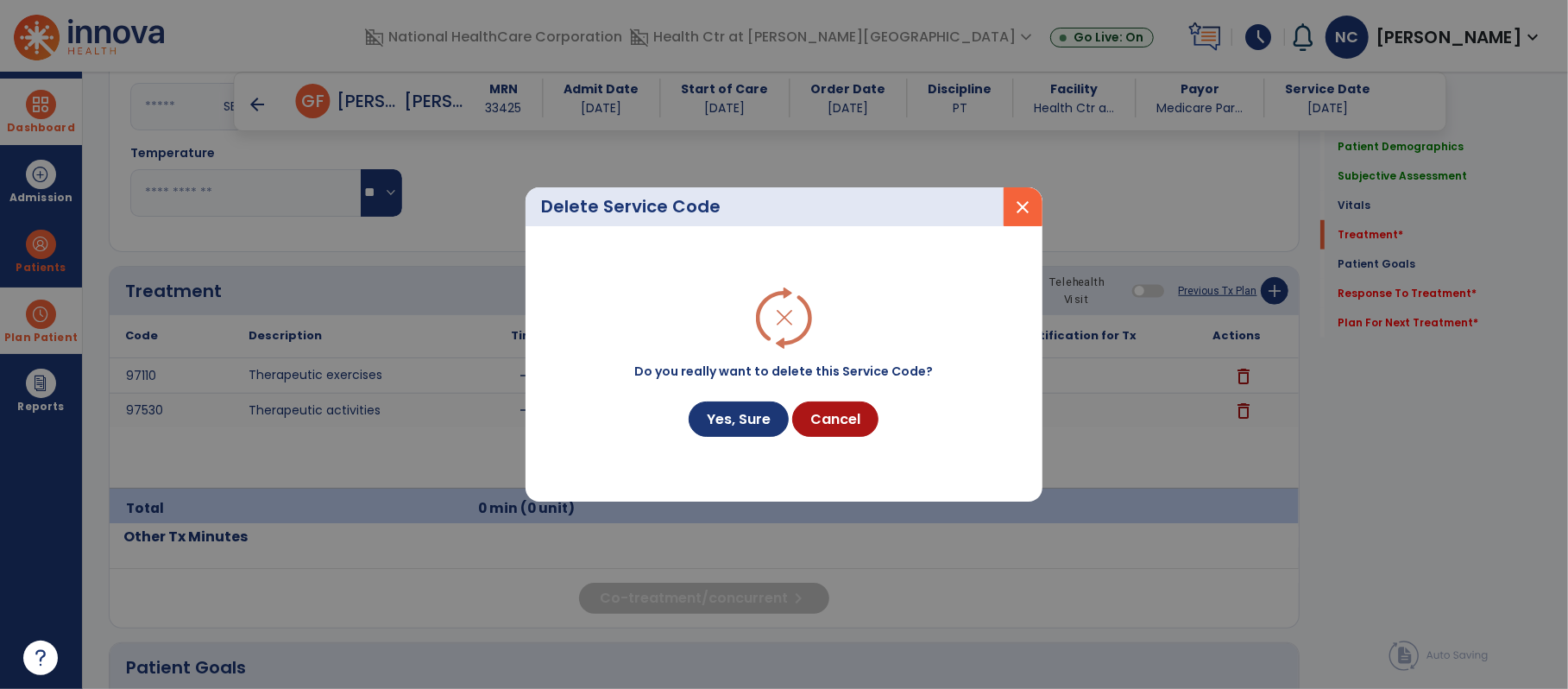 scroll, scrollTop: 916, scrollLeft: 0, axis: vertical 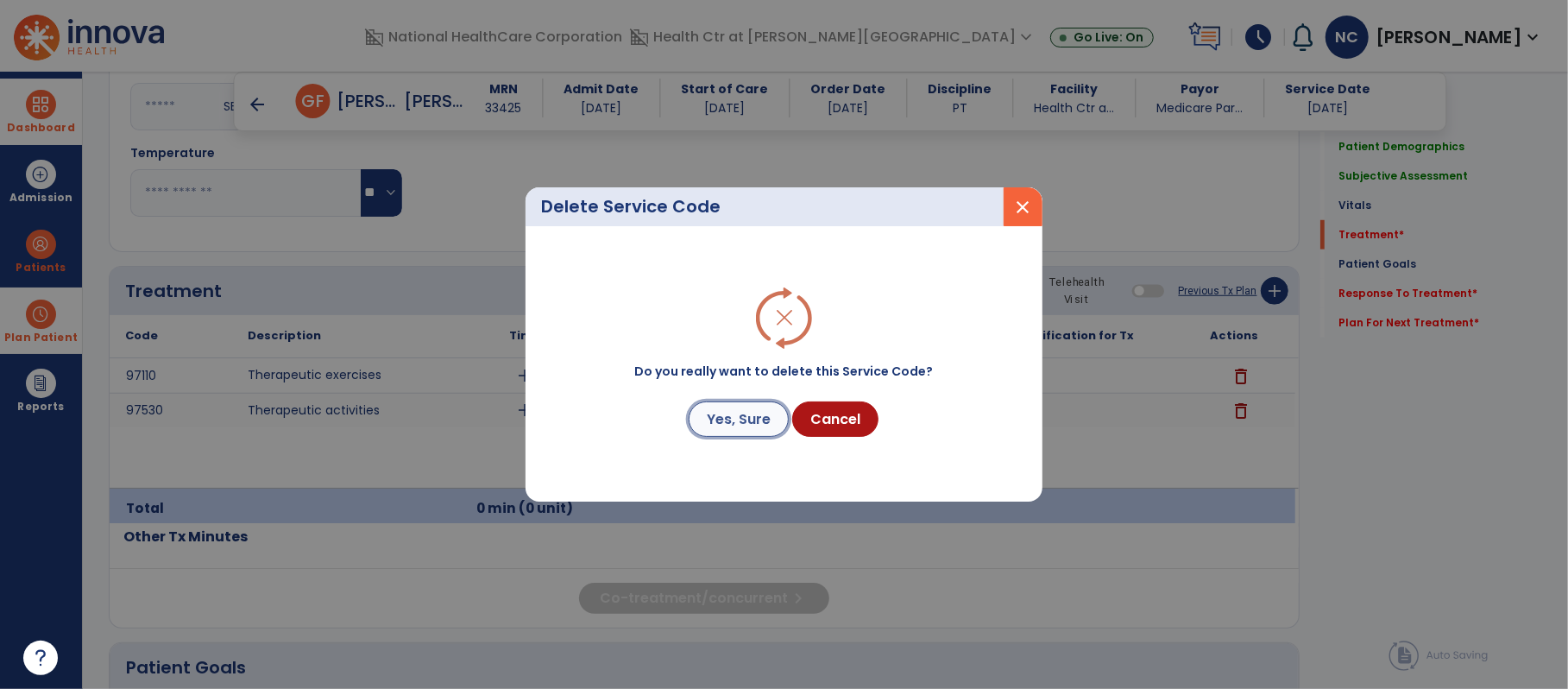 click on "Yes, Sure" at bounding box center (739, 419) 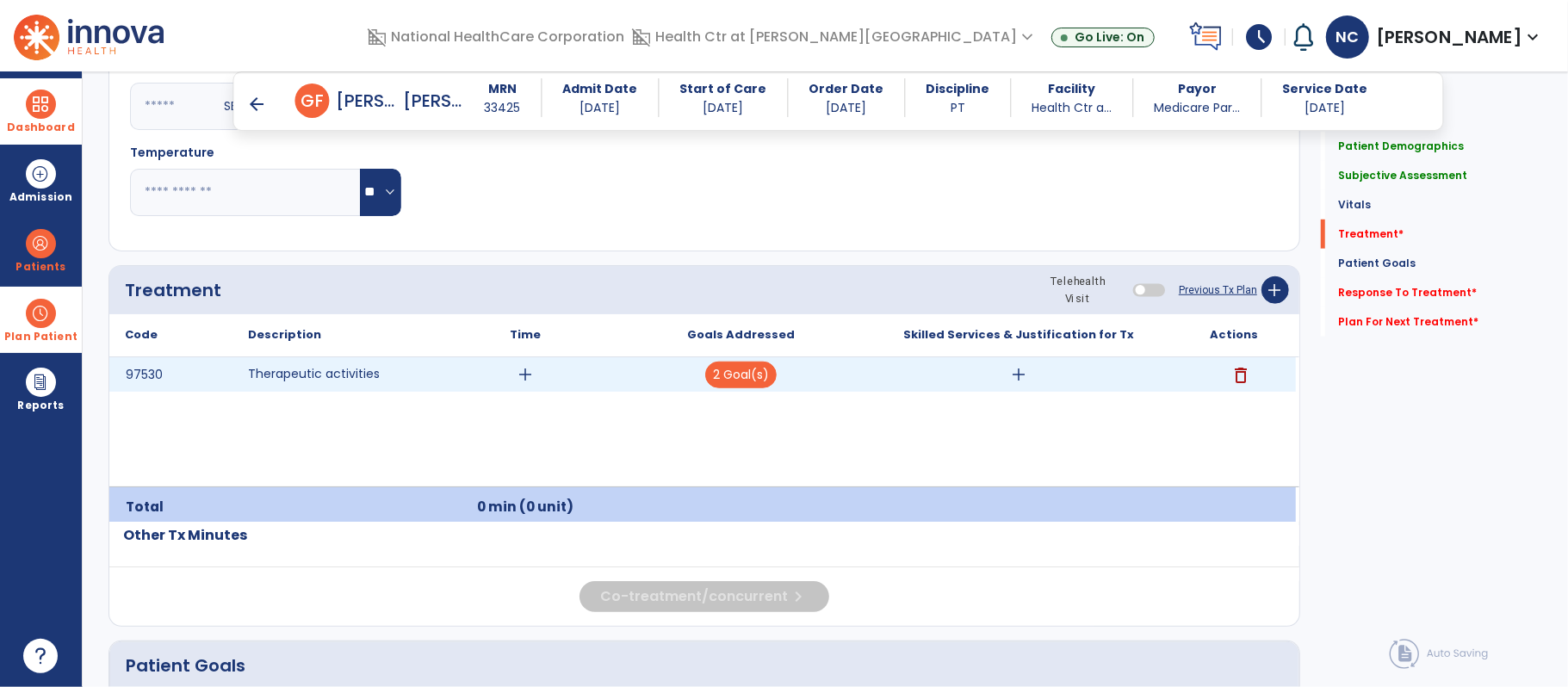 click on "add" at bounding box center (525, 374) 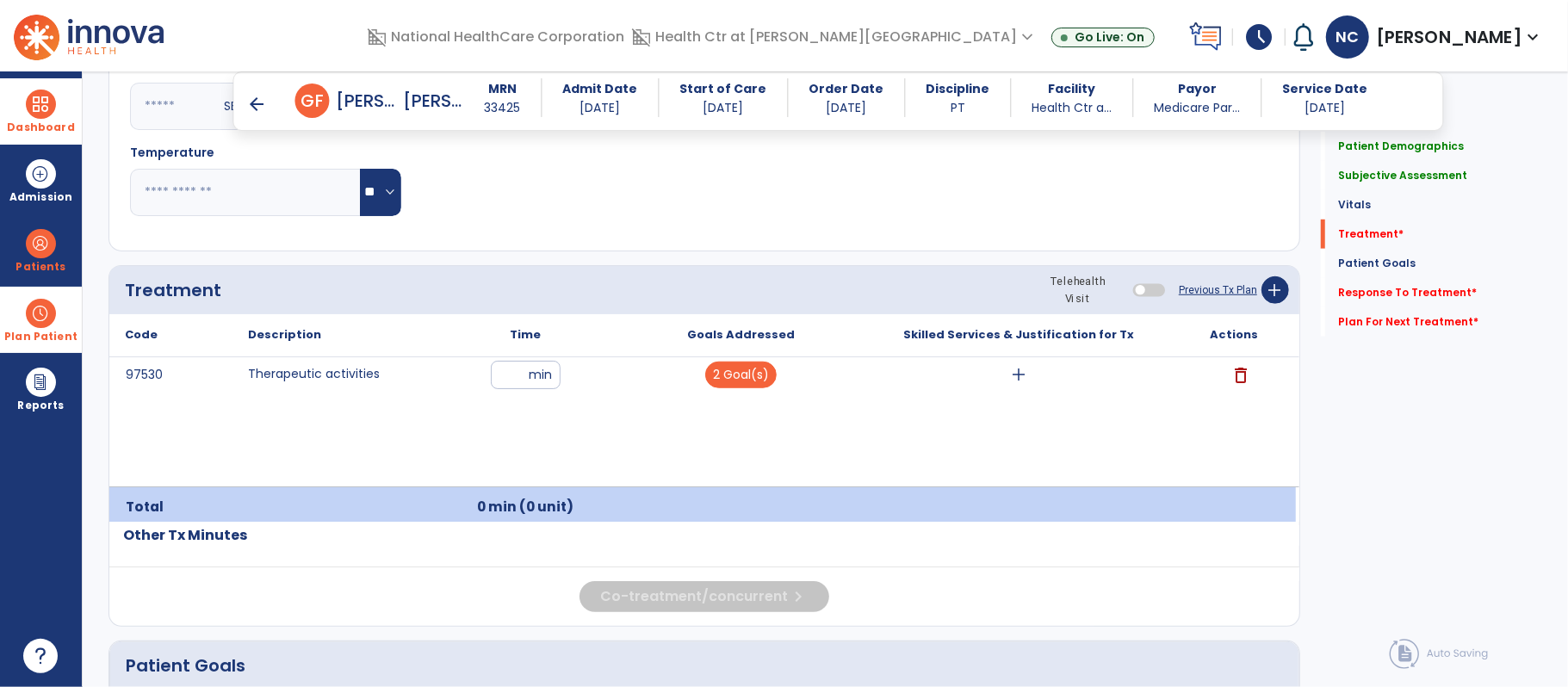 type on "**" 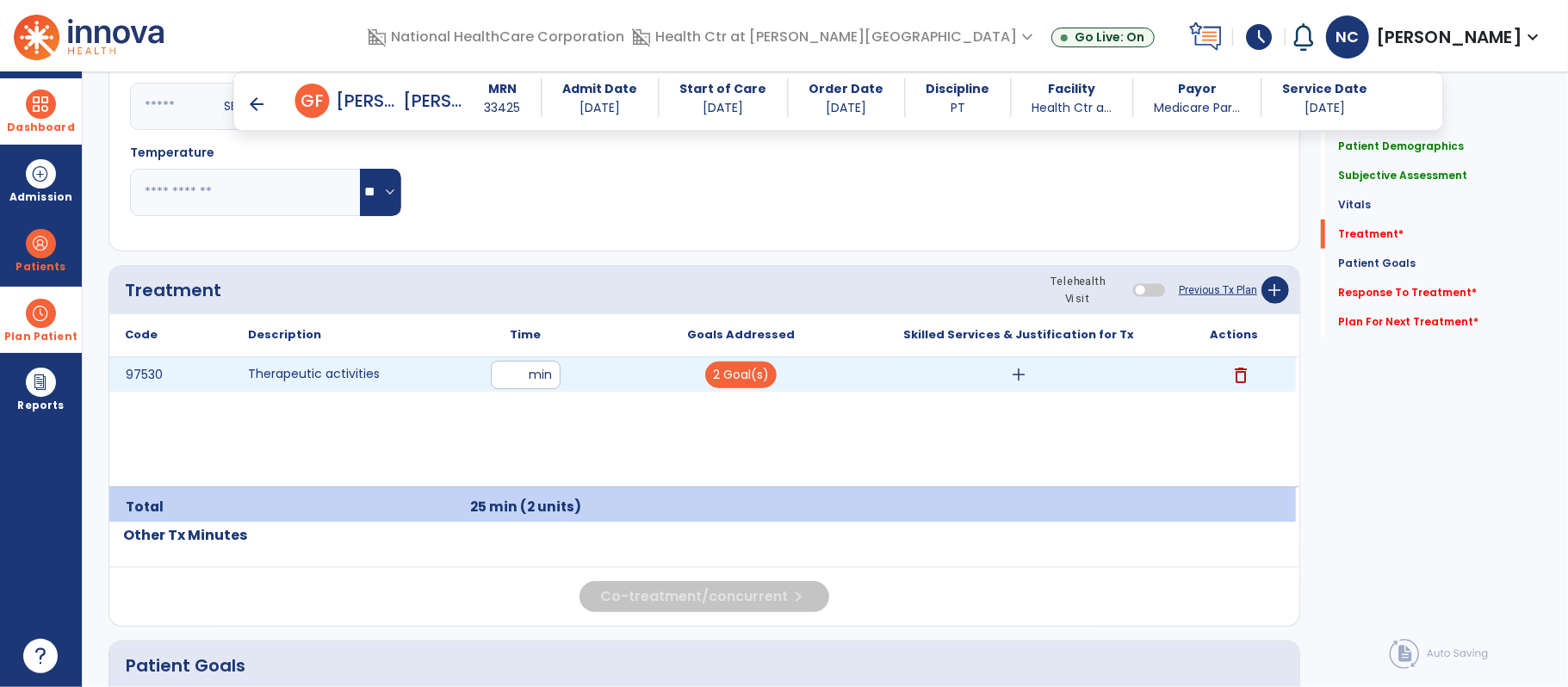 click on "add" at bounding box center (1019, 374) 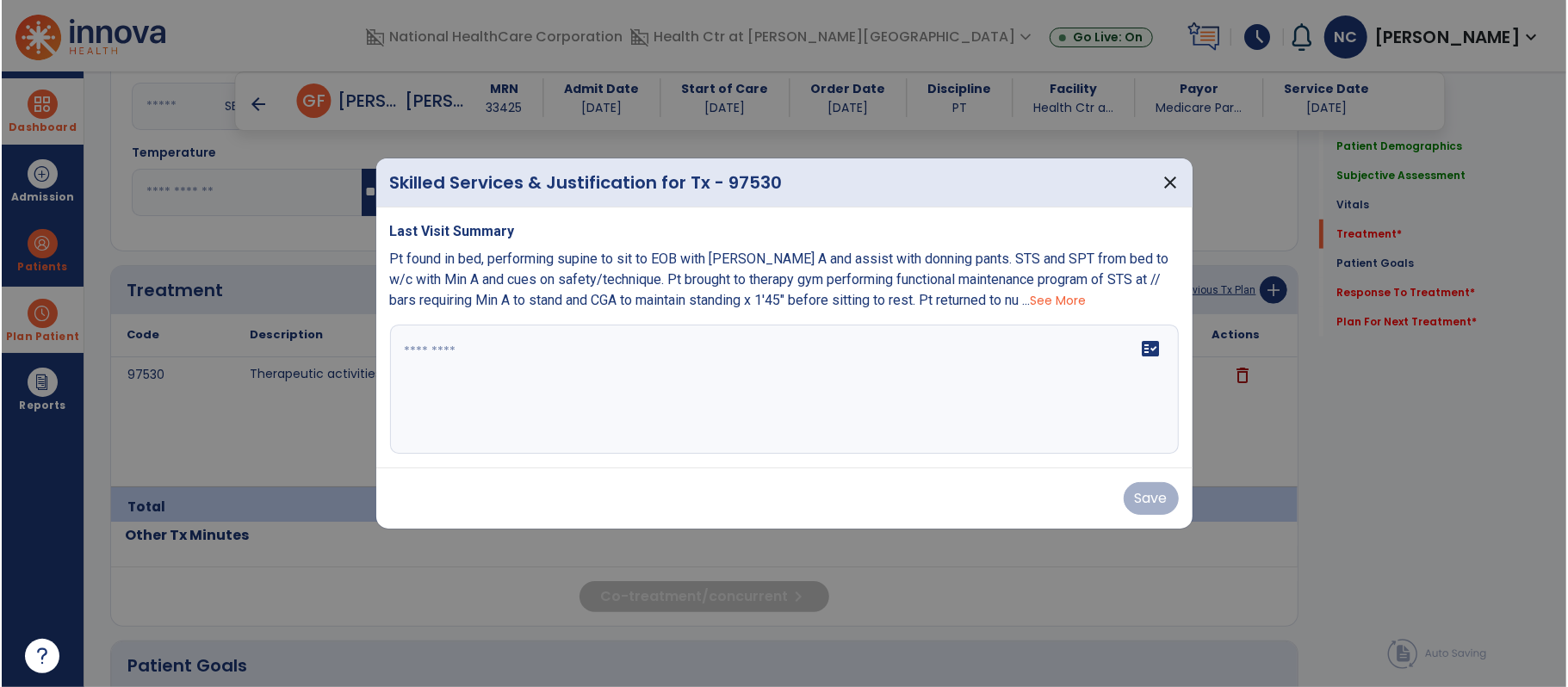 scroll, scrollTop: 913, scrollLeft: 0, axis: vertical 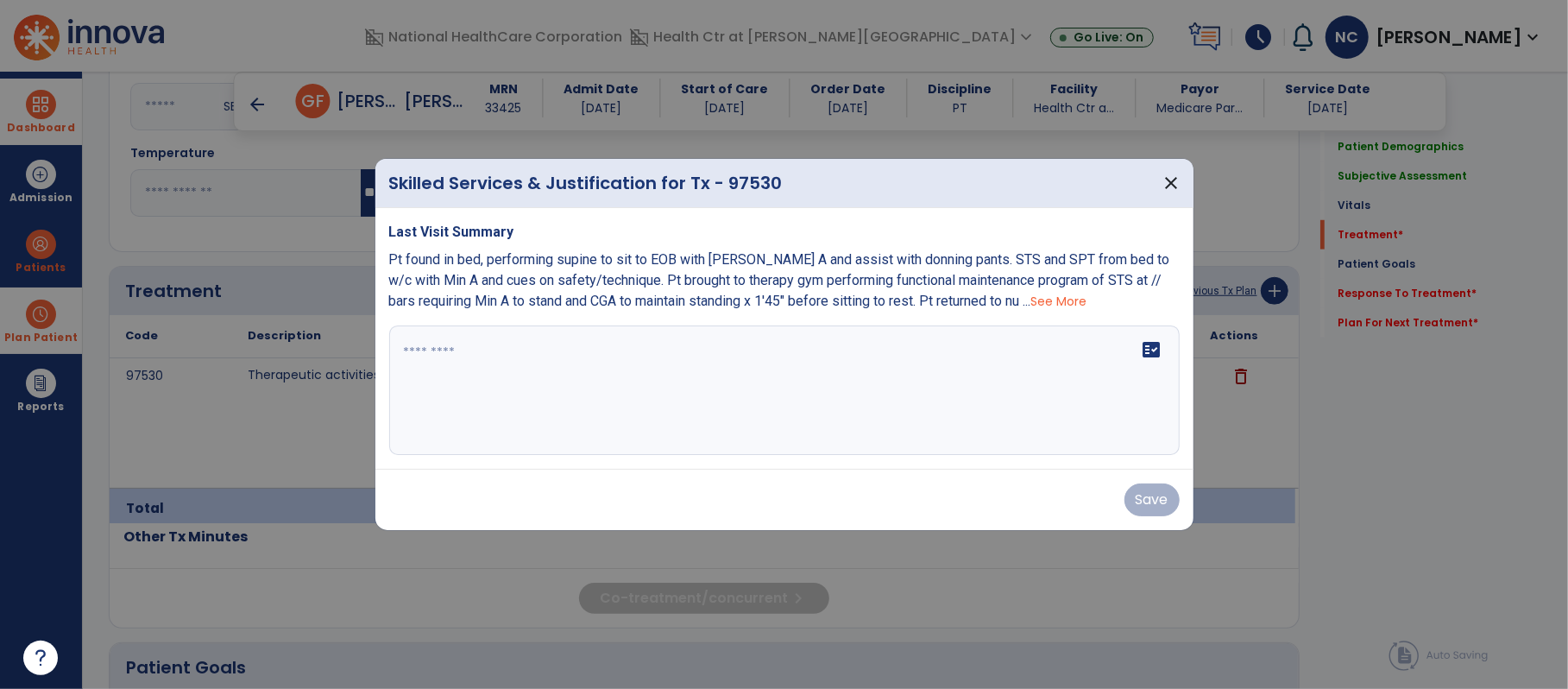 click on "fact_check" at bounding box center [784, 390] 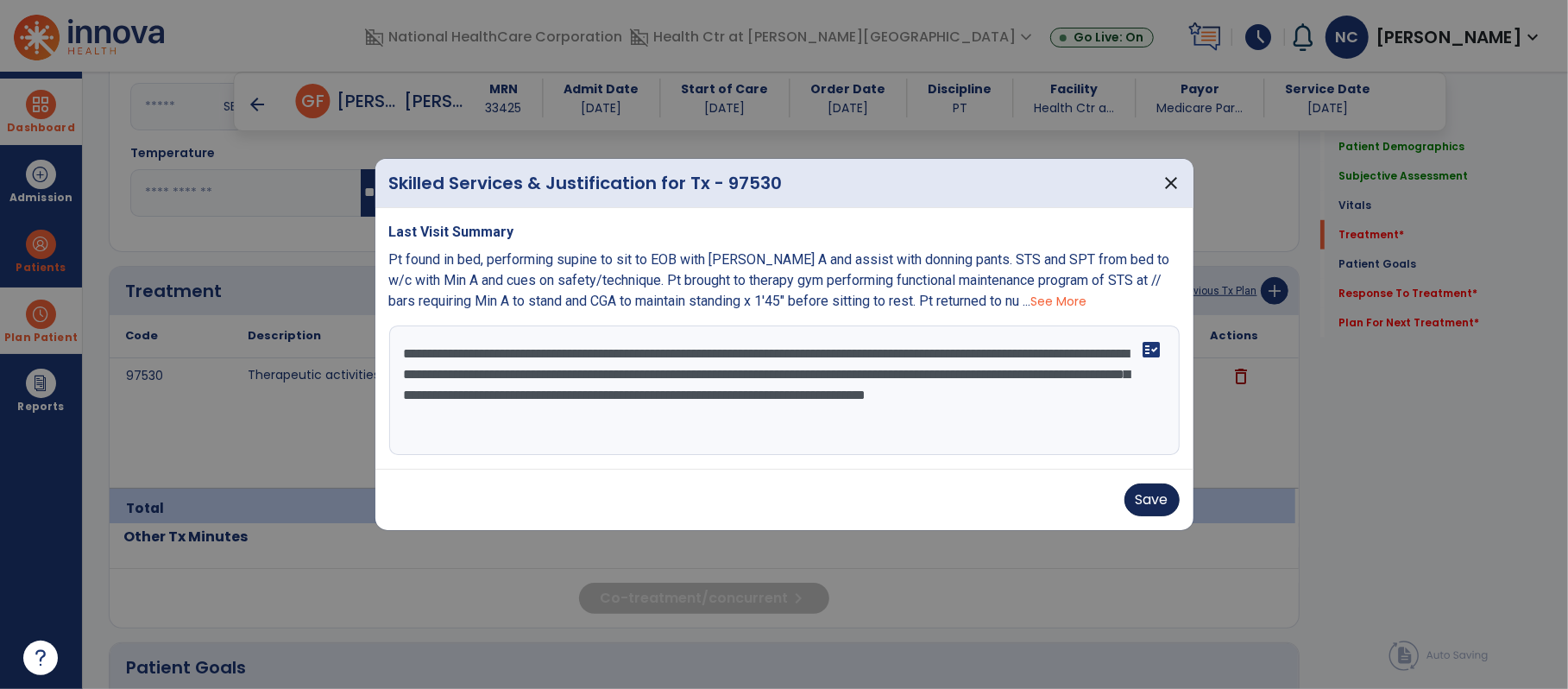 type on "**********" 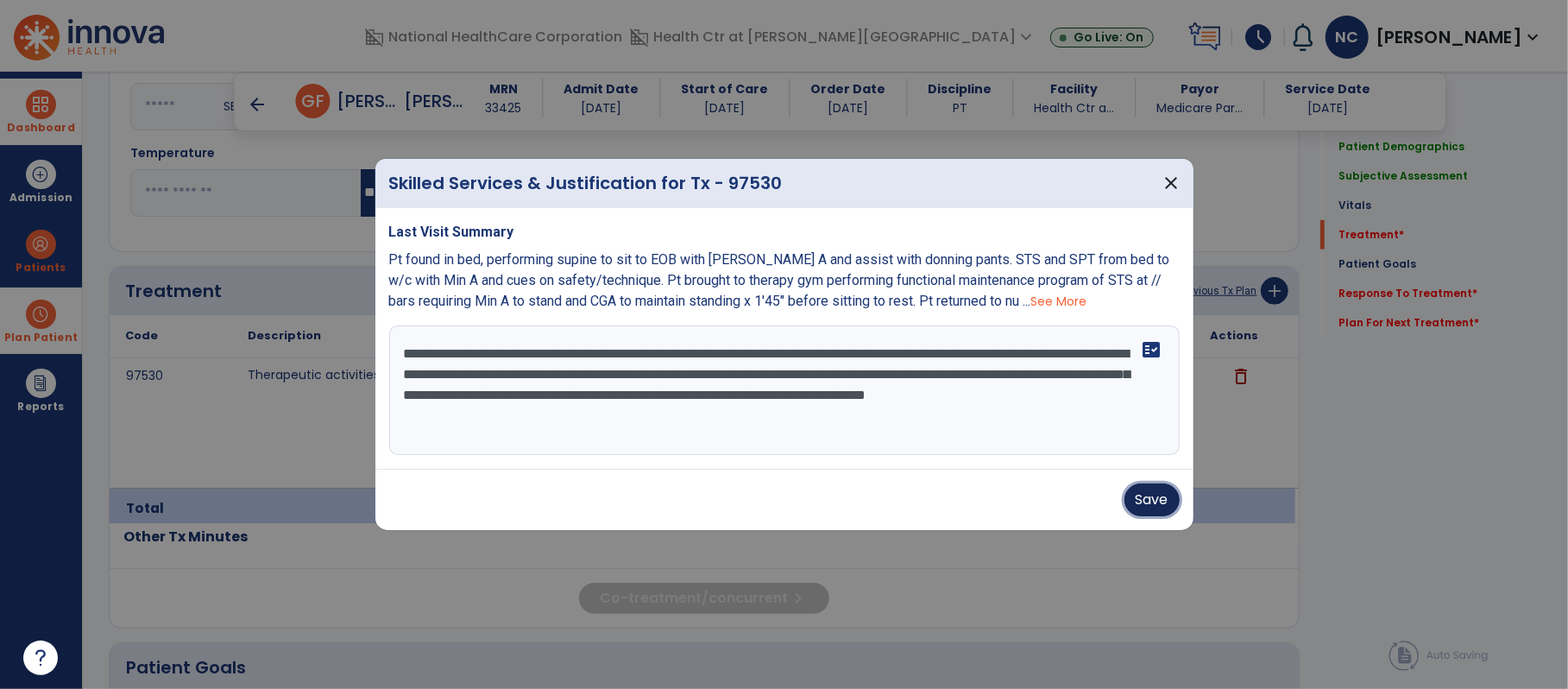 click on "Save" at bounding box center (1152, 500) 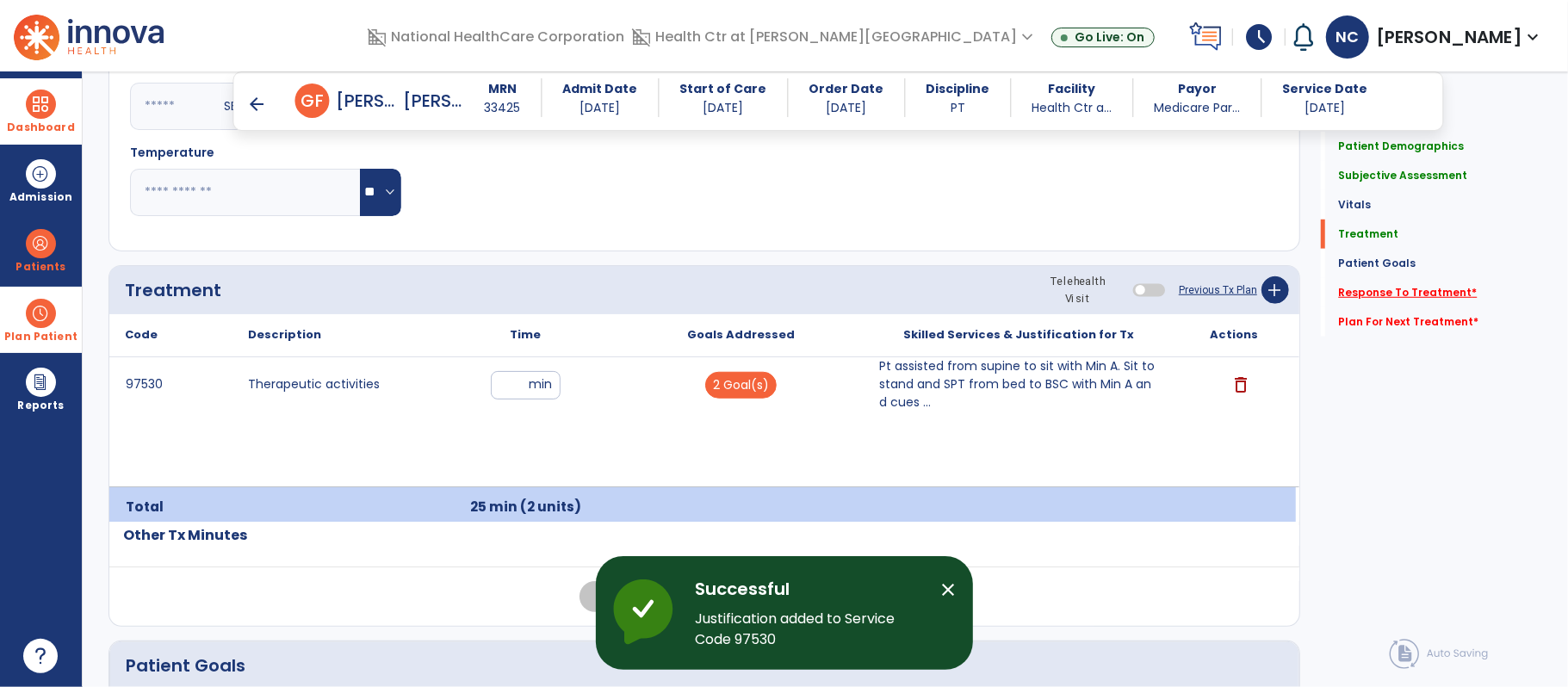 click on "Response To Treatment   *" 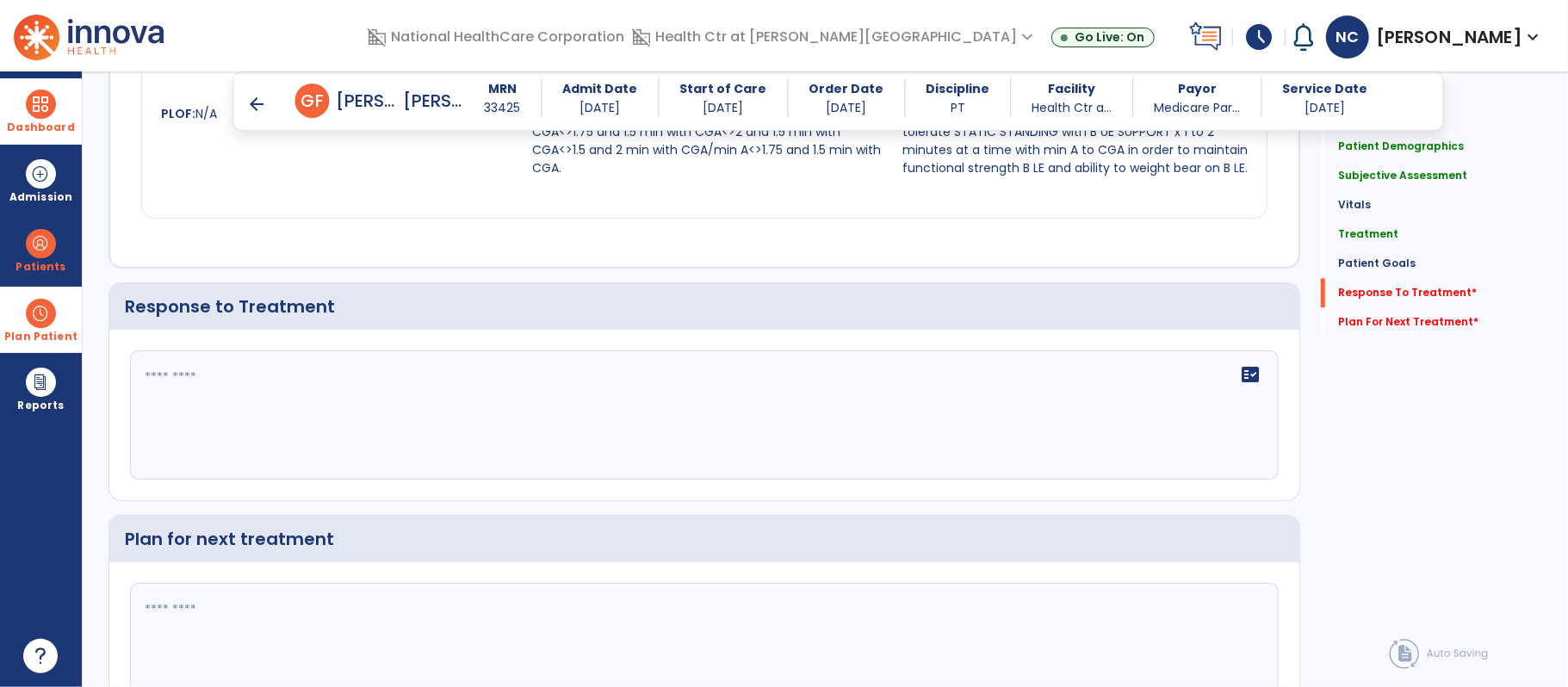 scroll, scrollTop: 3007, scrollLeft: 0, axis: vertical 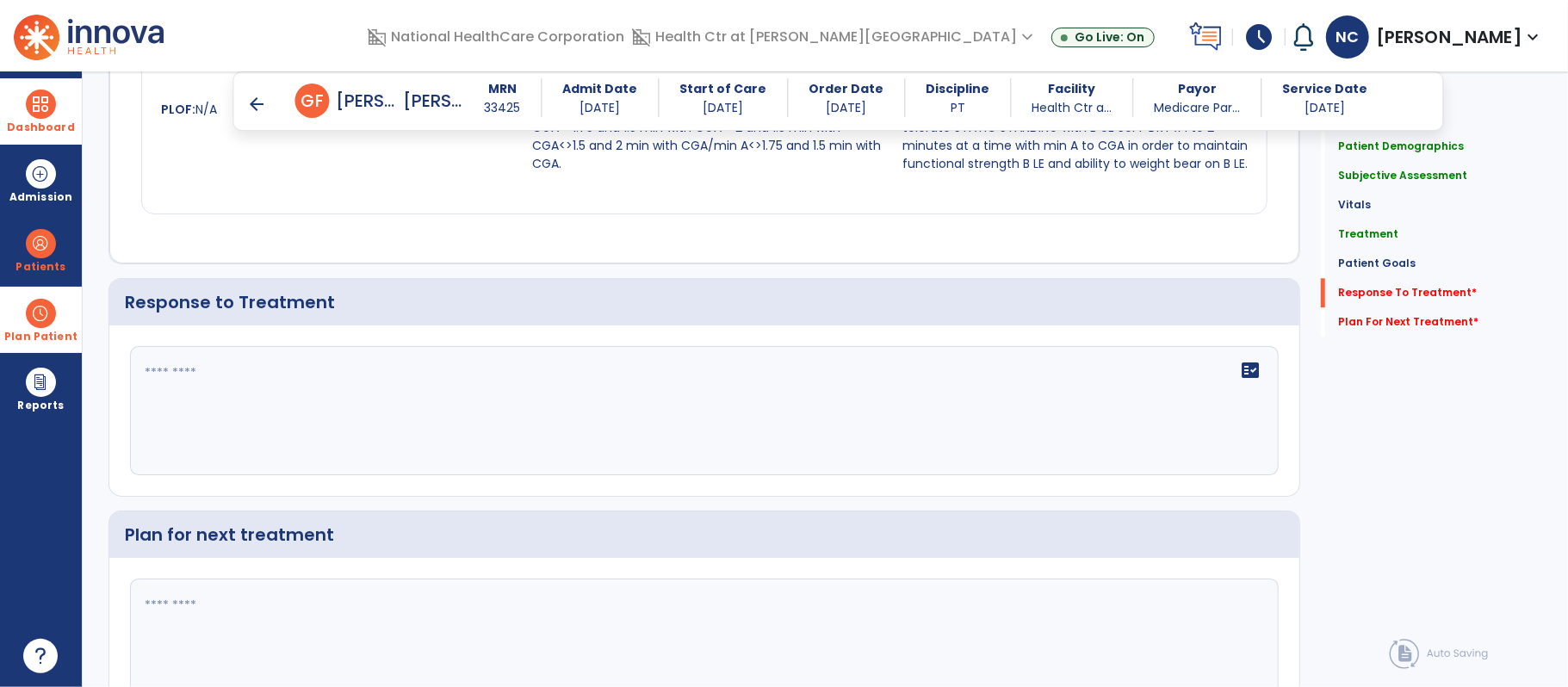 click on "fact_check" 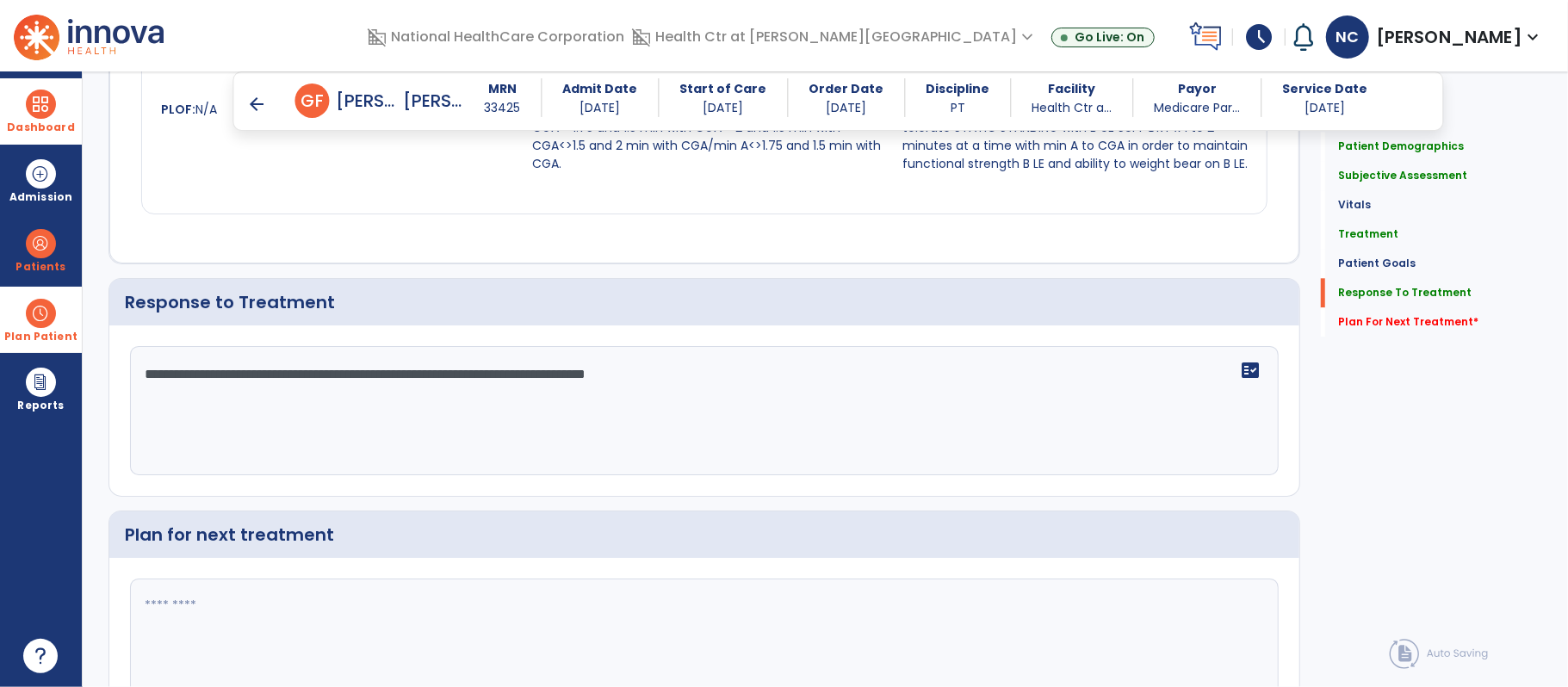 type on "**********" 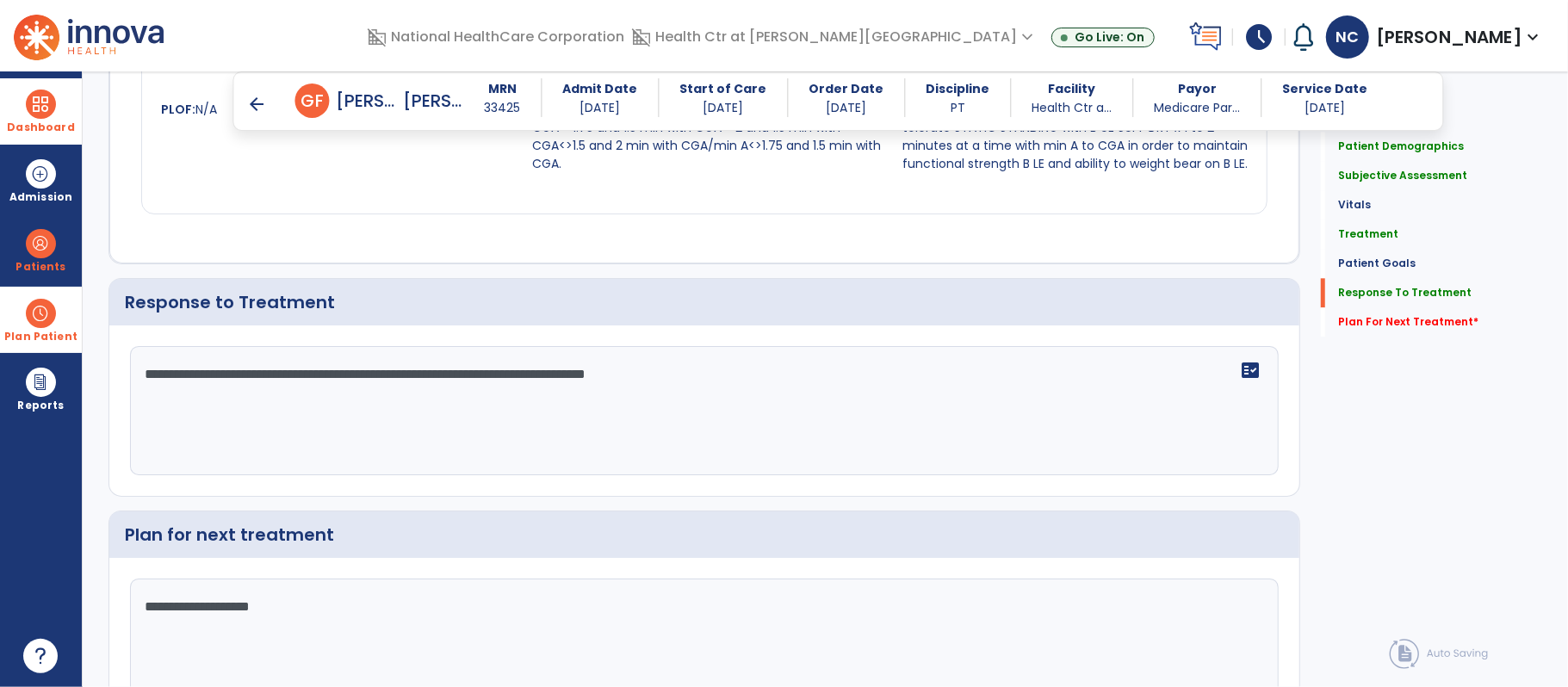 type on "**********" 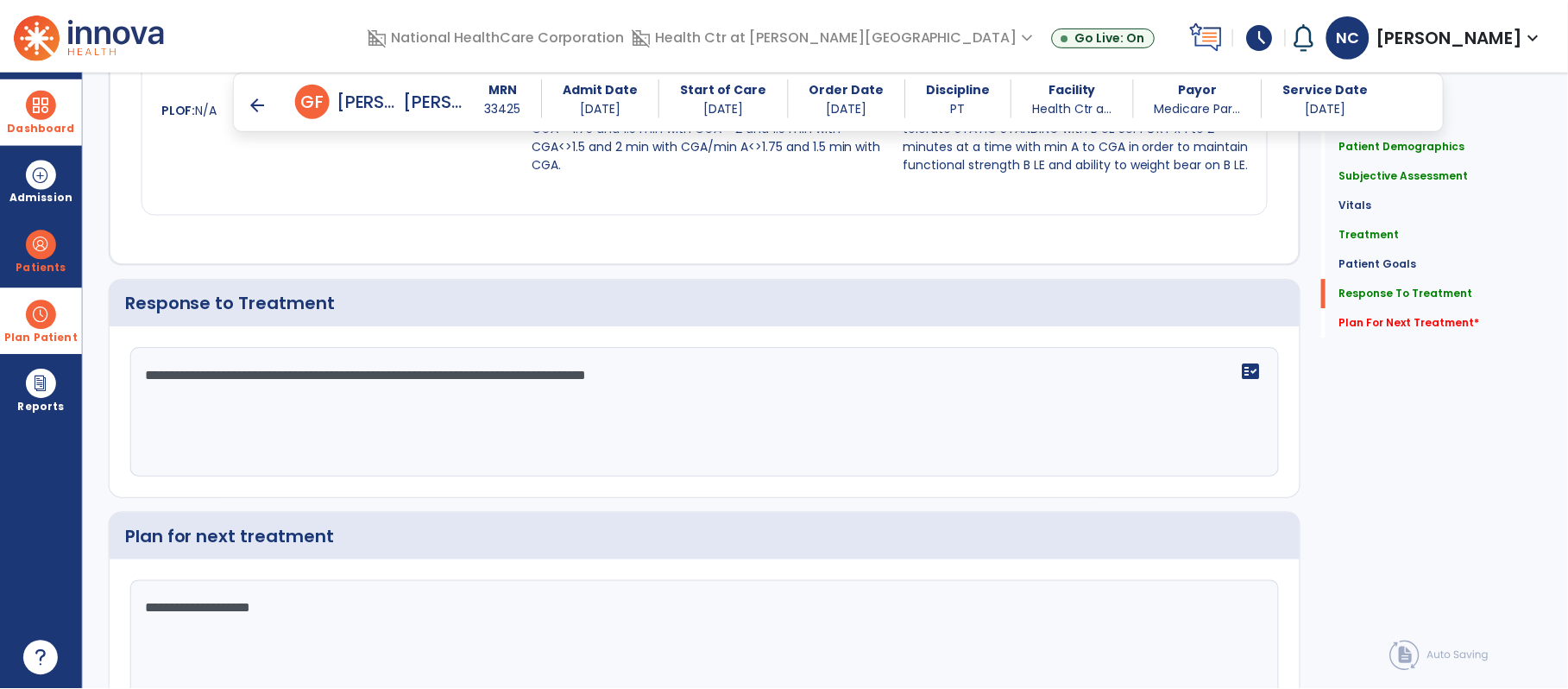 scroll, scrollTop: 3109, scrollLeft: 0, axis: vertical 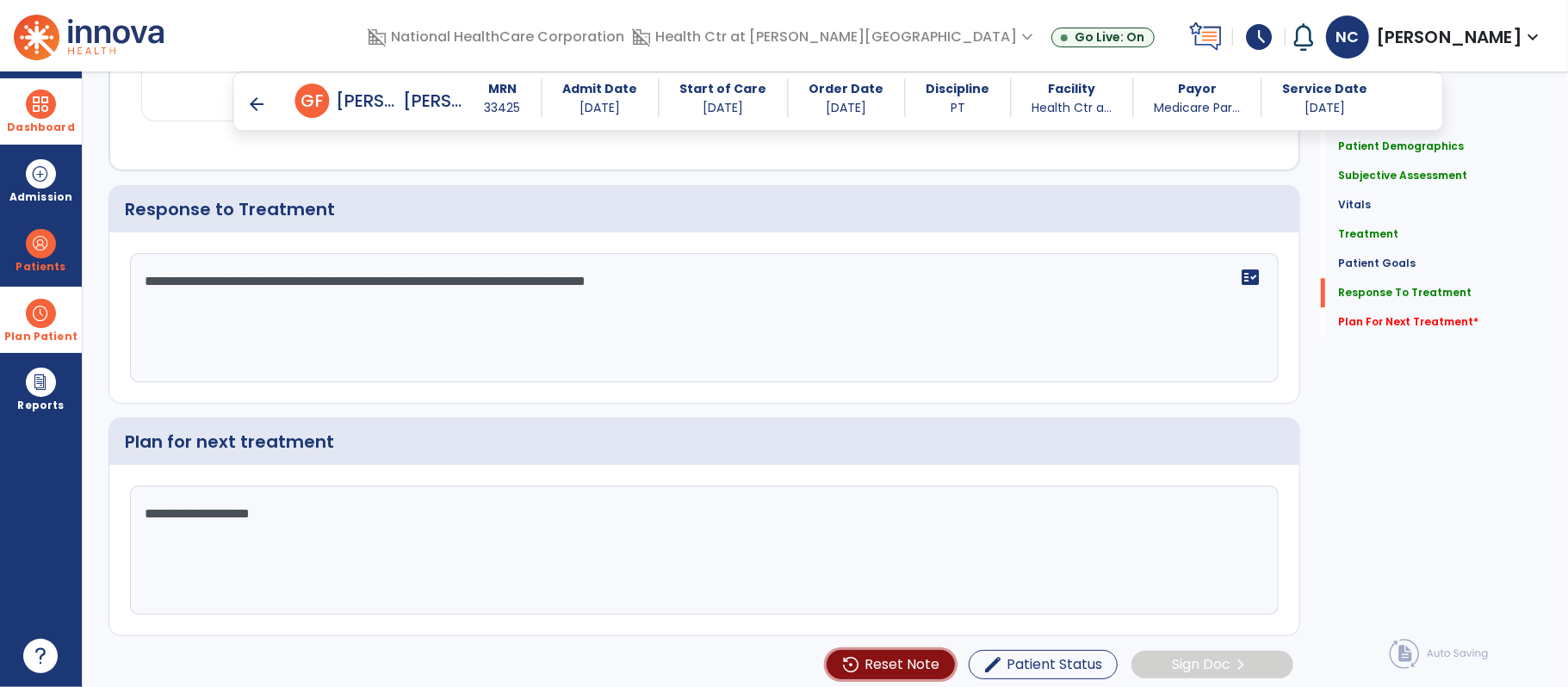 type 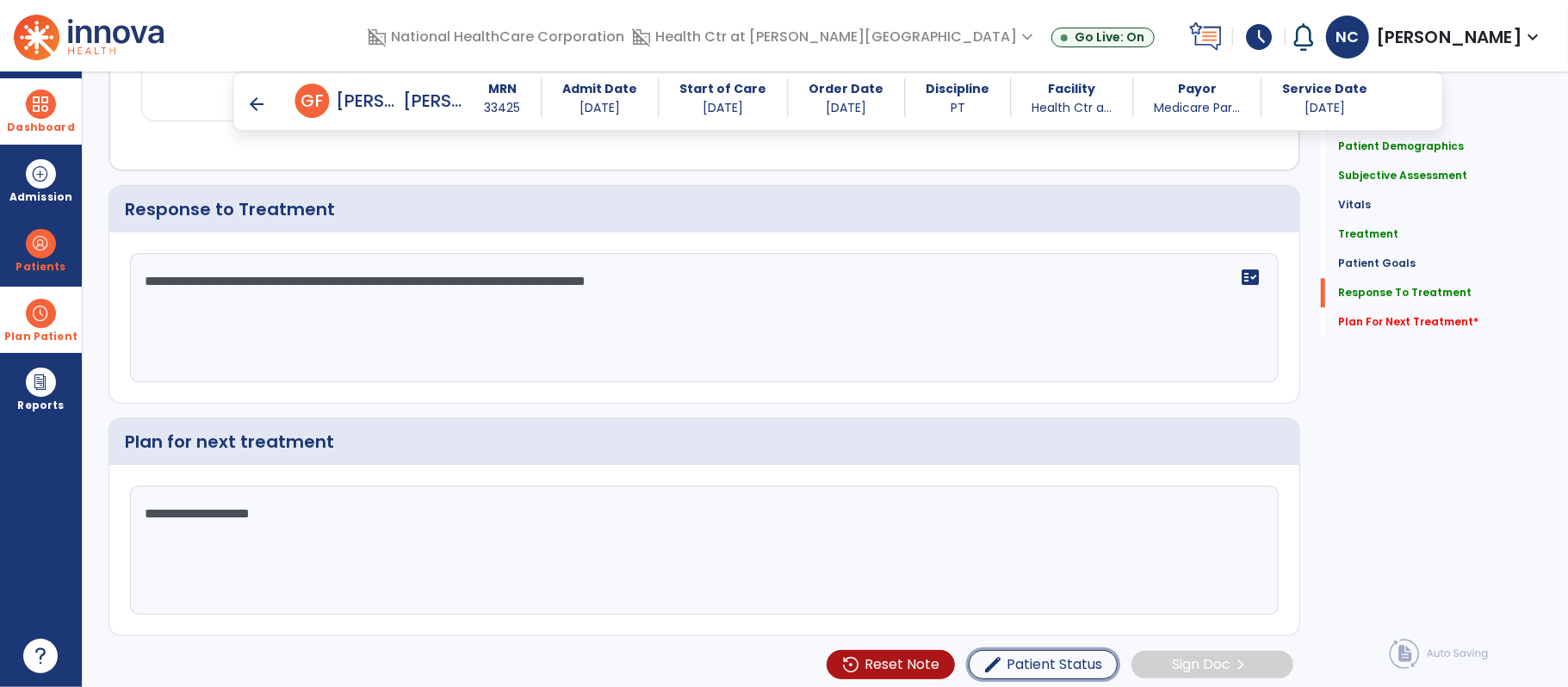 type 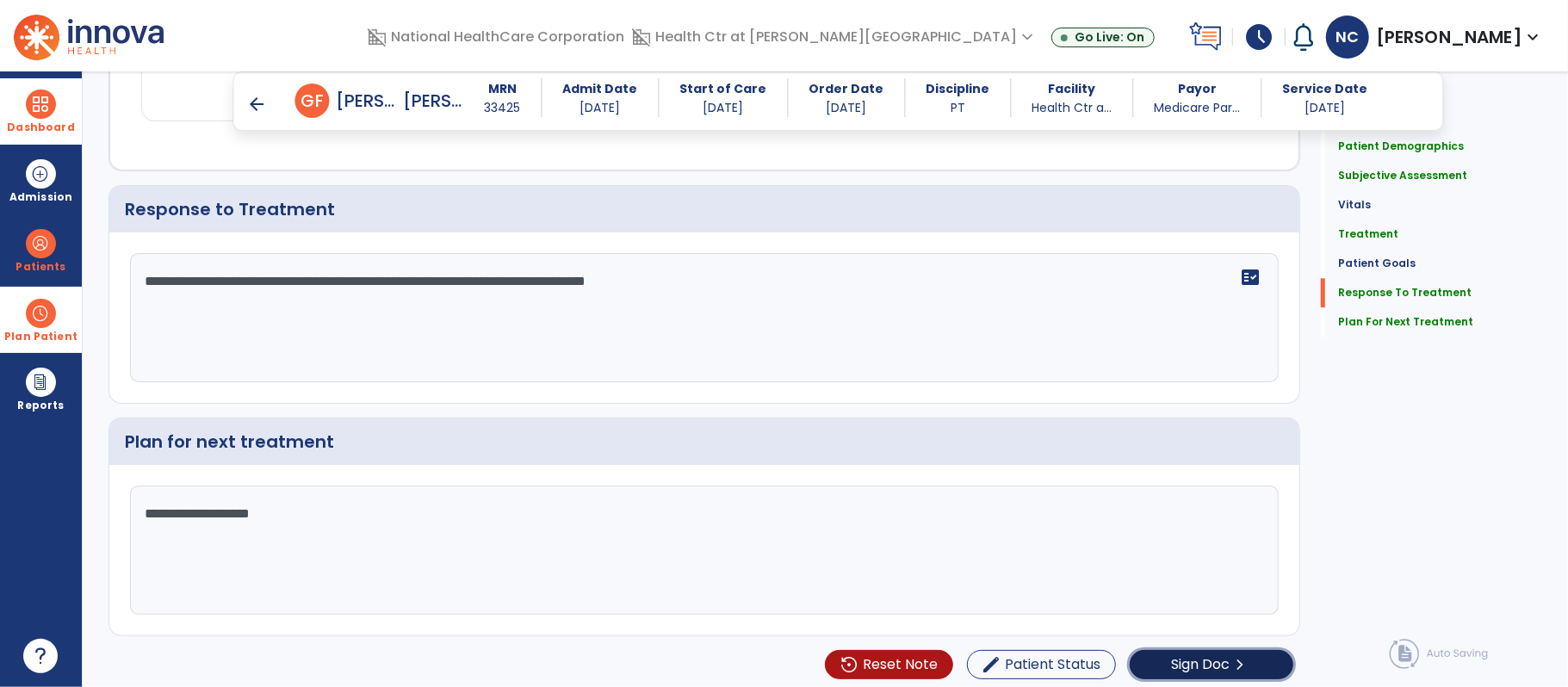 click on "chevron_right" 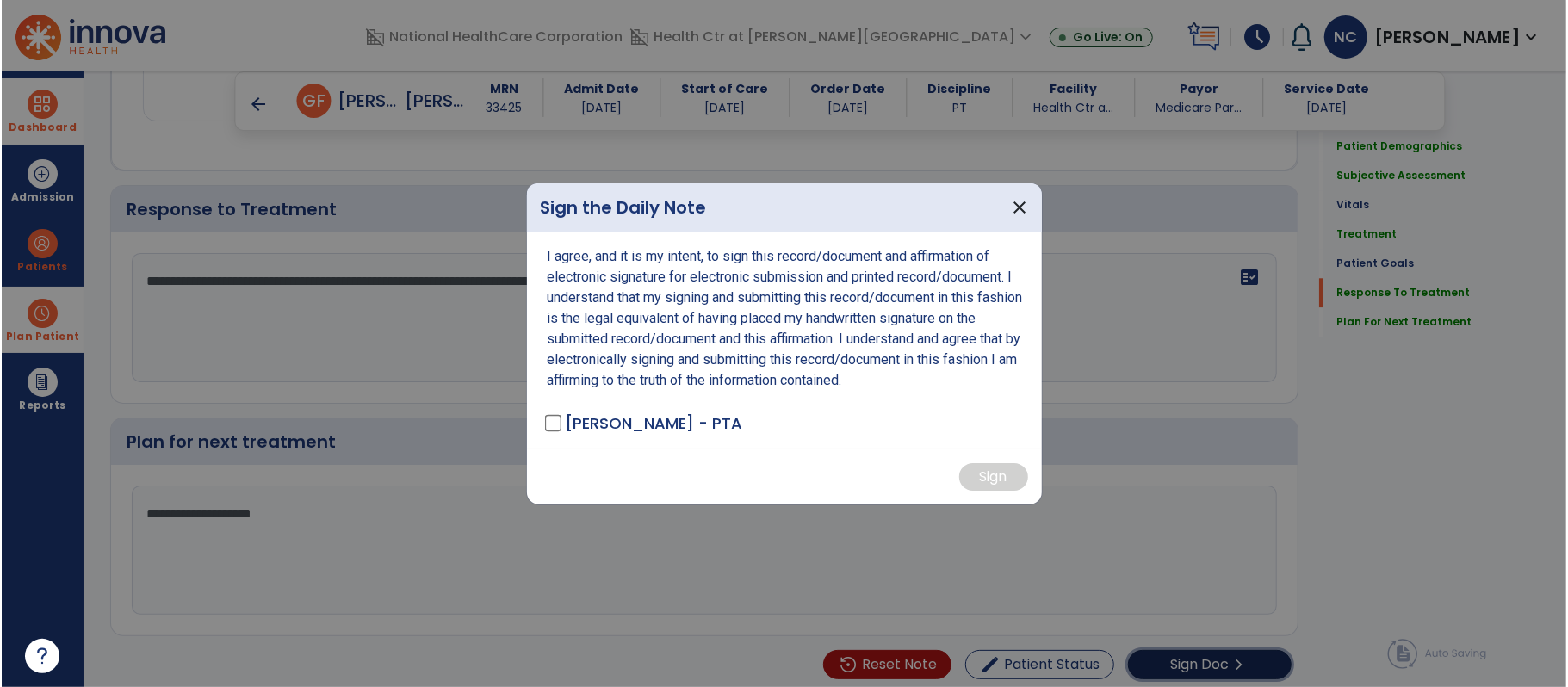 scroll, scrollTop: 3100, scrollLeft: 0, axis: vertical 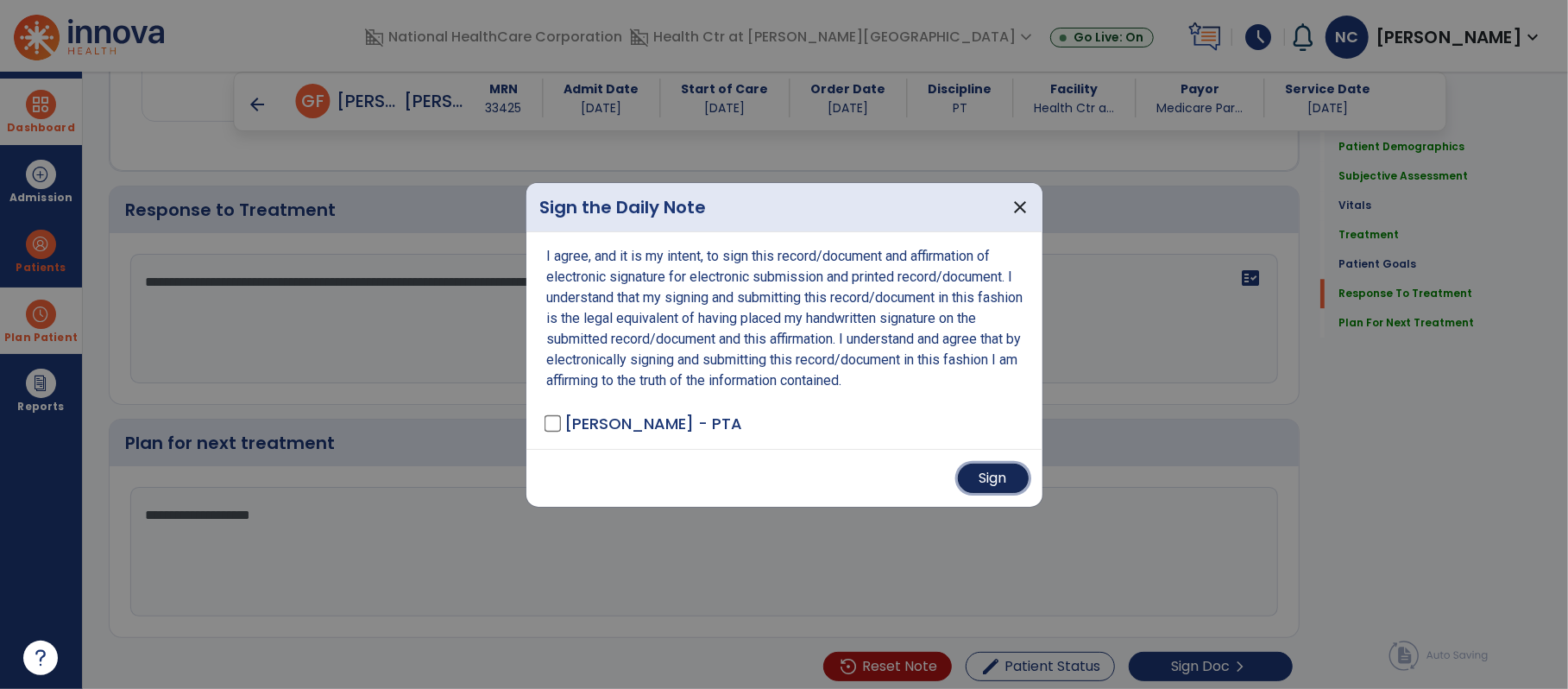 click on "Sign" at bounding box center (993, 478) 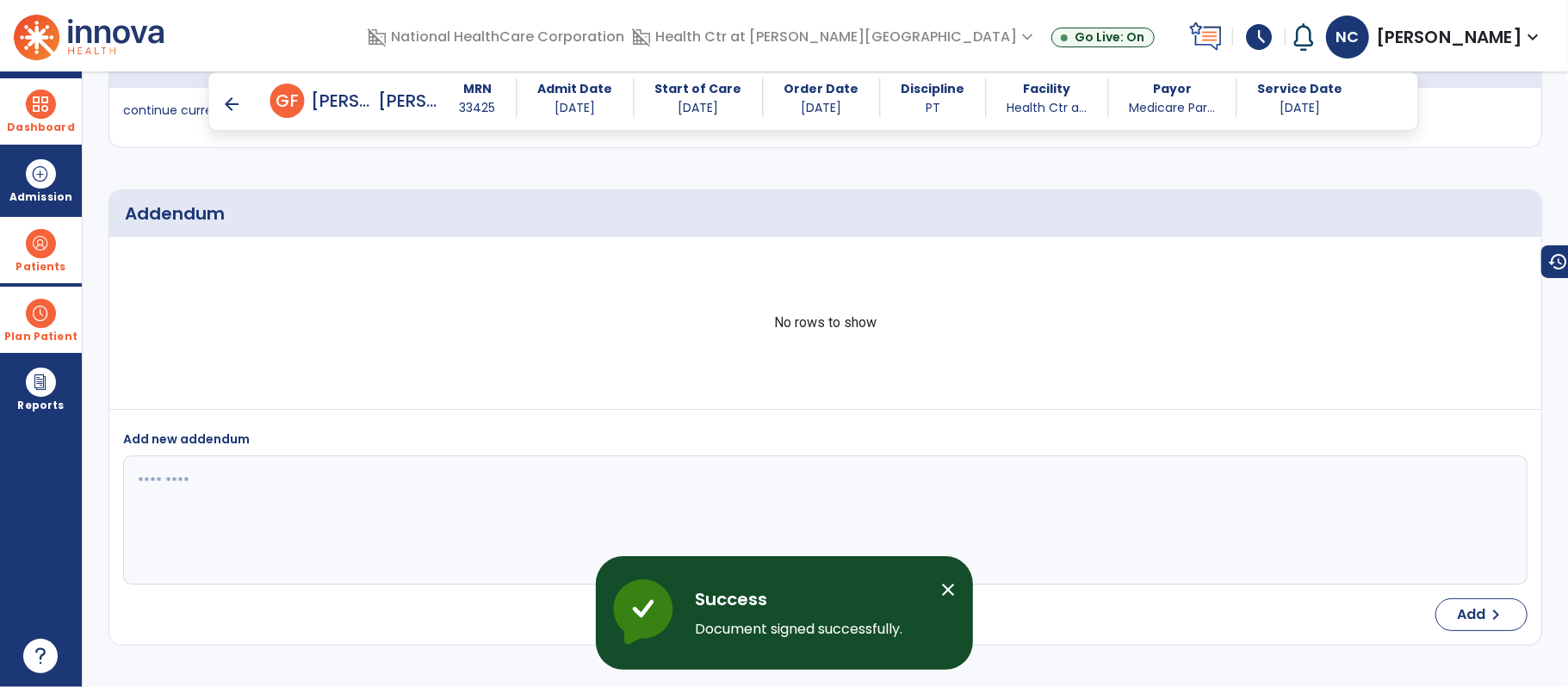 scroll, scrollTop: 4158, scrollLeft: 0, axis: vertical 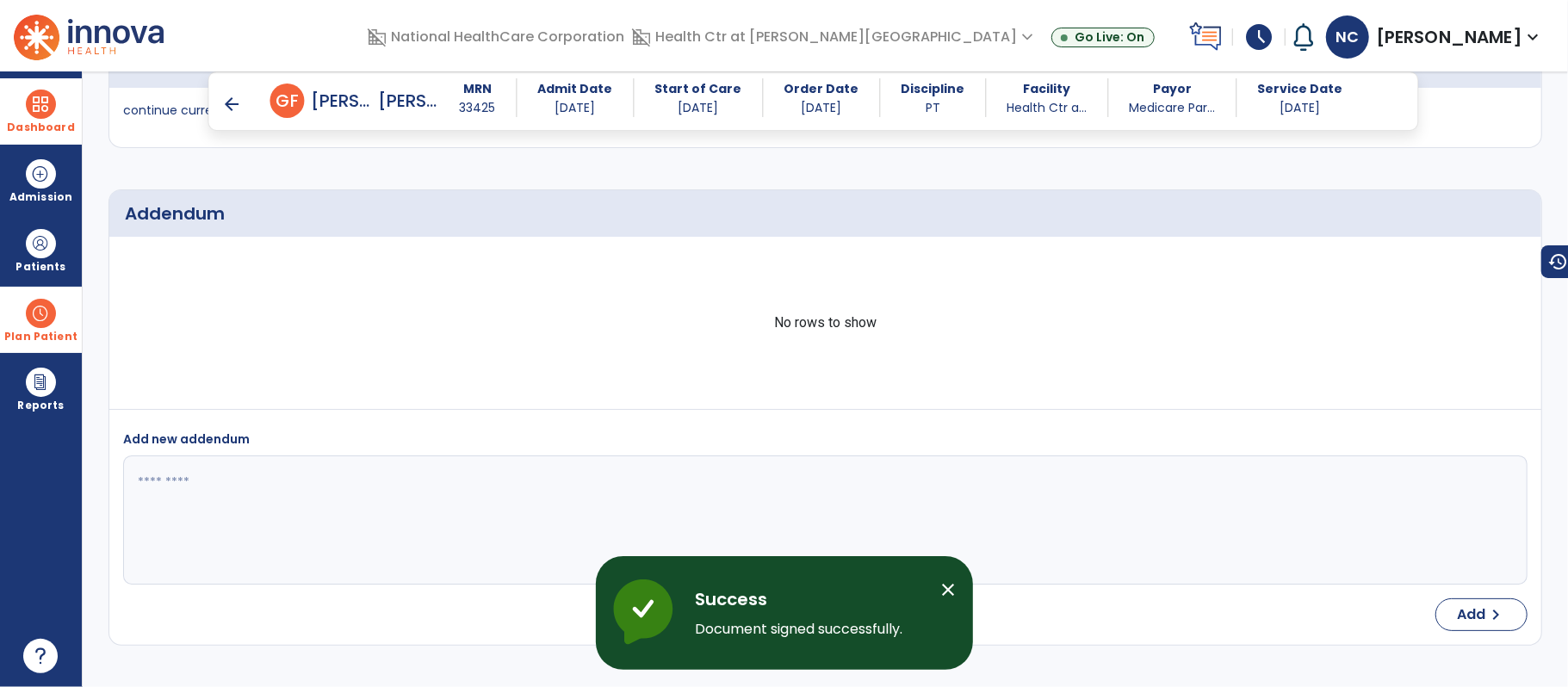 drag, startPoint x: 32, startPoint y: 101, endPoint x: 59, endPoint y: 101, distance: 27 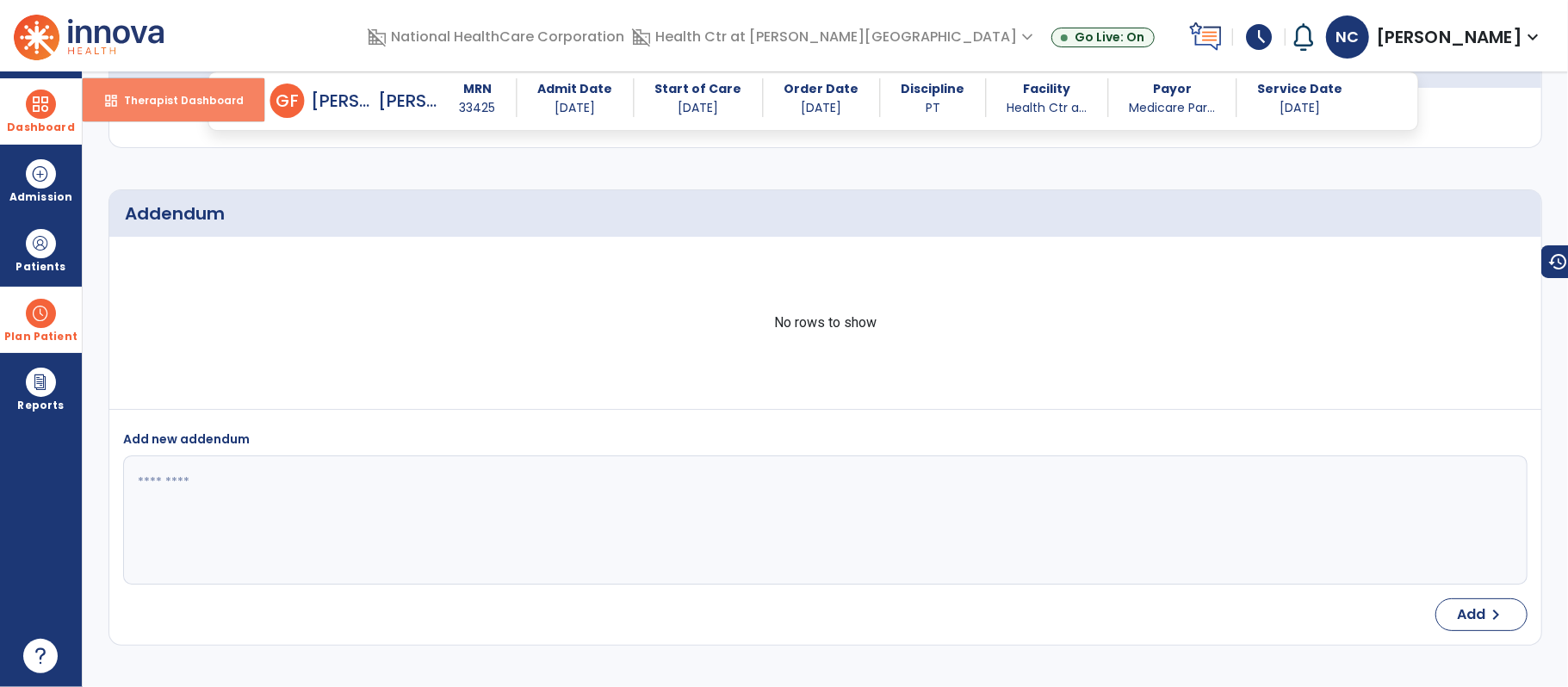 click on "dashboard  Therapist Dashboard" at bounding box center (173, 100) 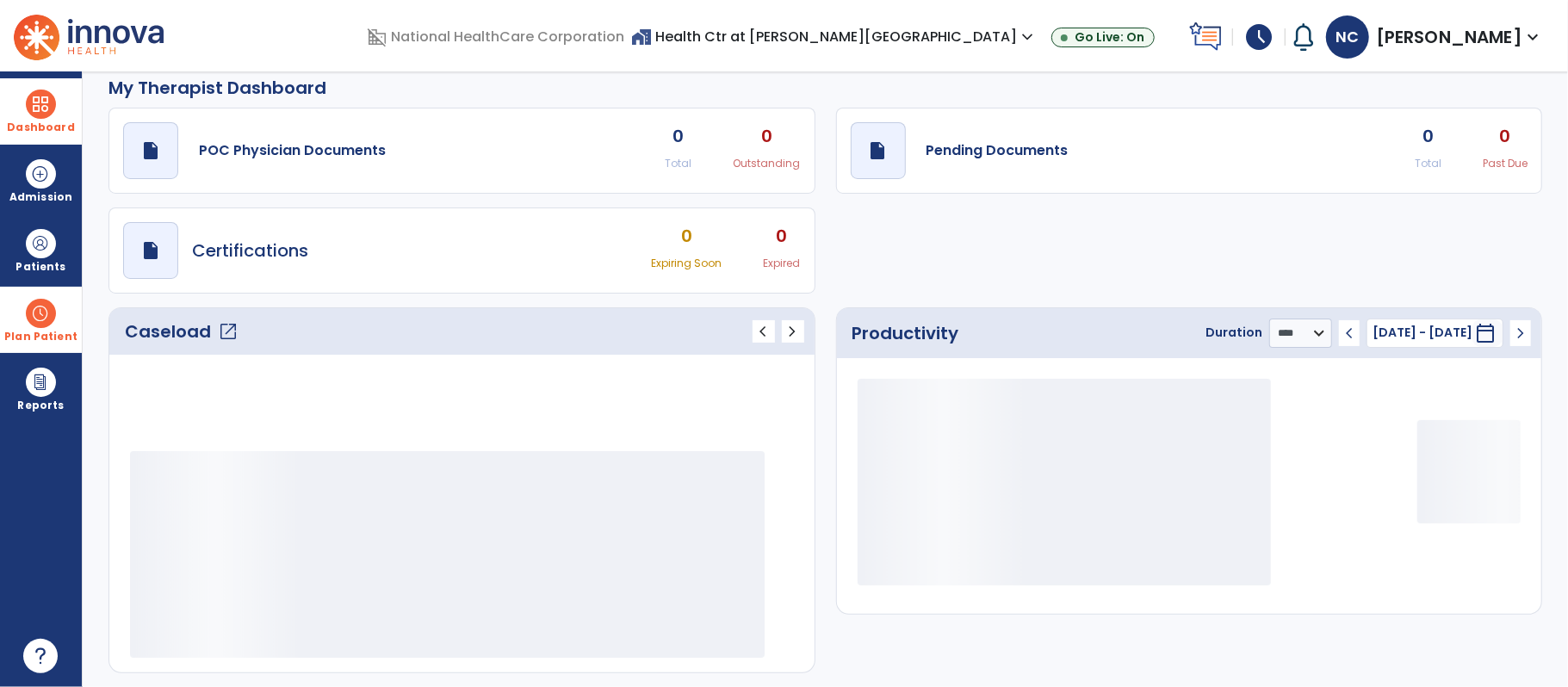 scroll, scrollTop: 0, scrollLeft: 0, axis: both 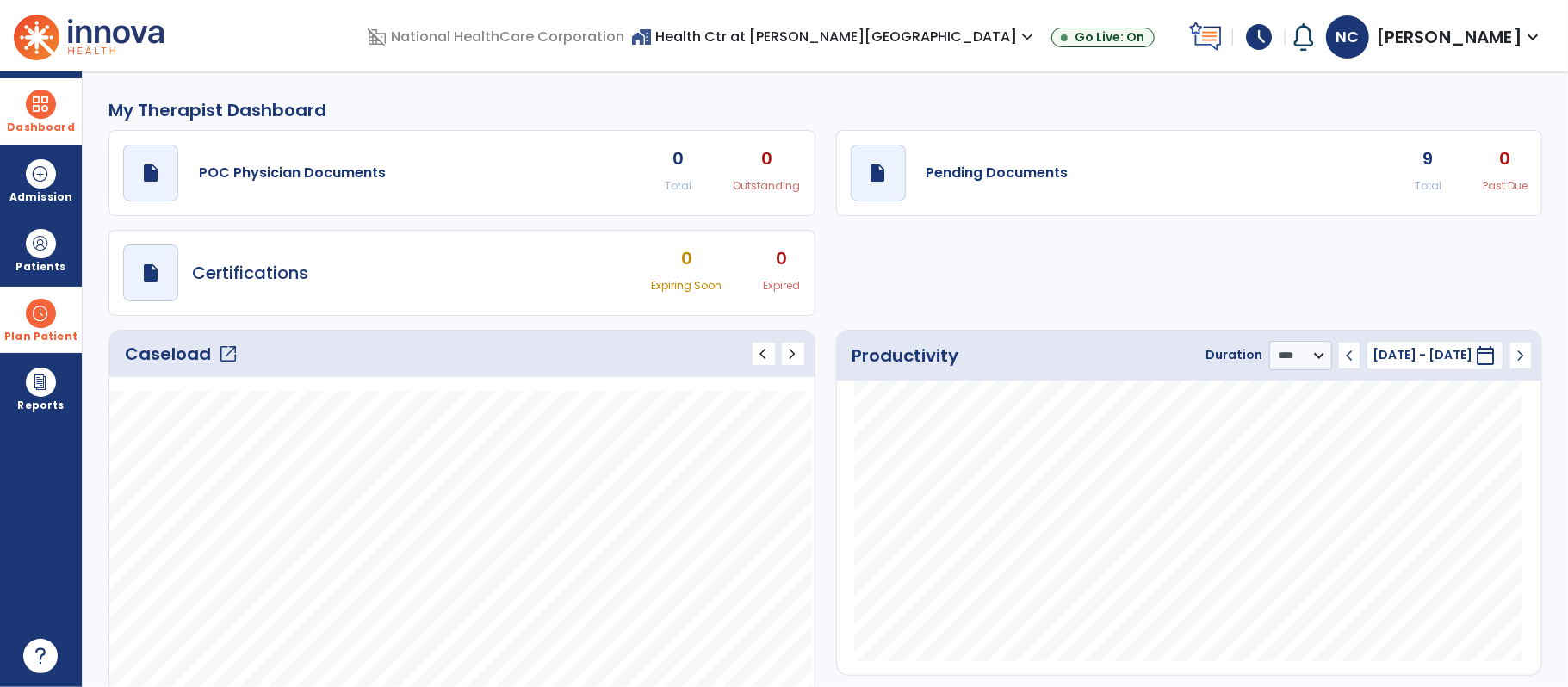 click on "open_in_new" 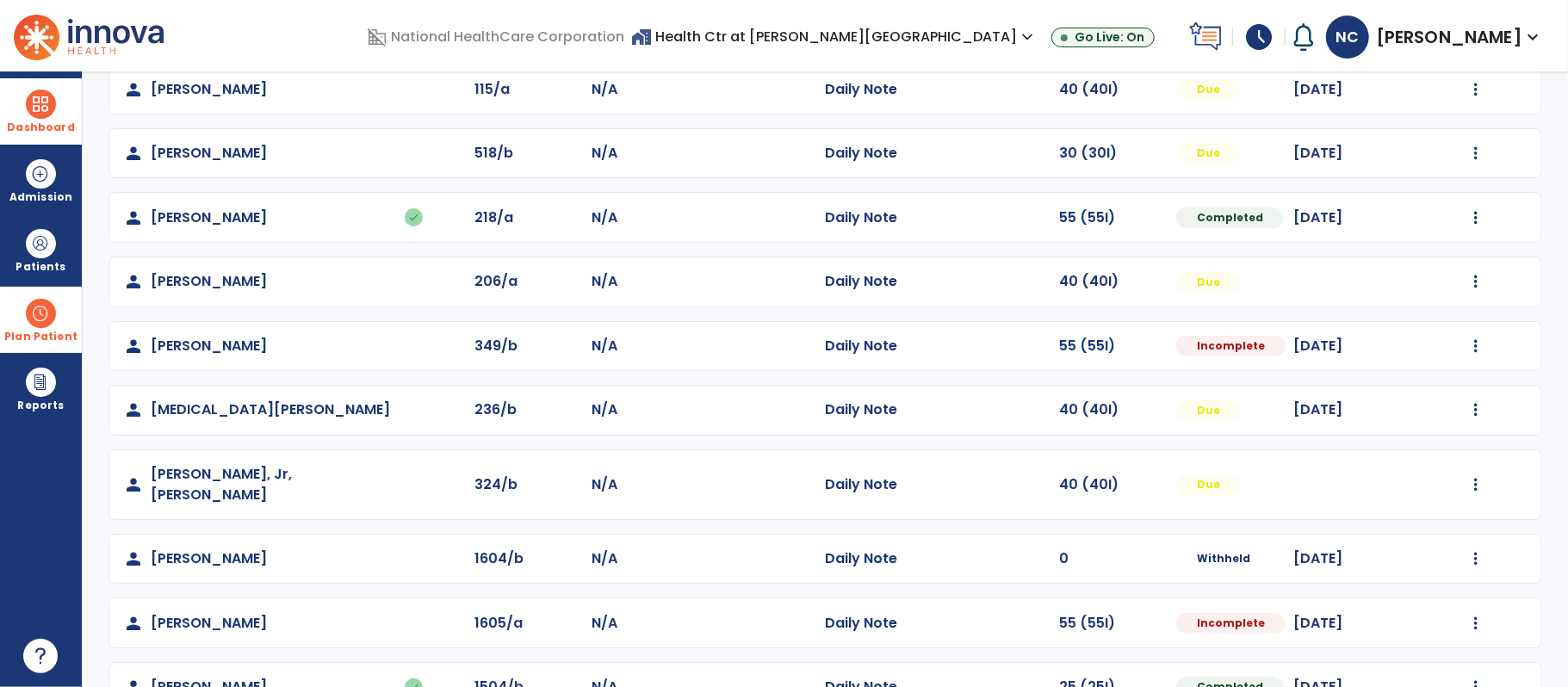 scroll, scrollTop: 0, scrollLeft: 0, axis: both 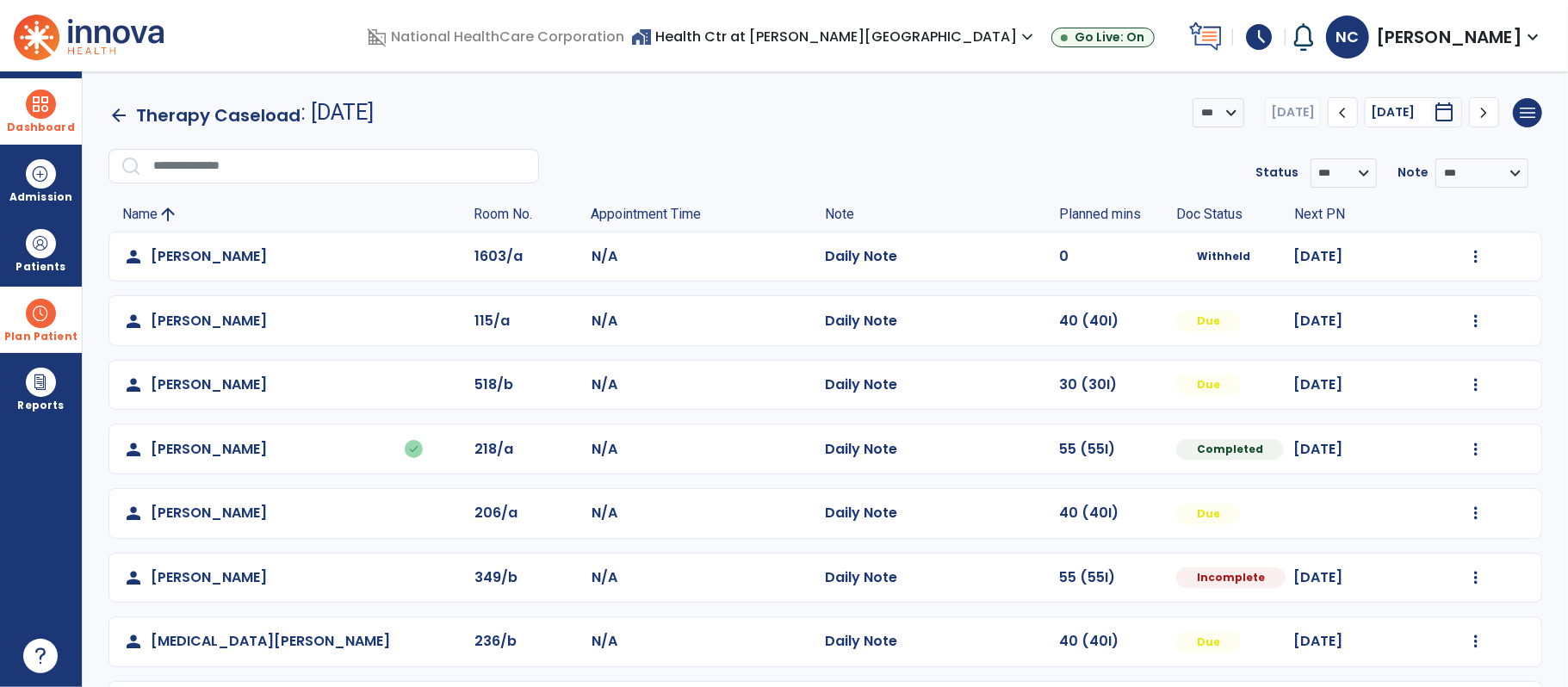 click at bounding box center (40, 313) 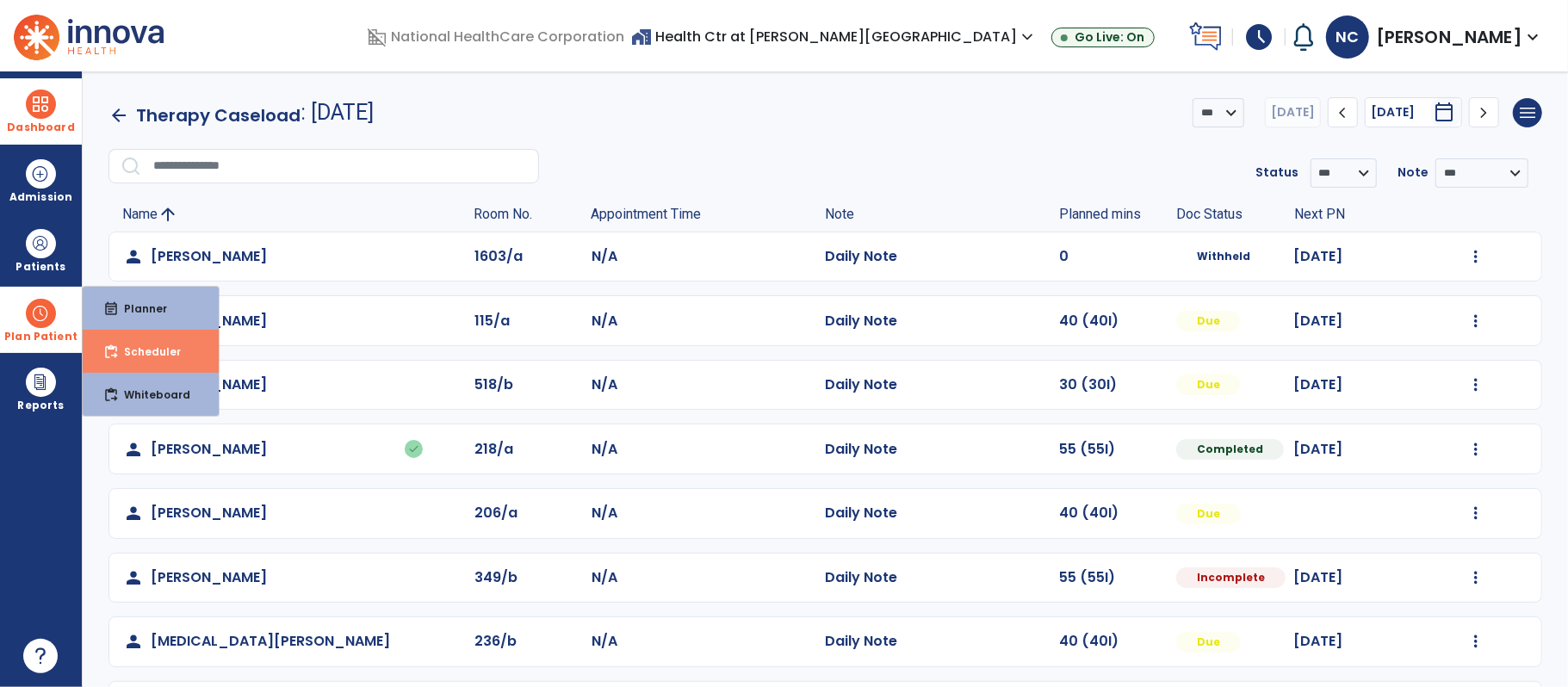 click on "Scheduler" at bounding box center [146, 351] 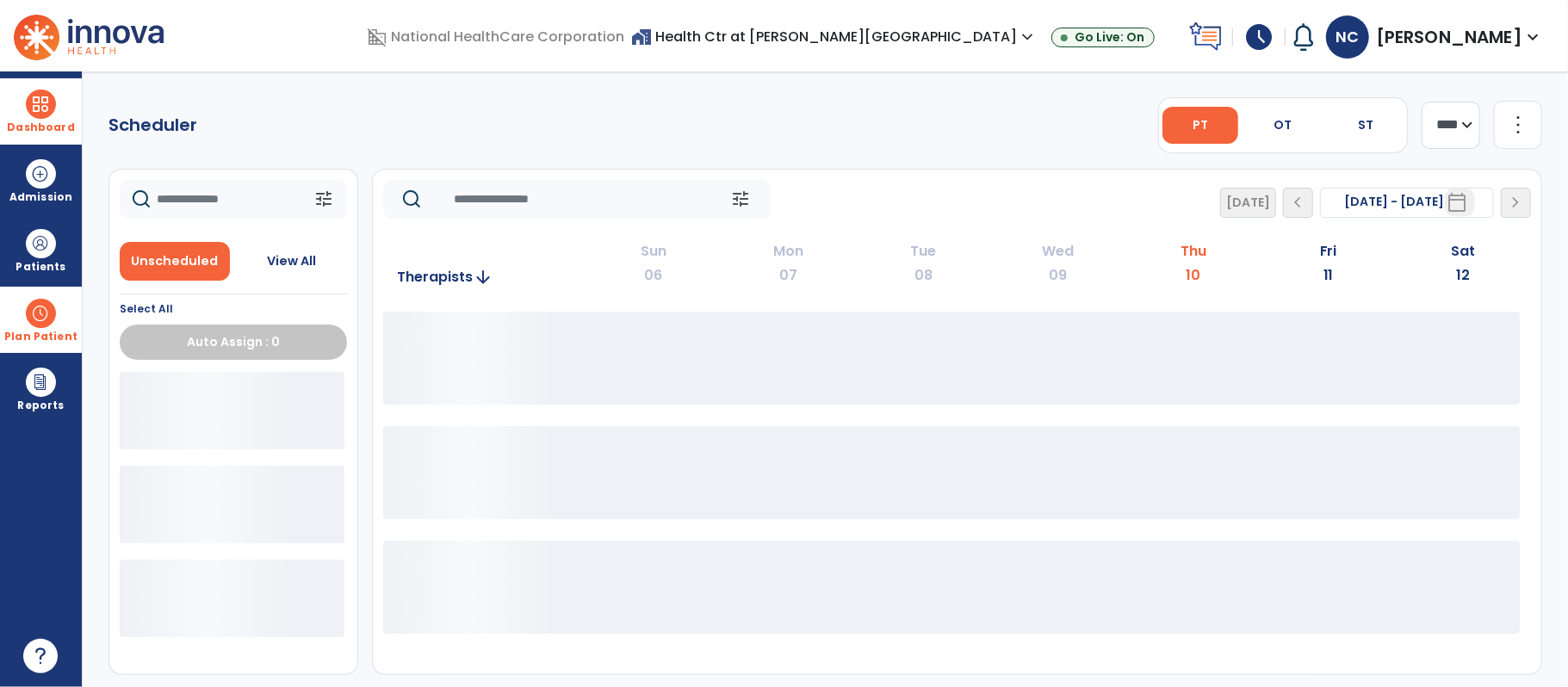 click 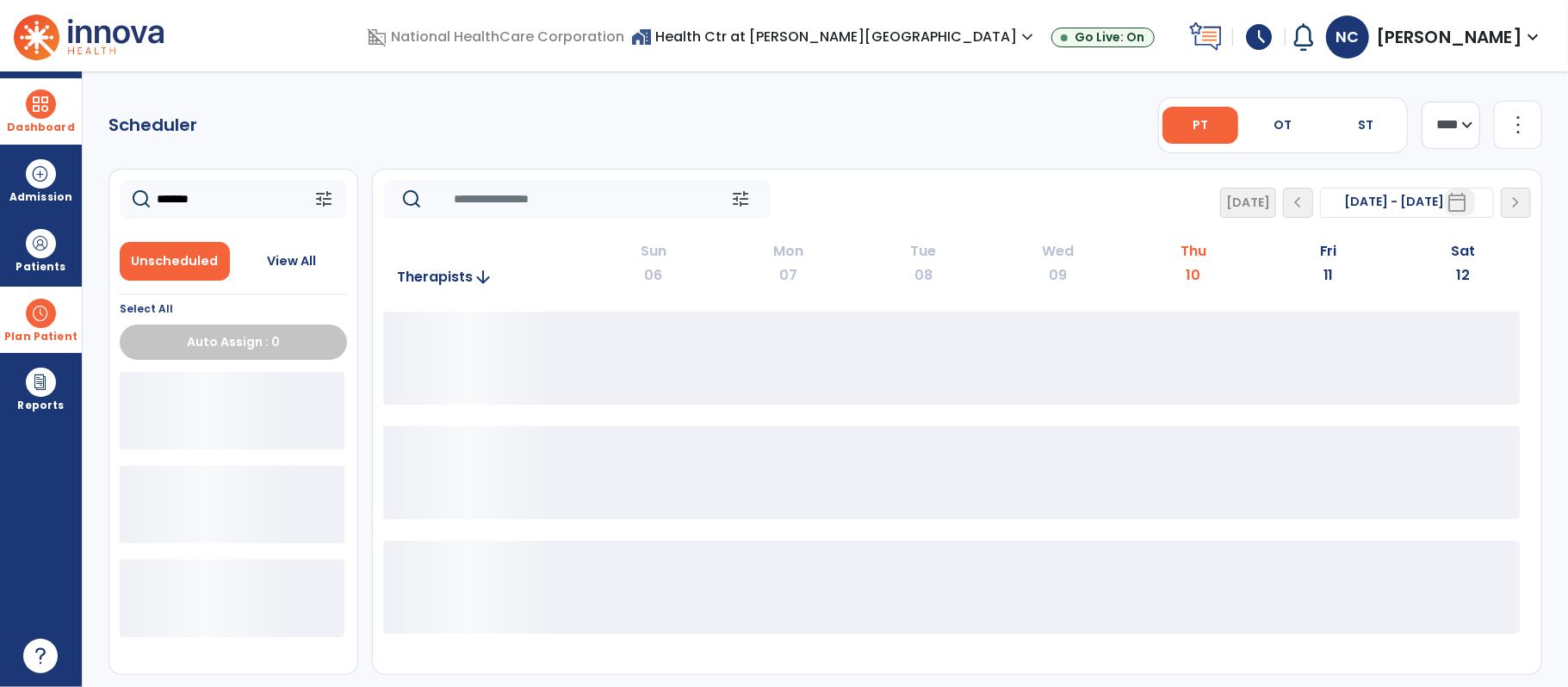 type on "*******" 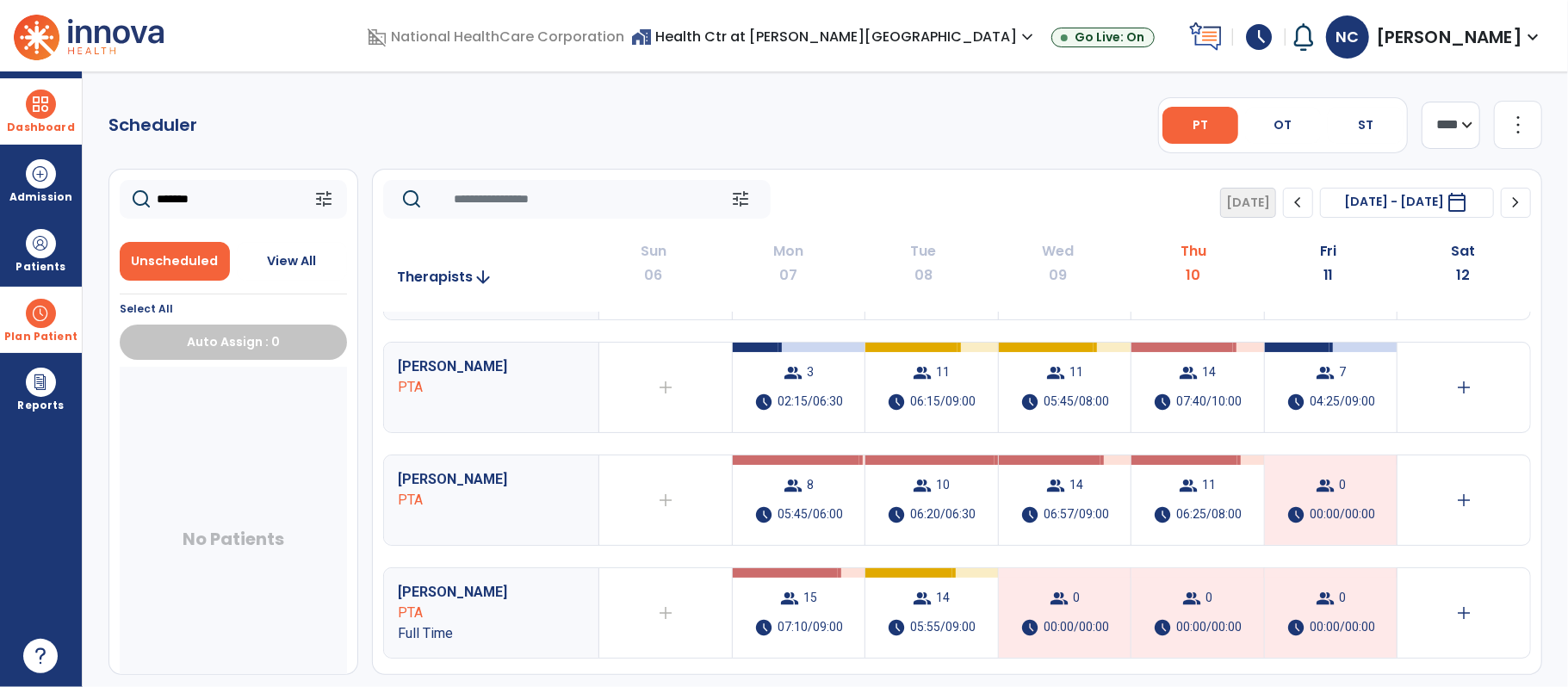 scroll, scrollTop: 573, scrollLeft: 0, axis: vertical 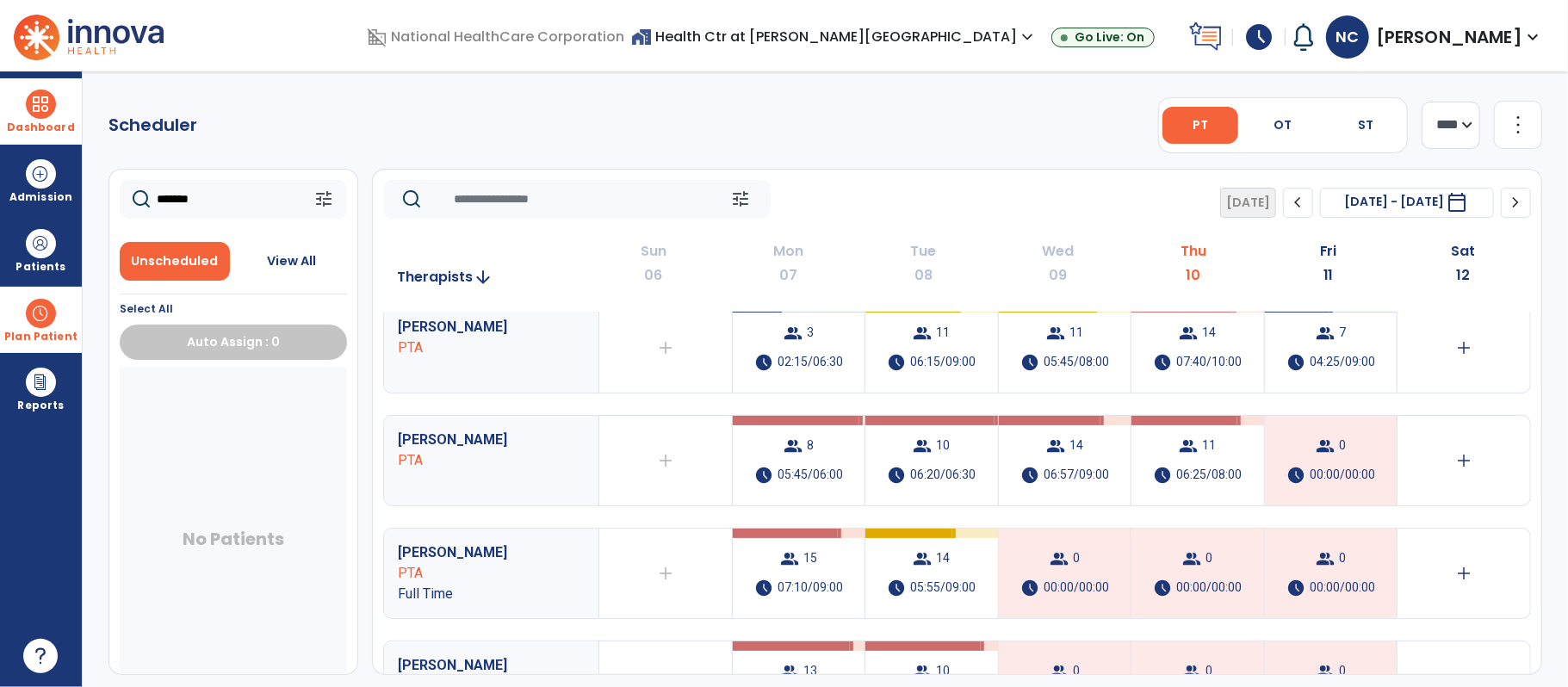 click at bounding box center (40, 313) 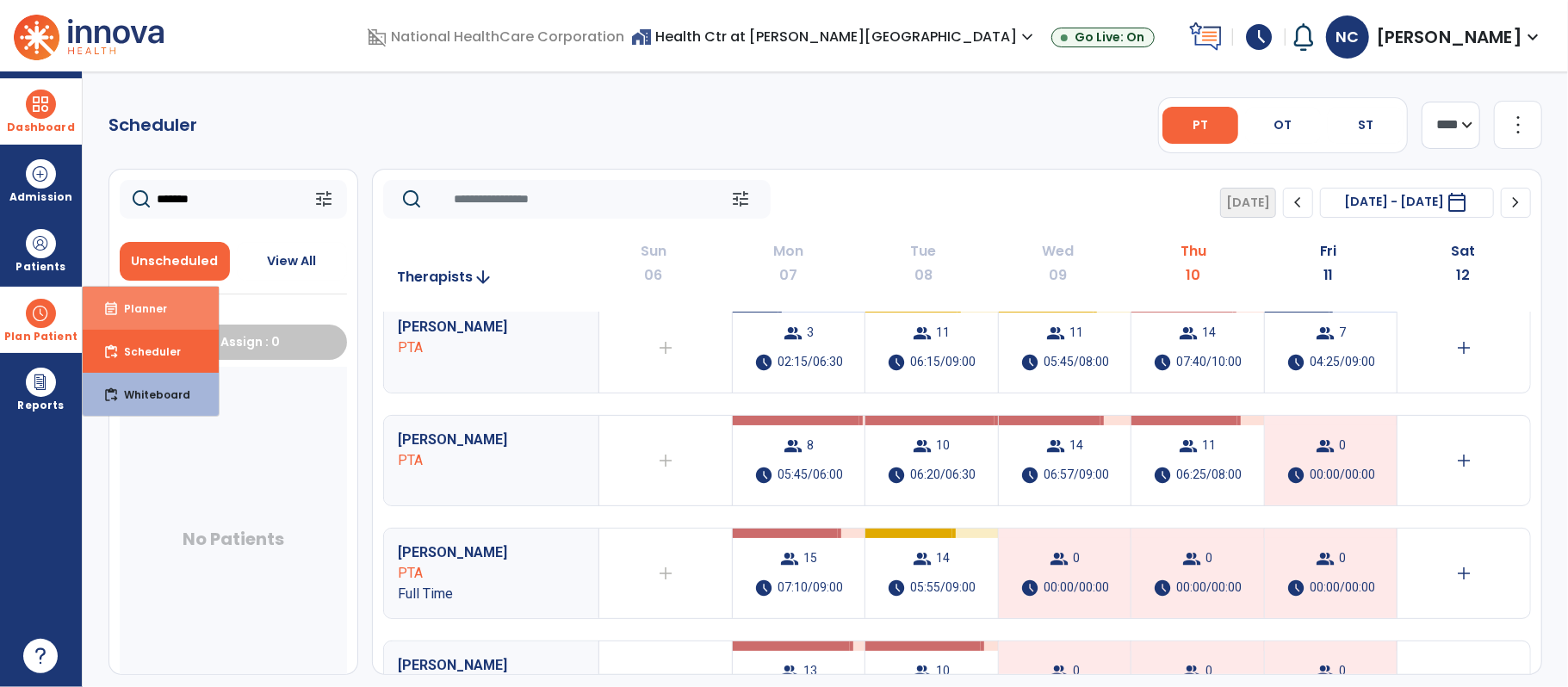 click on "Planner" at bounding box center (139, 308) 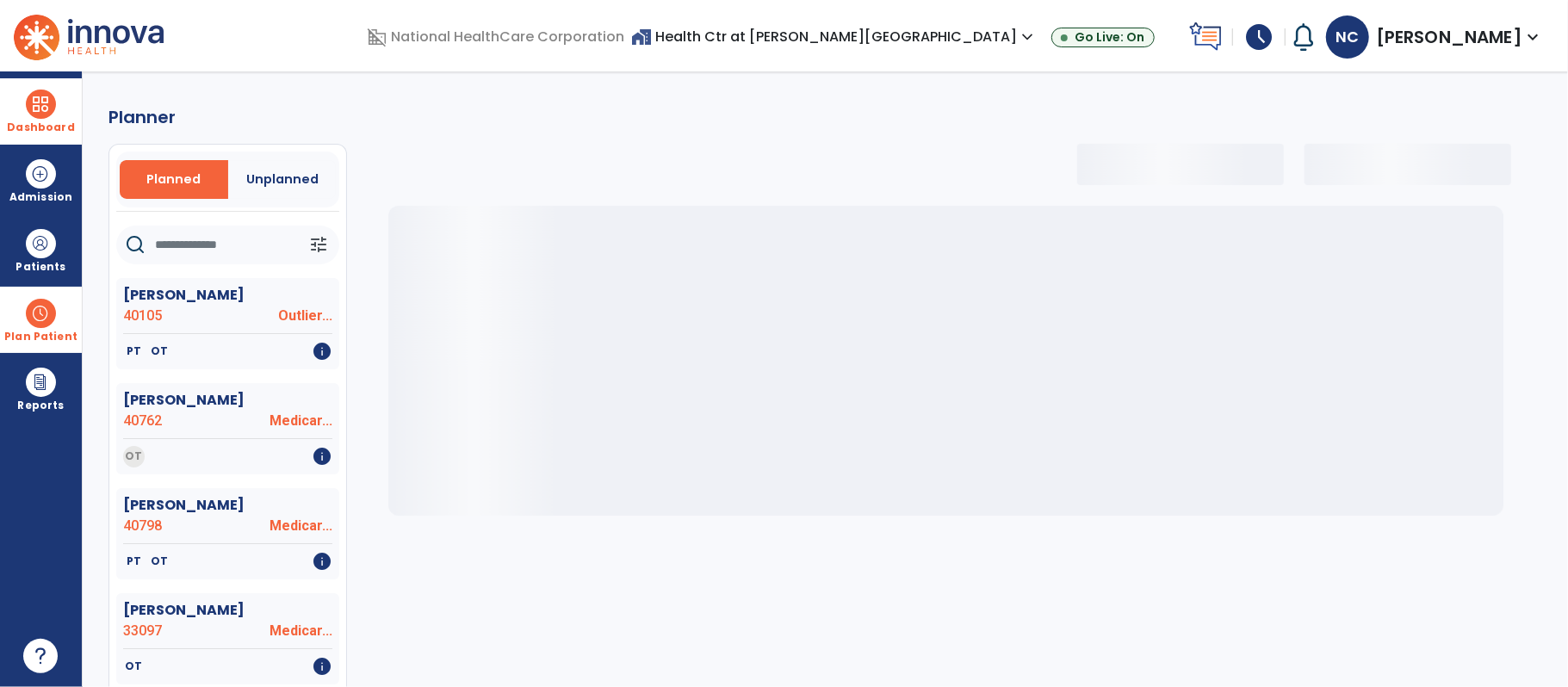 click 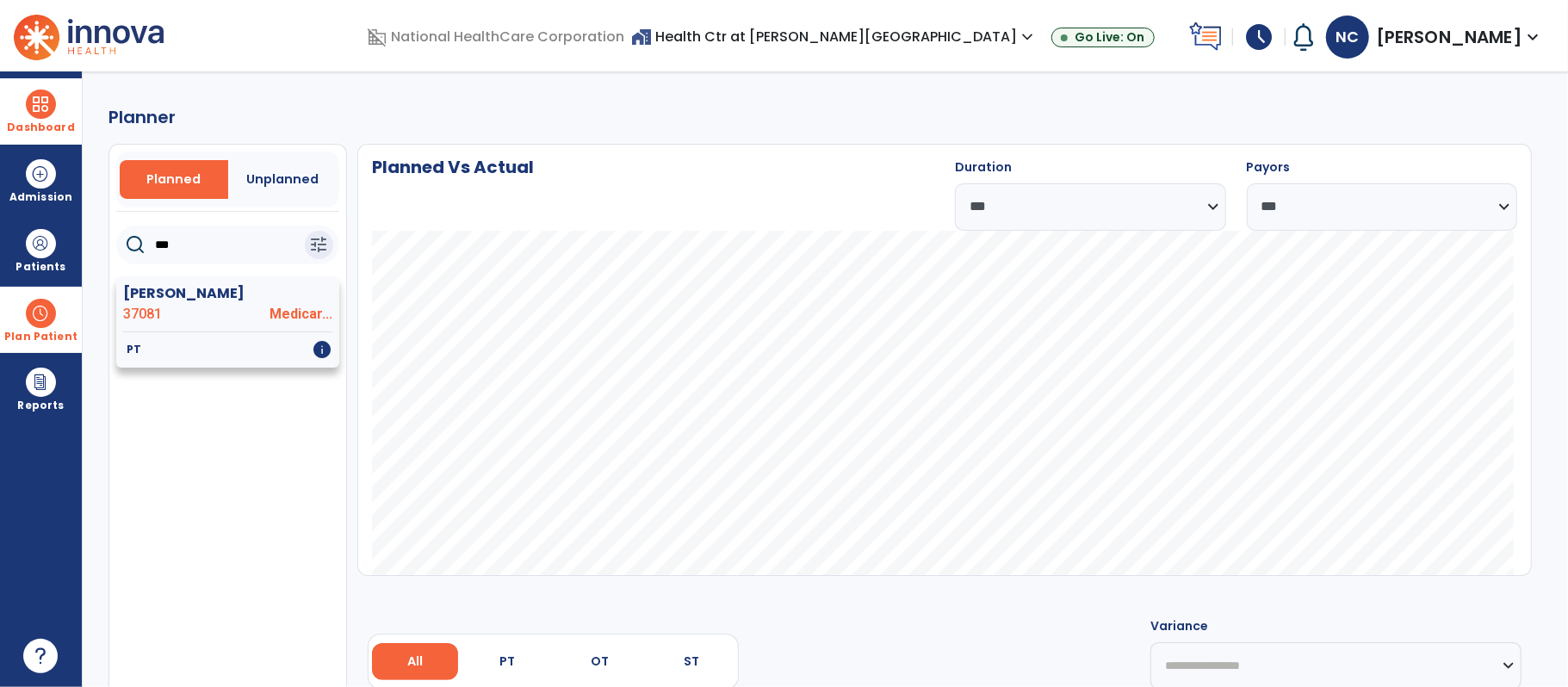 type on "***" 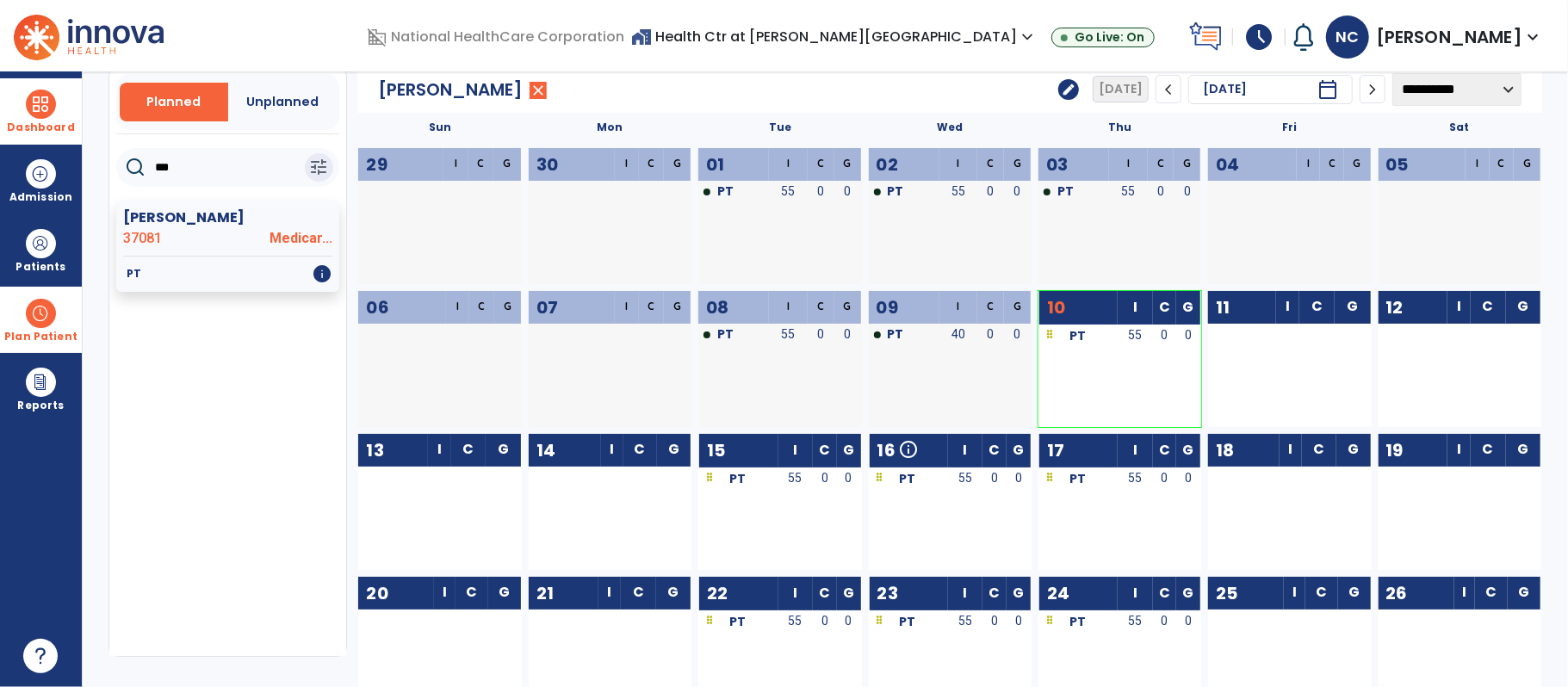 scroll, scrollTop: 114, scrollLeft: 0, axis: vertical 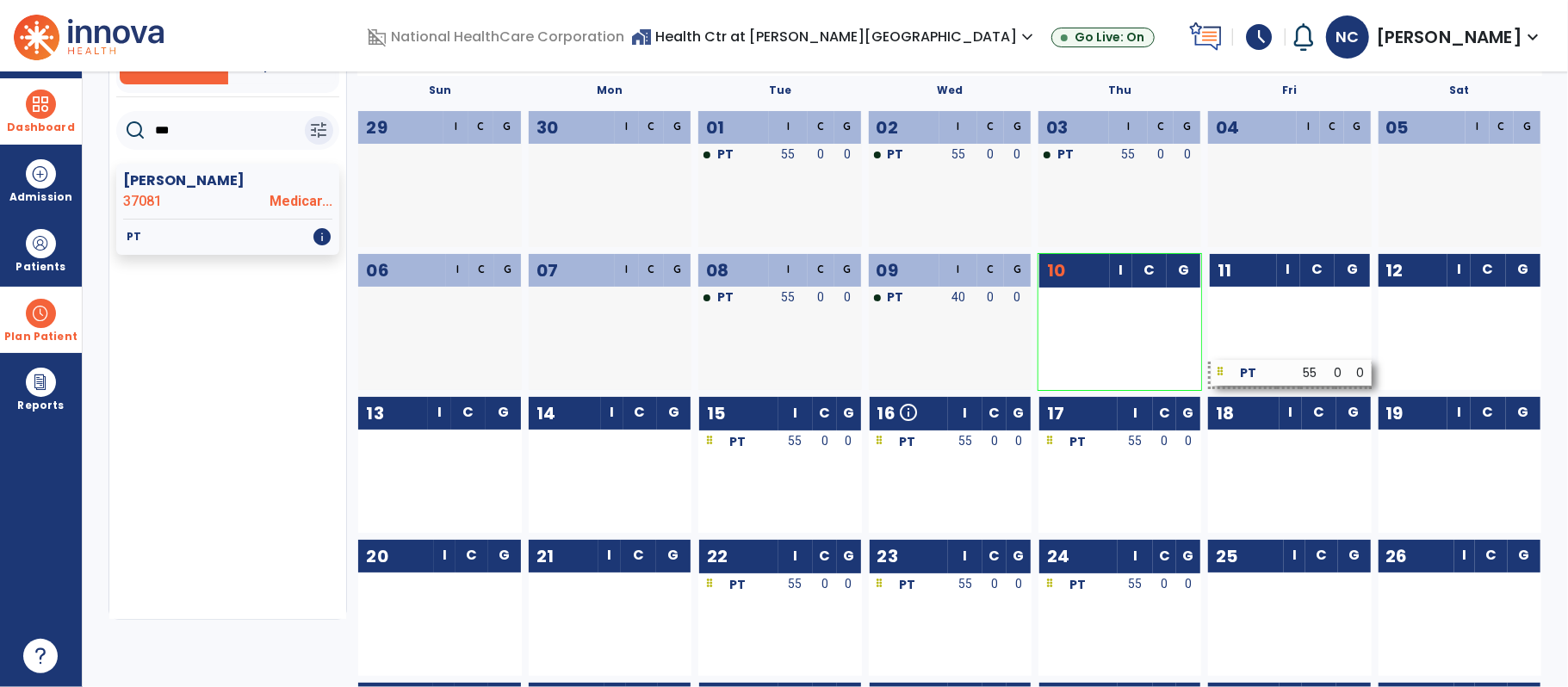 drag, startPoint x: 1128, startPoint y: 301, endPoint x: 1302, endPoint y: 374, distance: 188.69287 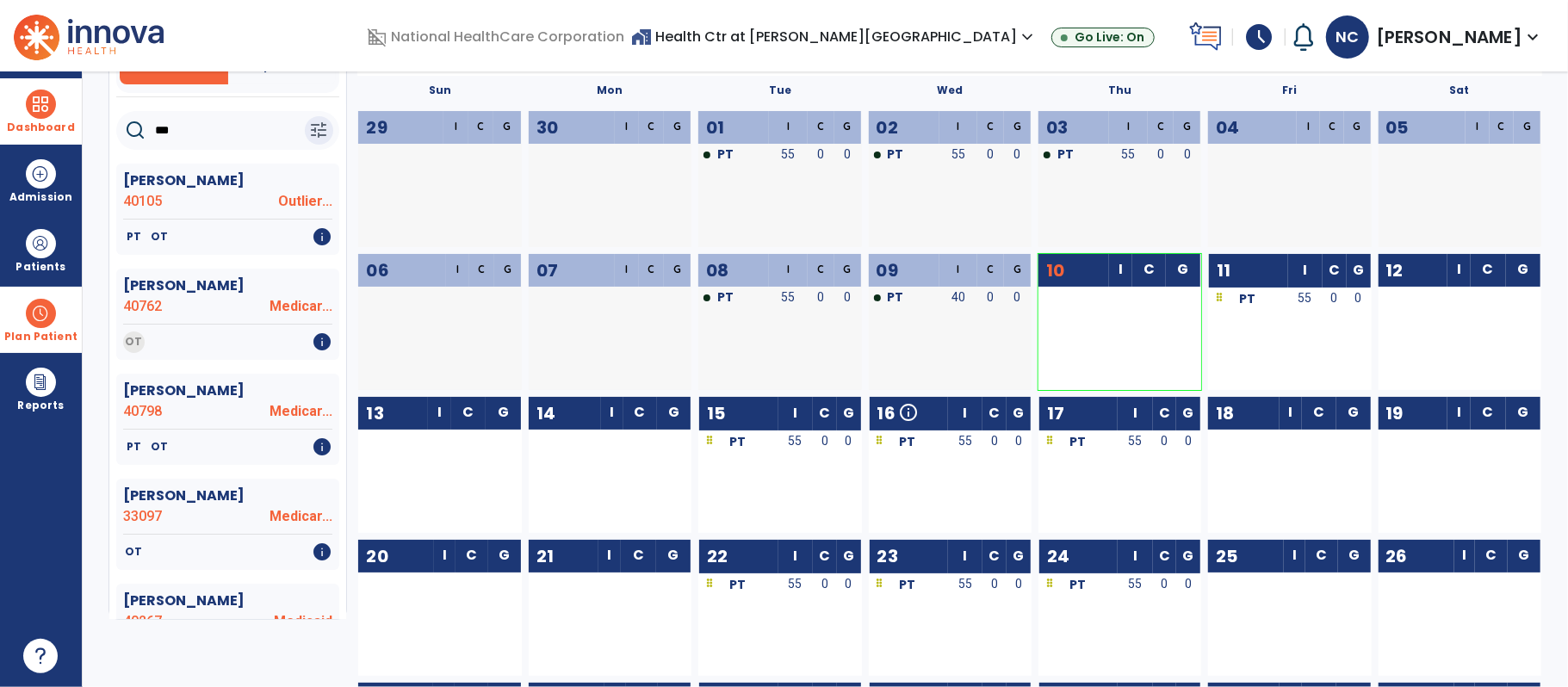 click at bounding box center (40, 104) 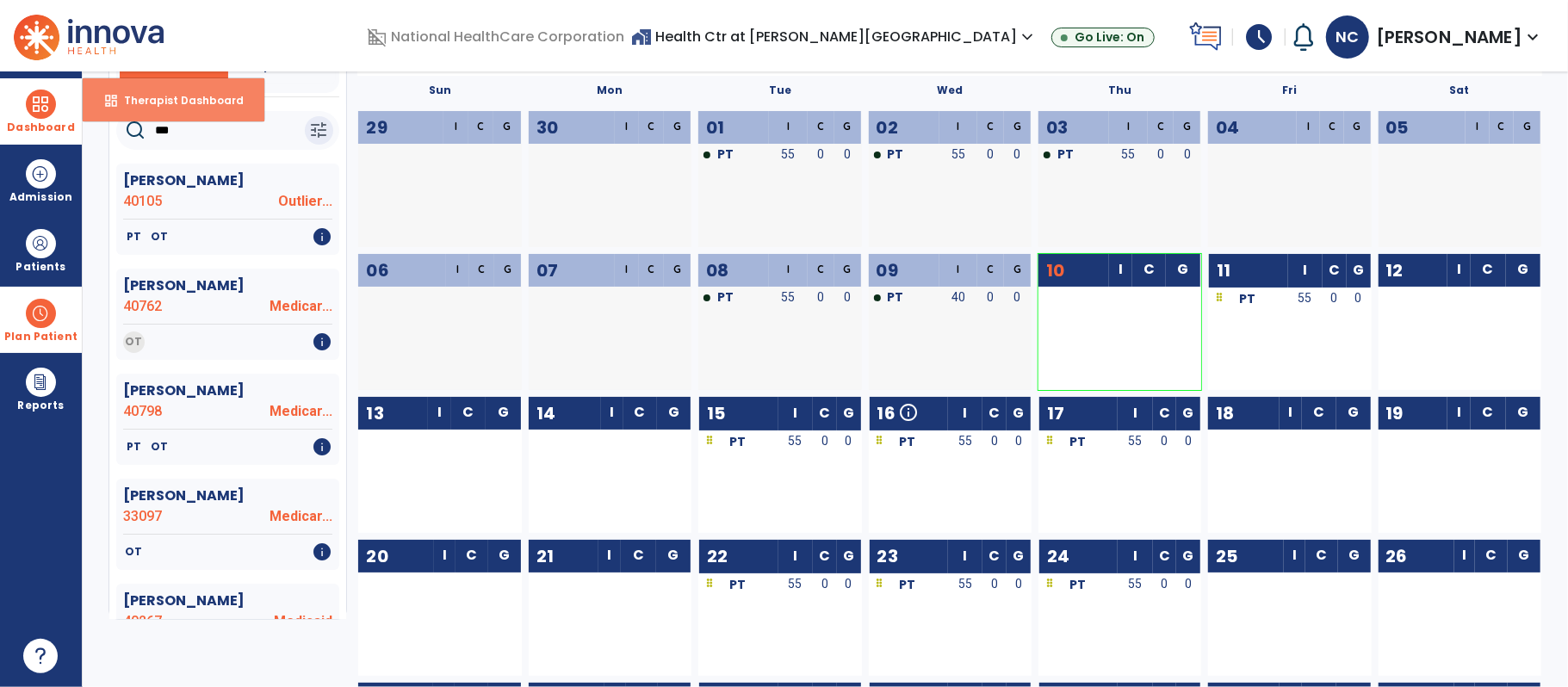 click on "dashboard  Therapist Dashboard" at bounding box center [173, 100] 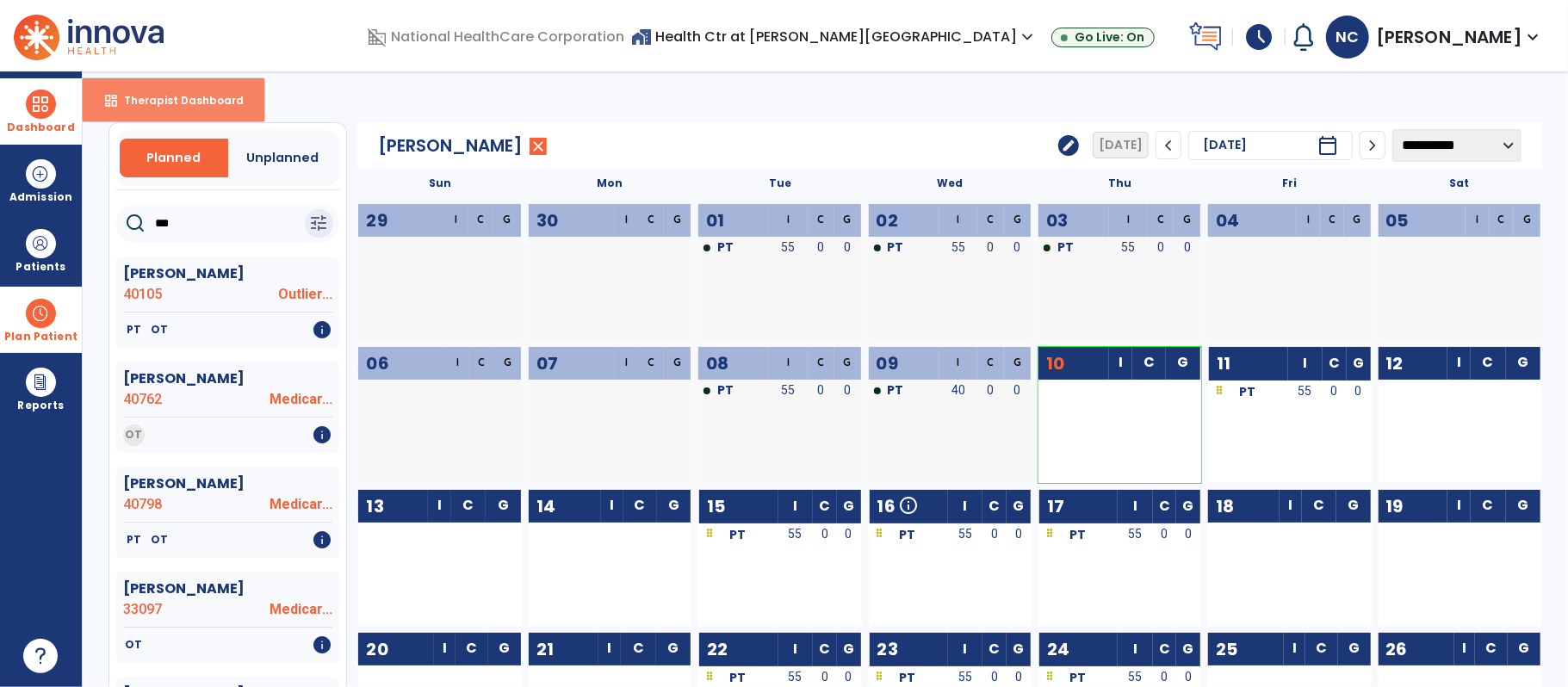 select on "****" 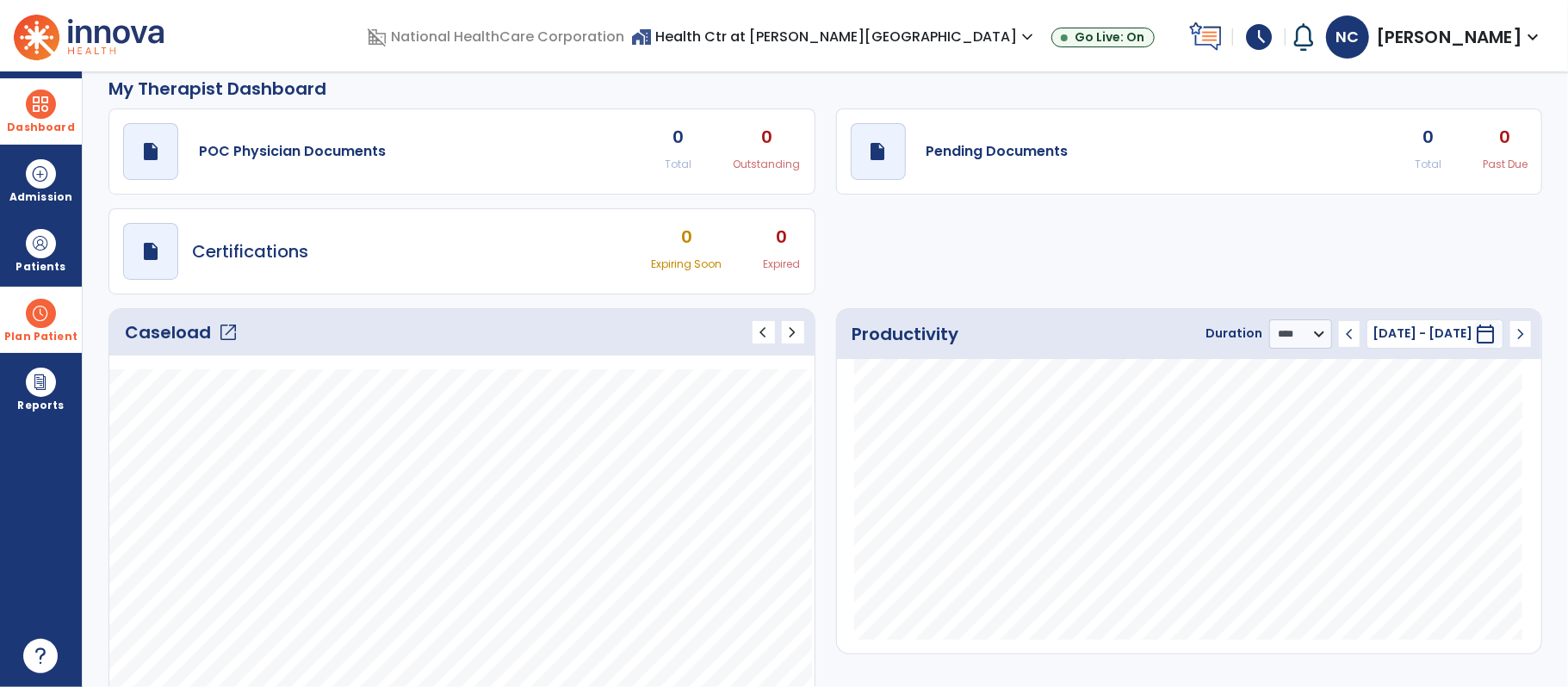 scroll, scrollTop: 0, scrollLeft: 0, axis: both 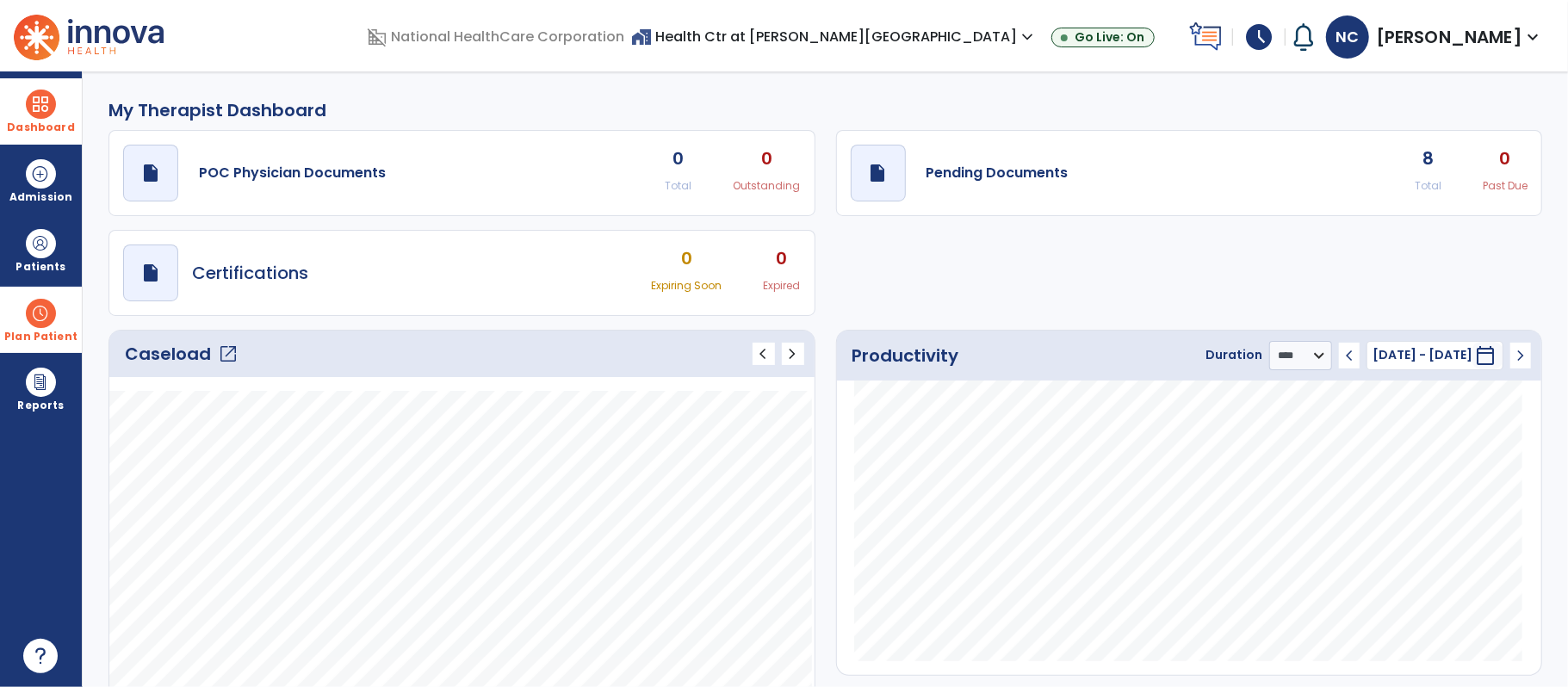 click on "open_in_new" 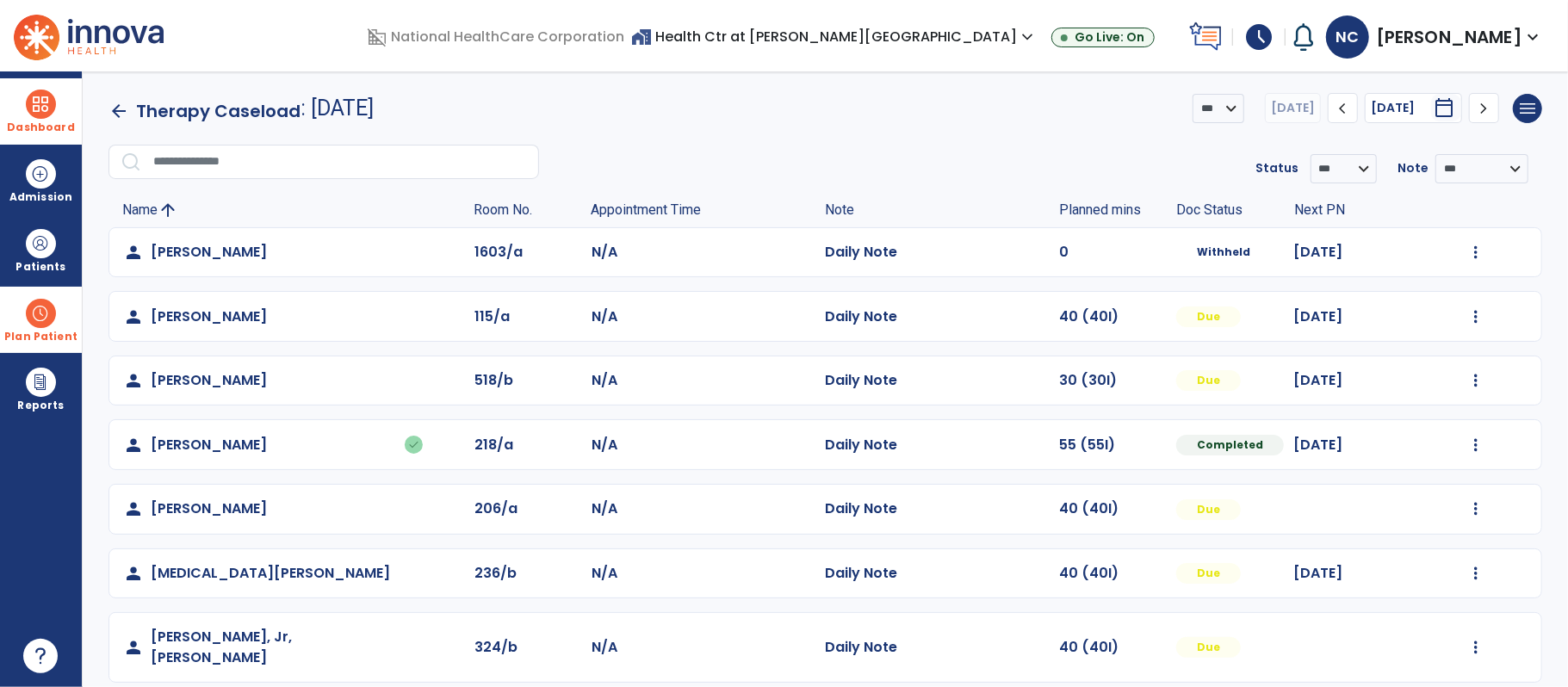scroll, scrollTop: 0, scrollLeft: 0, axis: both 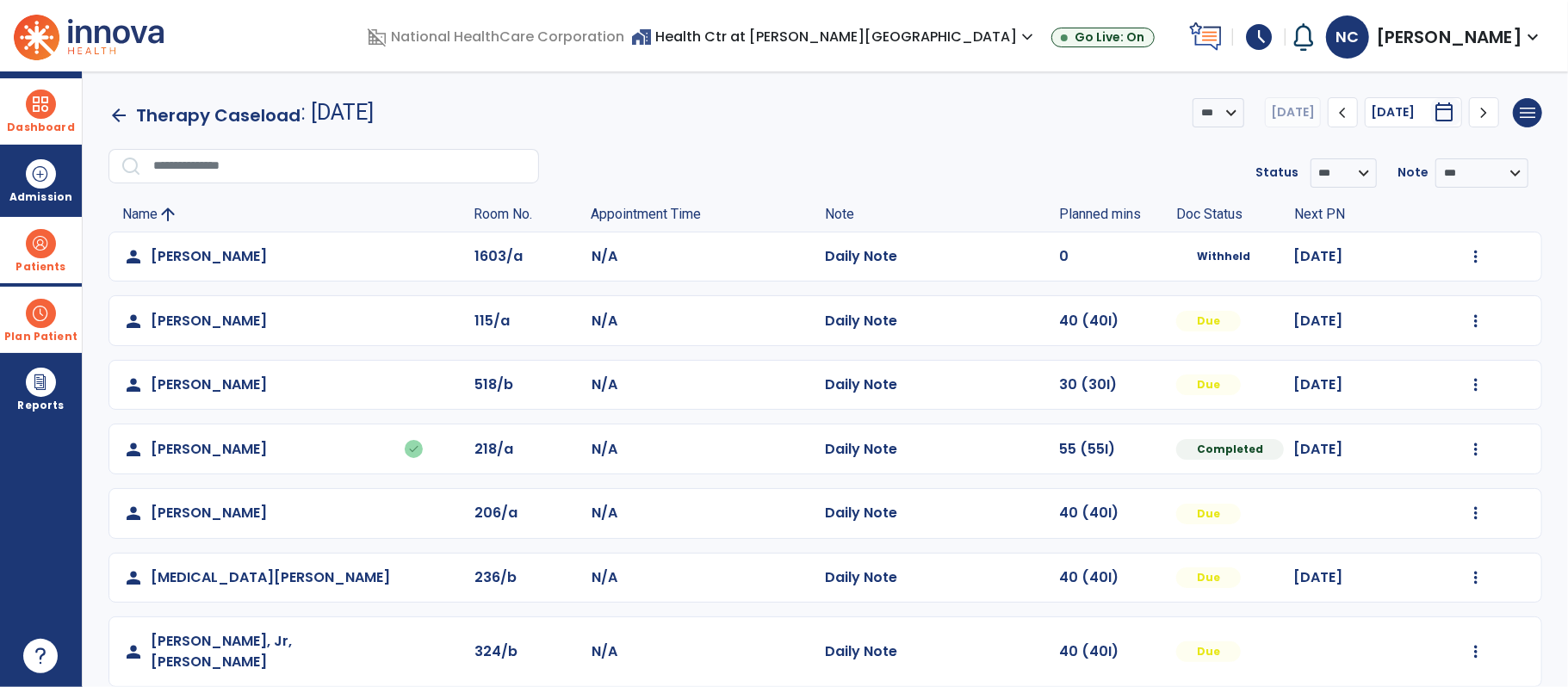 click at bounding box center (40, 244) 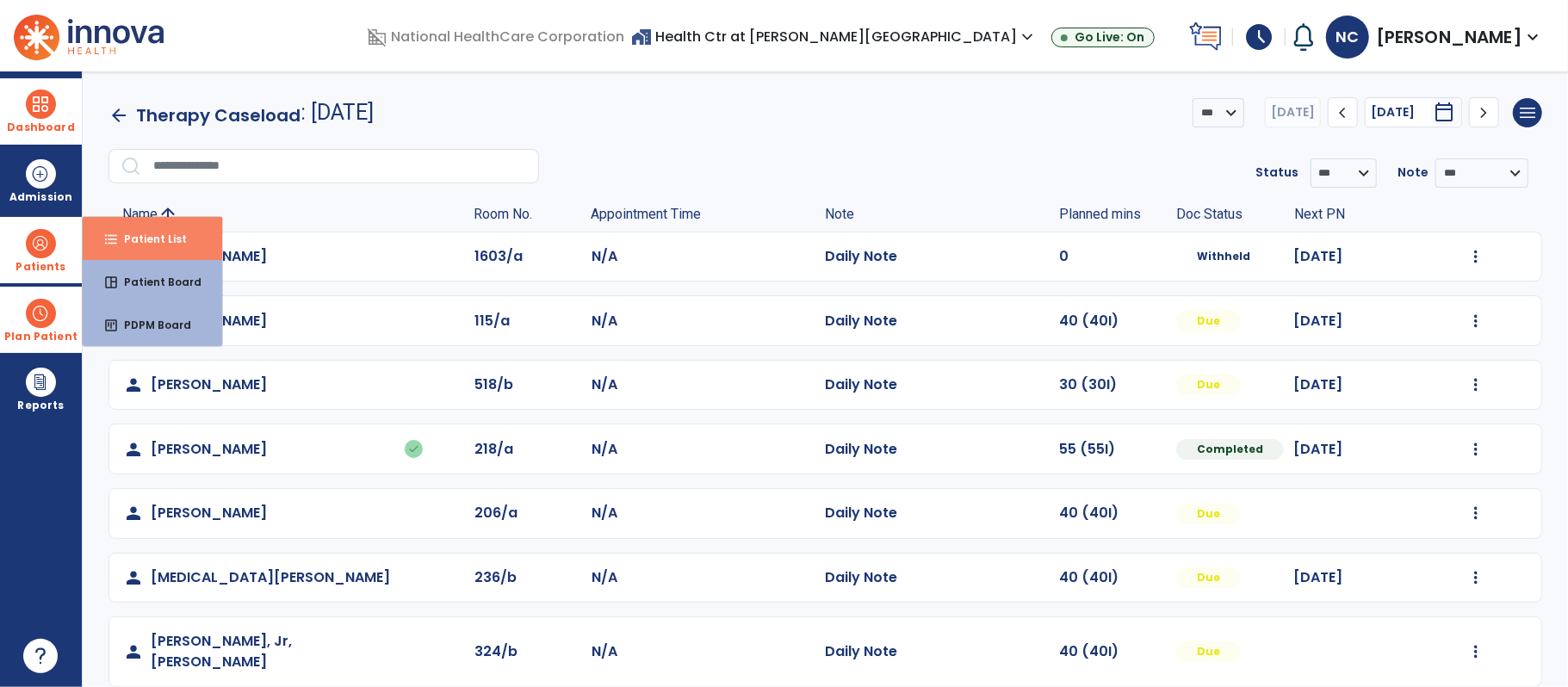 click on "Patient List" at bounding box center [148, 238] 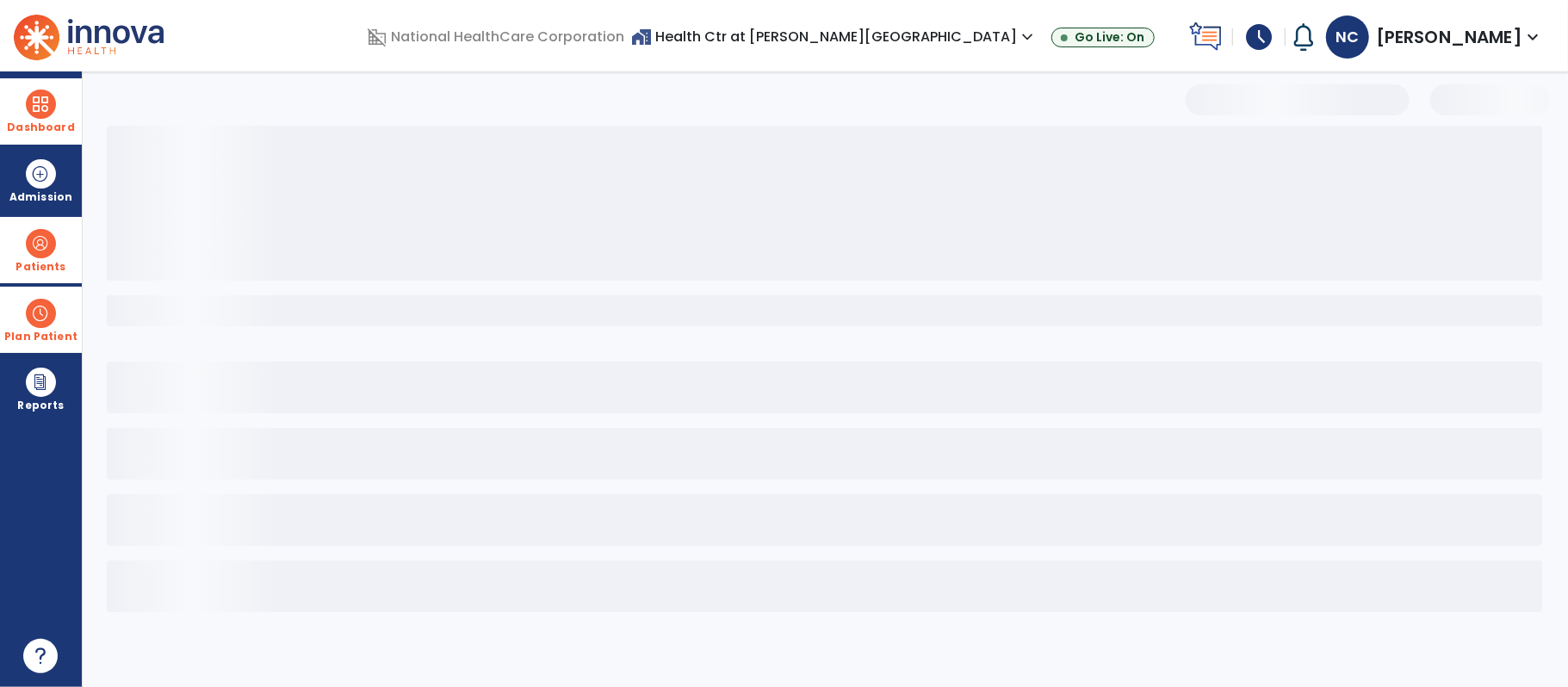 select on "***" 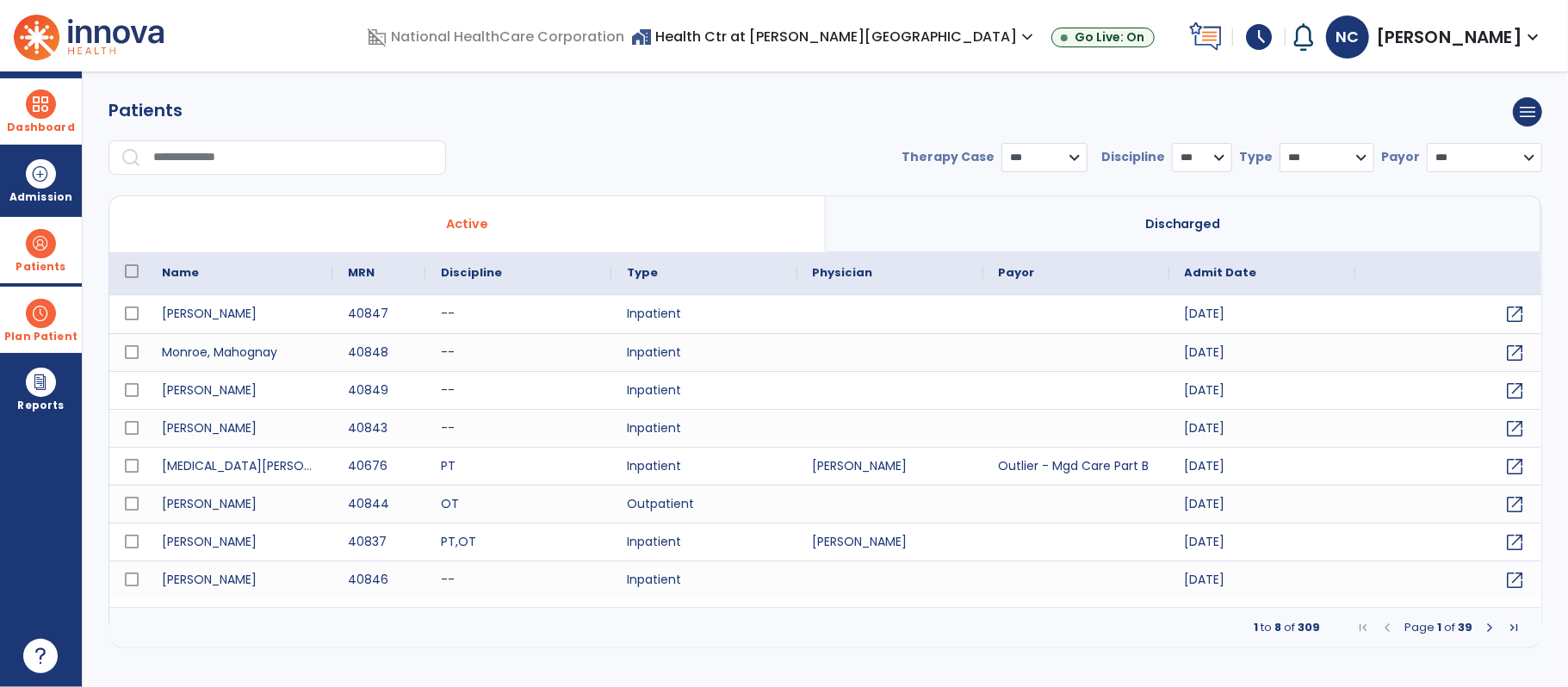 click at bounding box center (294, 158) 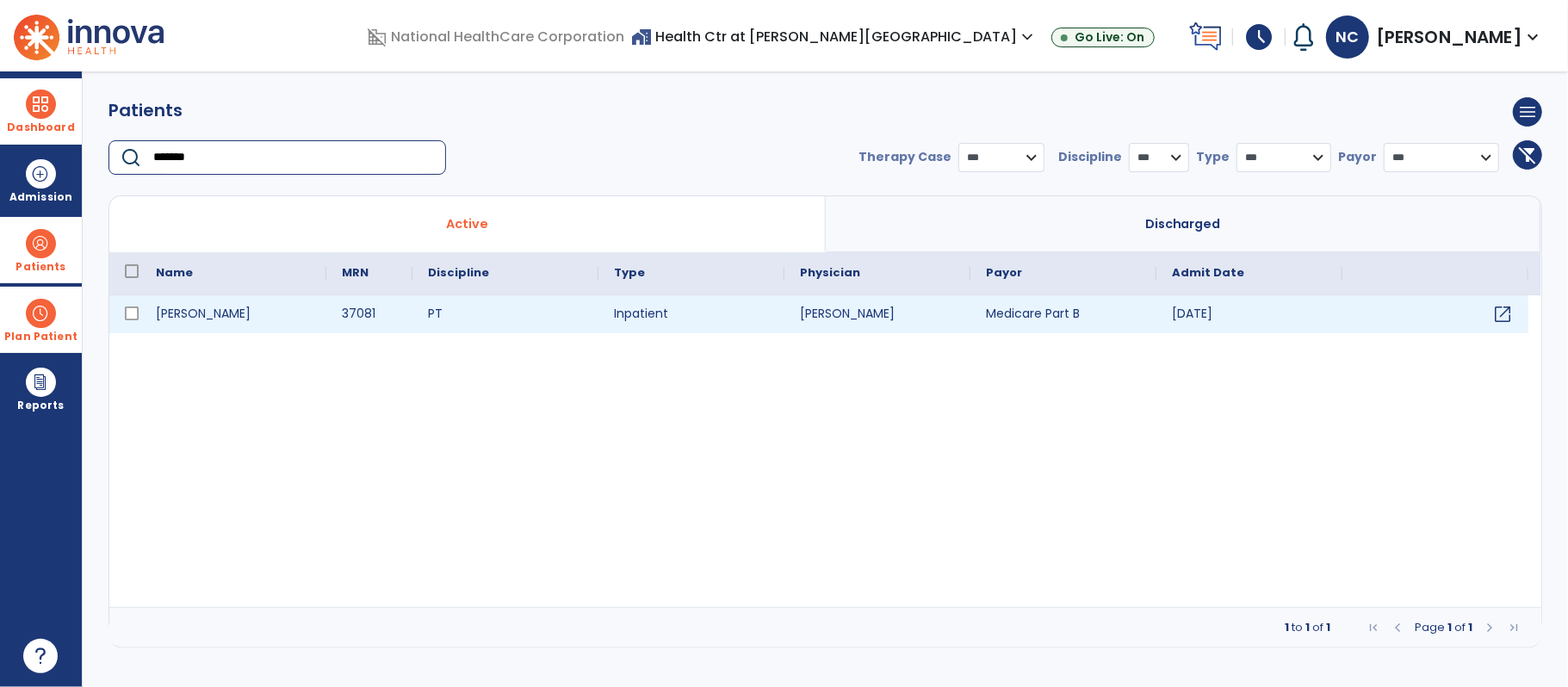 type on "*******" 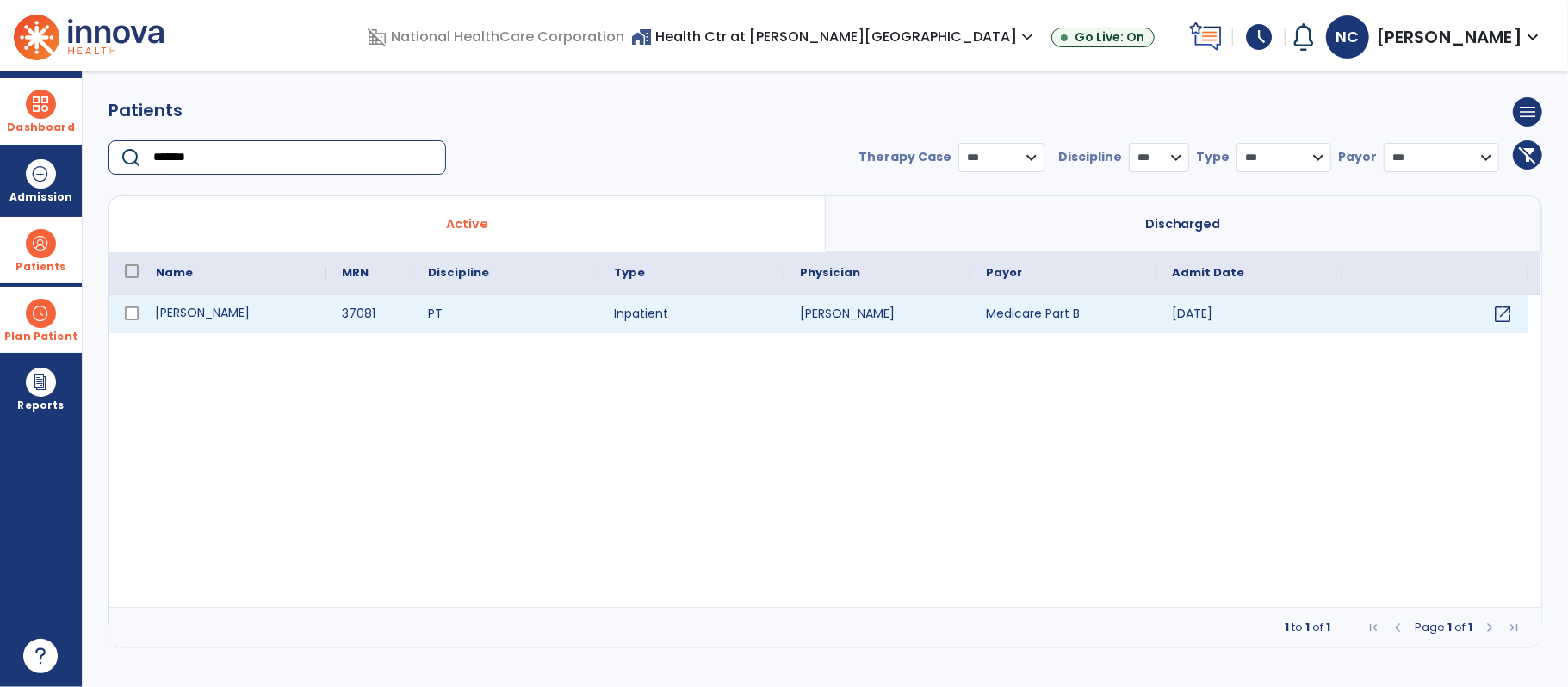 click on "Mozloom, Lisa" at bounding box center (233, 314) 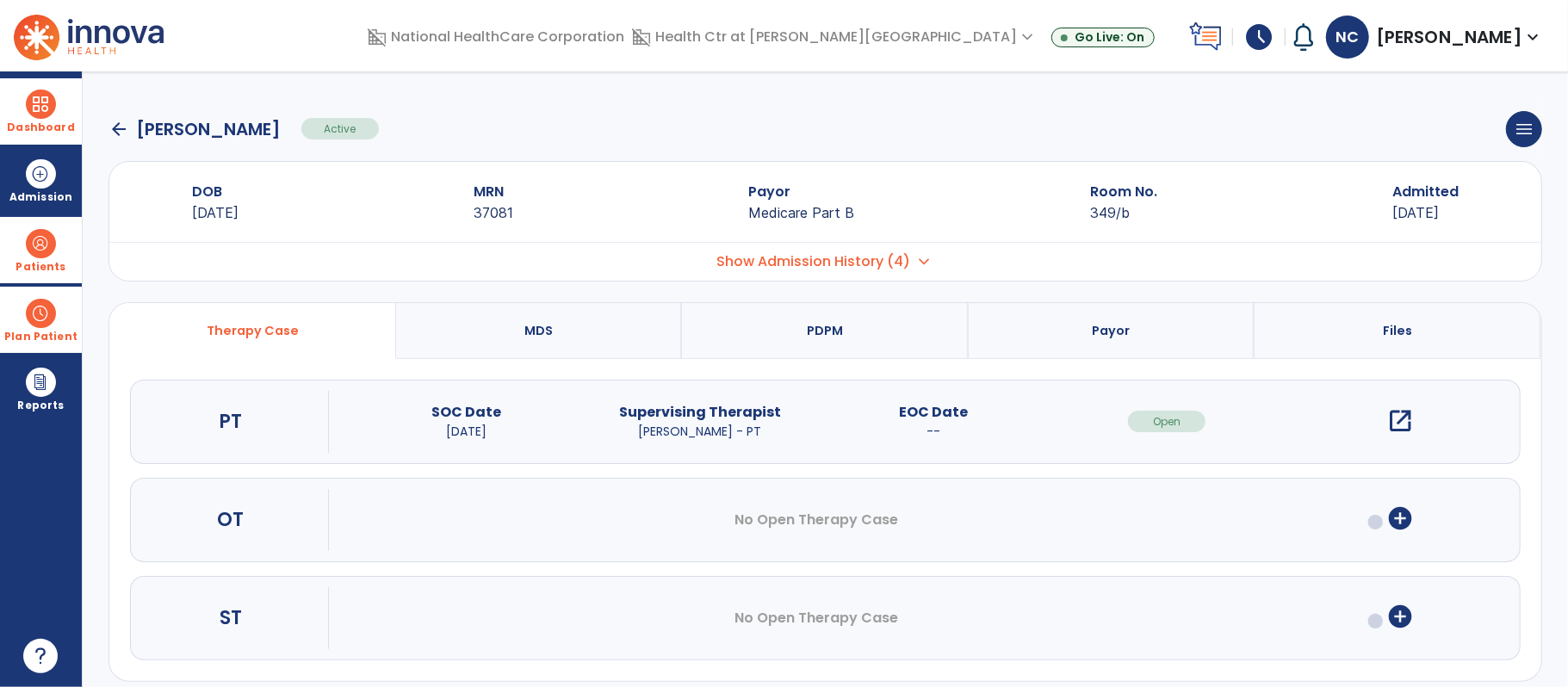 click on "open_in_new" at bounding box center [1400, 421] 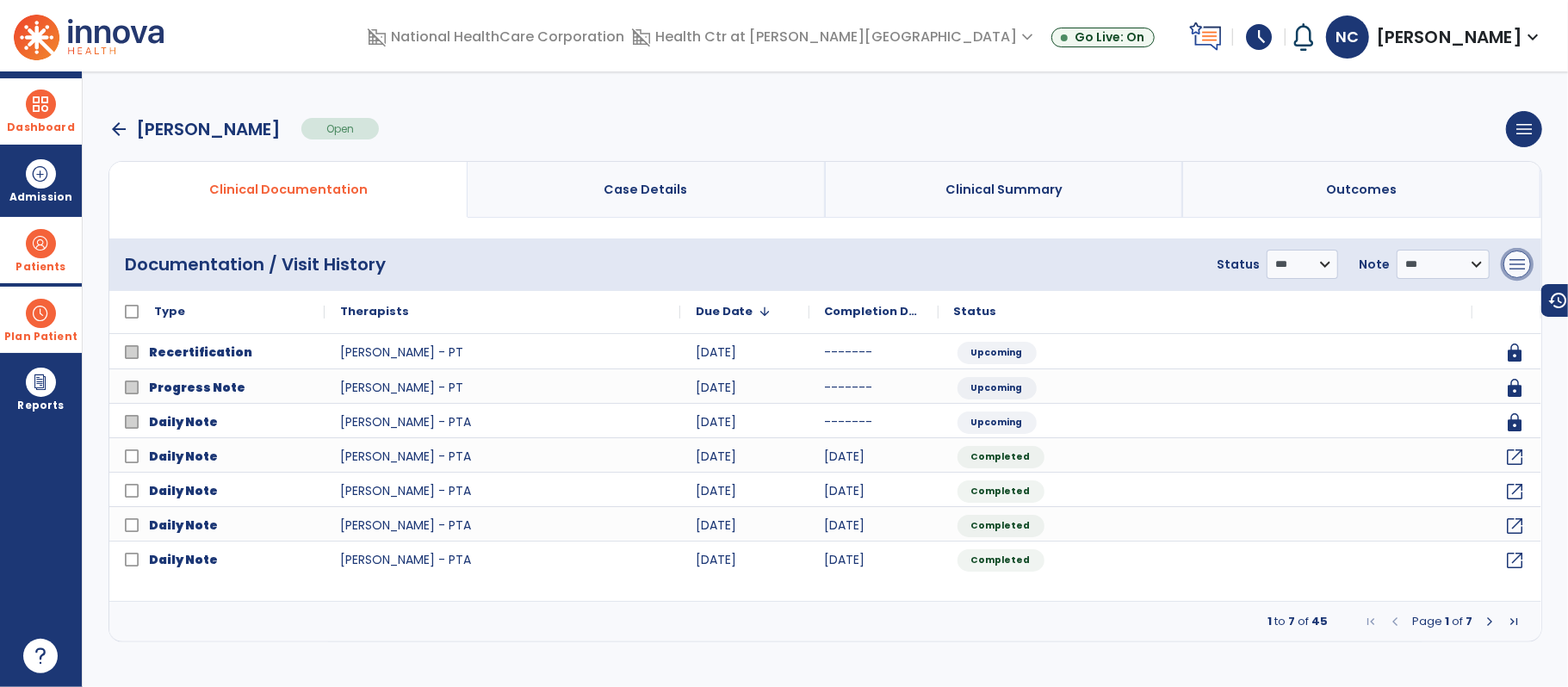click on "menu" at bounding box center [1517, 264] 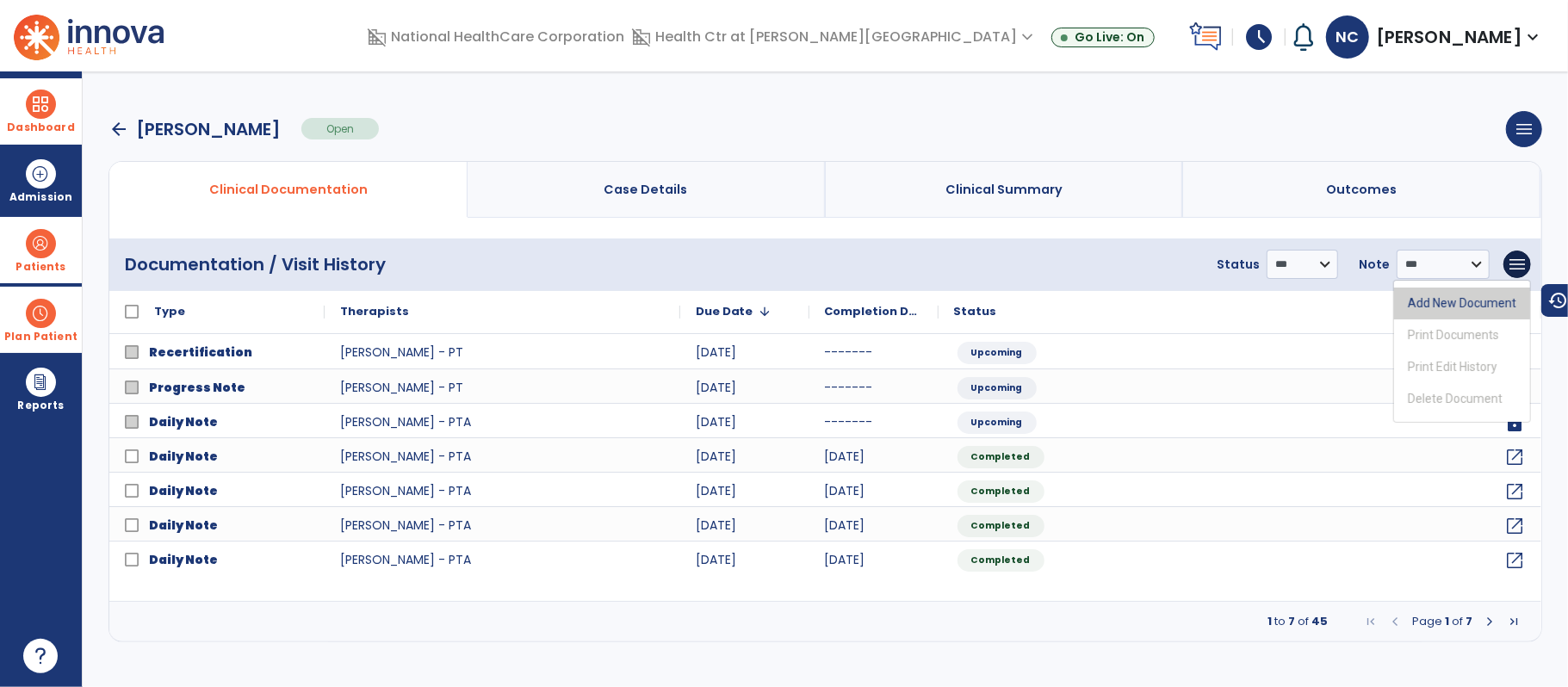 click on "Add New Document" at bounding box center [1462, 303] 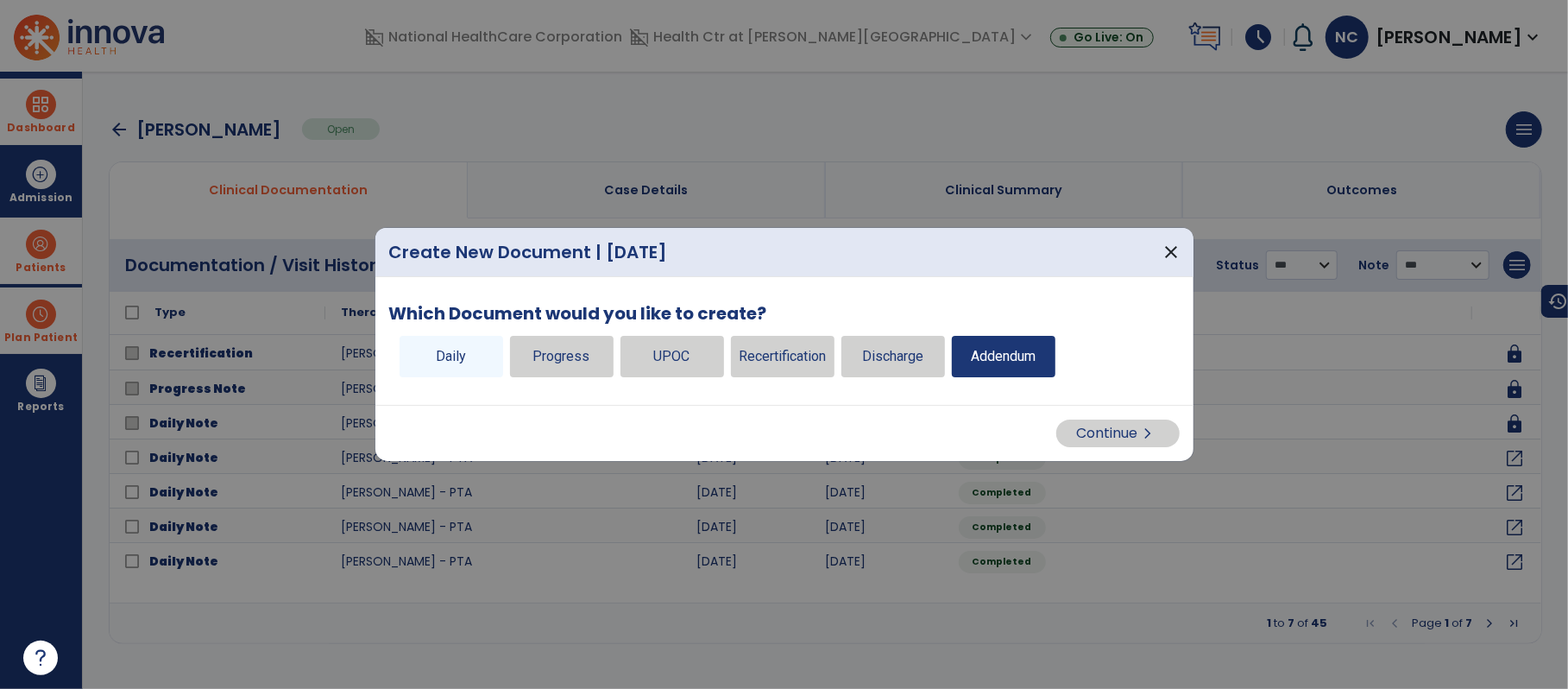click on "Addendum" at bounding box center (1004, 357) 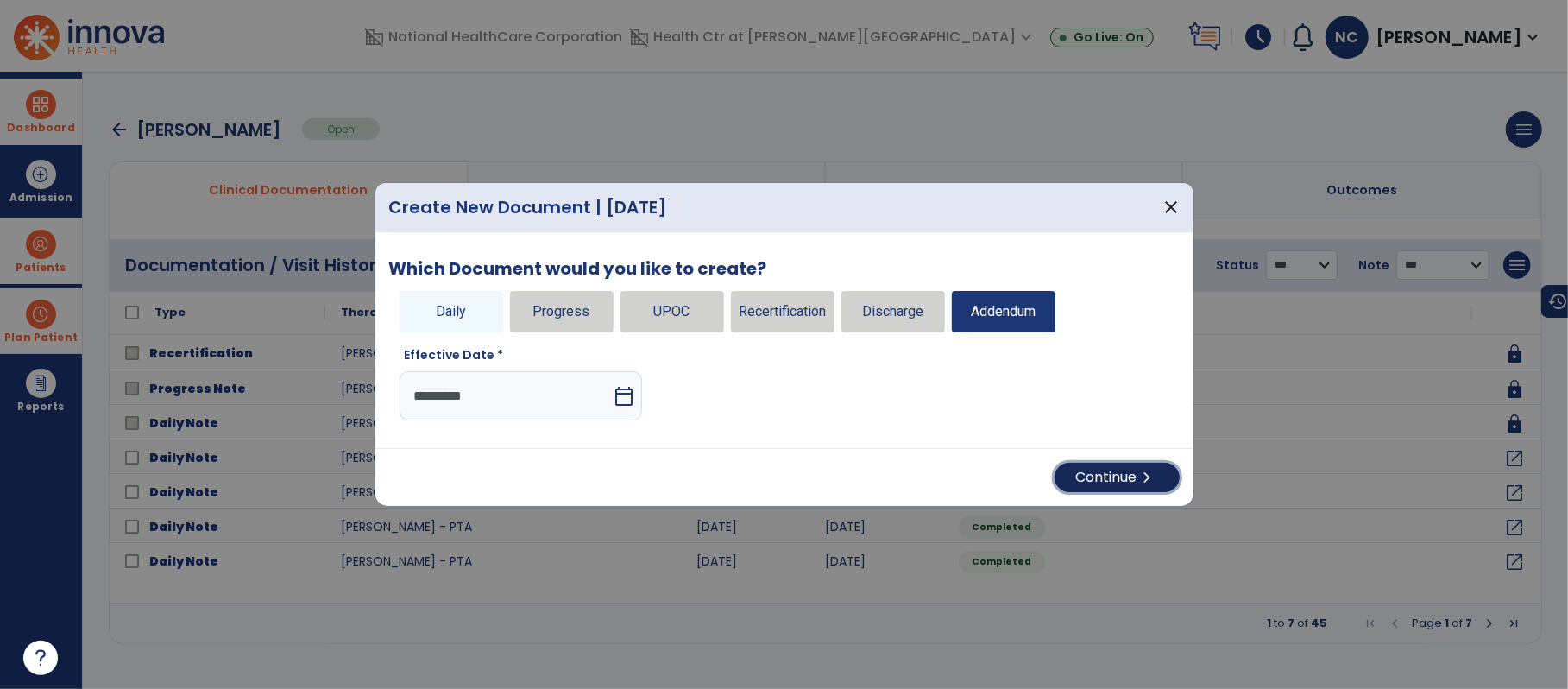 click on "Continue   chevron_right" at bounding box center (1117, 477) 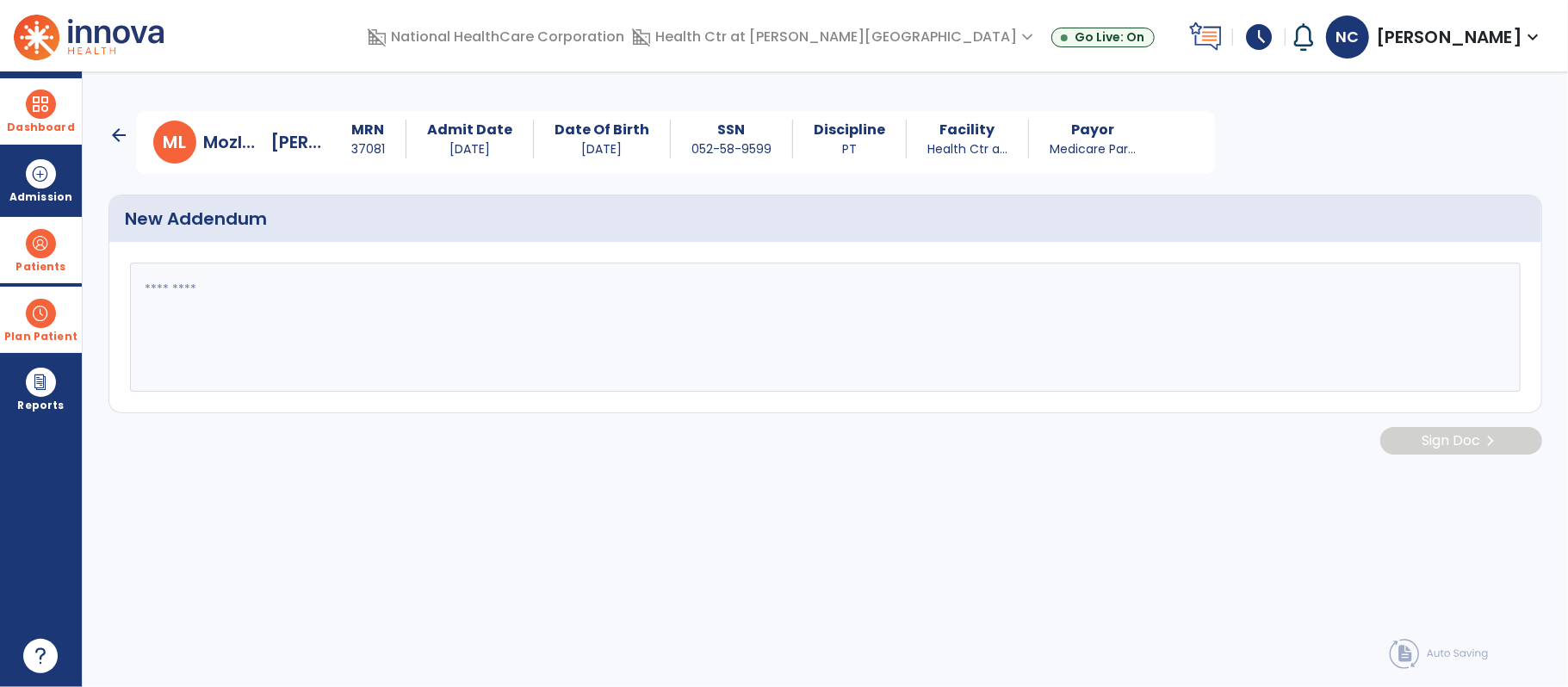 click 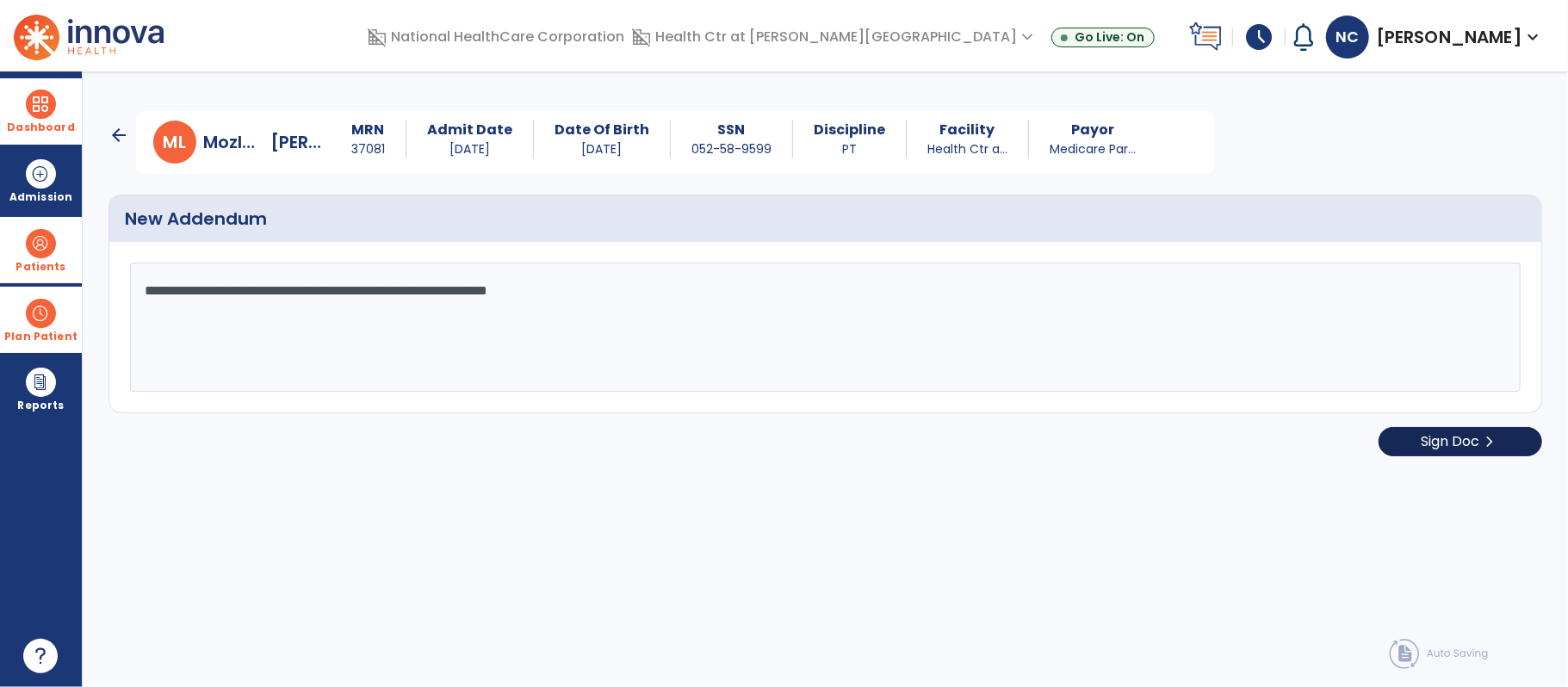 type on "**********" 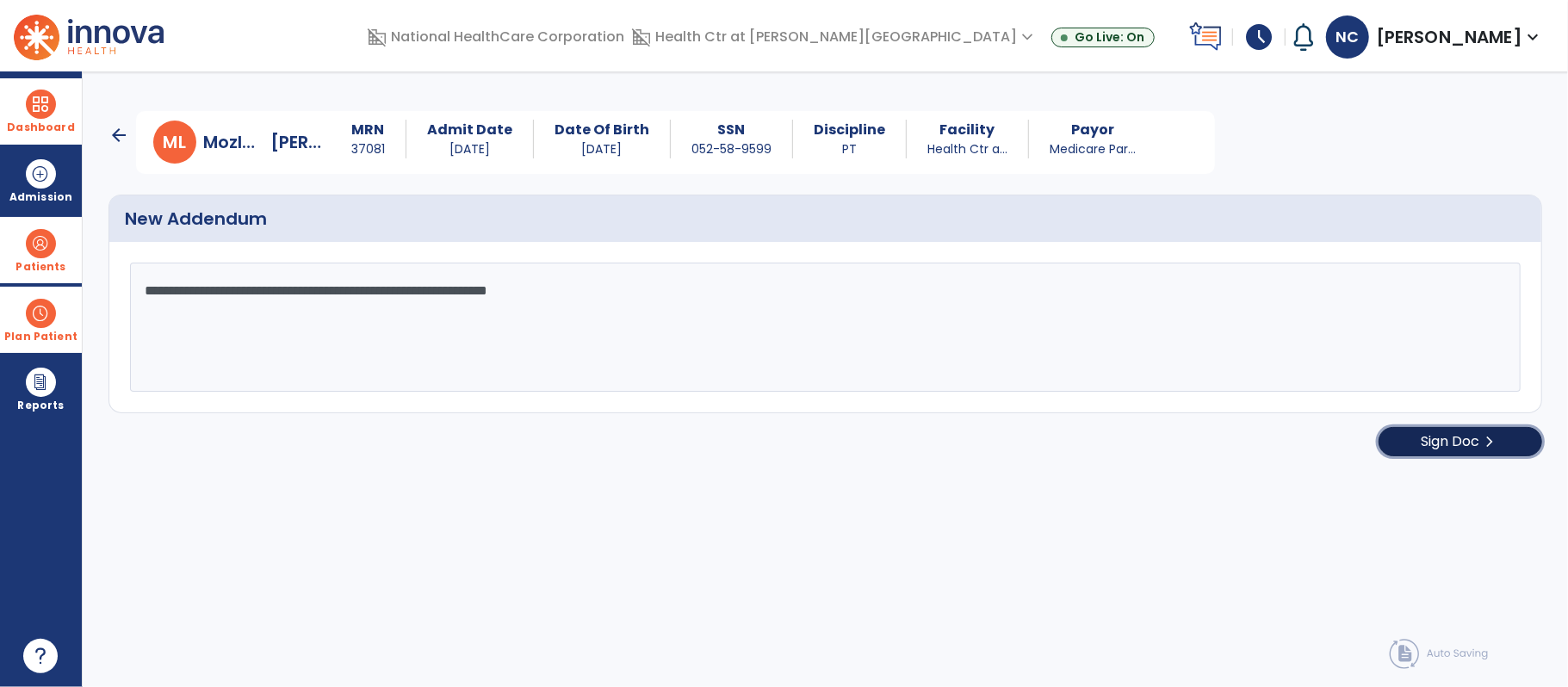 click on "chevron_right" 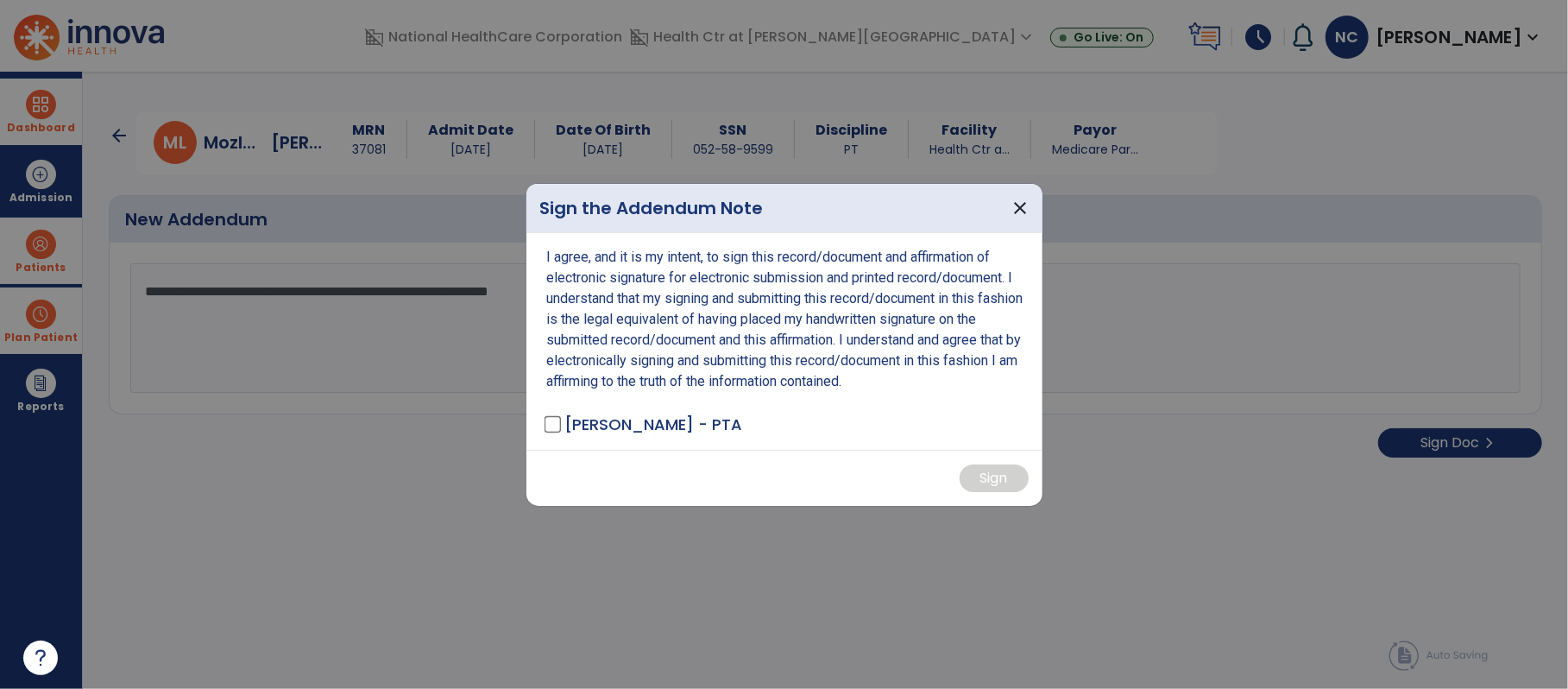 click on "Cahill, Nina  - PTA" at bounding box center [654, 424] 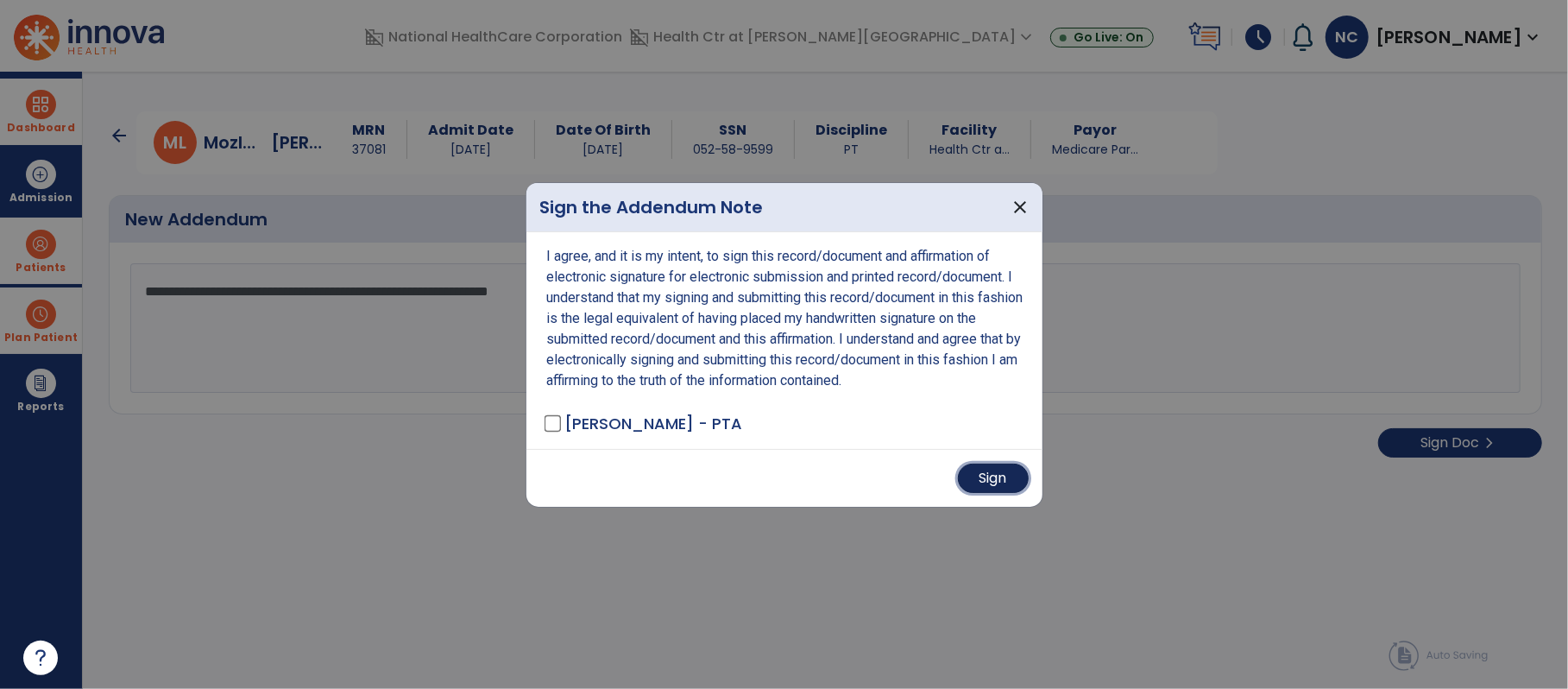 click on "Sign" at bounding box center (993, 478) 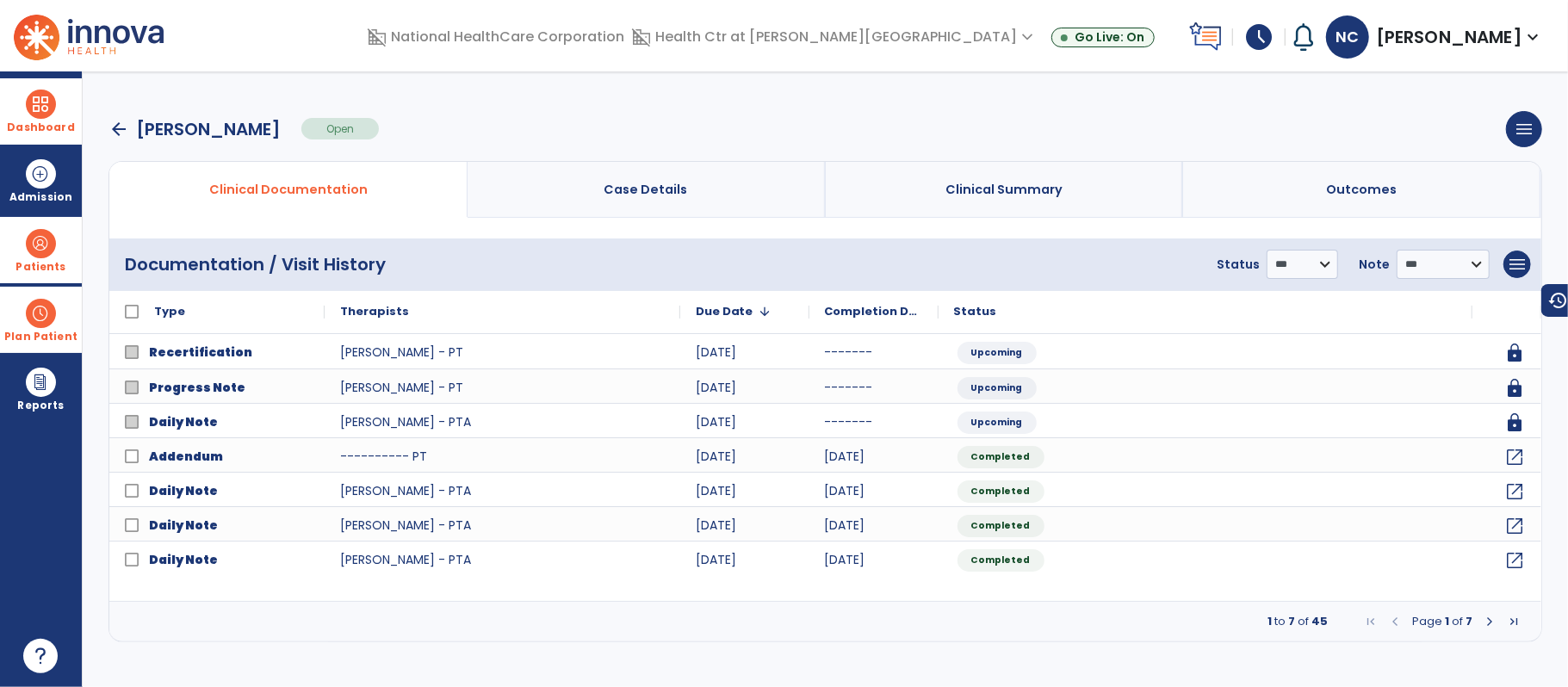 click at bounding box center (40, 104) 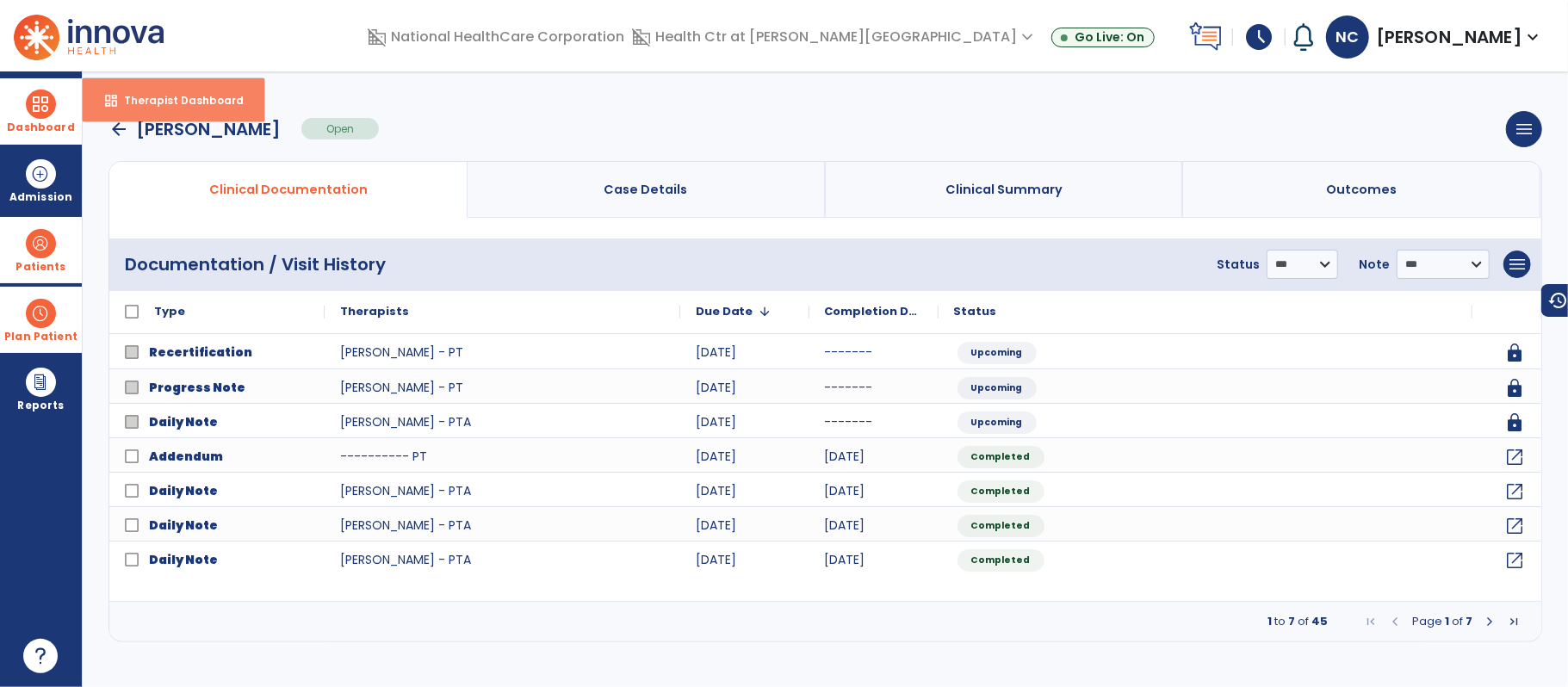 click on "dashboard  Therapist Dashboard" at bounding box center [173, 100] 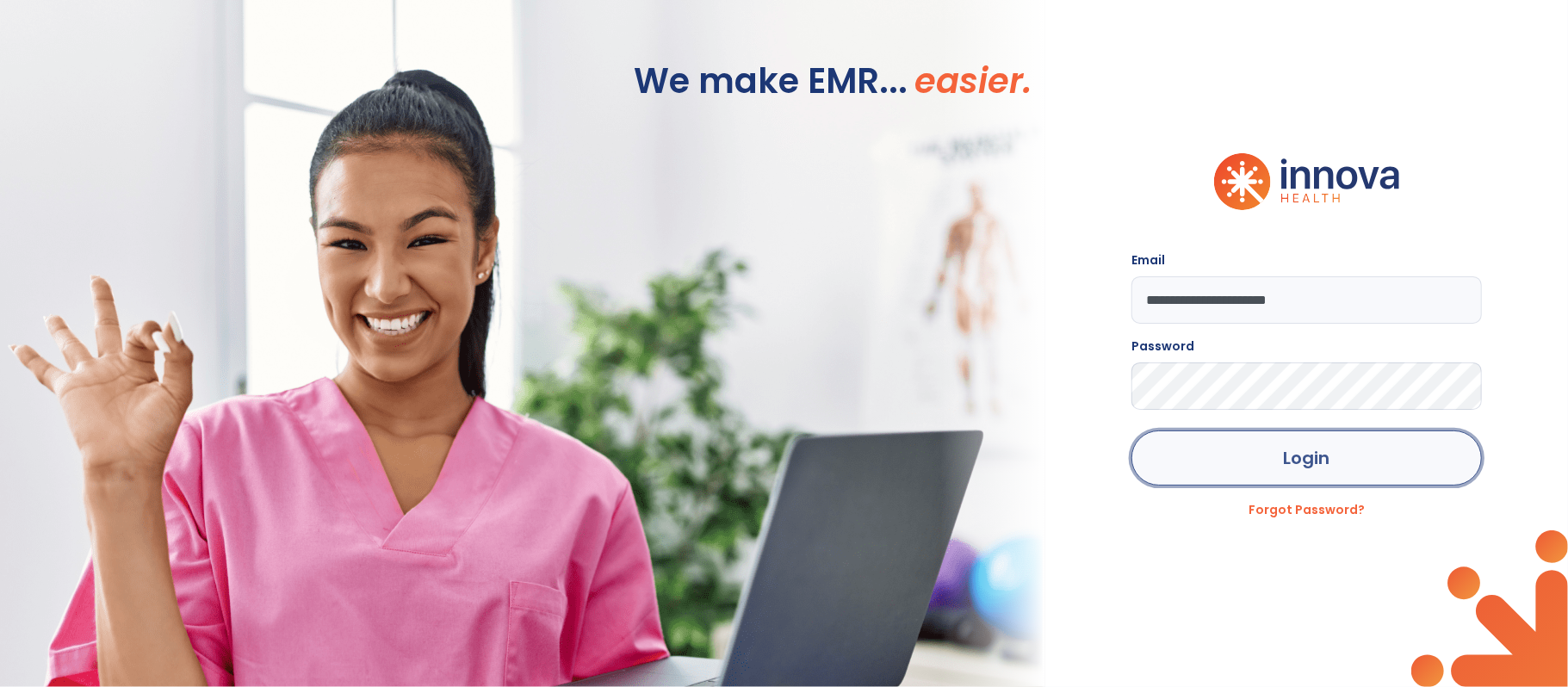 click on "Login" 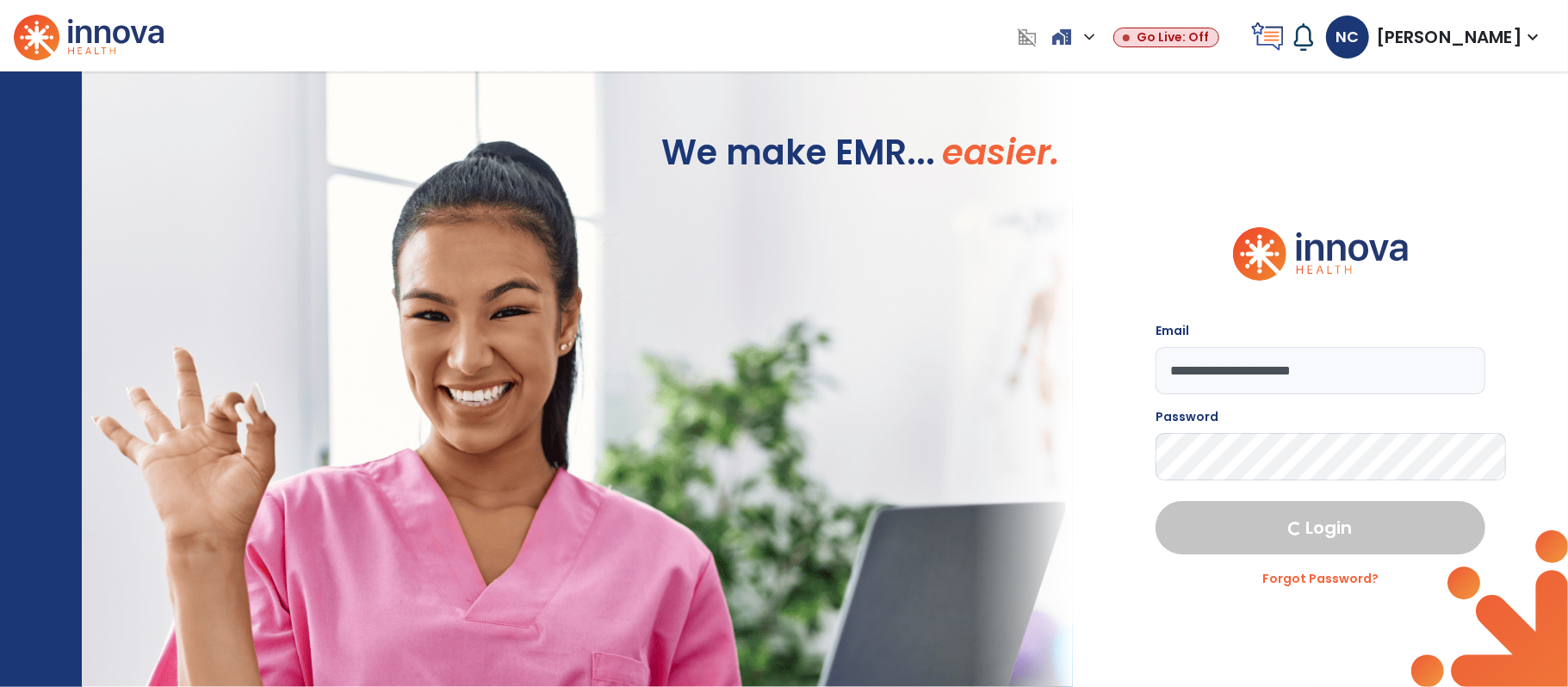 select on "****" 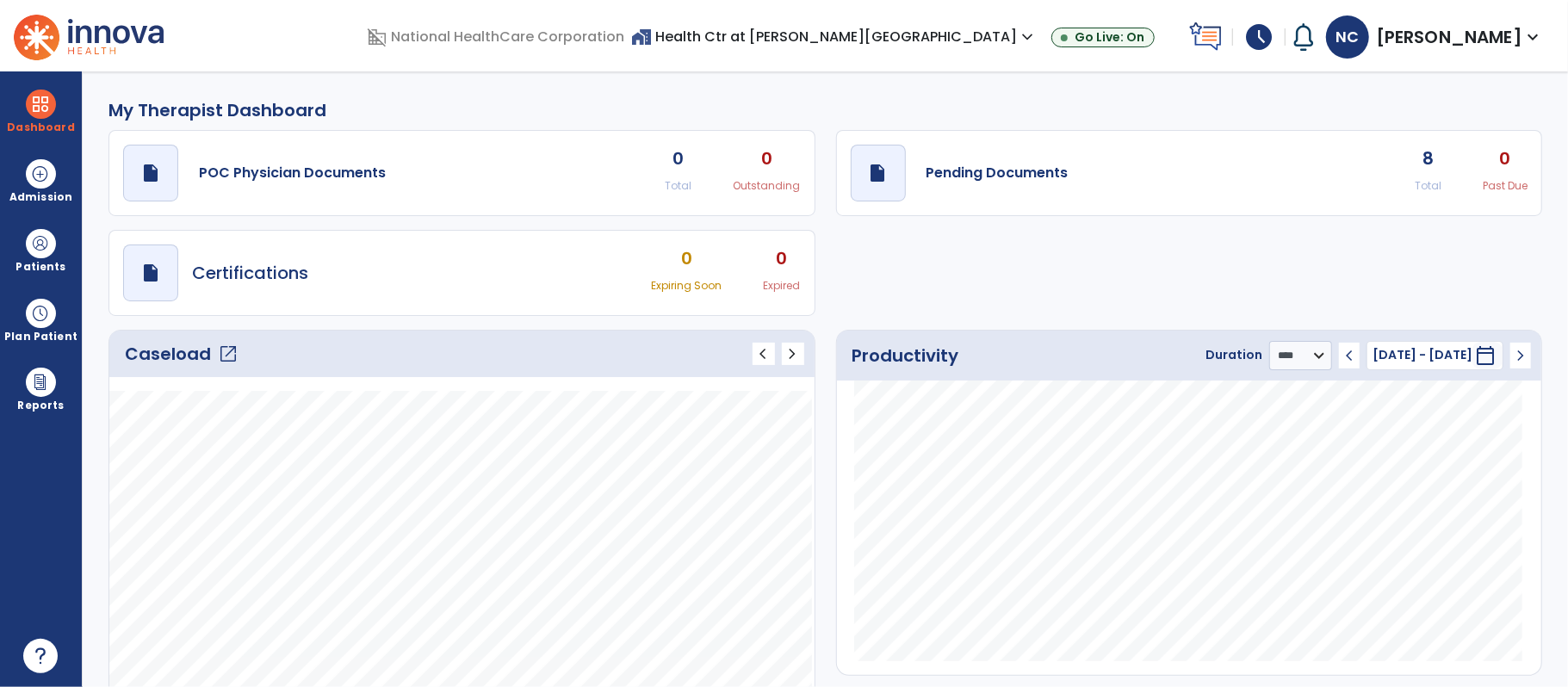 click on "open_in_new" 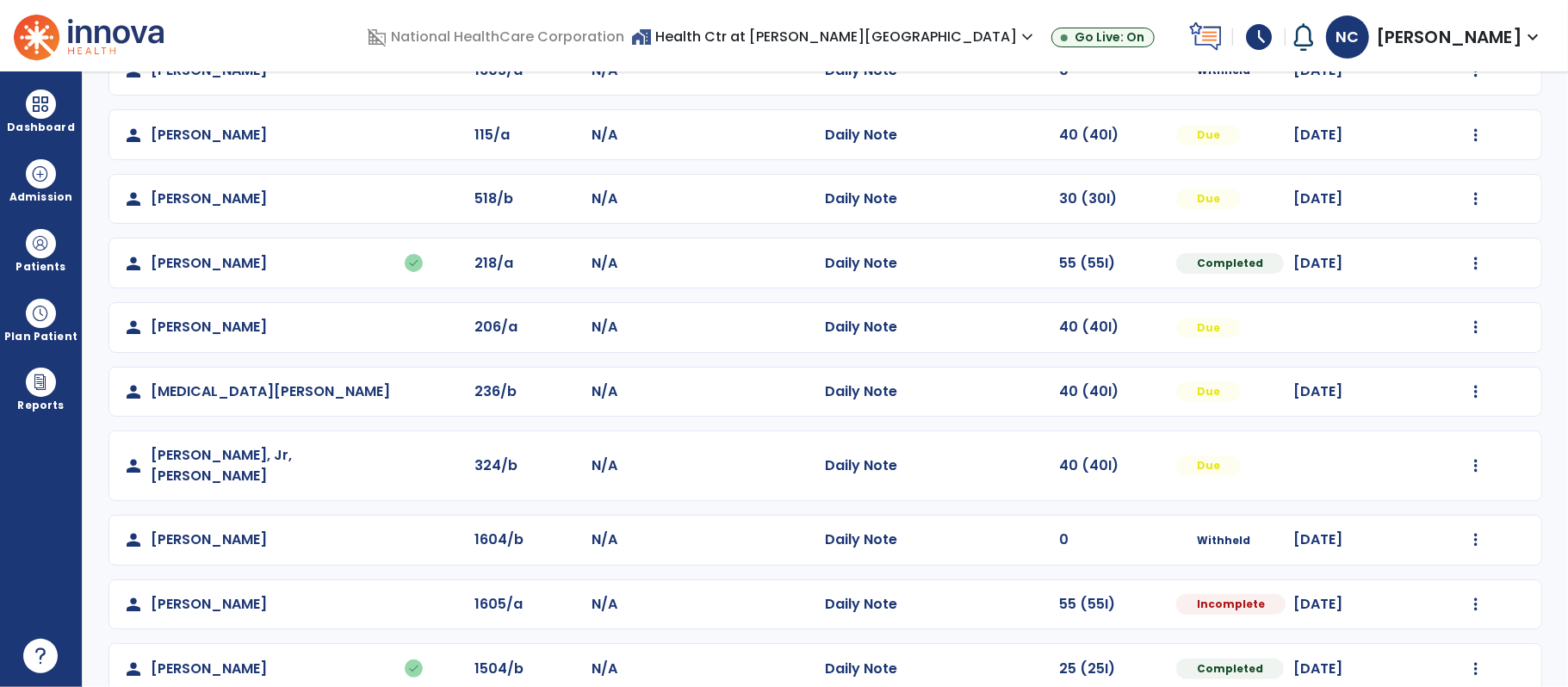 scroll, scrollTop: 166, scrollLeft: 0, axis: vertical 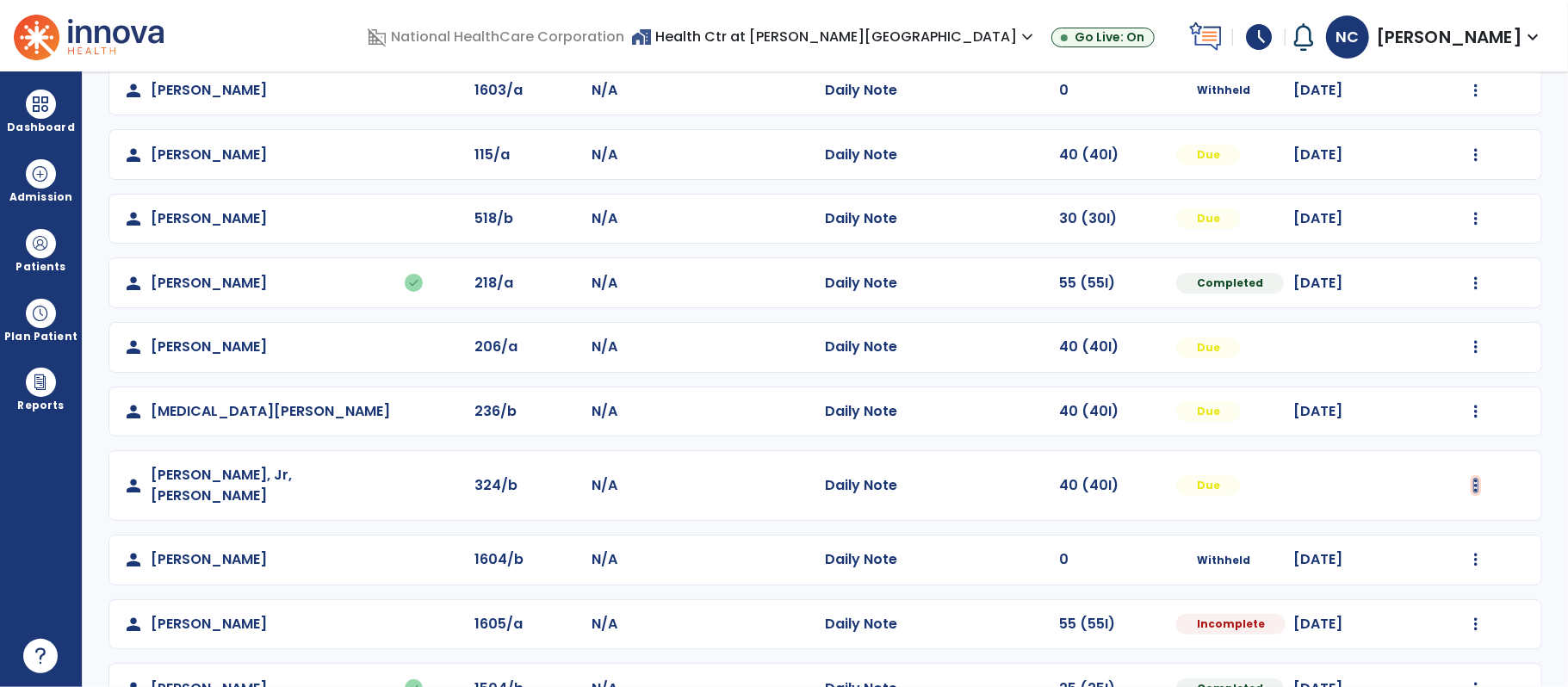click at bounding box center (1476, 90) 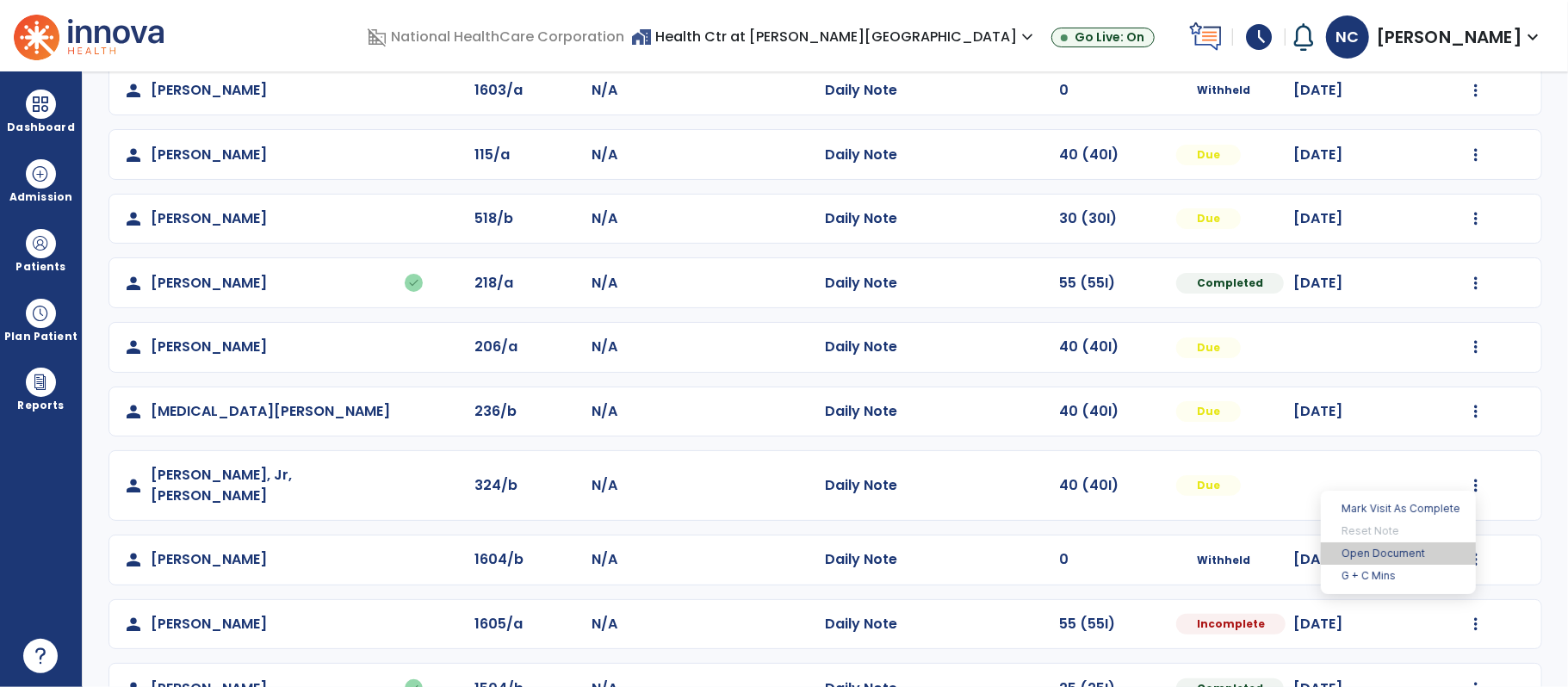 click on "Open Document" at bounding box center (1398, 554) 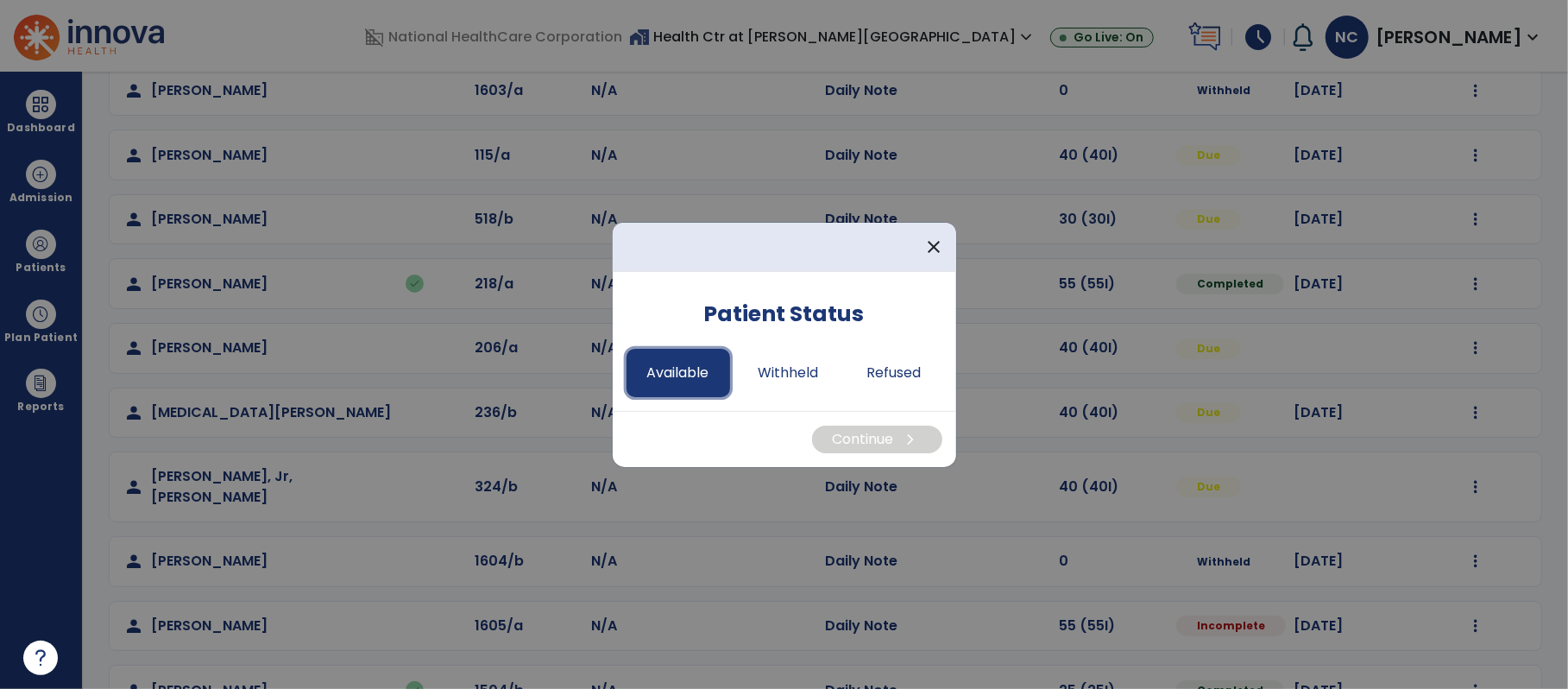 click on "Available" at bounding box center [678, 373] 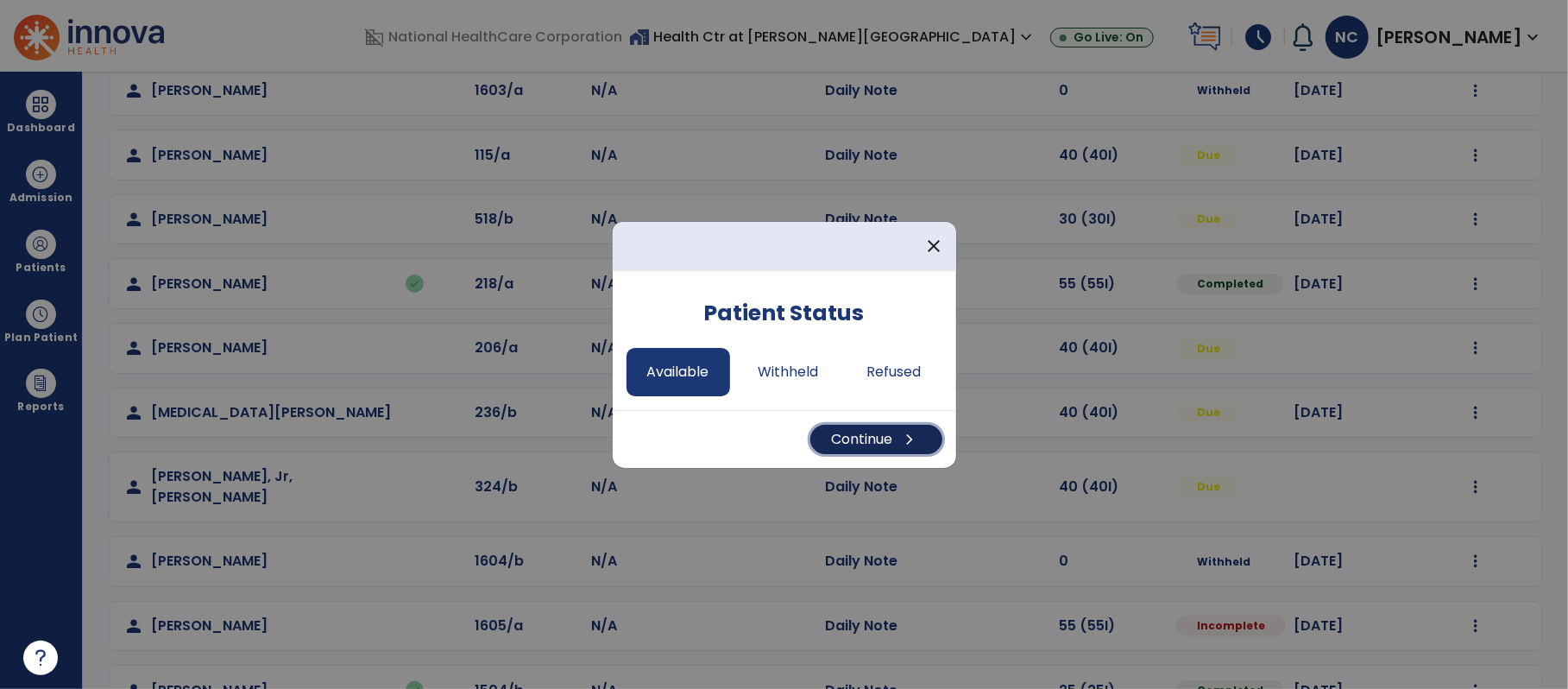 click on "Continue   chevron_right" at bounding box center (876, 439) 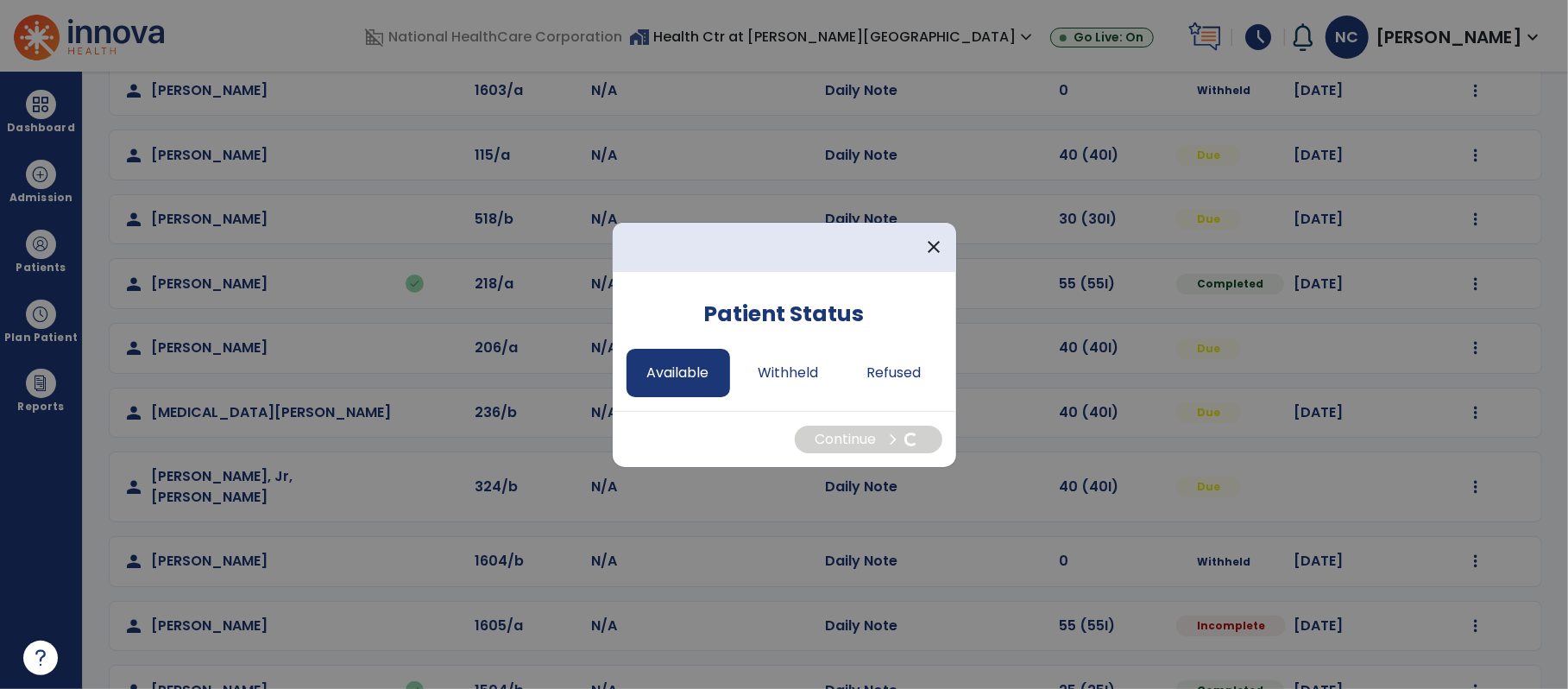select on "*" 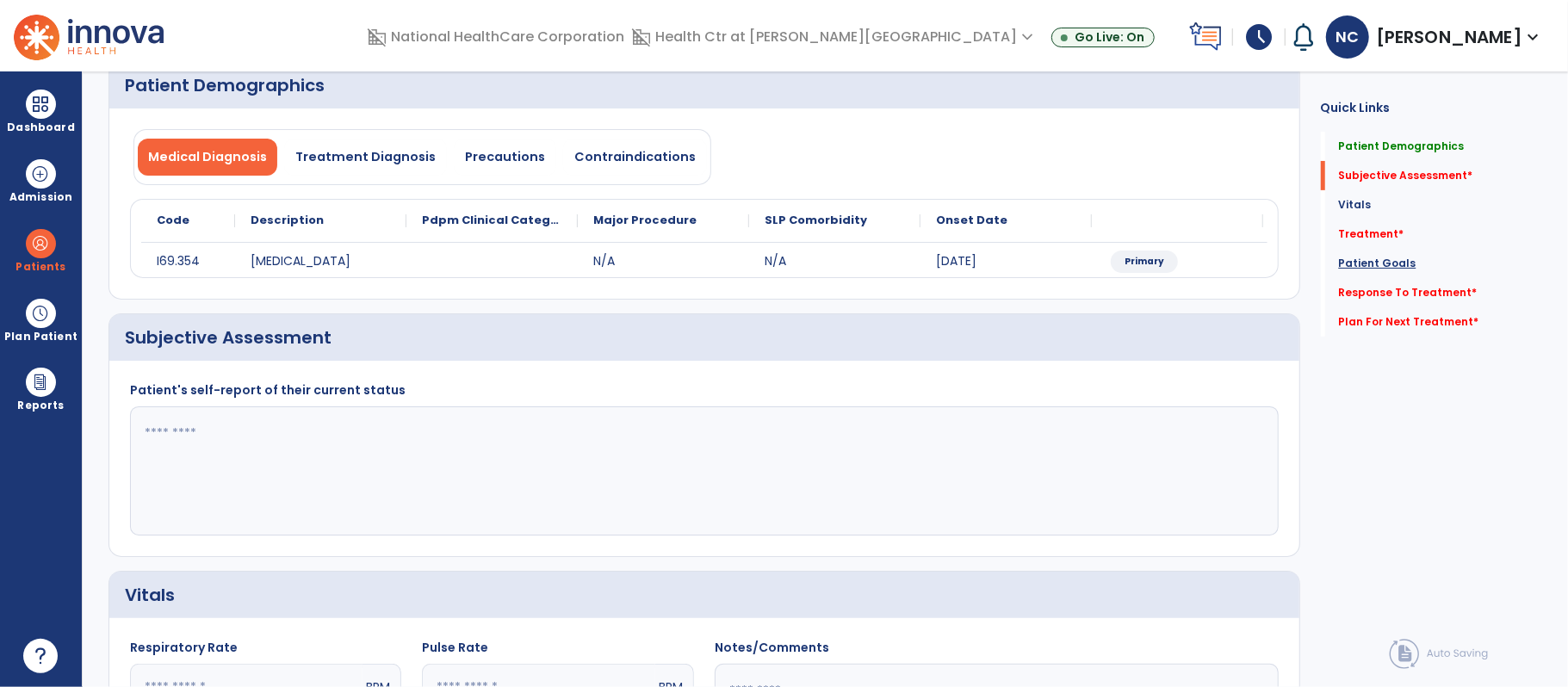 click on "Patient Goals" 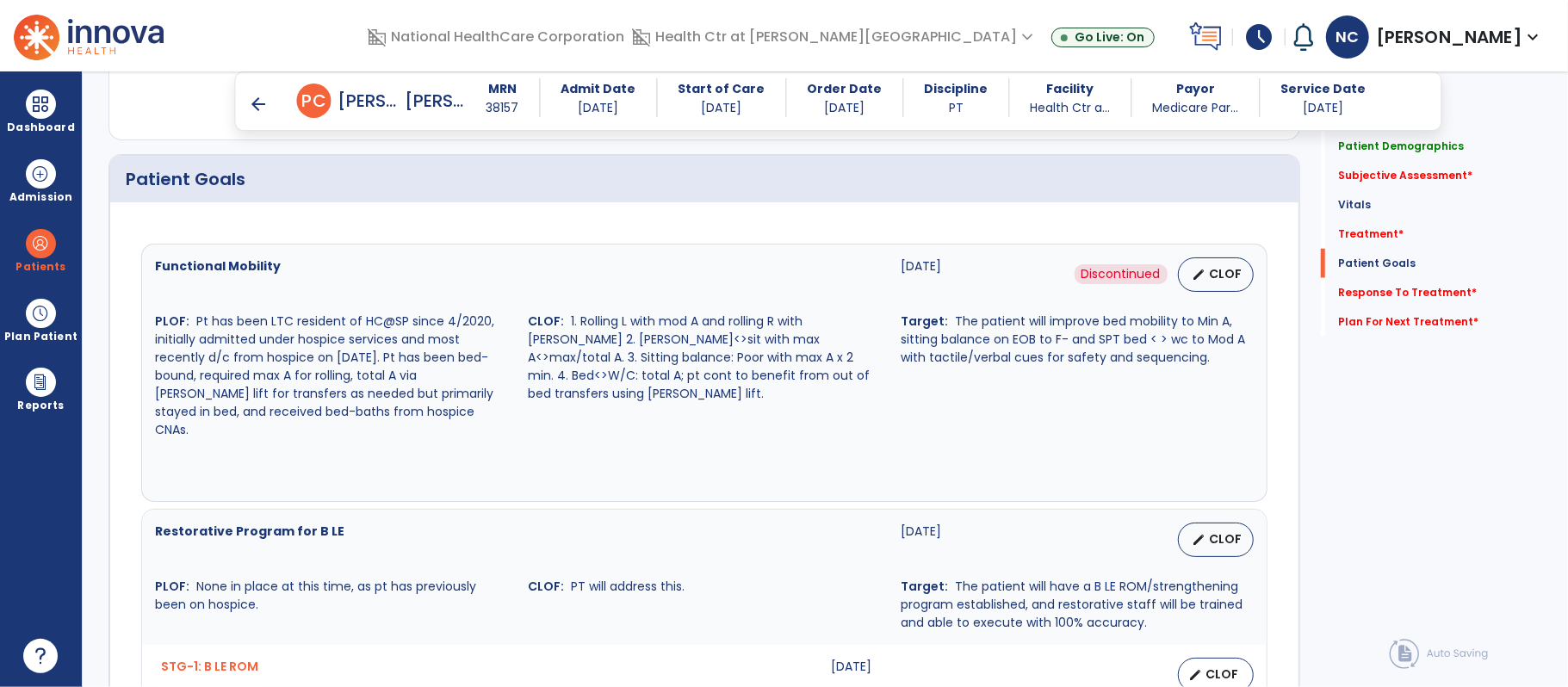 scroll, scrollTop: 1162, scrollLeft: 0, axis: vertical 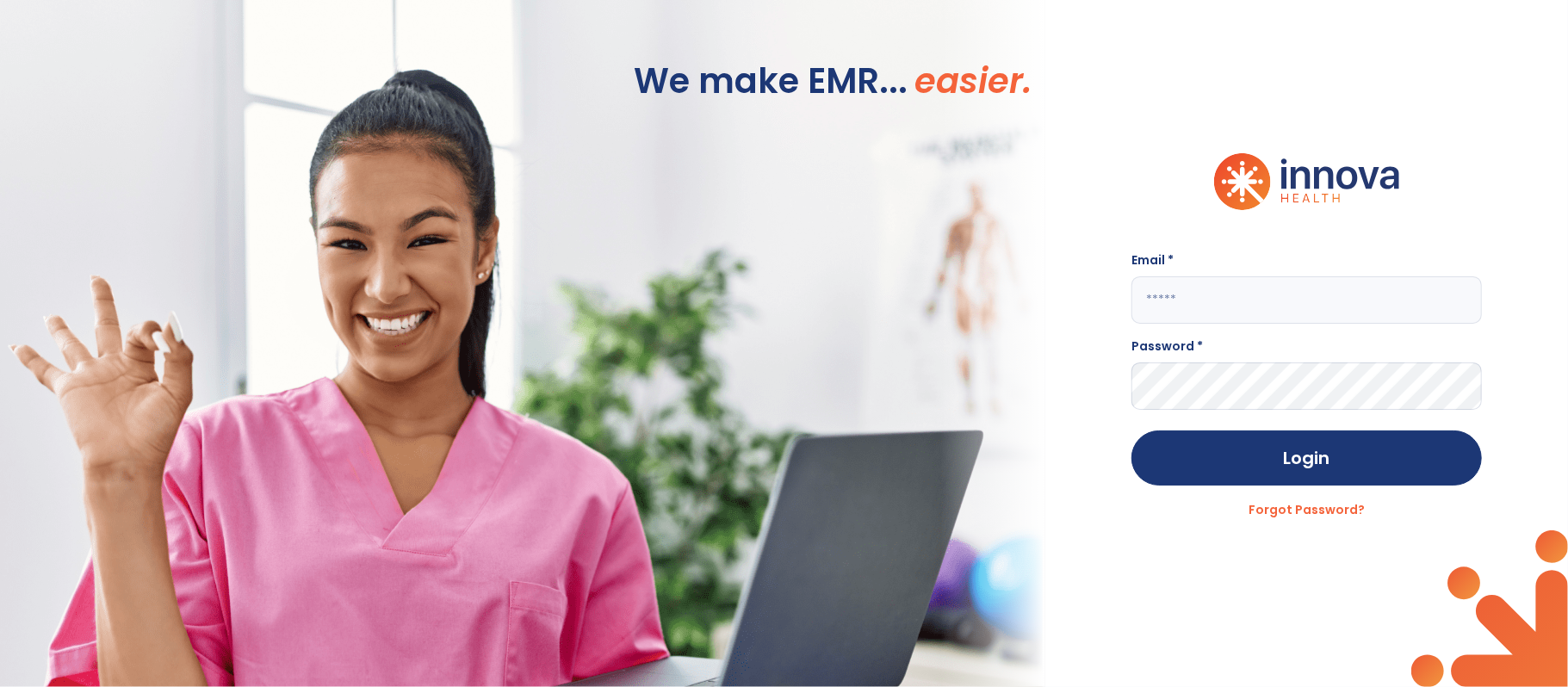 type on "**********" 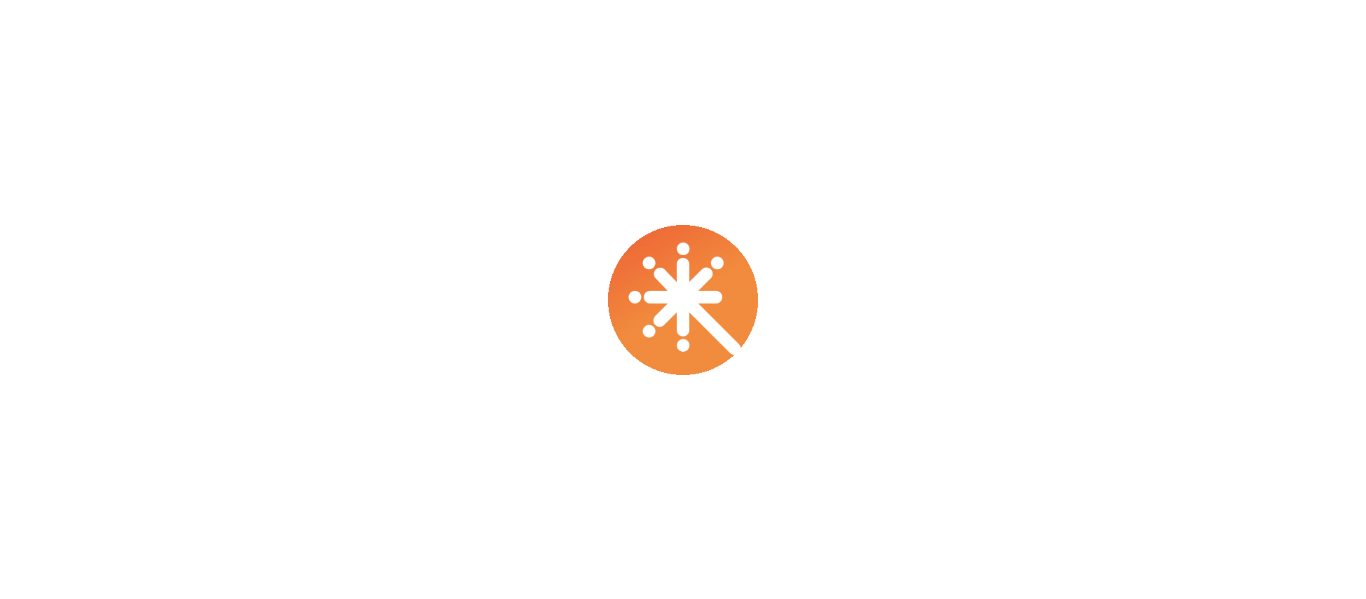 scroll, scrollTop: 0, scrollLeft: 0, axis: both 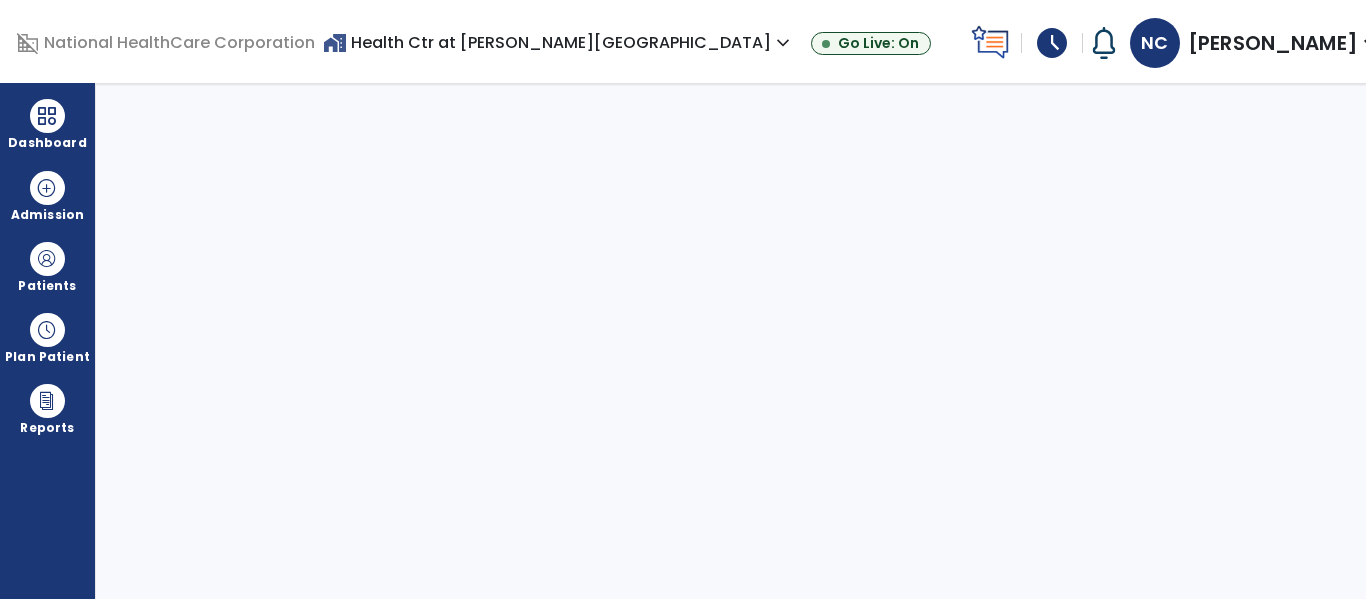 select on "****" 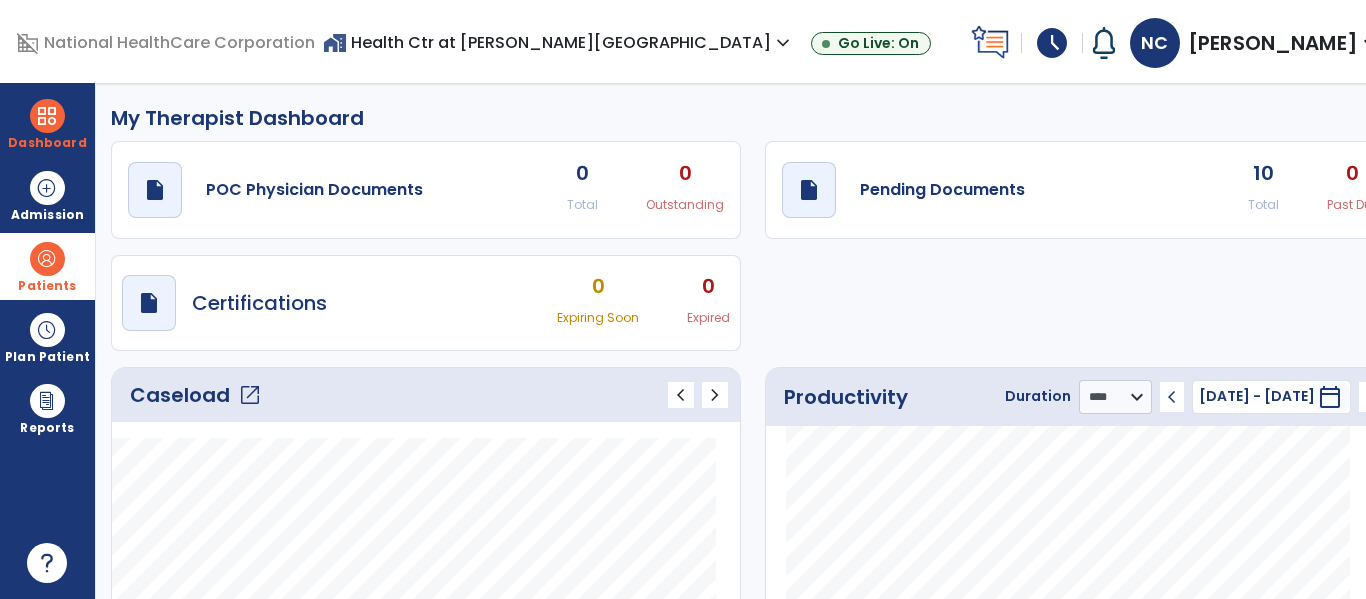 click on "Patients" at bounding box center [47, 266] 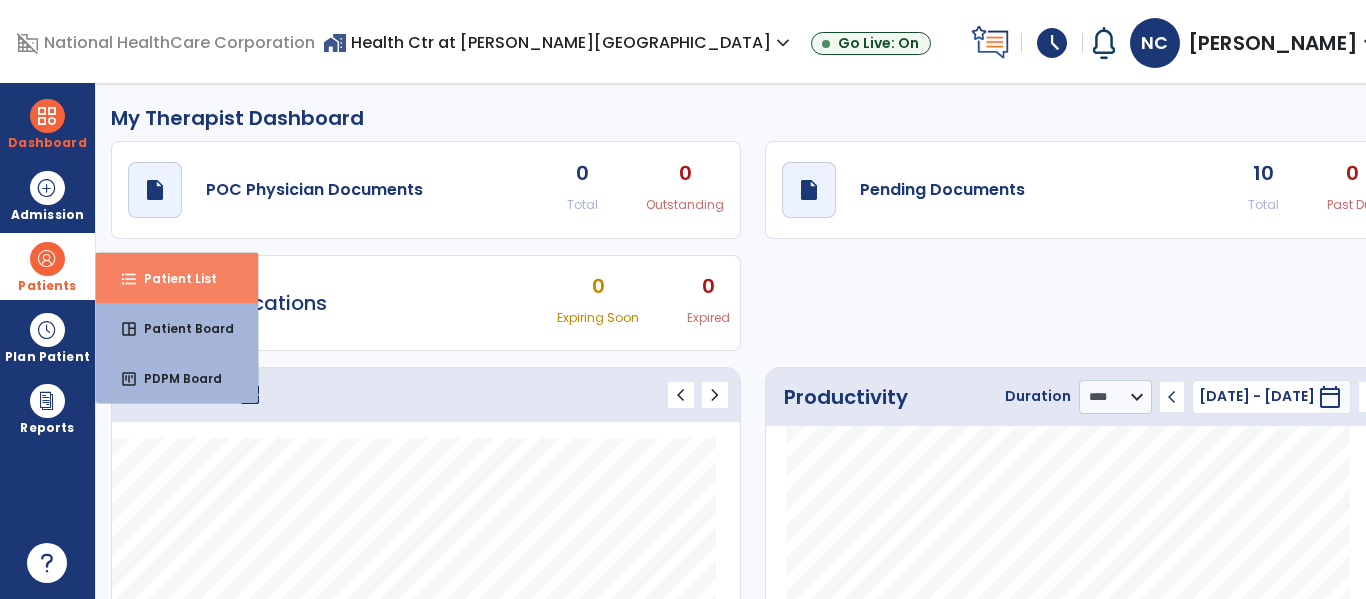 click on "Patient List" at bounding box center [172, 278] 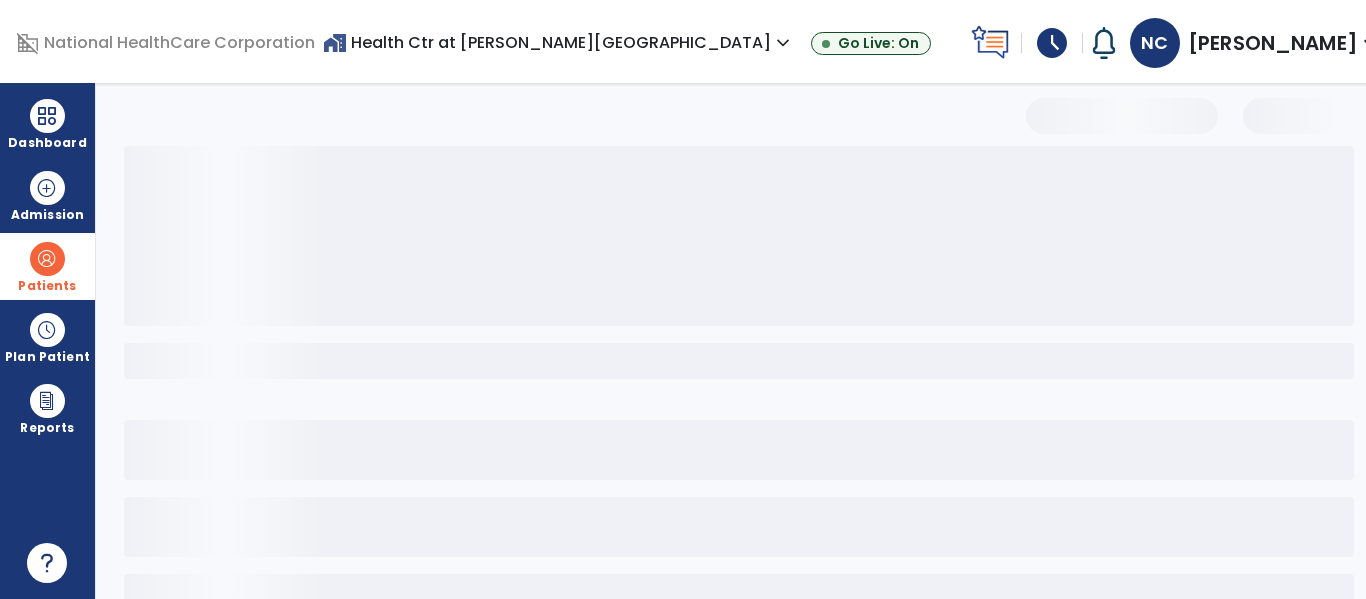 select on "***" 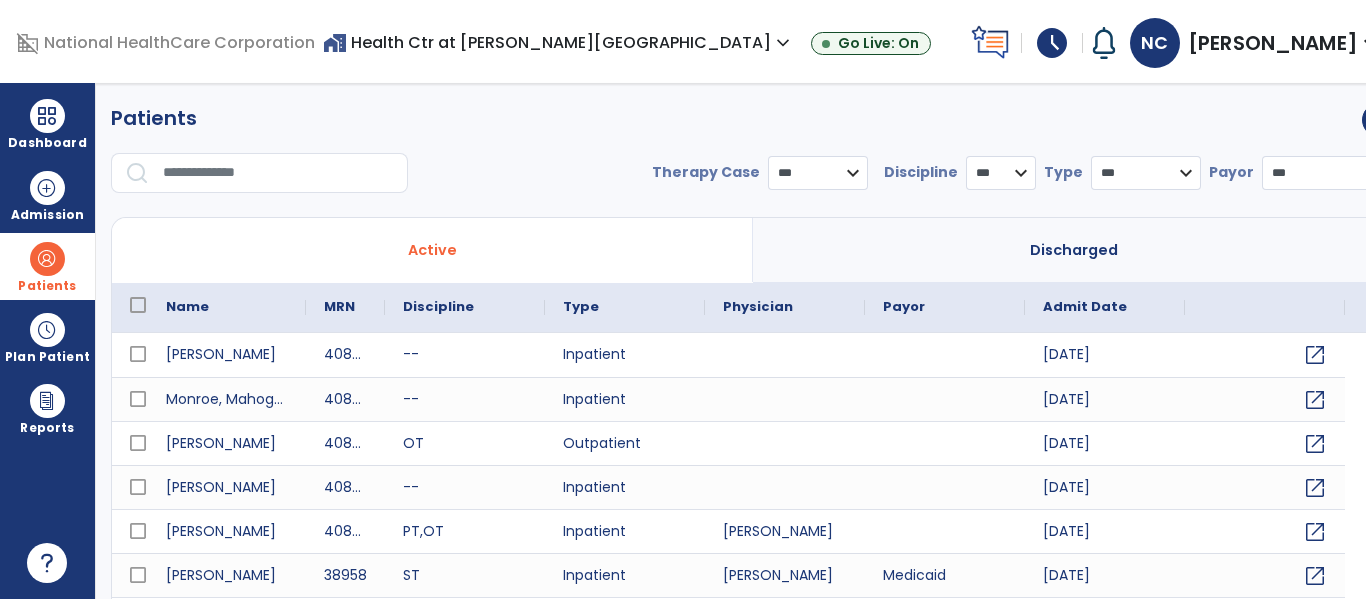 click at bounding box center [278, 173] 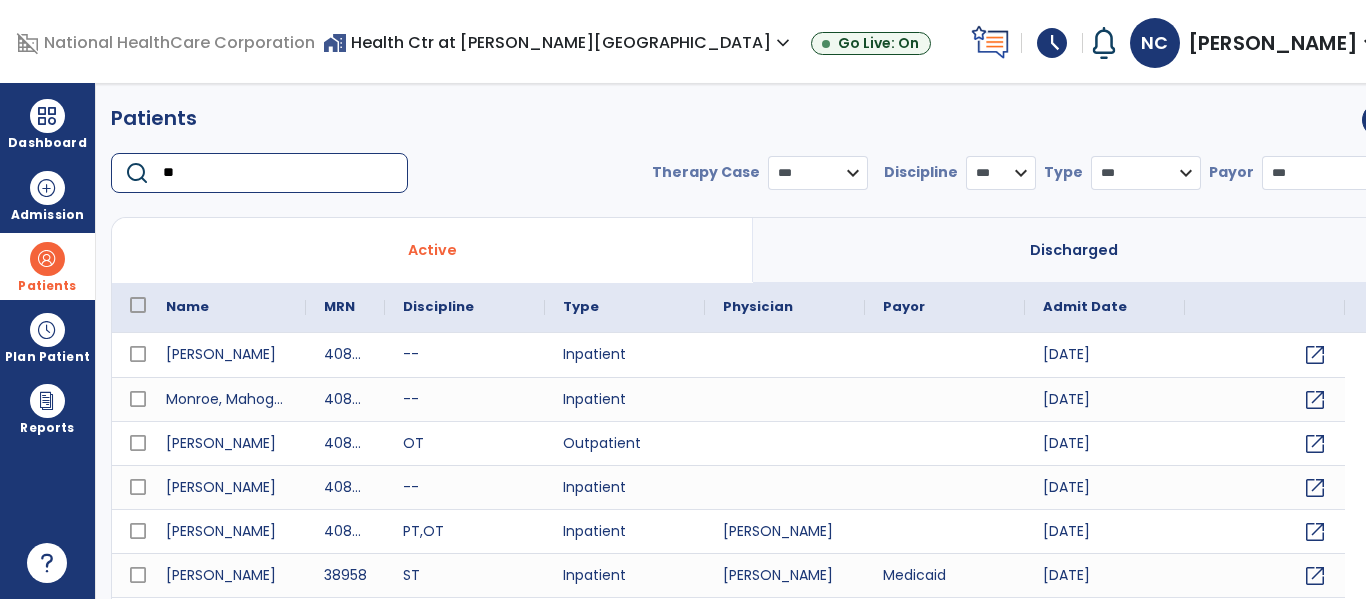 type on "*" 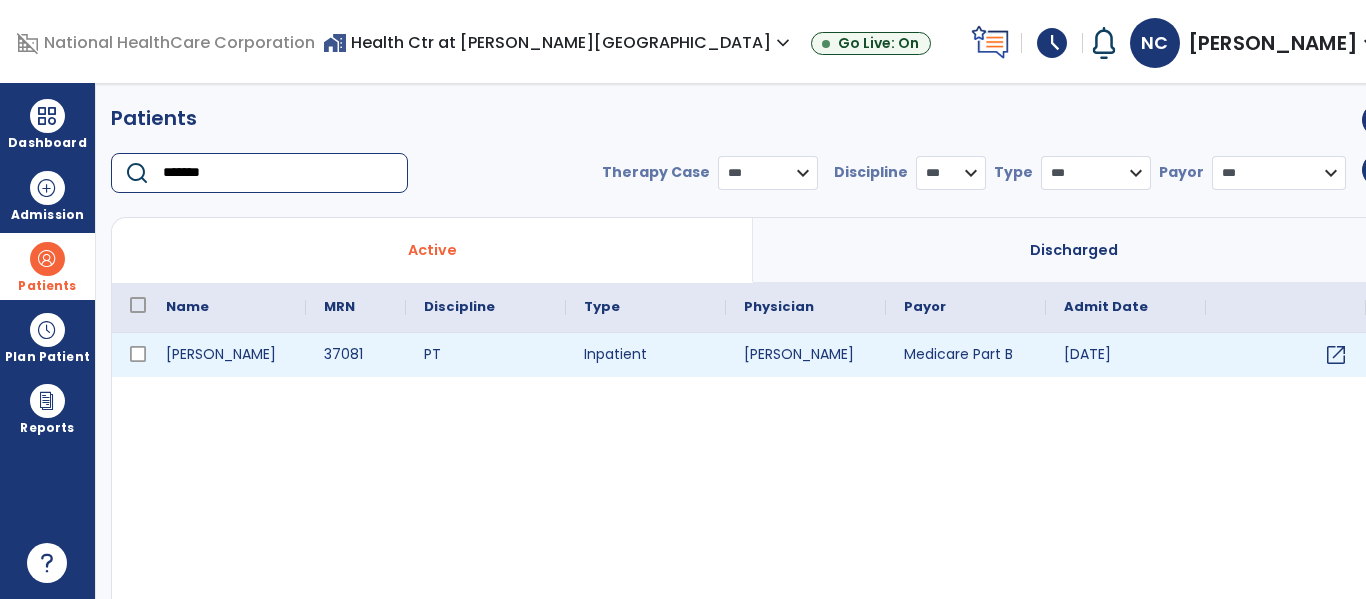 type on "*******" 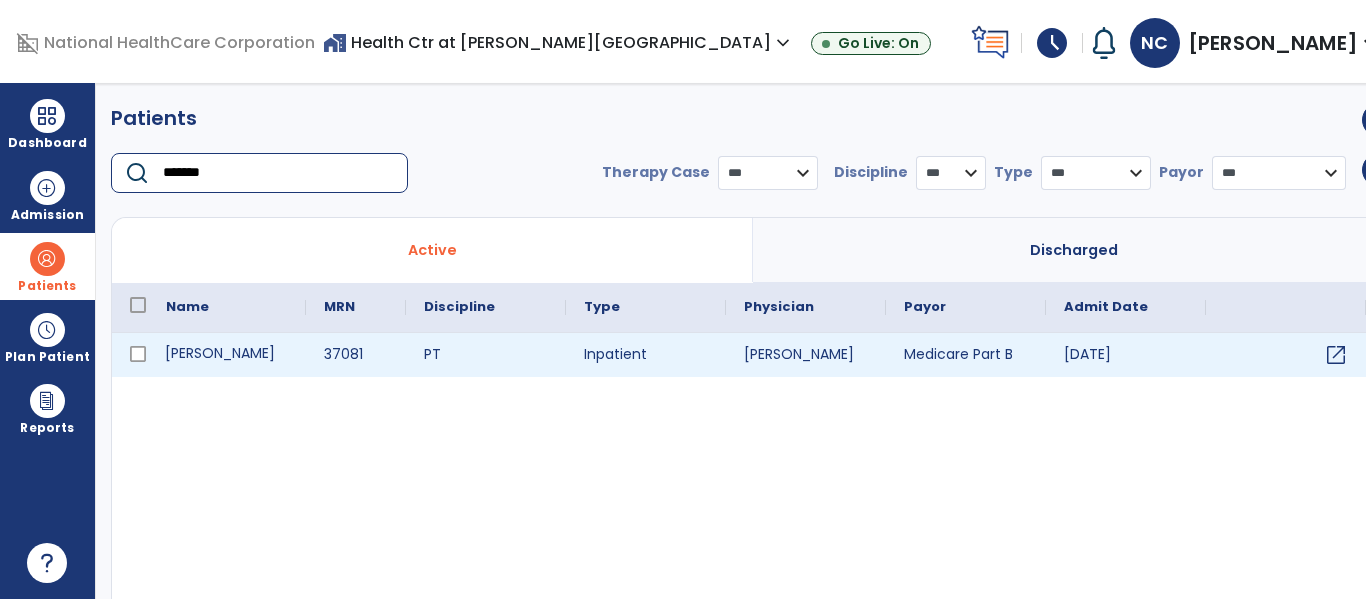 click on "Mozloom, Lisa" at bounding box center [227, 355] 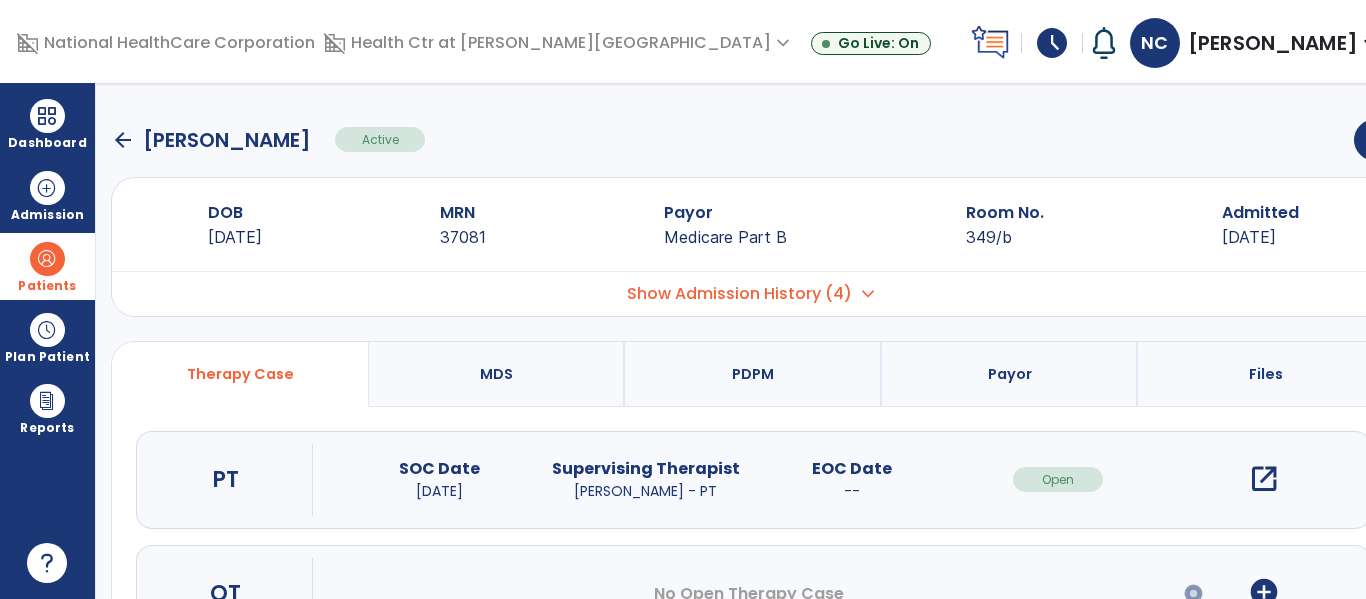click on "open_in_new" at bounding box center [1264, 479] 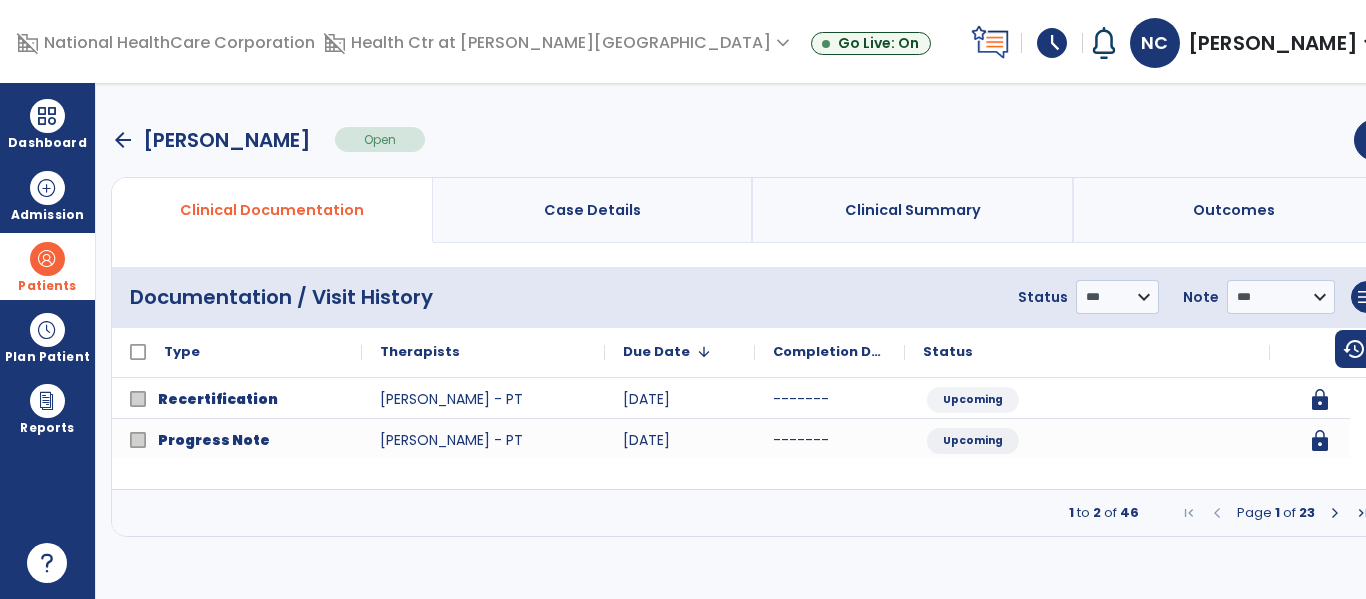 click at bounding box center (1335, 513) 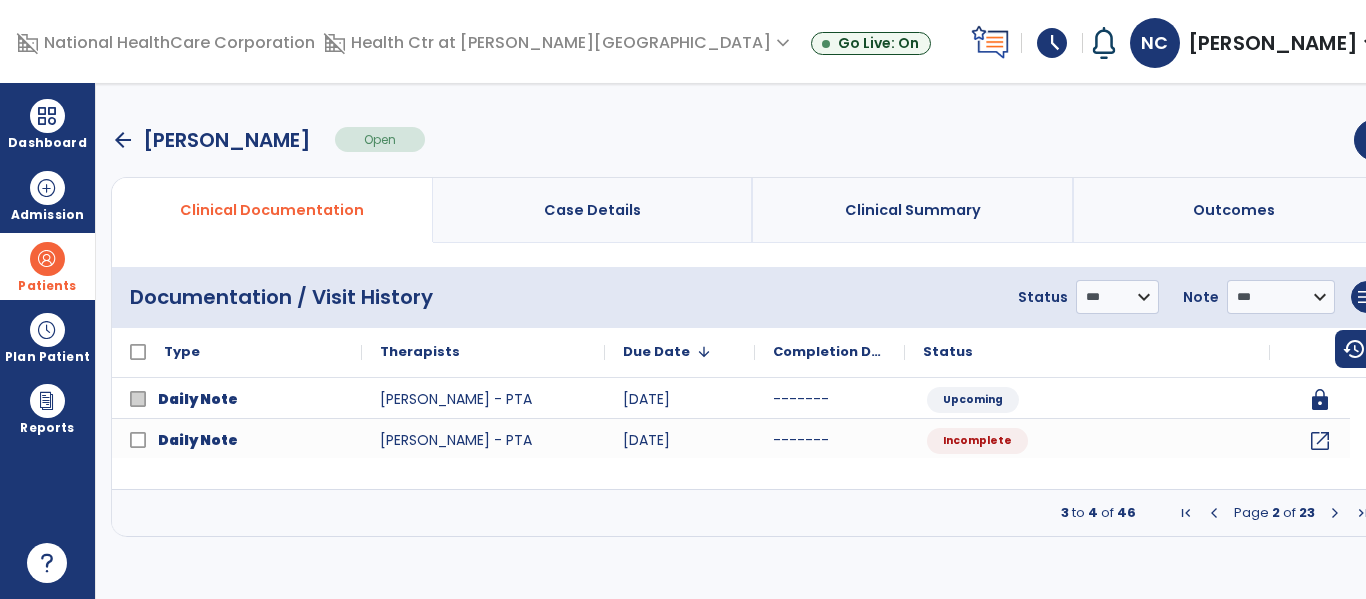 click at bounding box center [1335, 513] 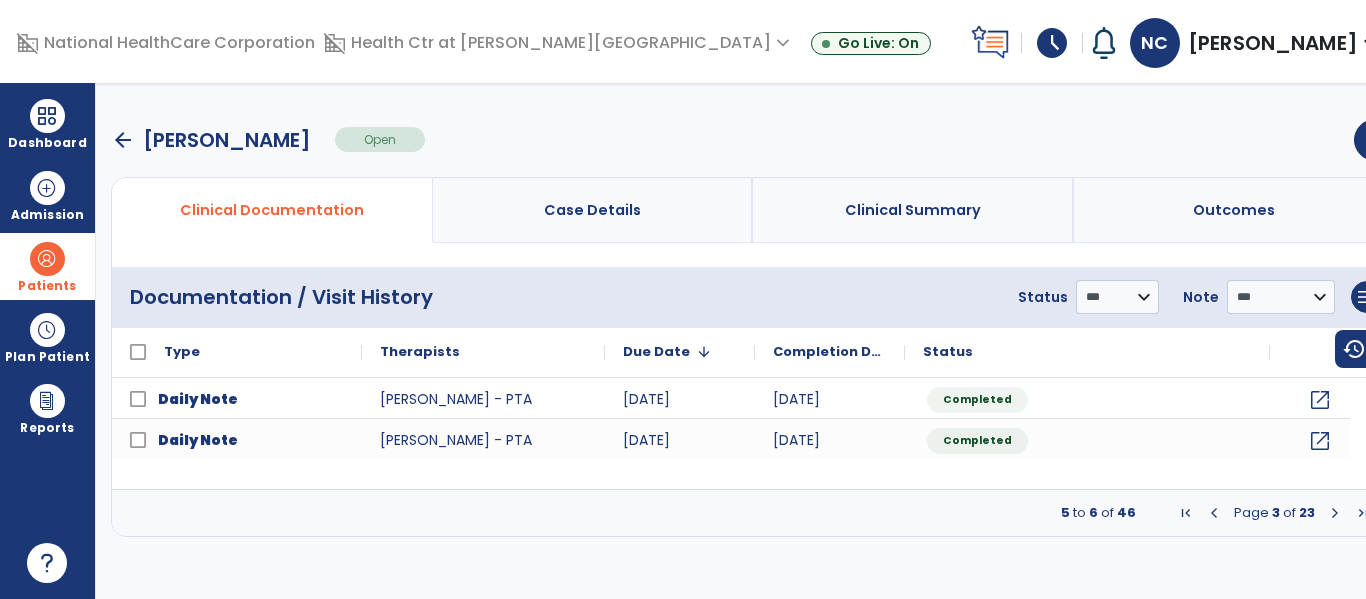 click at bounding box center [1335, 513] 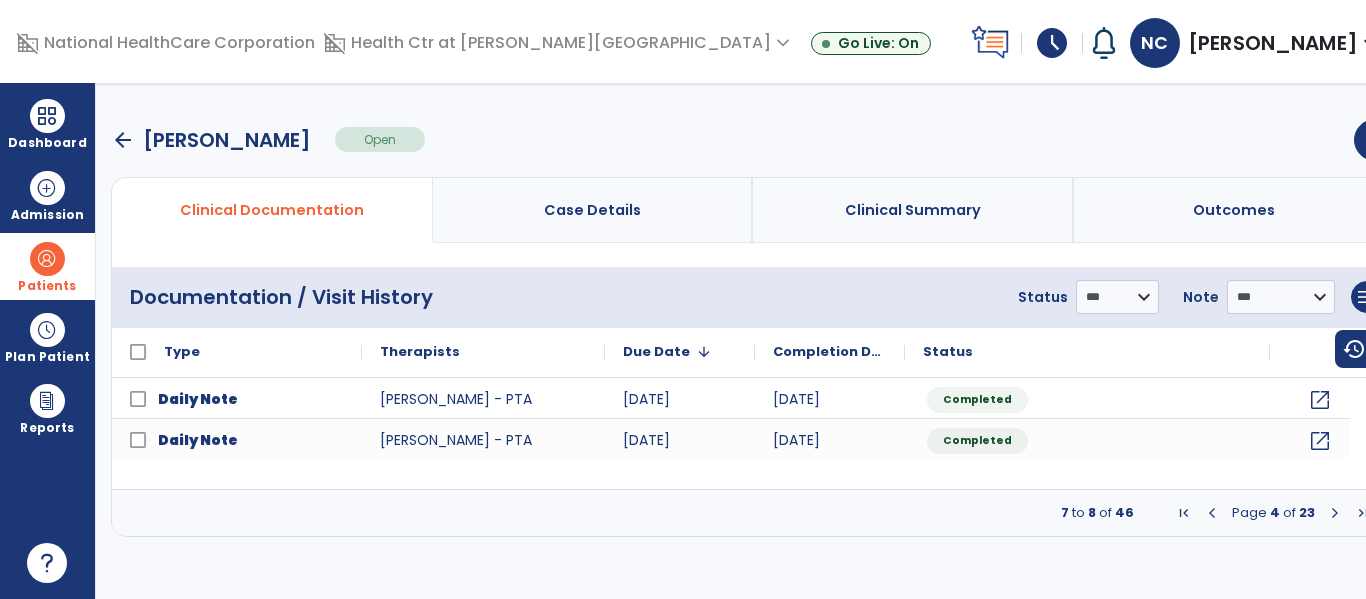 click at bounding box center (1335, 513) 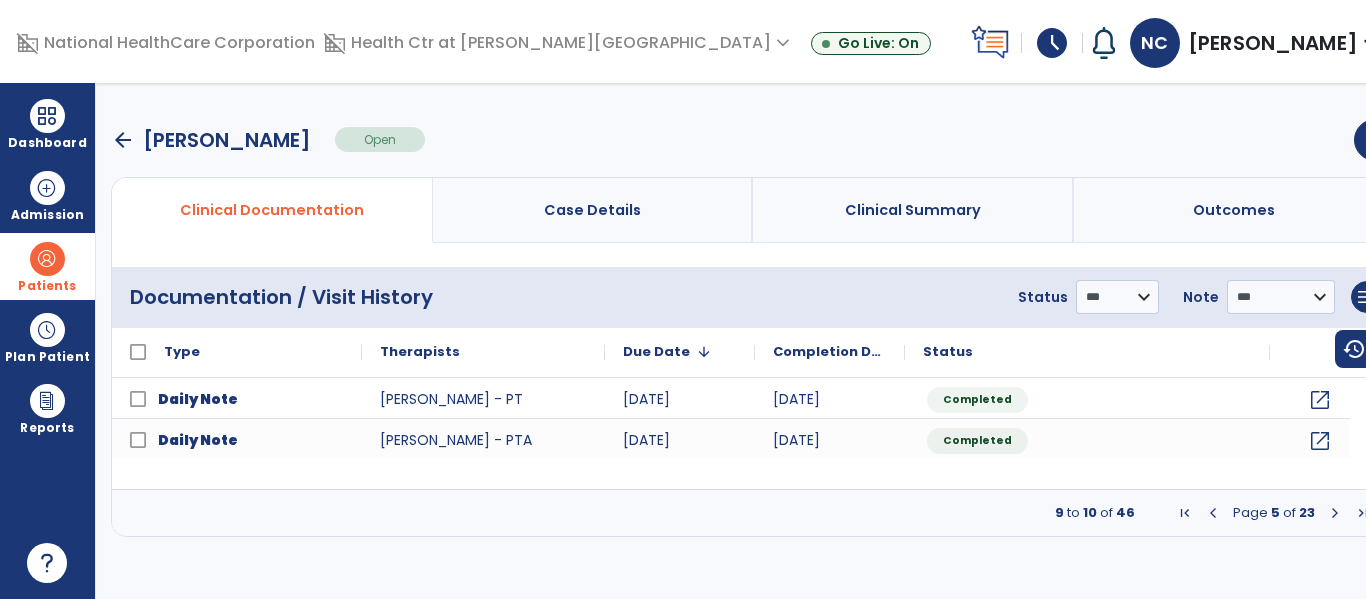 click at bounding box center [1335, 513] 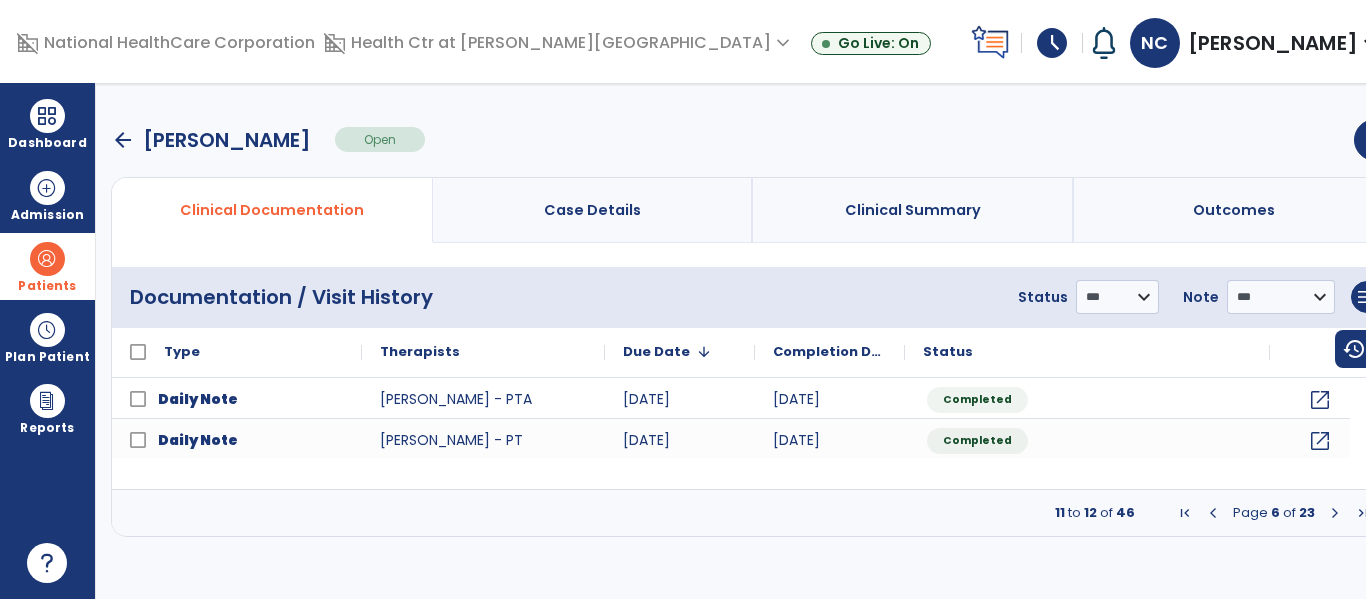 click at bounding box center (1213, 513) 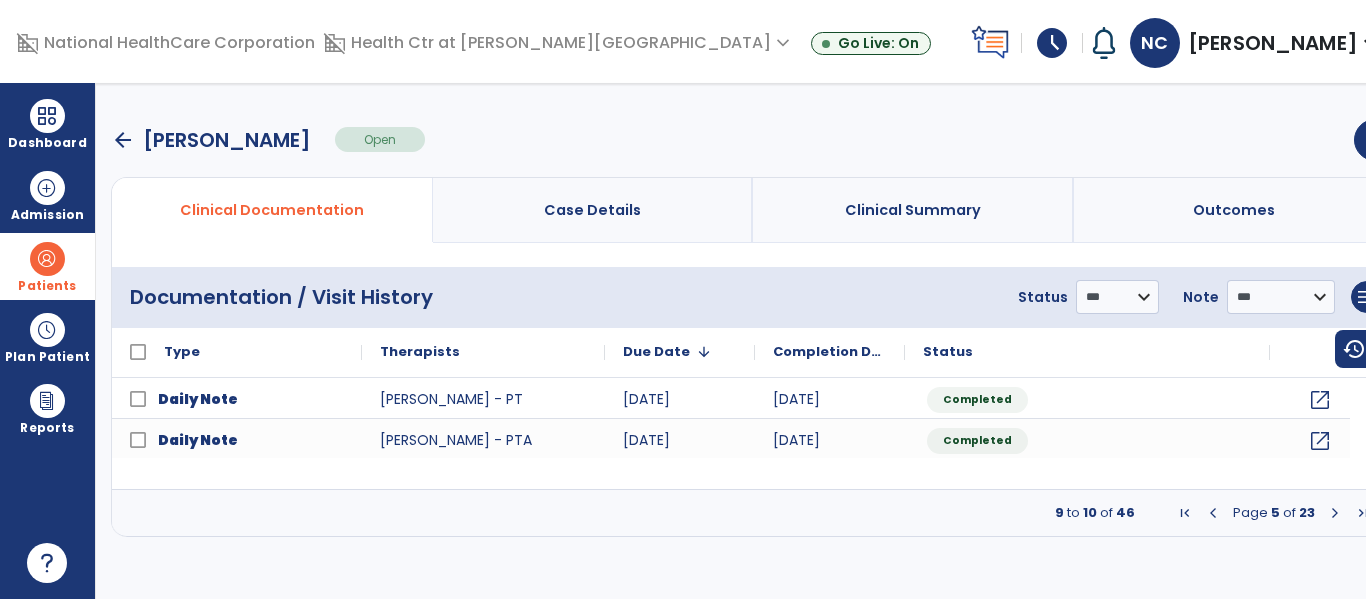 click at bounding box center (1213, 513) 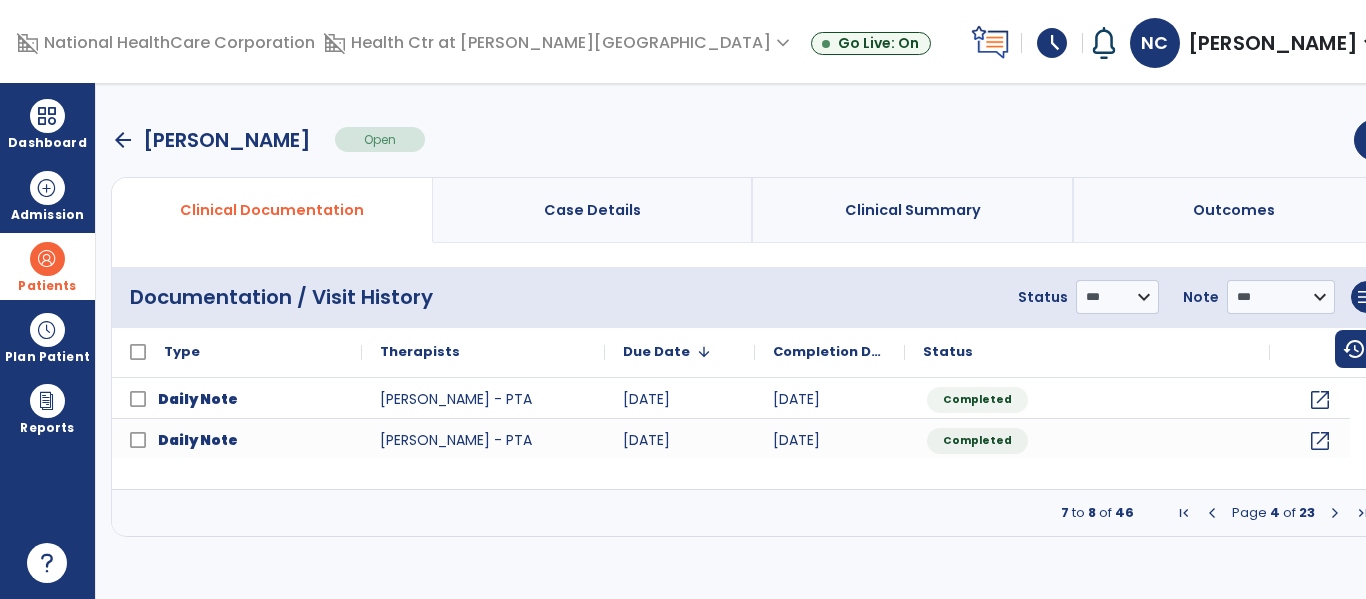 click at bounding box center [1212, 513] 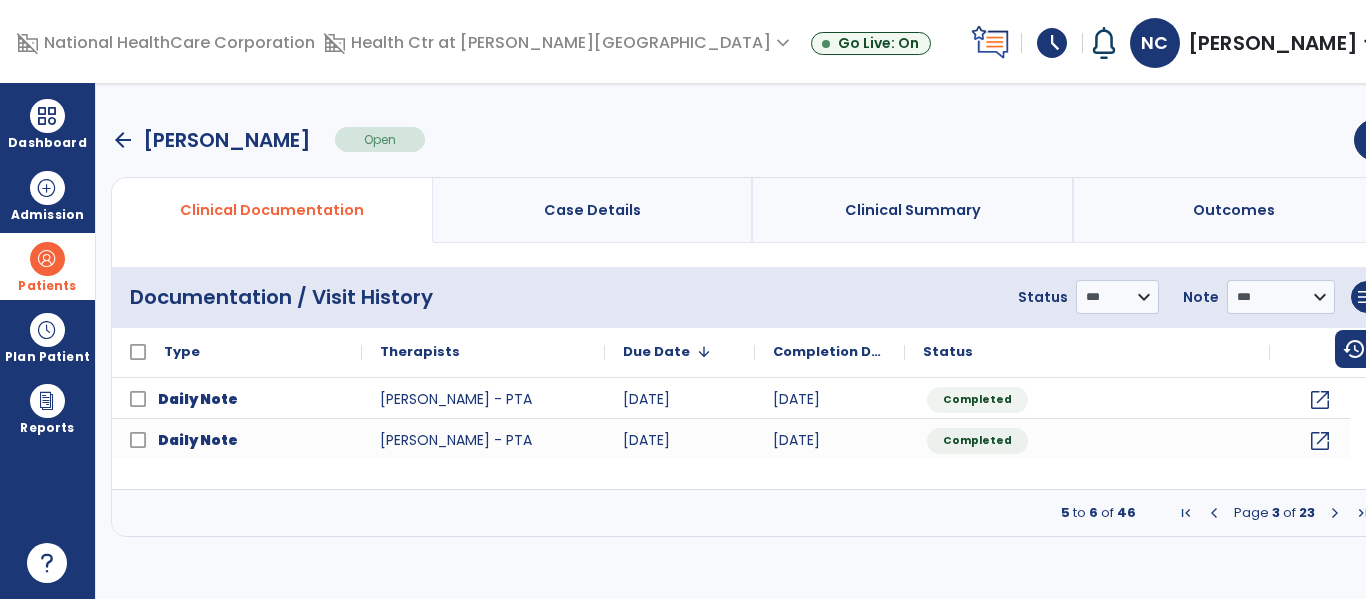 click at bounding box center (1214, 513) 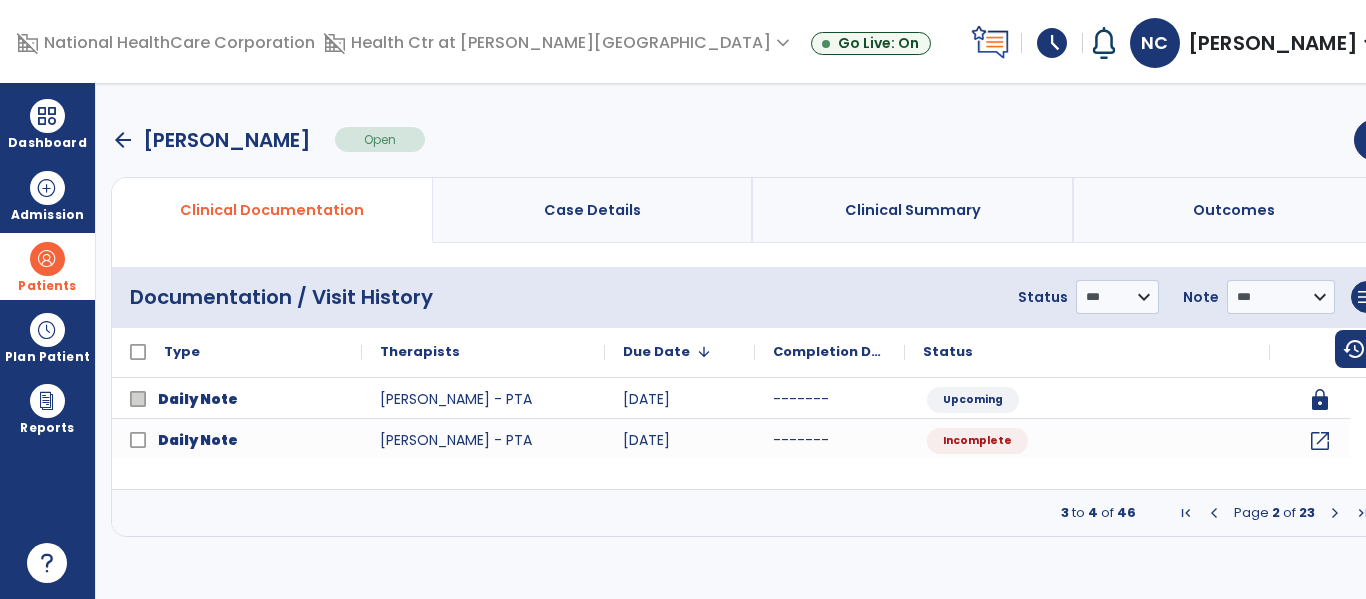 click at bounding box center [1335, 513] 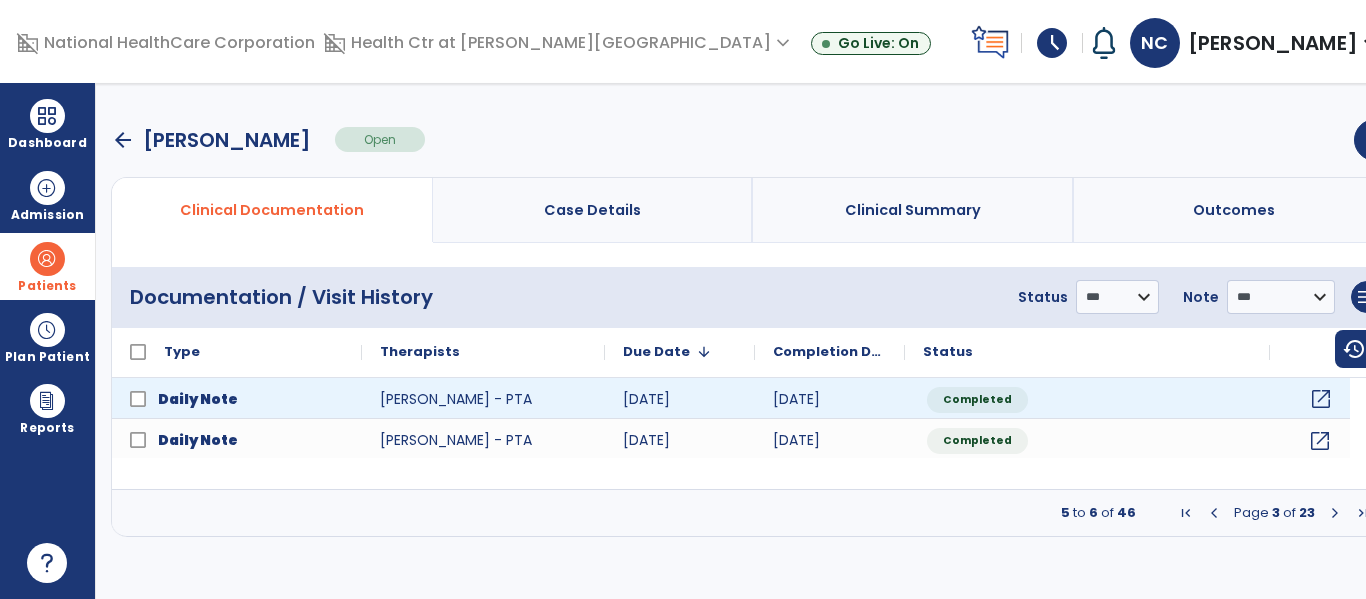 click on "open_in_new" 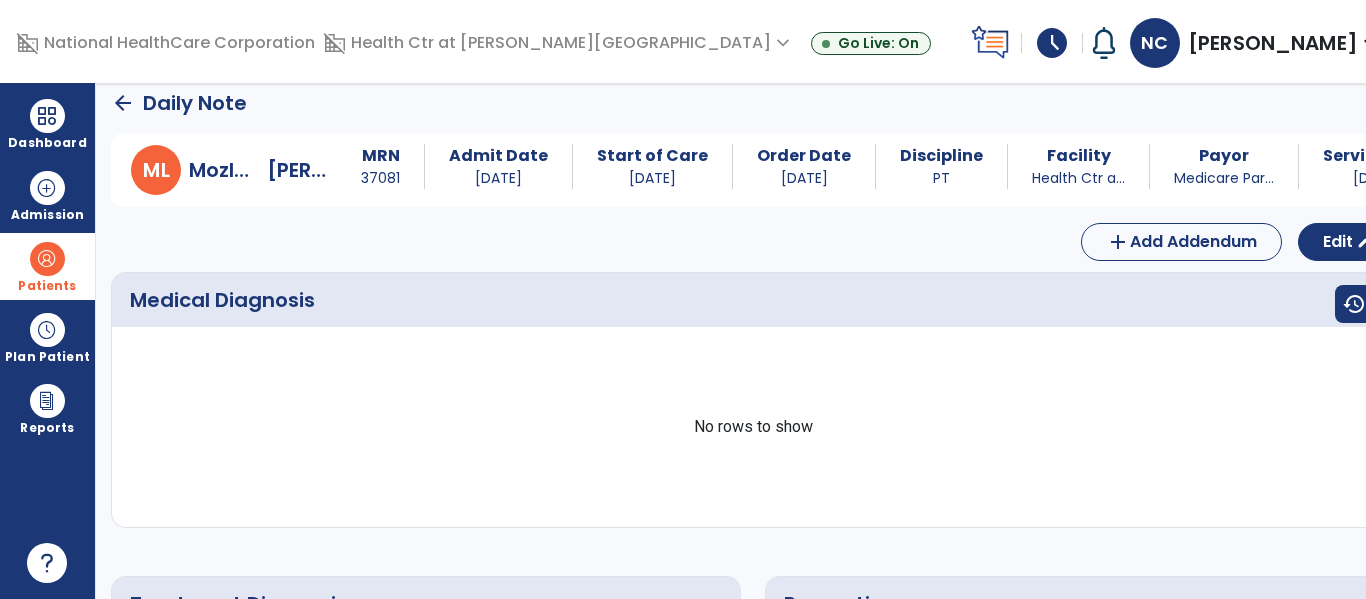 scroll, scrollTop: 0, scrollLeft: 0, axis: both 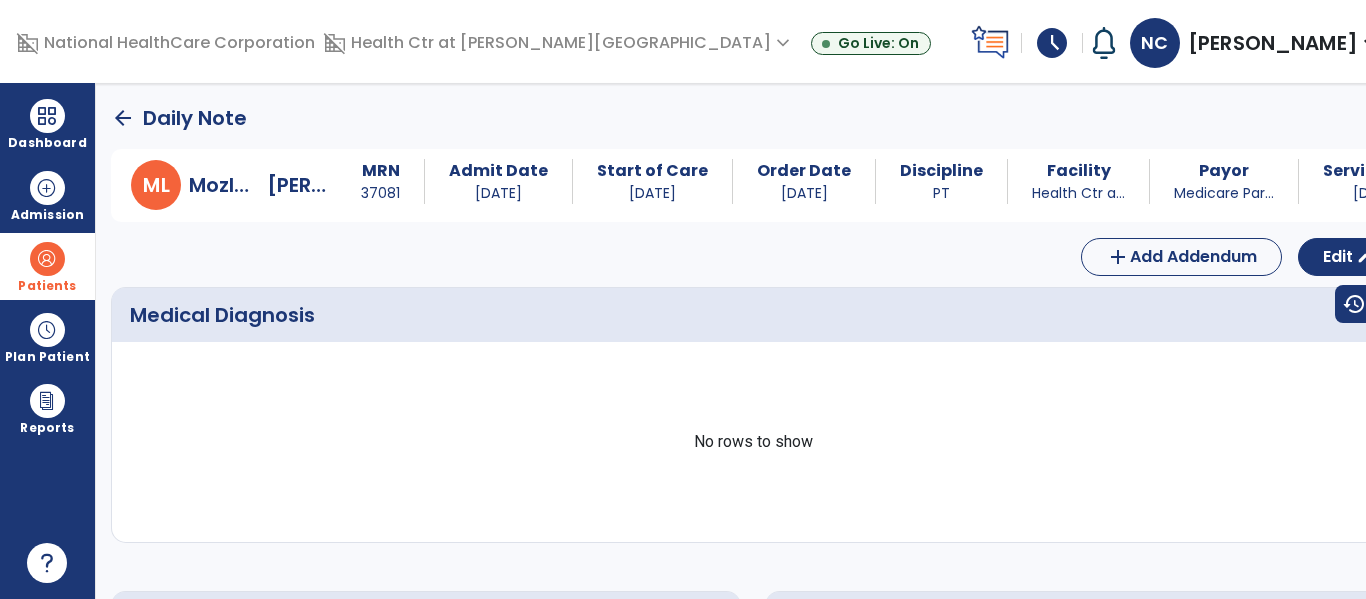 click on "arrow_back" 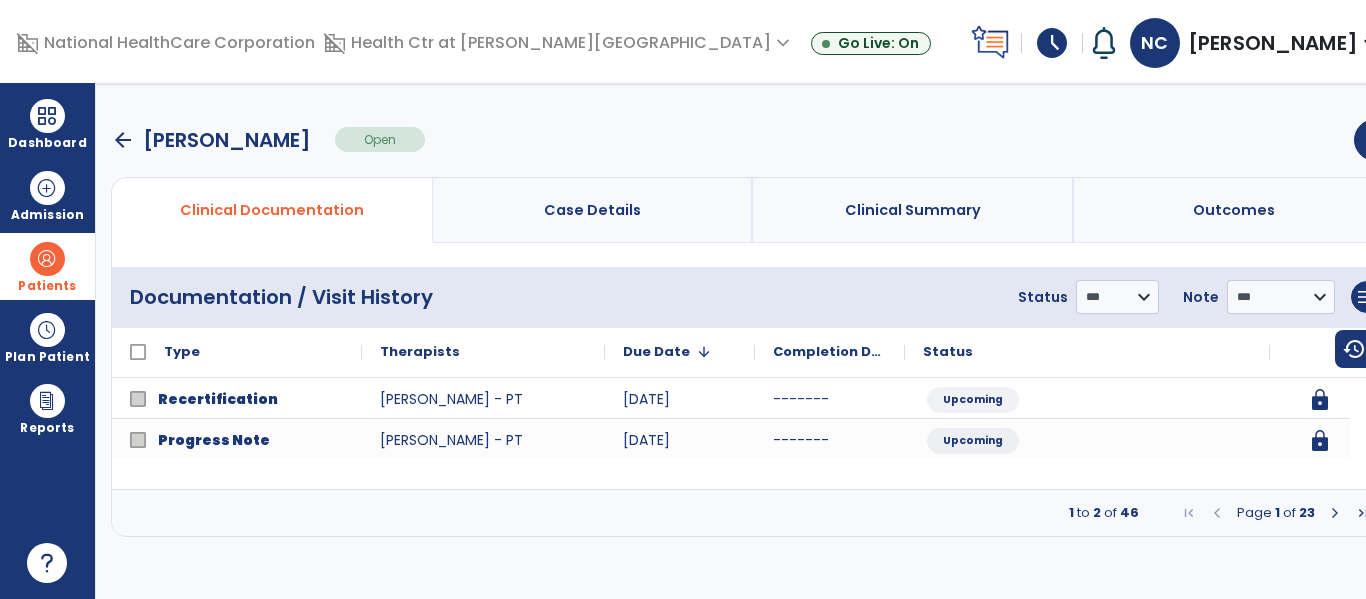 click at bounding box center (1335, 513) 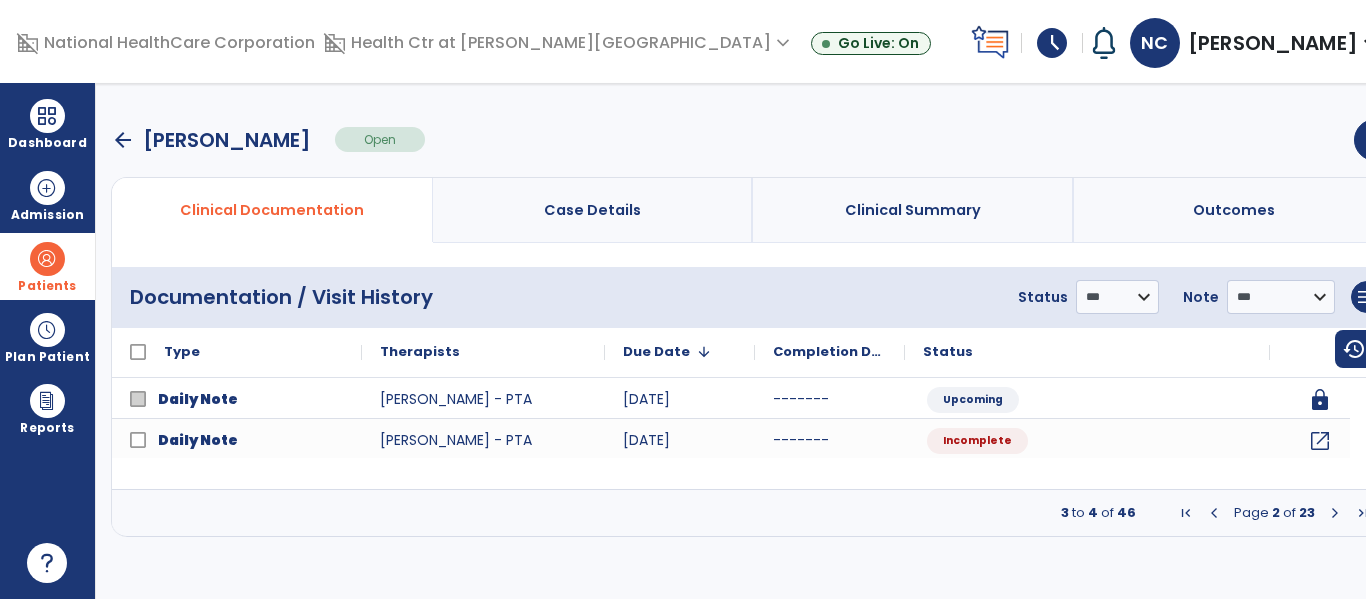 click at bounding box center (1335, 513) 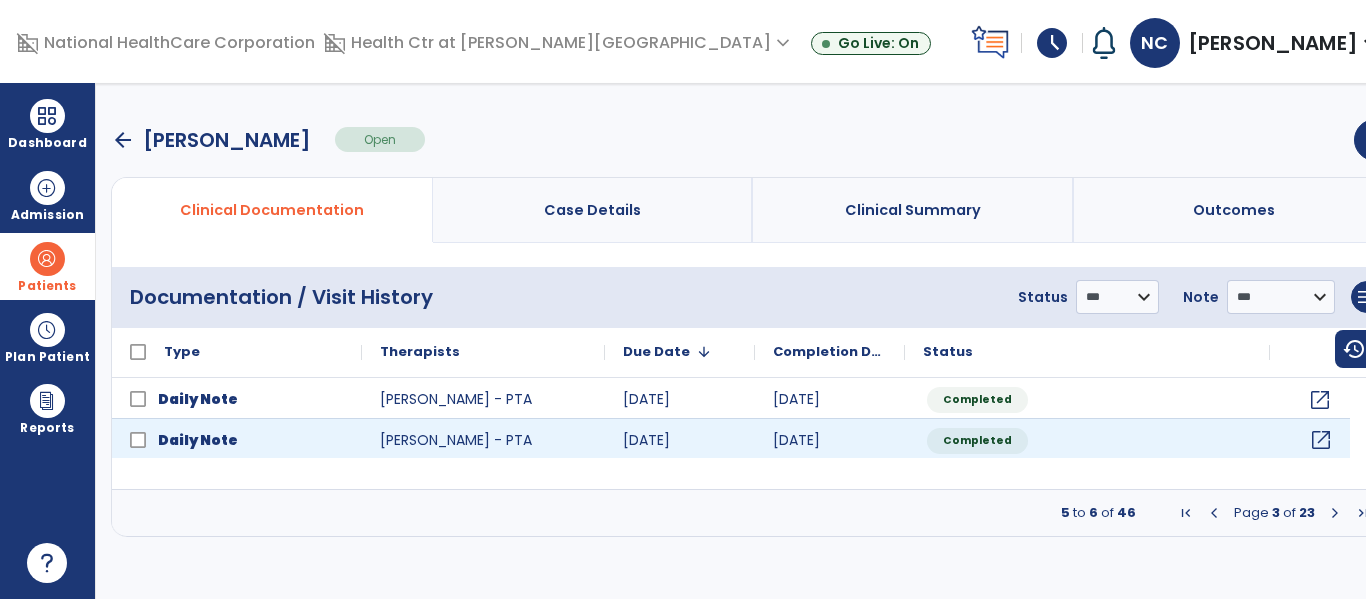 click on "open_in_new" 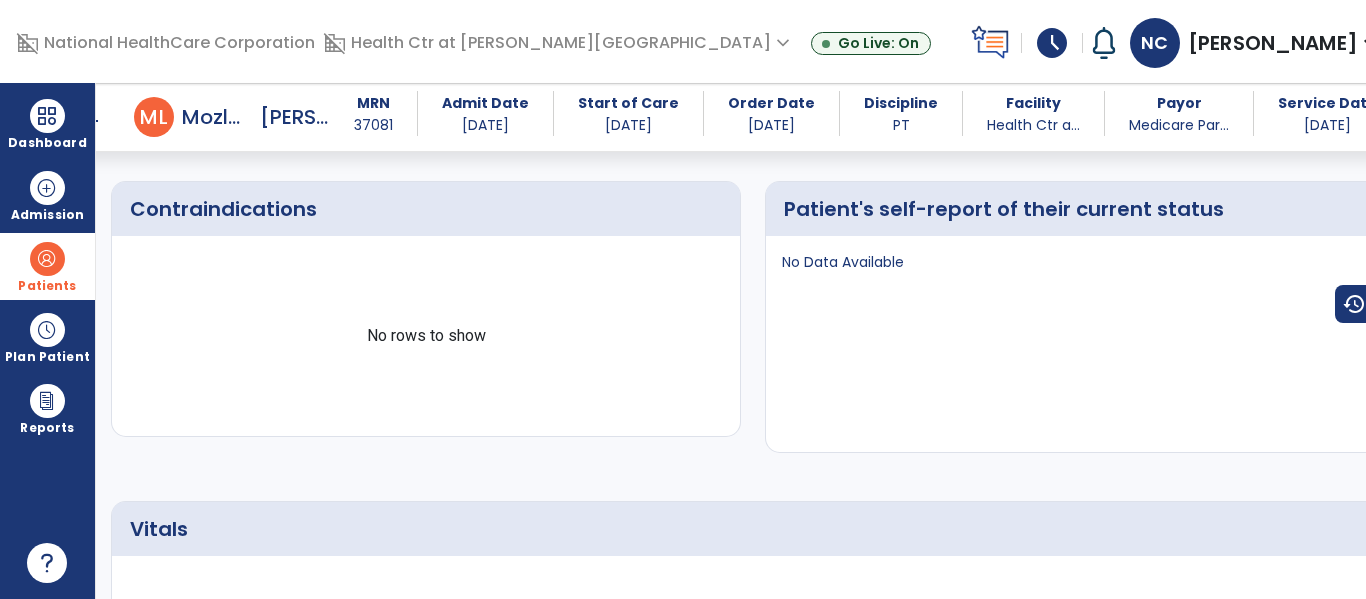 scroll, scrollTop: 500, scrollLeft: 0, axis: vertical 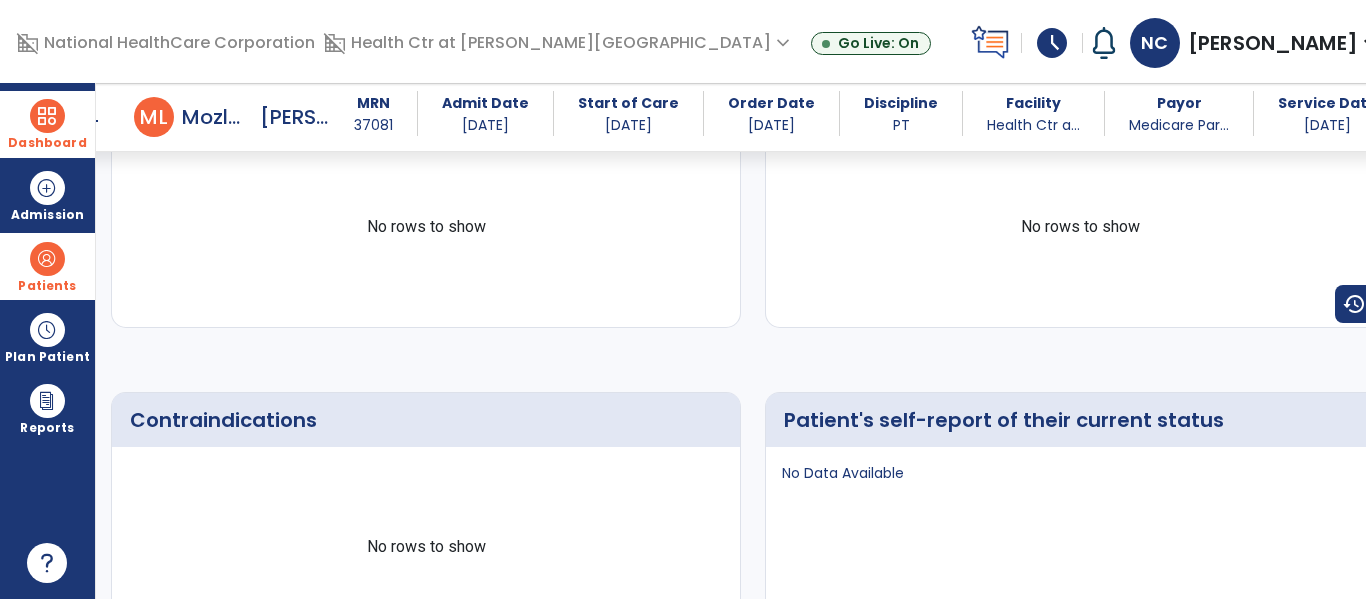 click on "Dashboard  dashboard  Therapist Dashboard" at bounding box center (47, 124) 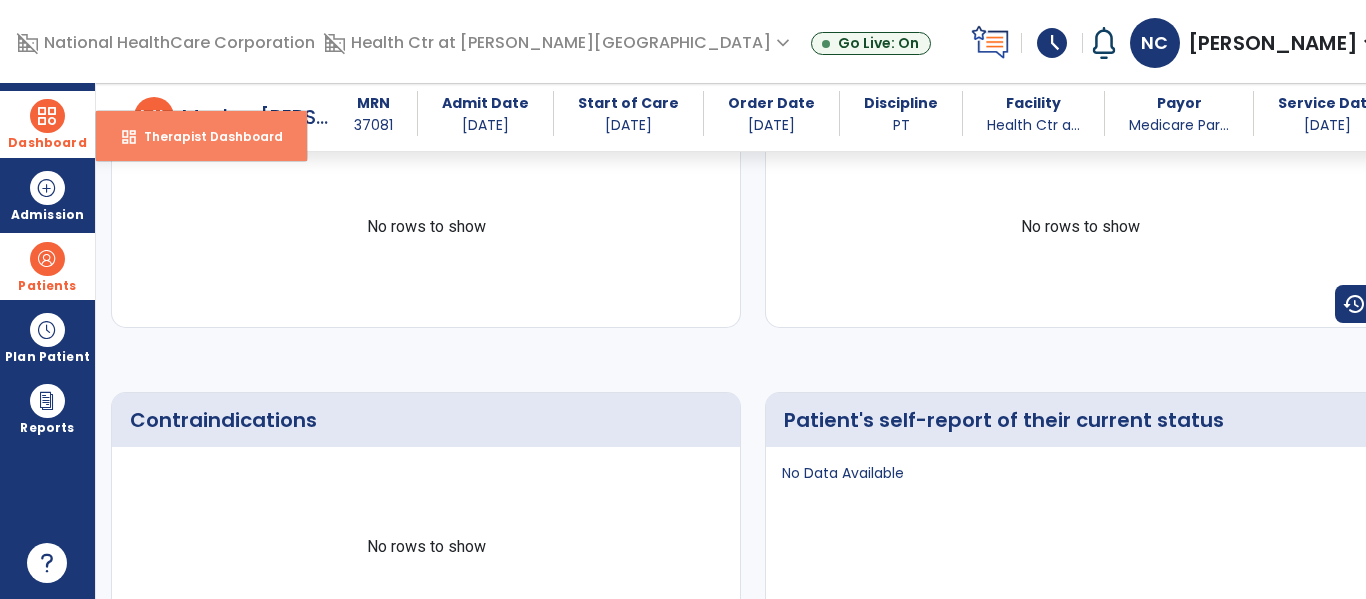 click on "Therapist Dashboard" at bounding box center (205, 136) 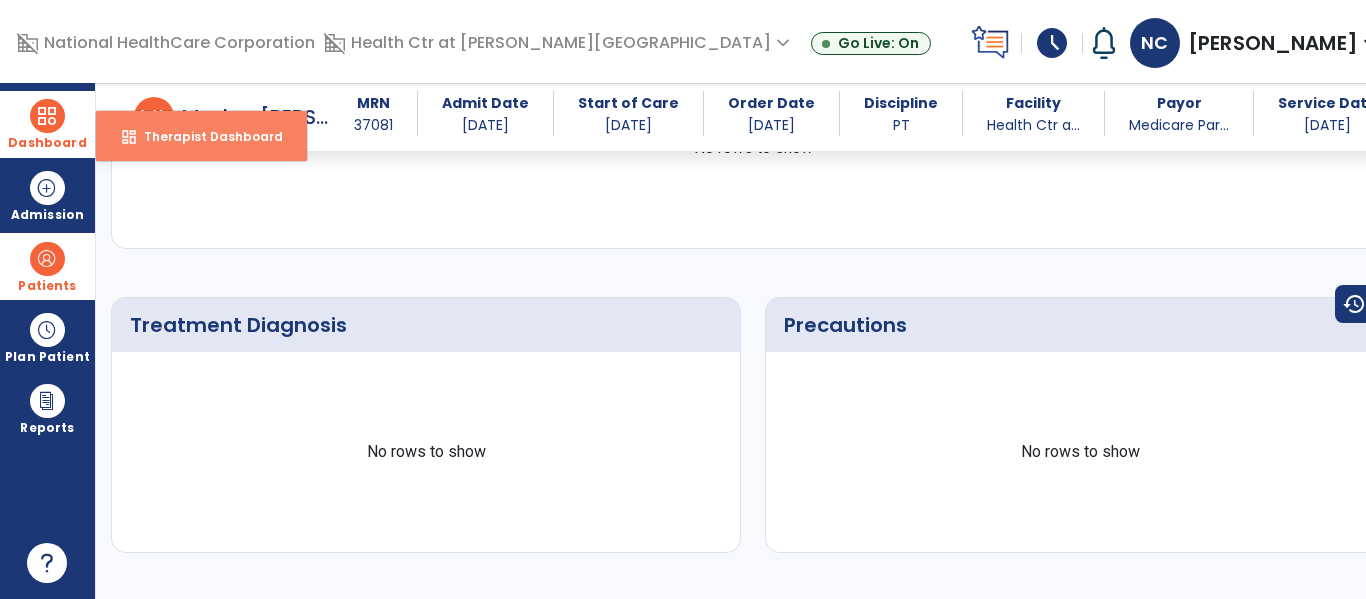 select on "****" 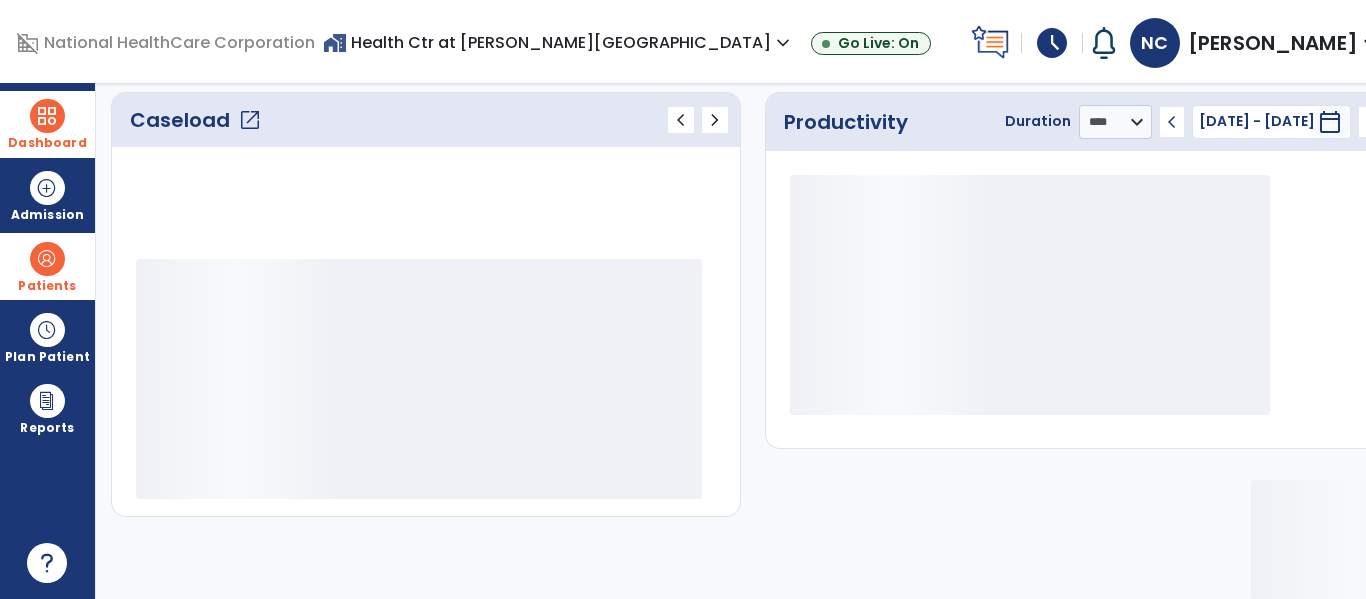 scroll, scrollTop: 208, scrollLeft: 0, axis: vertical 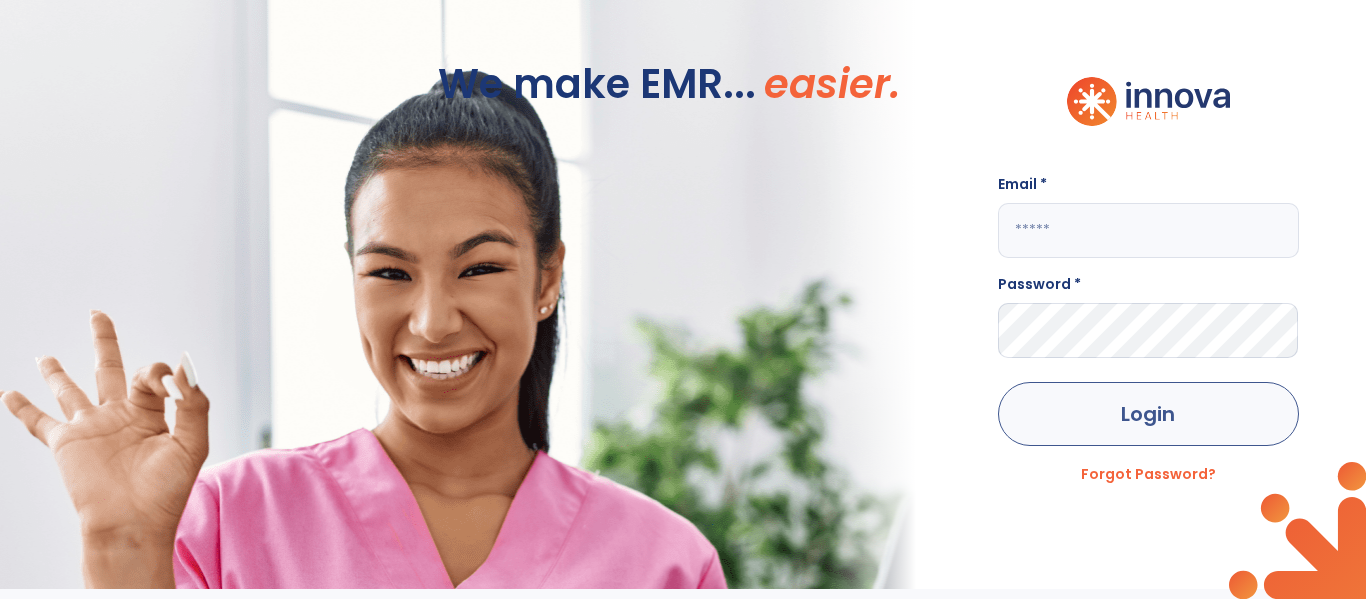 type on "**********" 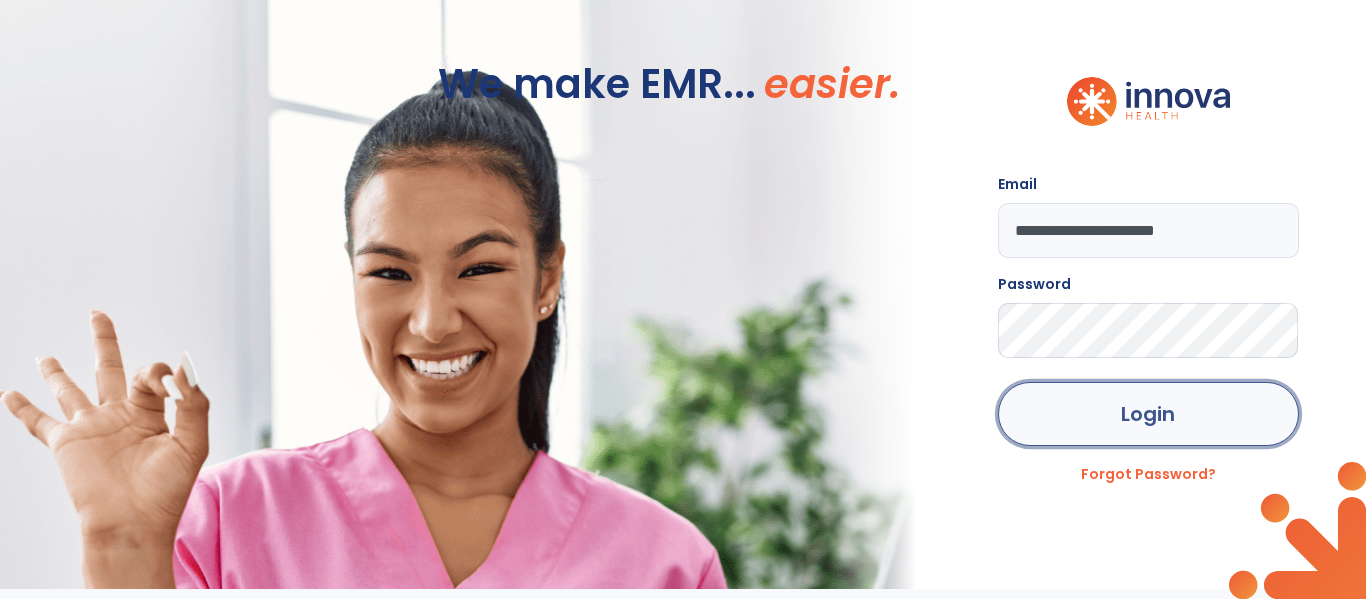 click on "Login" 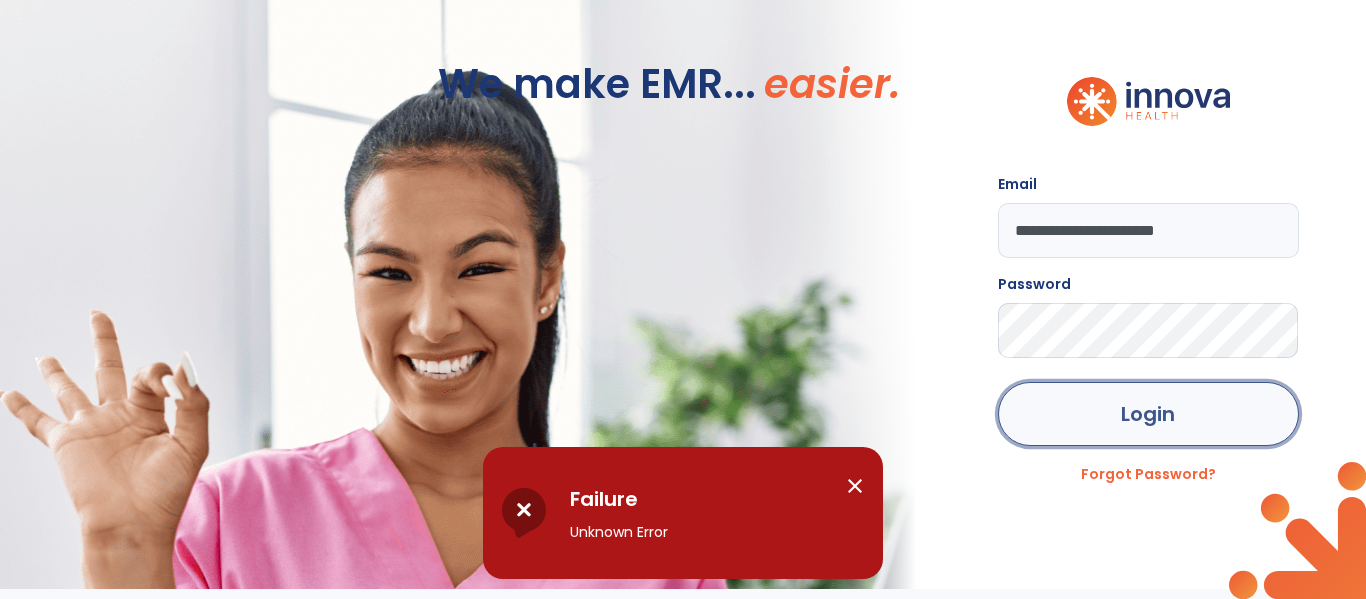 click on "Login" 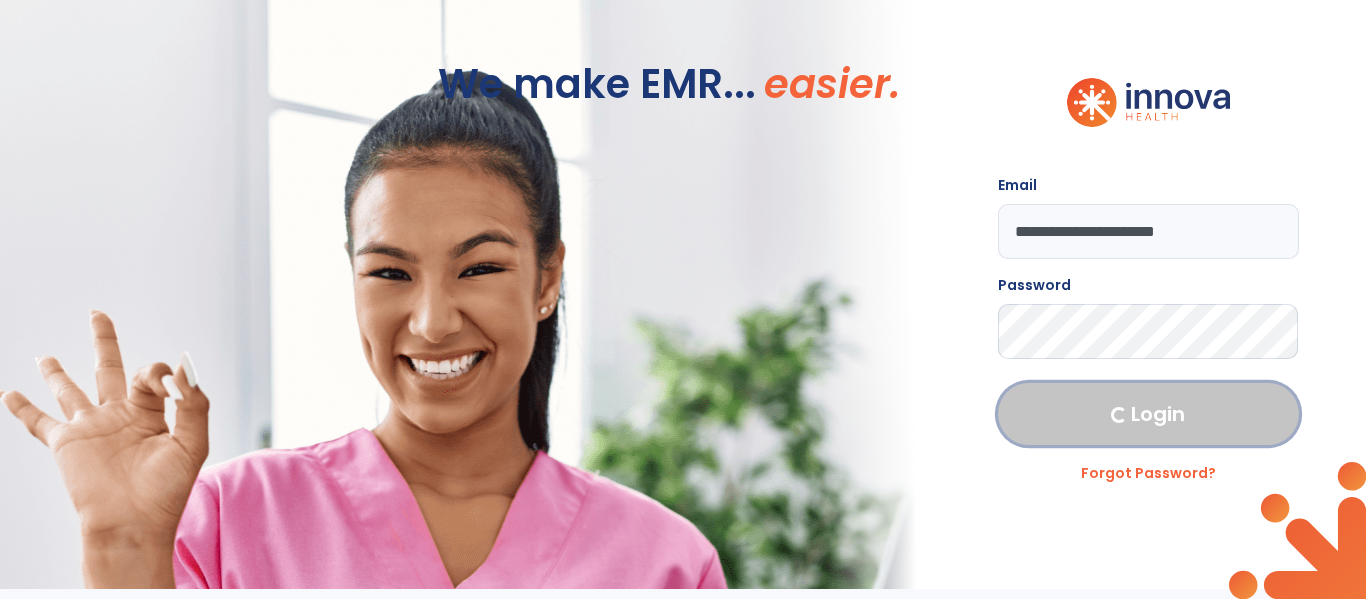 click on "Login" 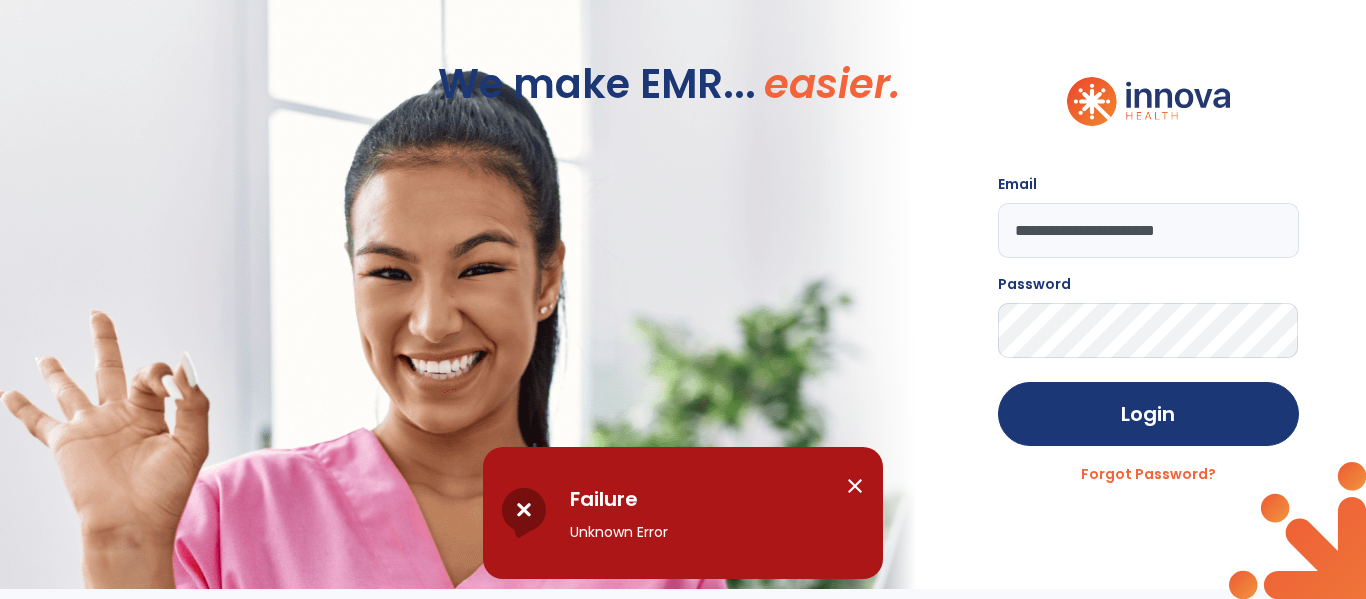 click on "close" at bounding box center [855, 486] 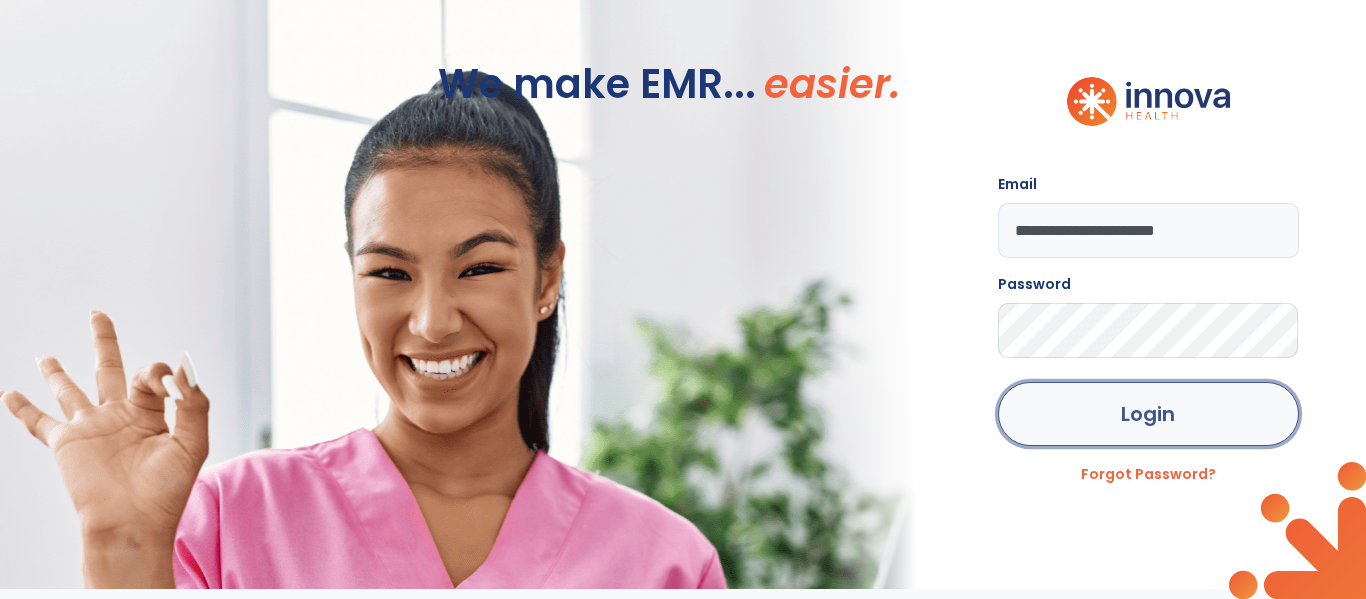 click on "Login" 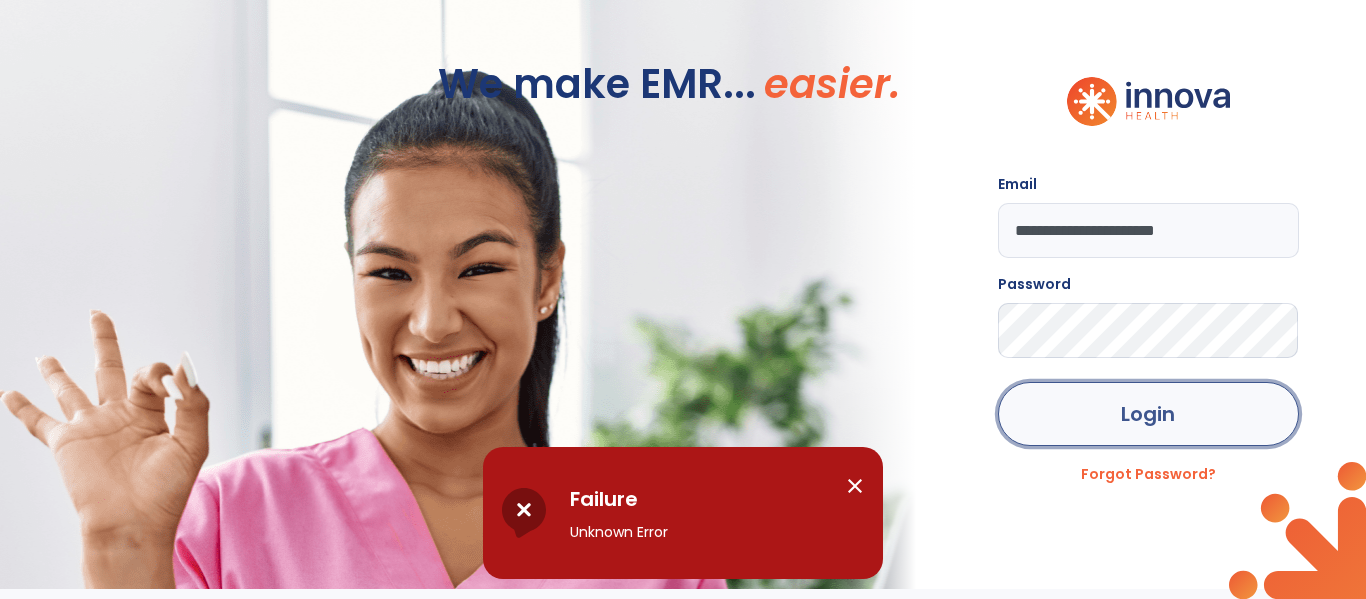 click on "Login" 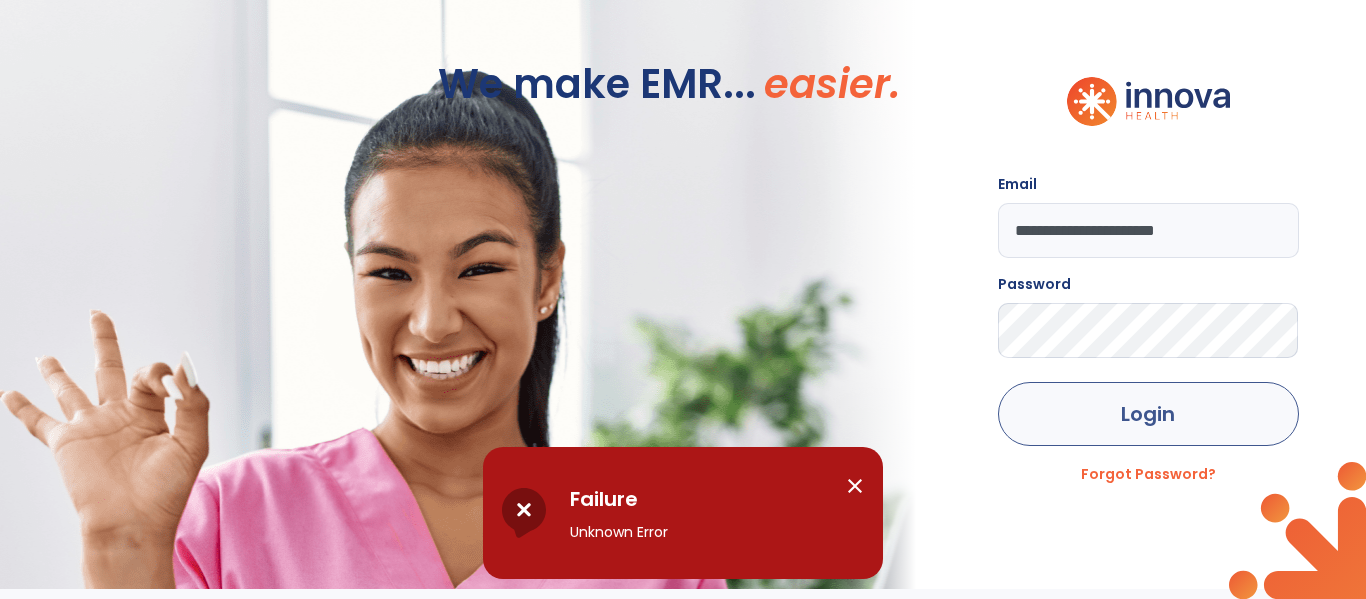 click on "Login" 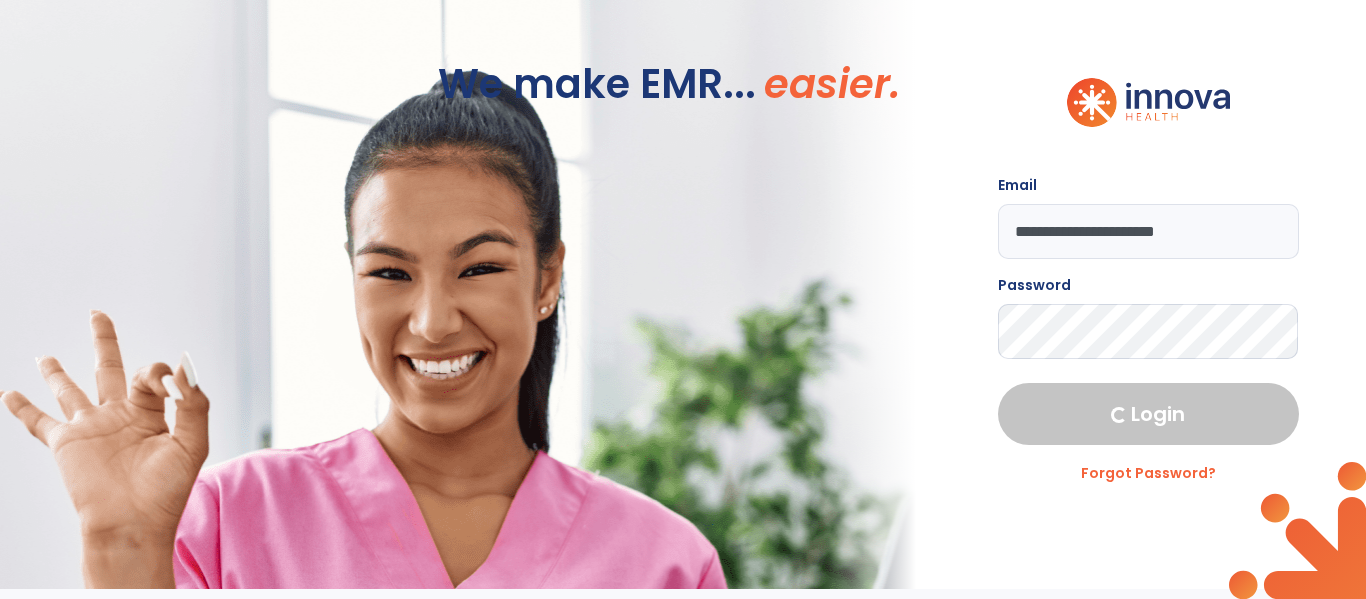 click on "Login" 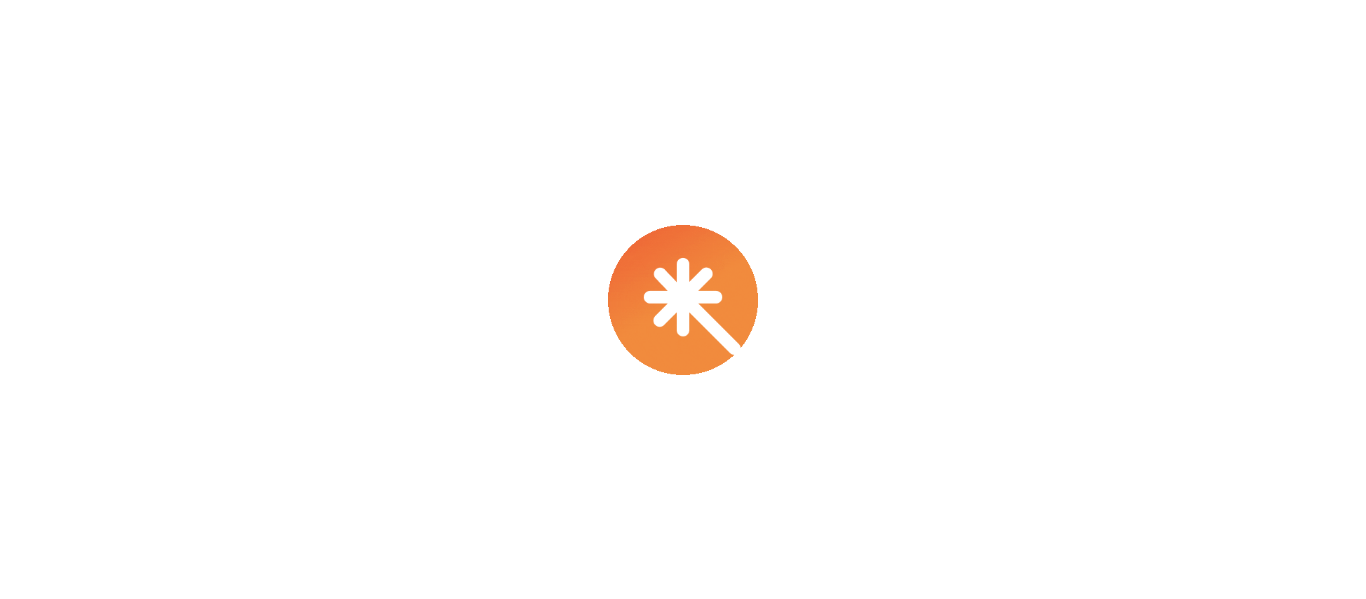 scroll, scrollTop: 0, scrollLeft: 0, axis: both 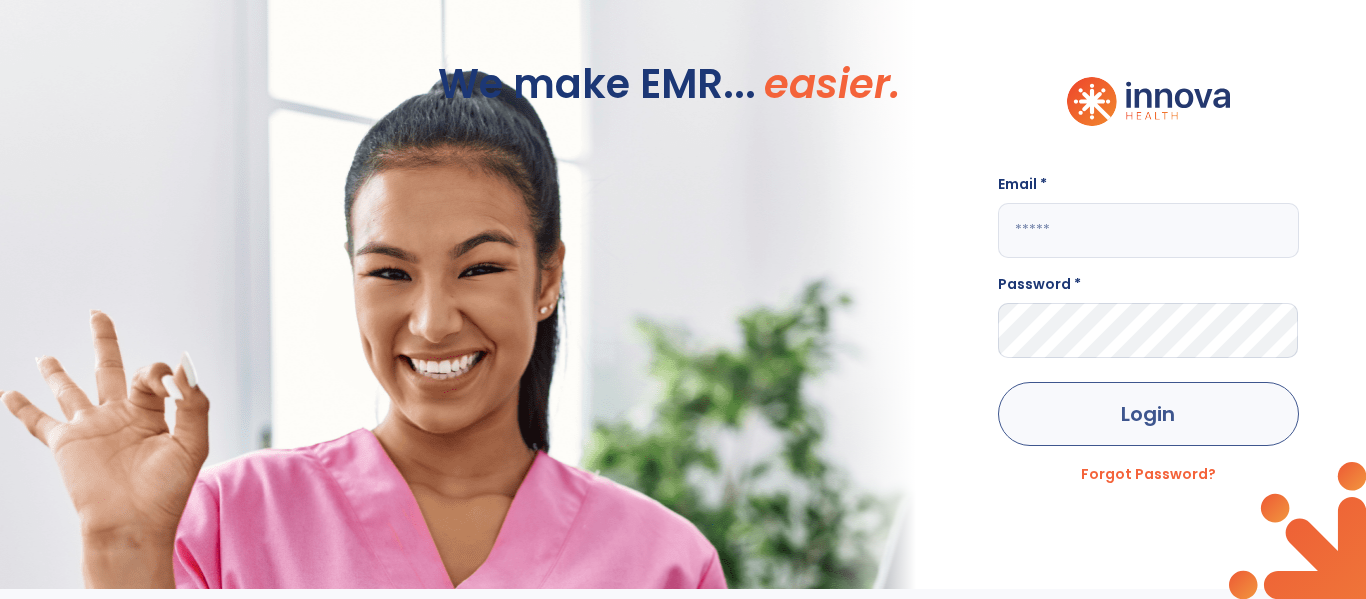 type on "**********" 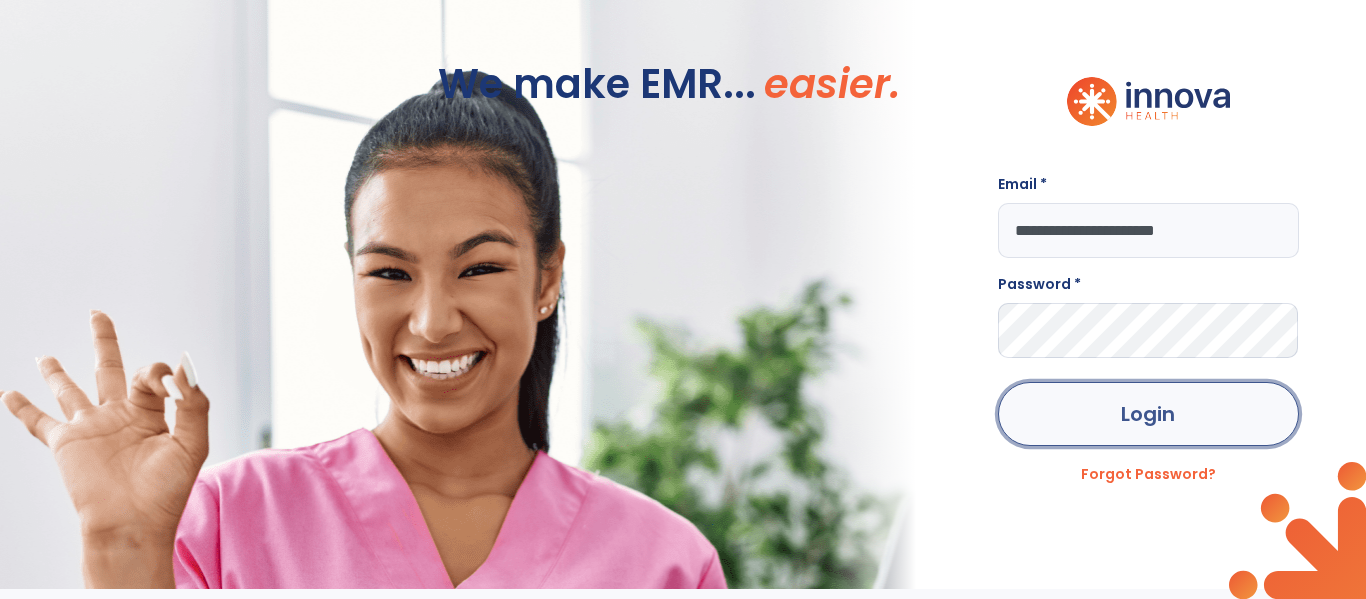 click on "Login" 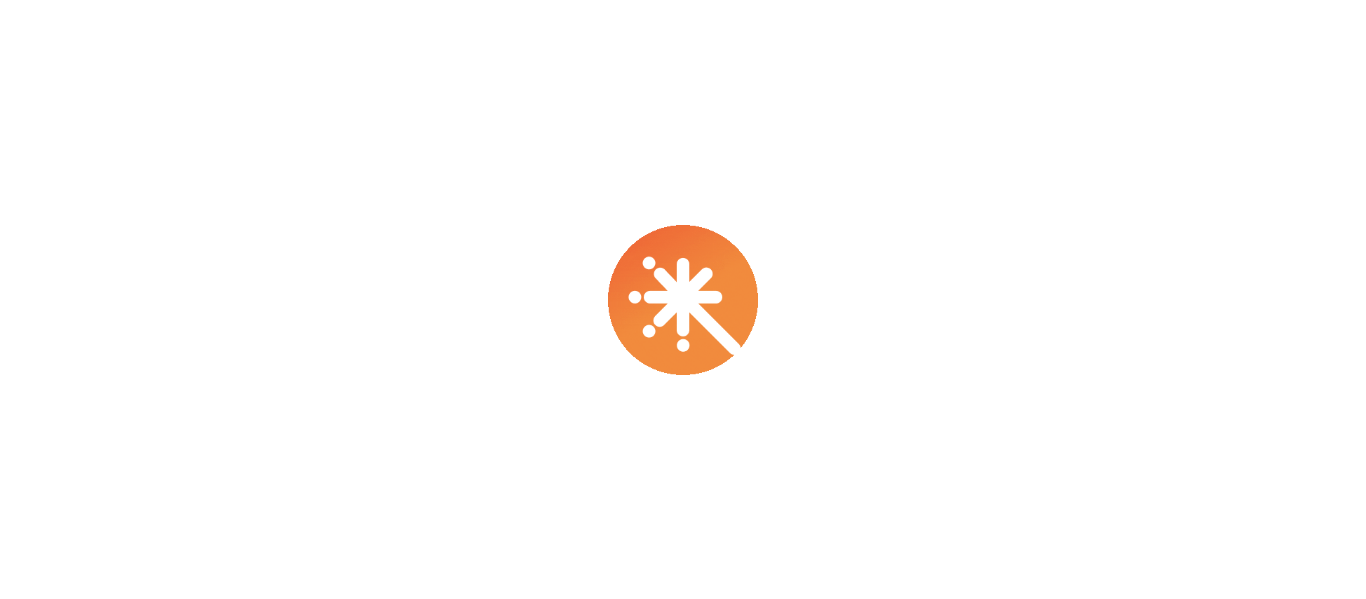 scroll, scrollTop: 0, scrollLeft: 0, axis: both 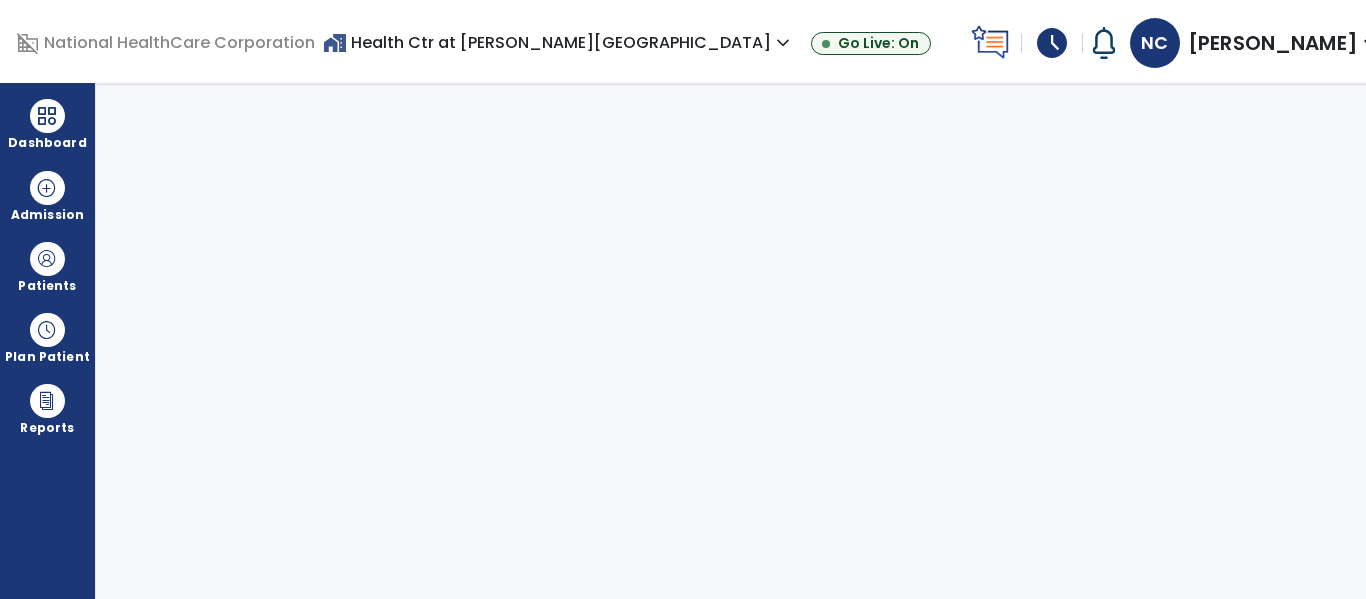 select on "****" 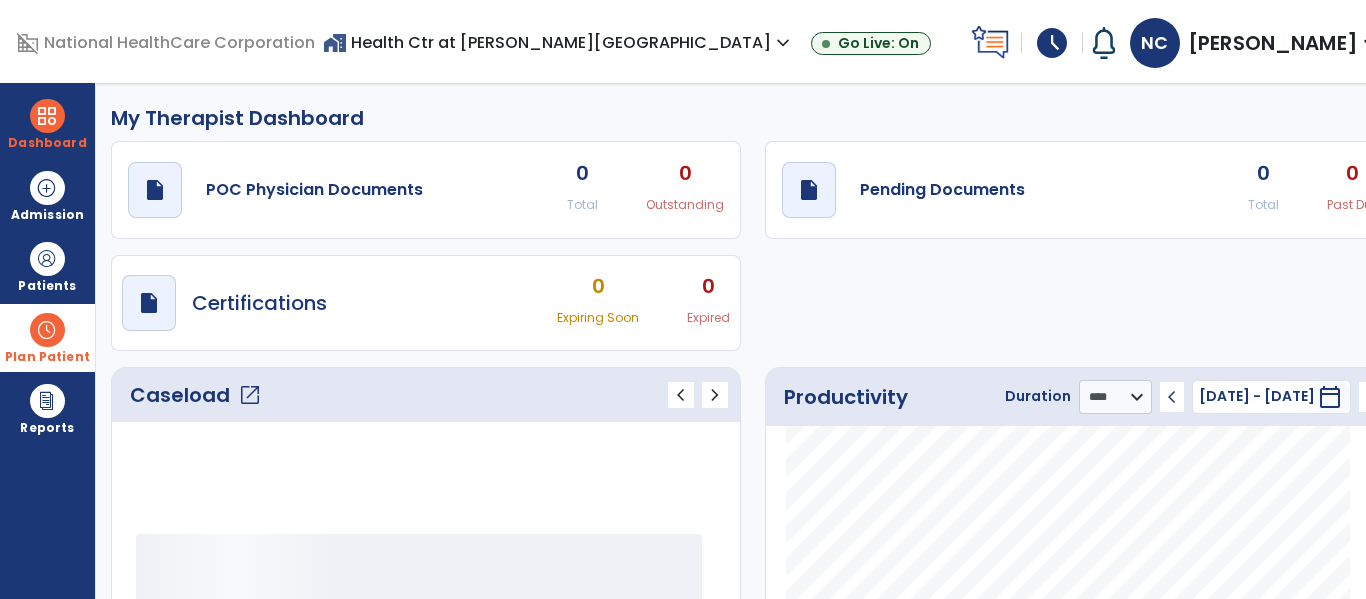 click on "Plan Patient" at bounding box center [47, 266] 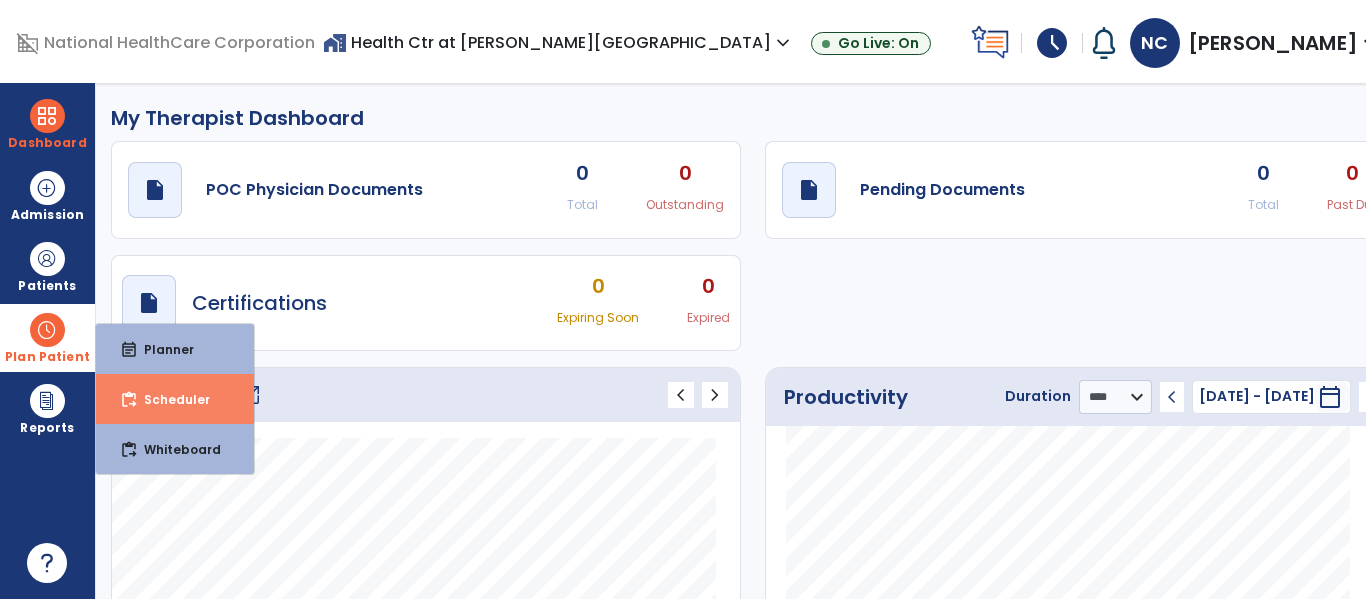 click on "Scheduler" at bounding box center [169, 399] 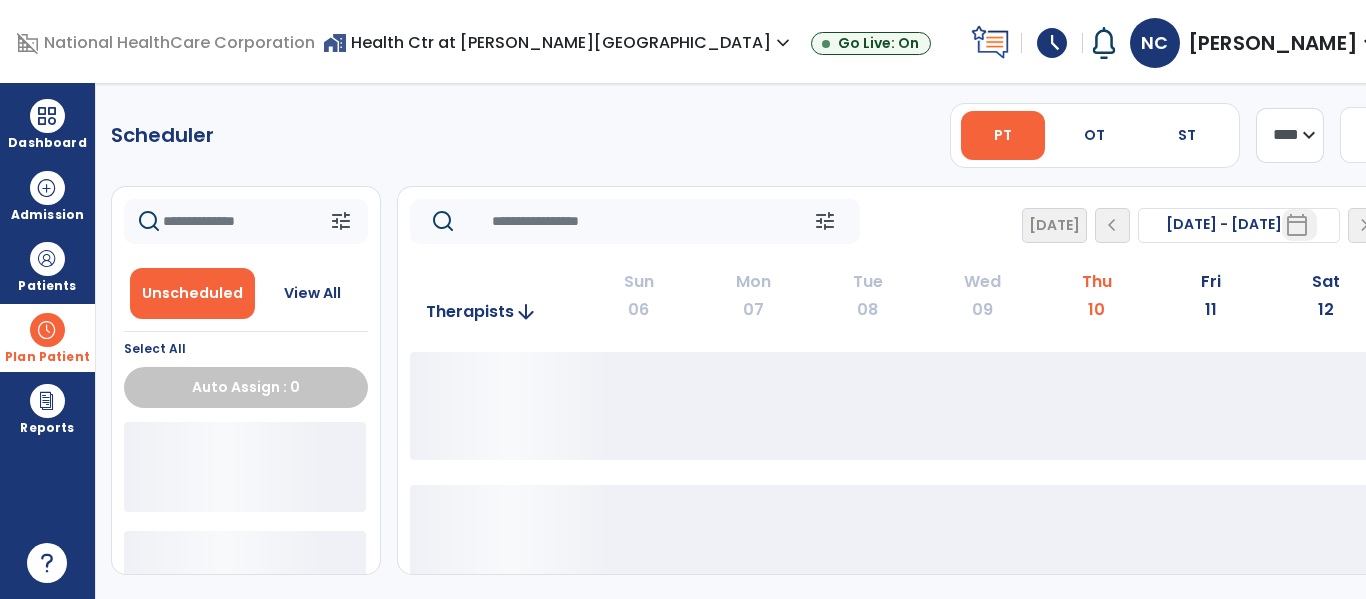 click 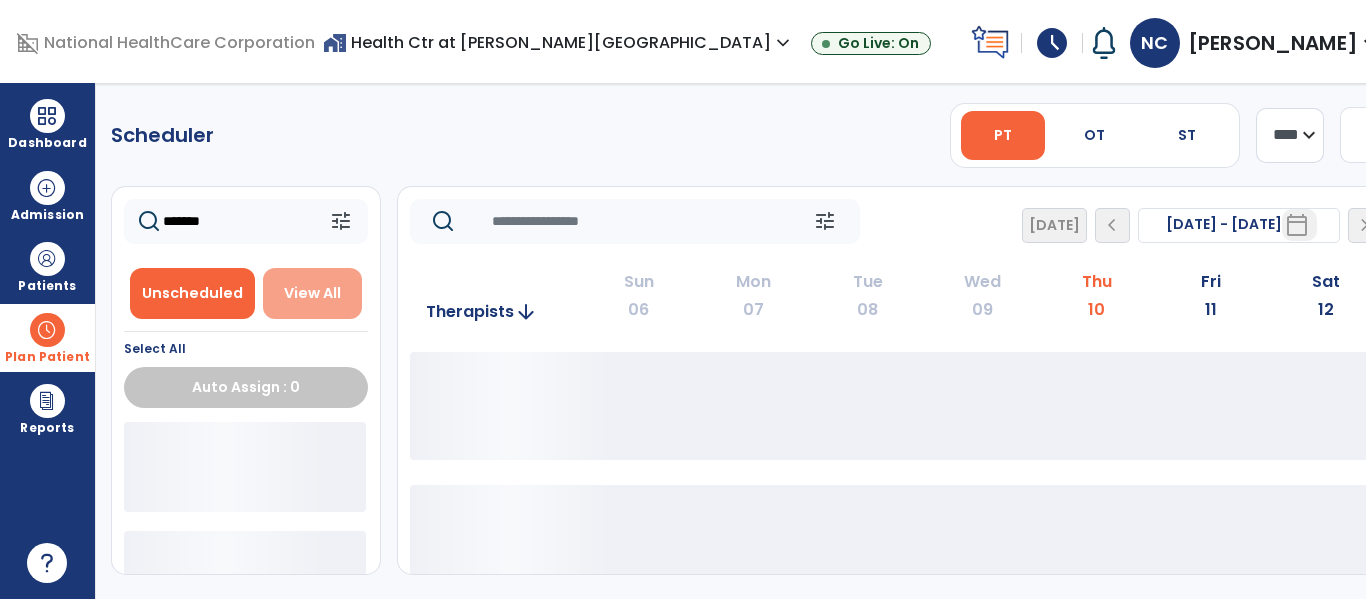 click on "View All" at bounding box center [312, 293] 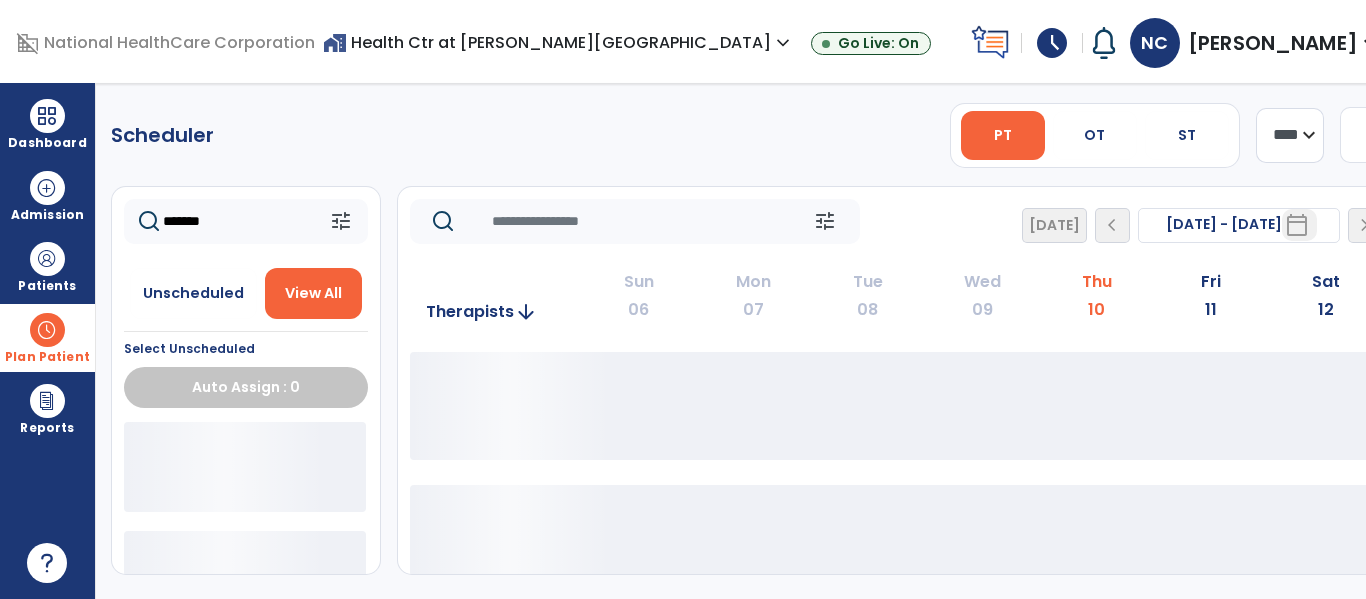 click on "*******" 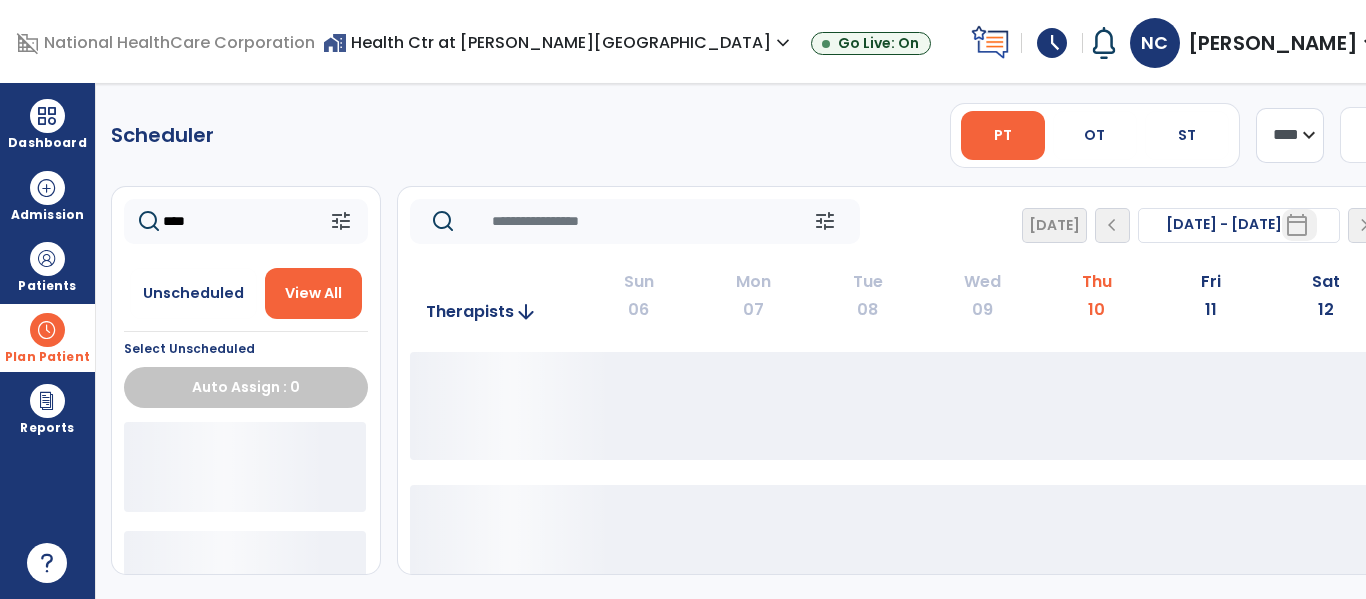 type on "****" 